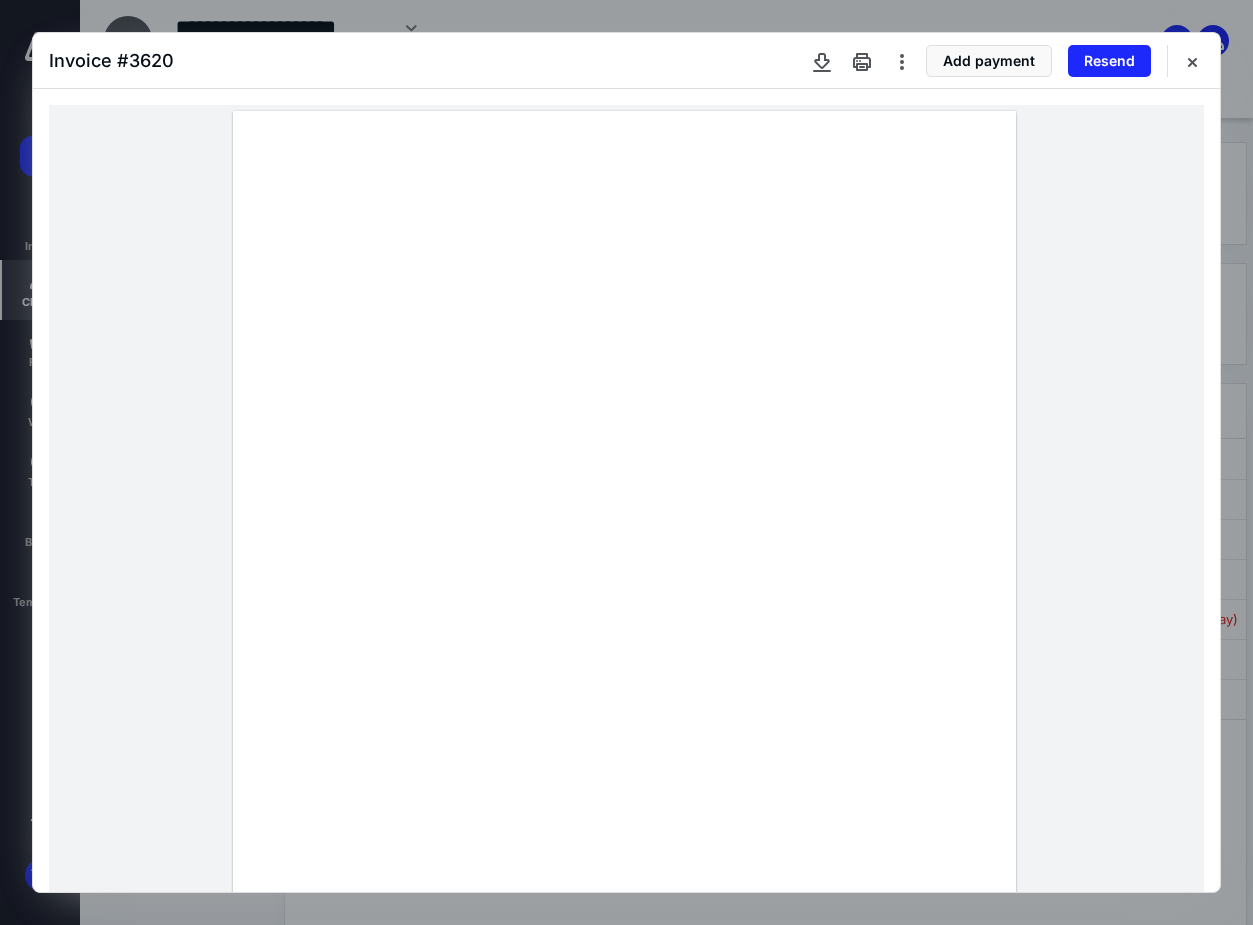 scroll, scrollTop: 0, scrollLeft: 0, axis: both 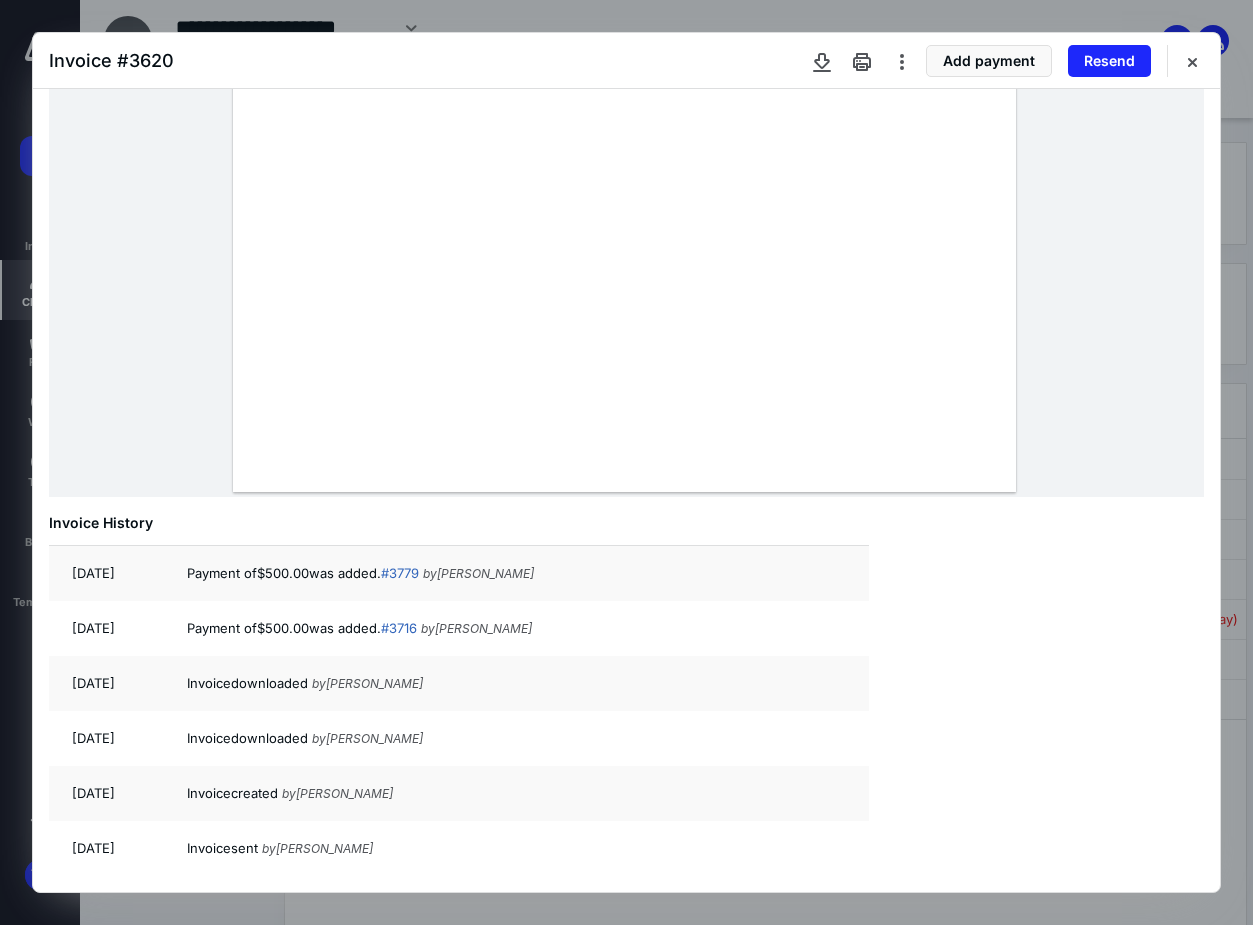 click at bounding box center (626, -15) 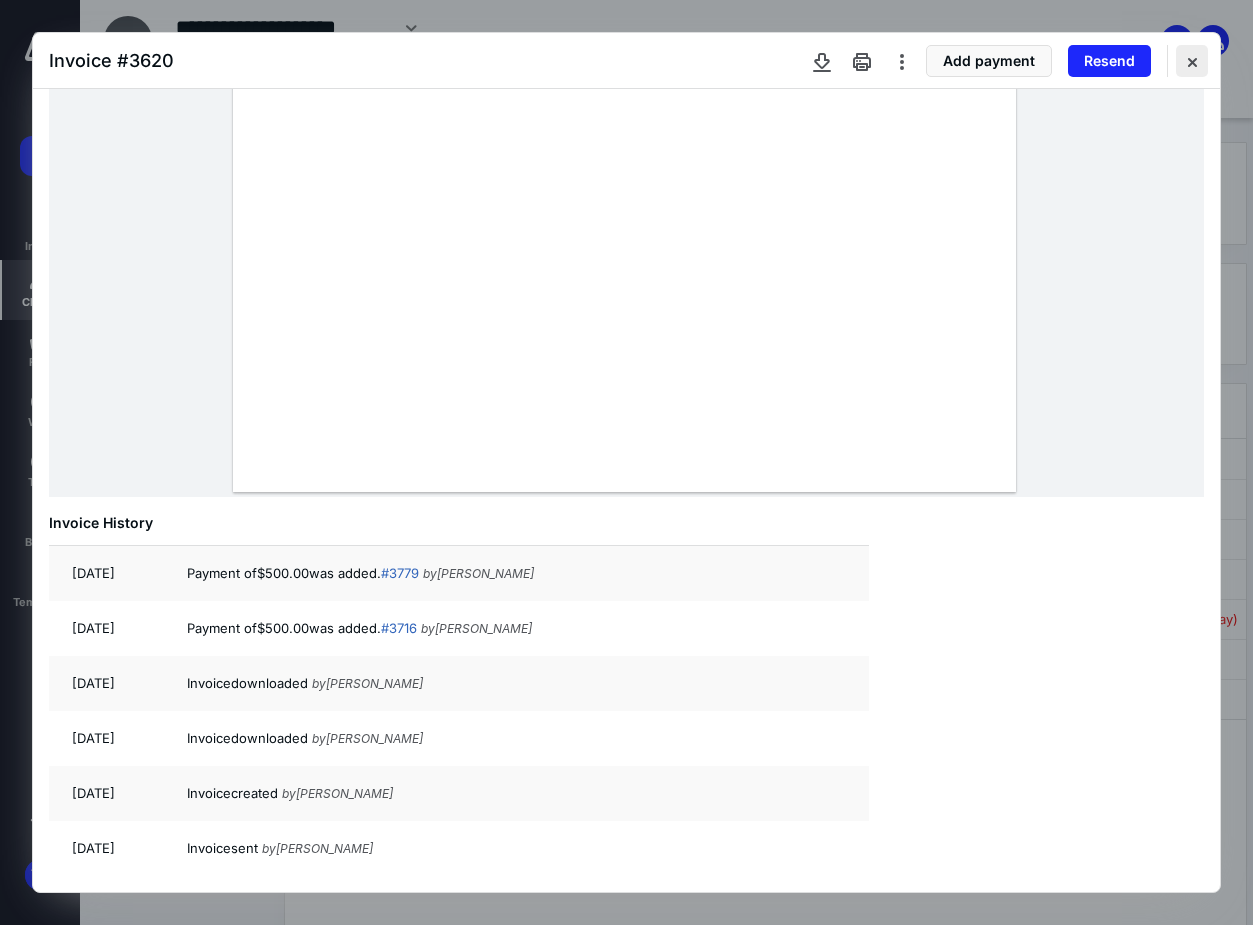 click at bounding box center (1192, 61) 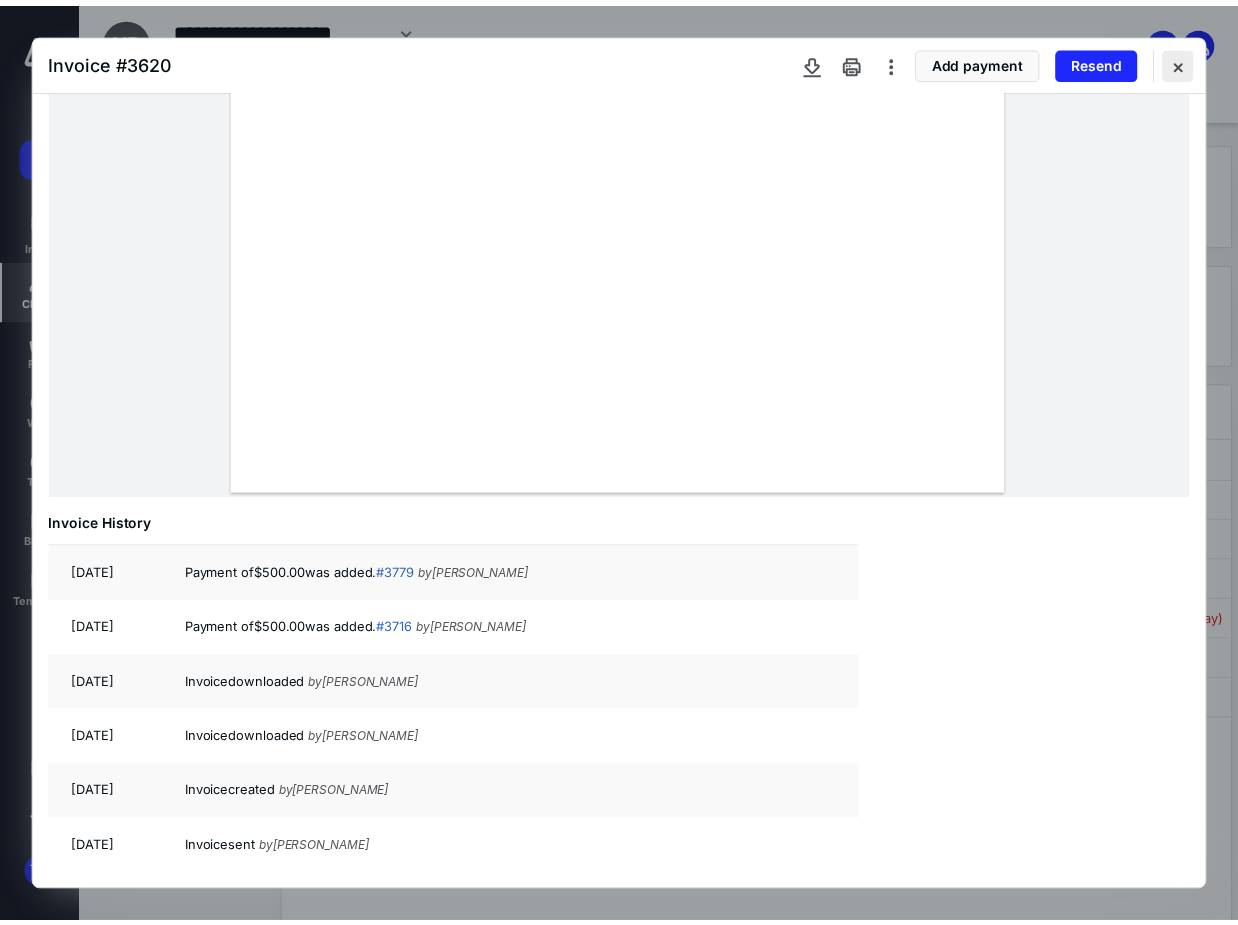 scroll, scrollTop: 253, scrollLeft: 0, axis: vertical 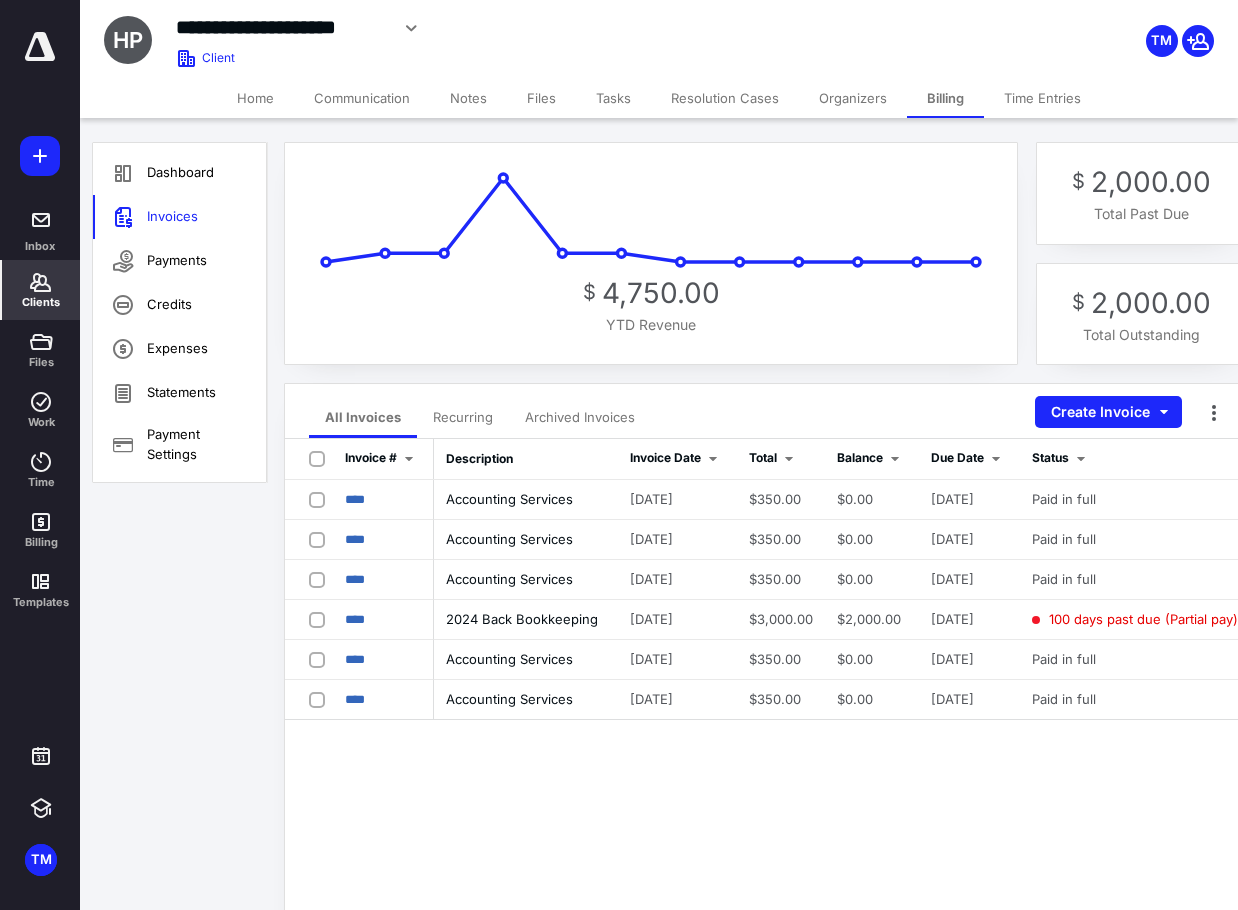 click on "Home" at bounding box center (255, 98) 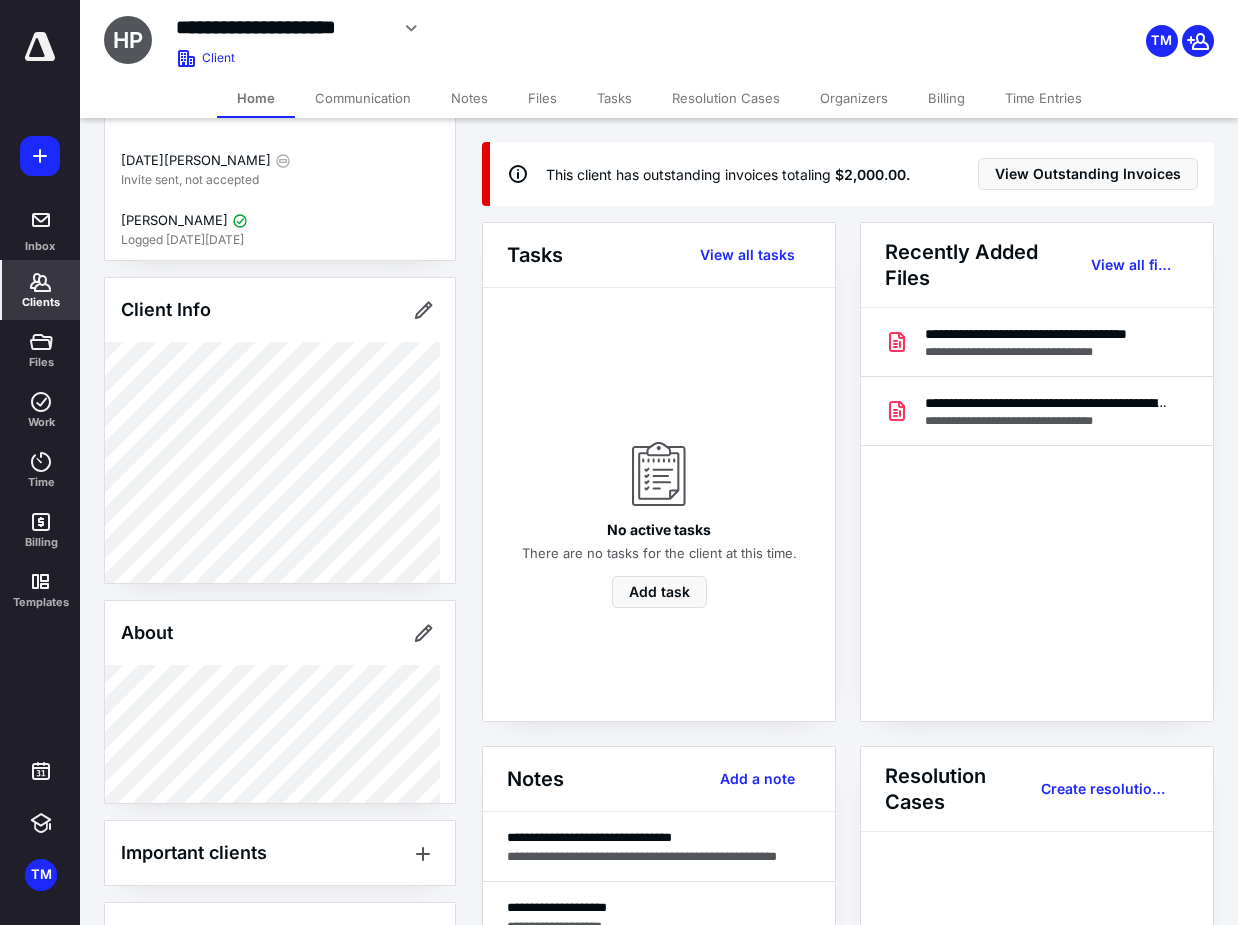 scroll, scrollTop: 0, scrollLeft: 0, axis: both 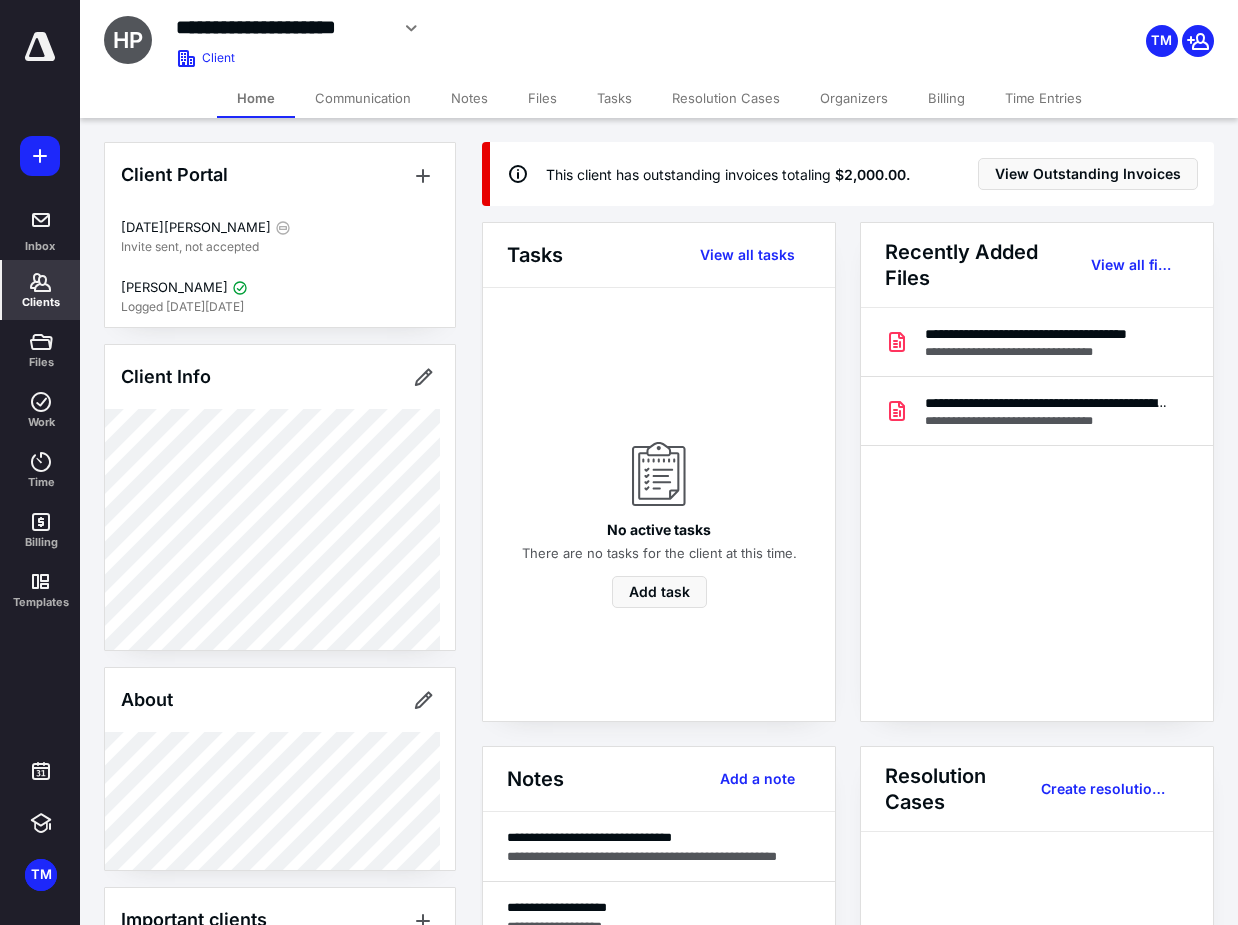click on "Clients" at bounding box center [41, 290] 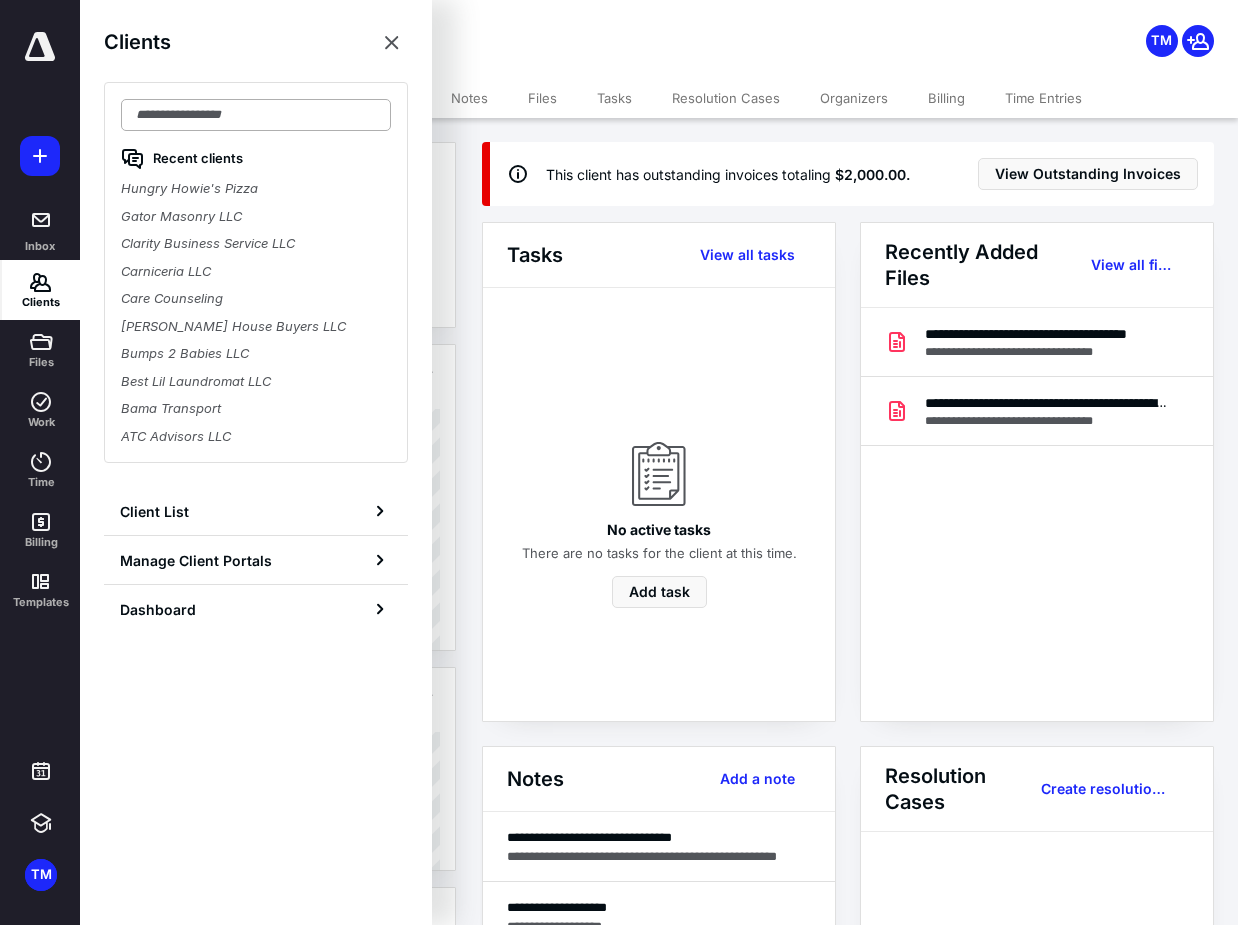 click at bounding box center [256, 115] 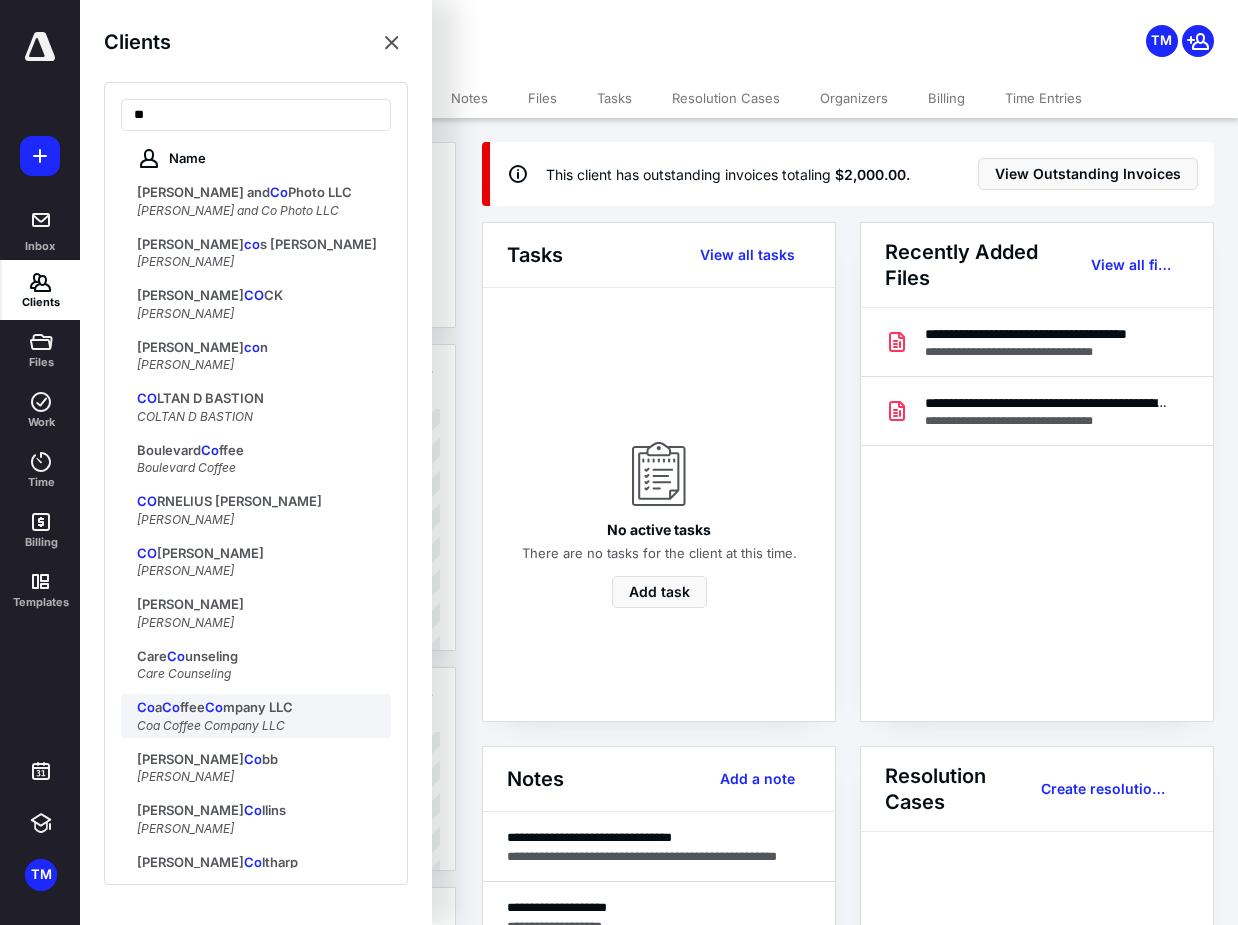 type on "**" 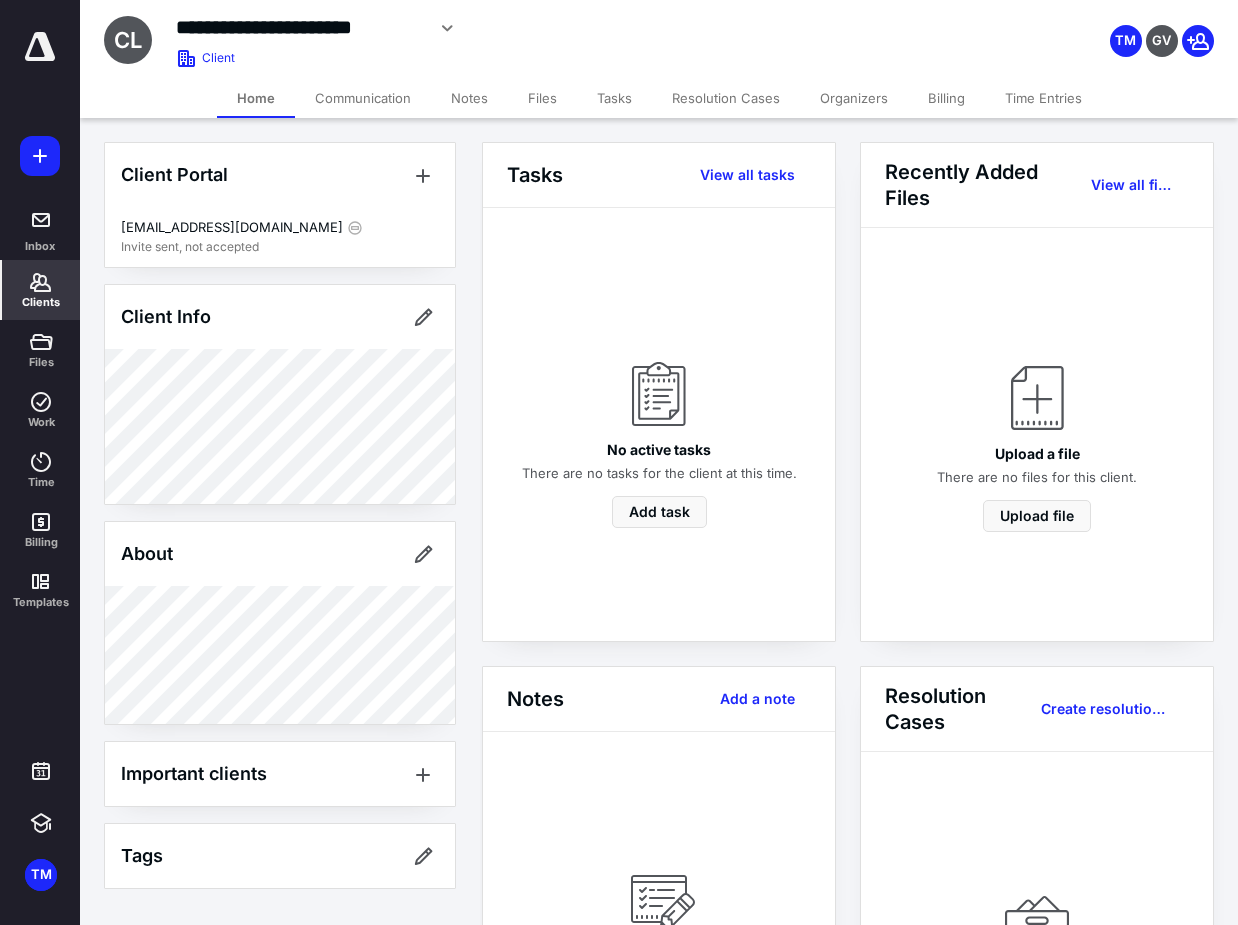 click on "Communication" at bounding box center (363, 98) 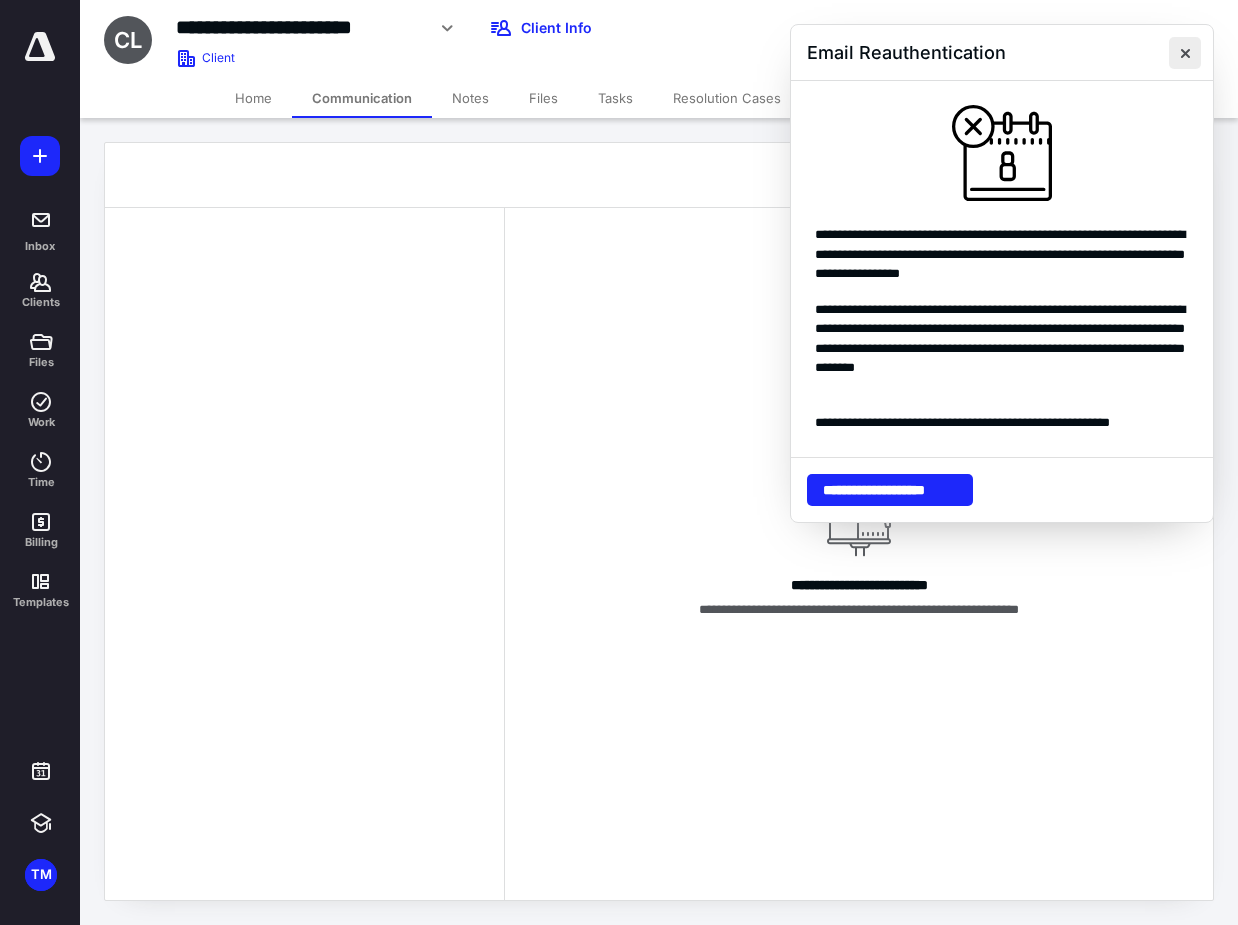 click at bounding box center [1185, 53] 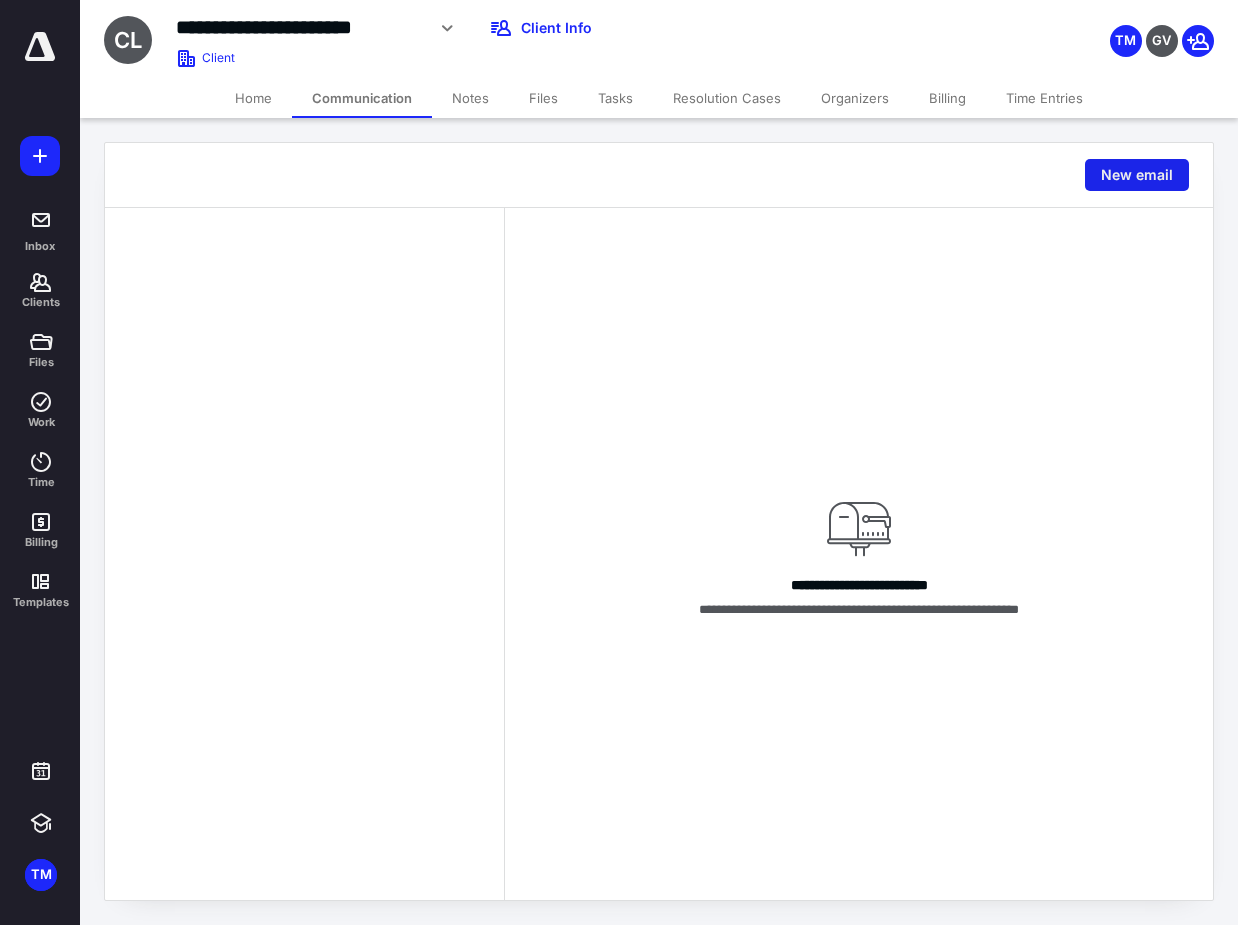 click on "New email" at bounding box center (1137, 175) 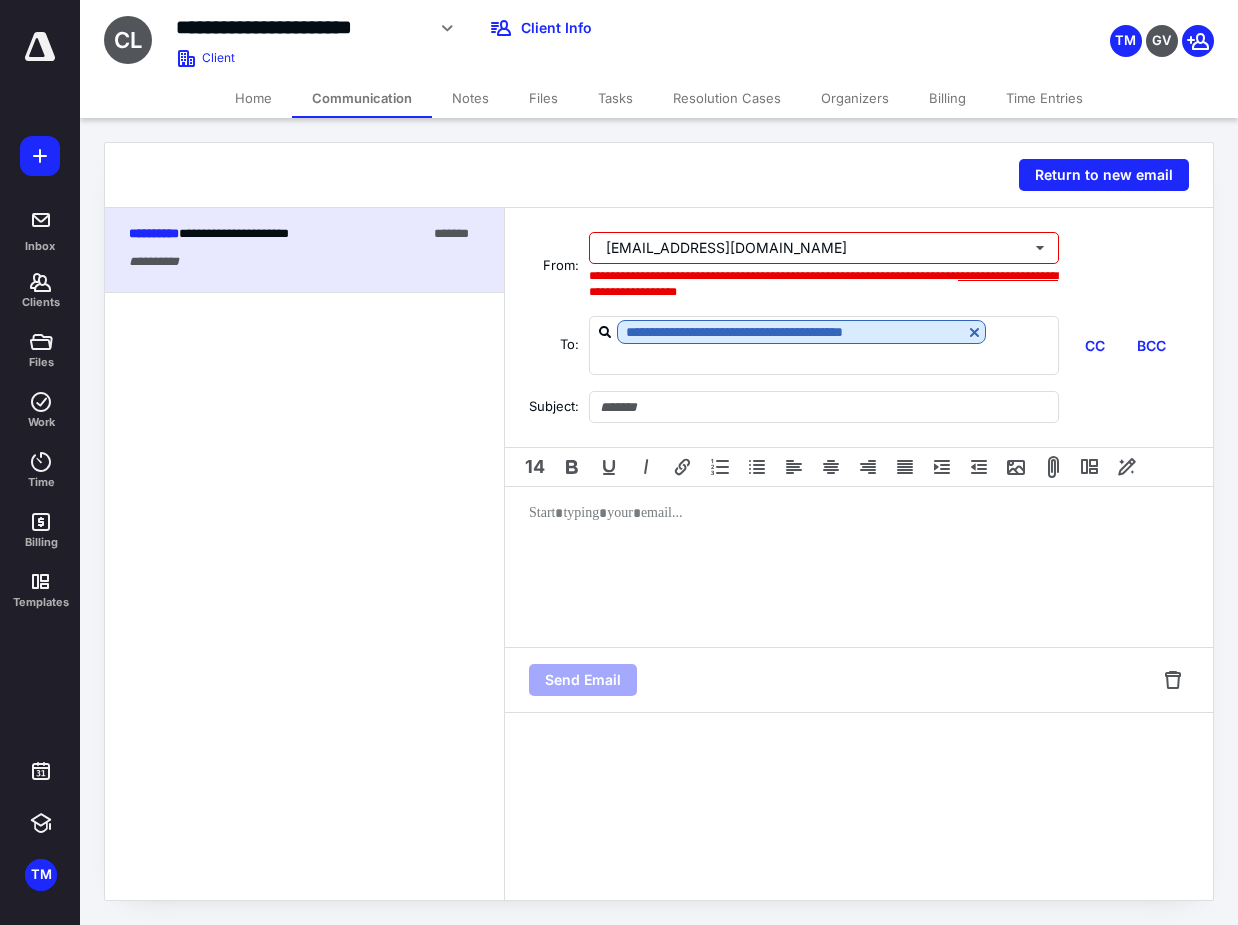 click on "**********" at bounding box center (1008, 276) 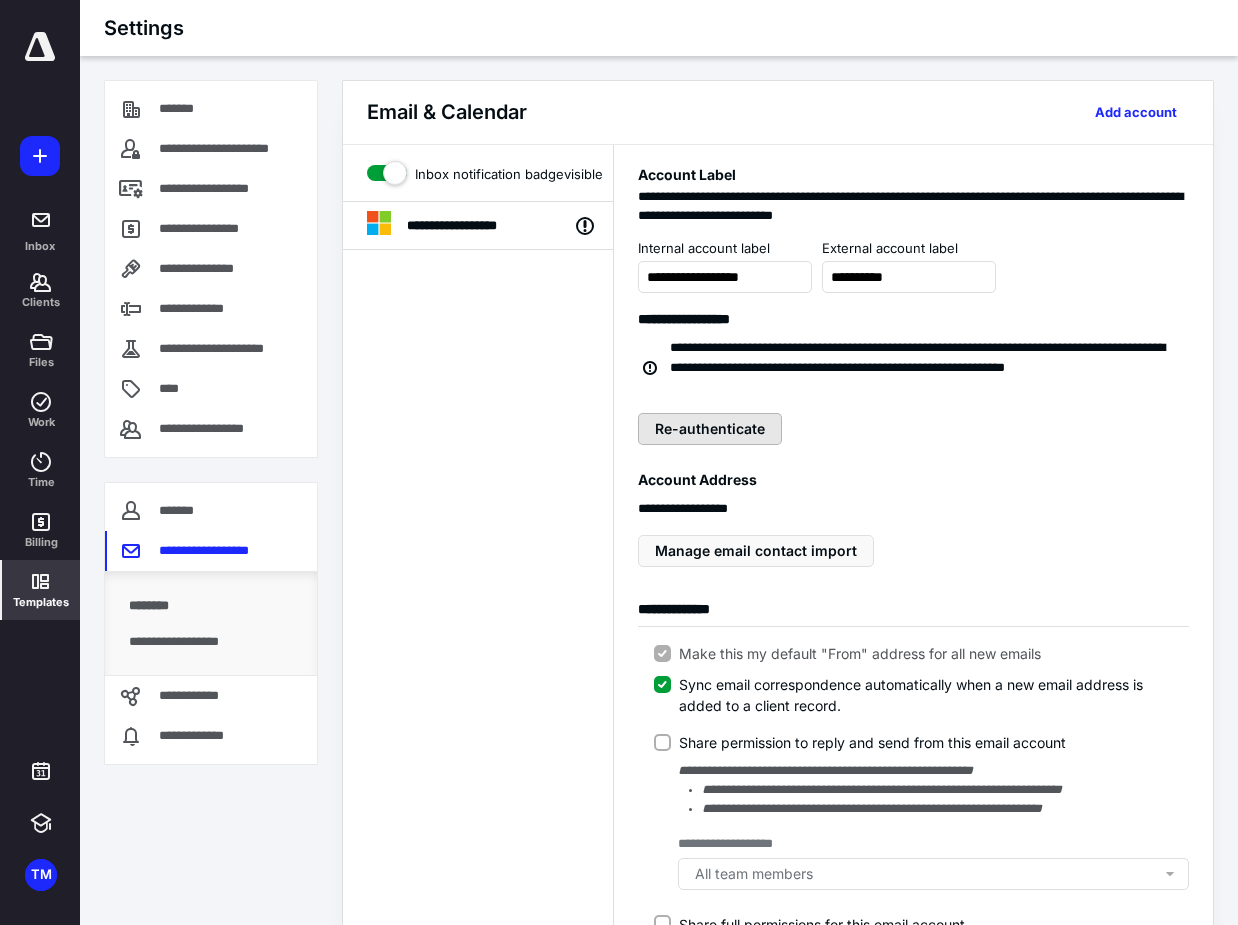 click on "Re-authenticate" at bounding box center (710, 429) 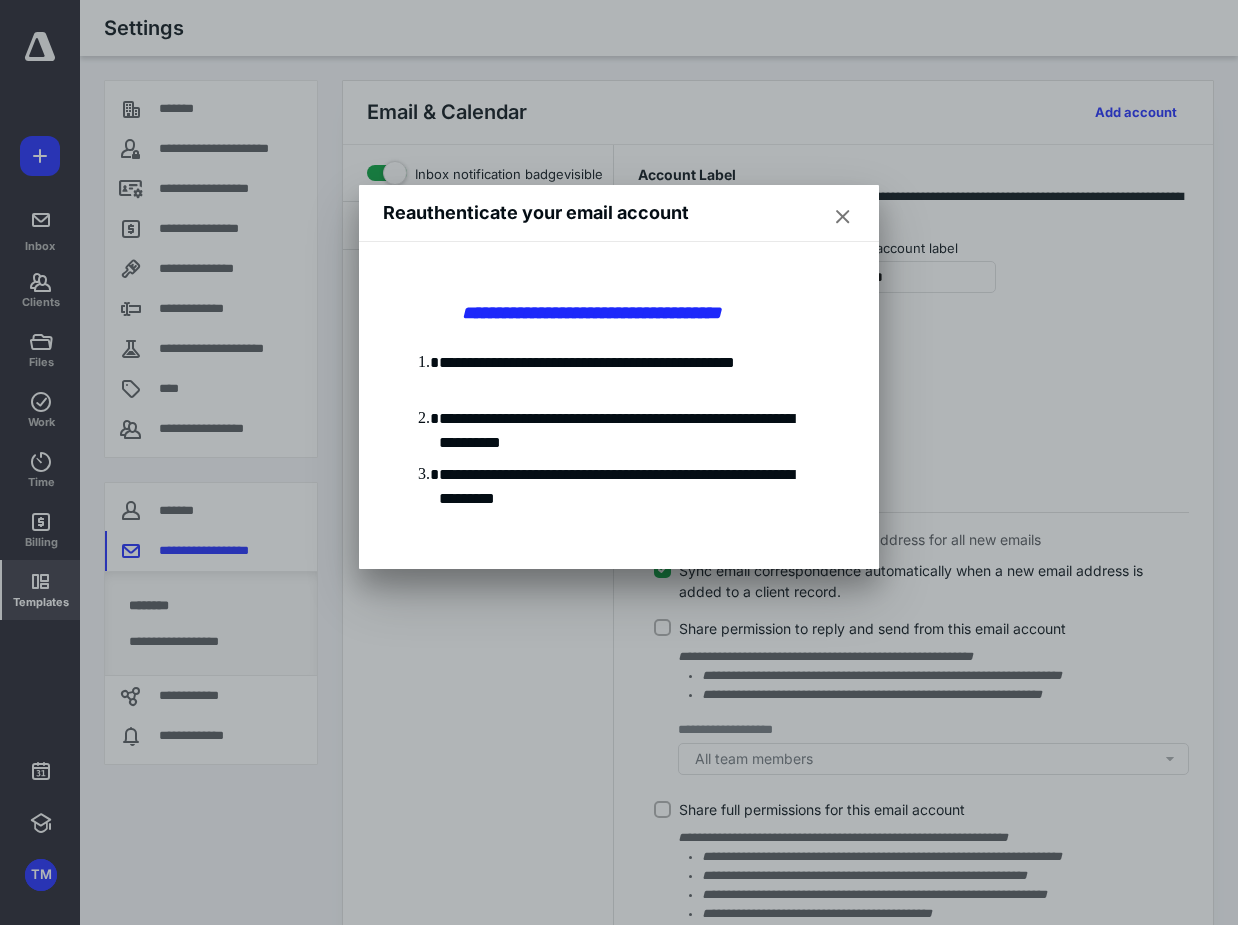 click at bounding box center (843, 217) 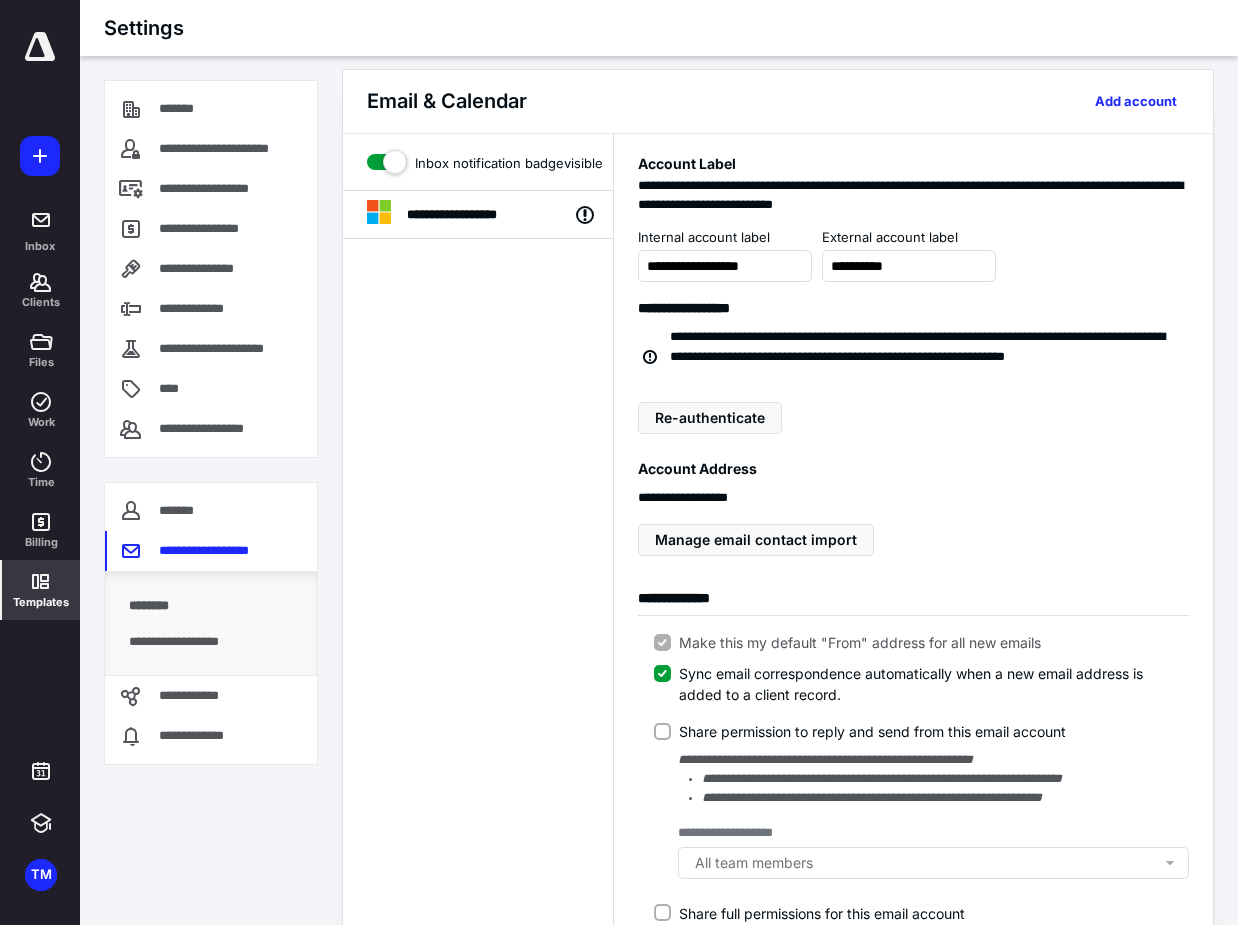 scroll, scrollTop: 0, scrollLeft: 0, axis: both 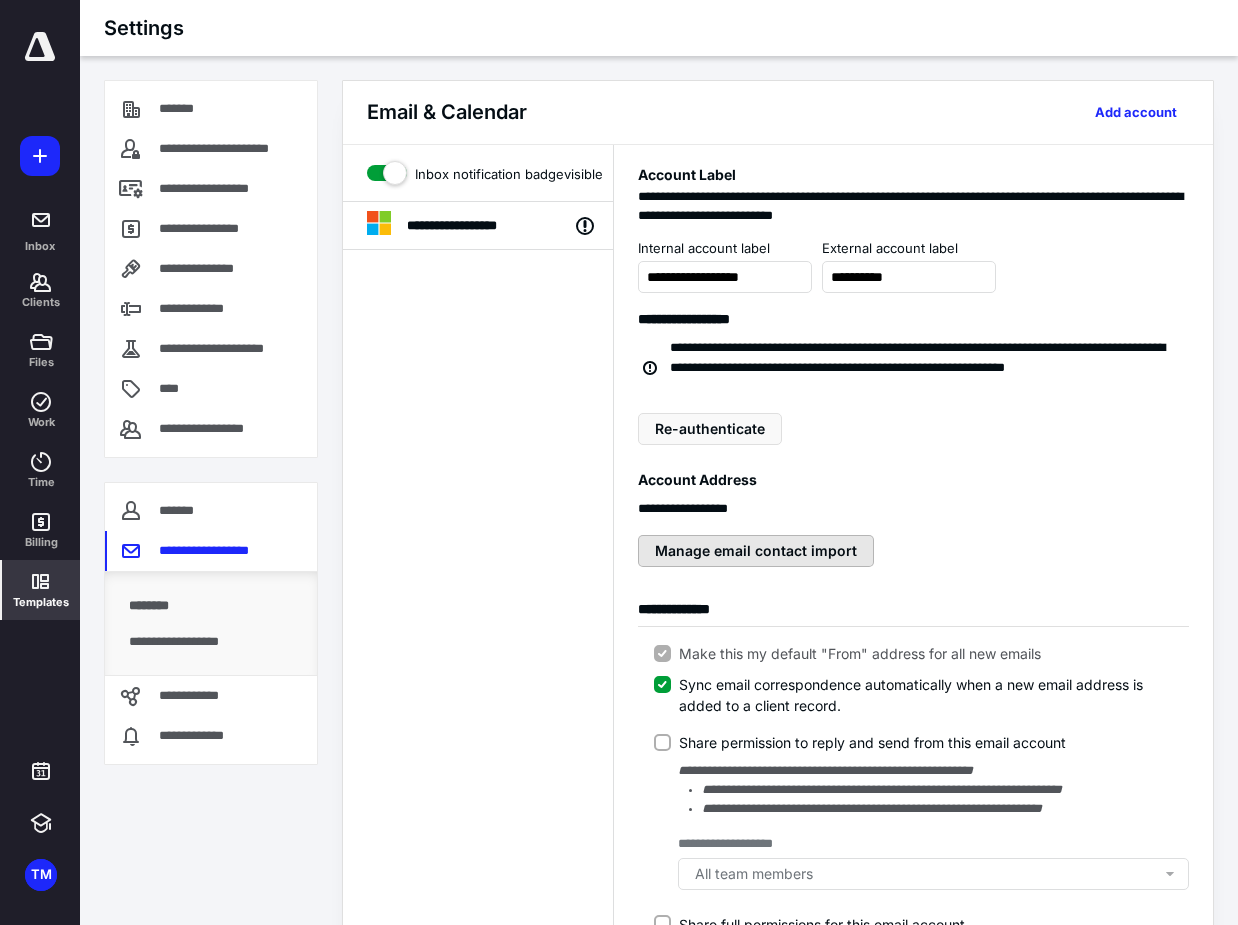 click on "Manage email contact import" at bounding box center (756, 551) 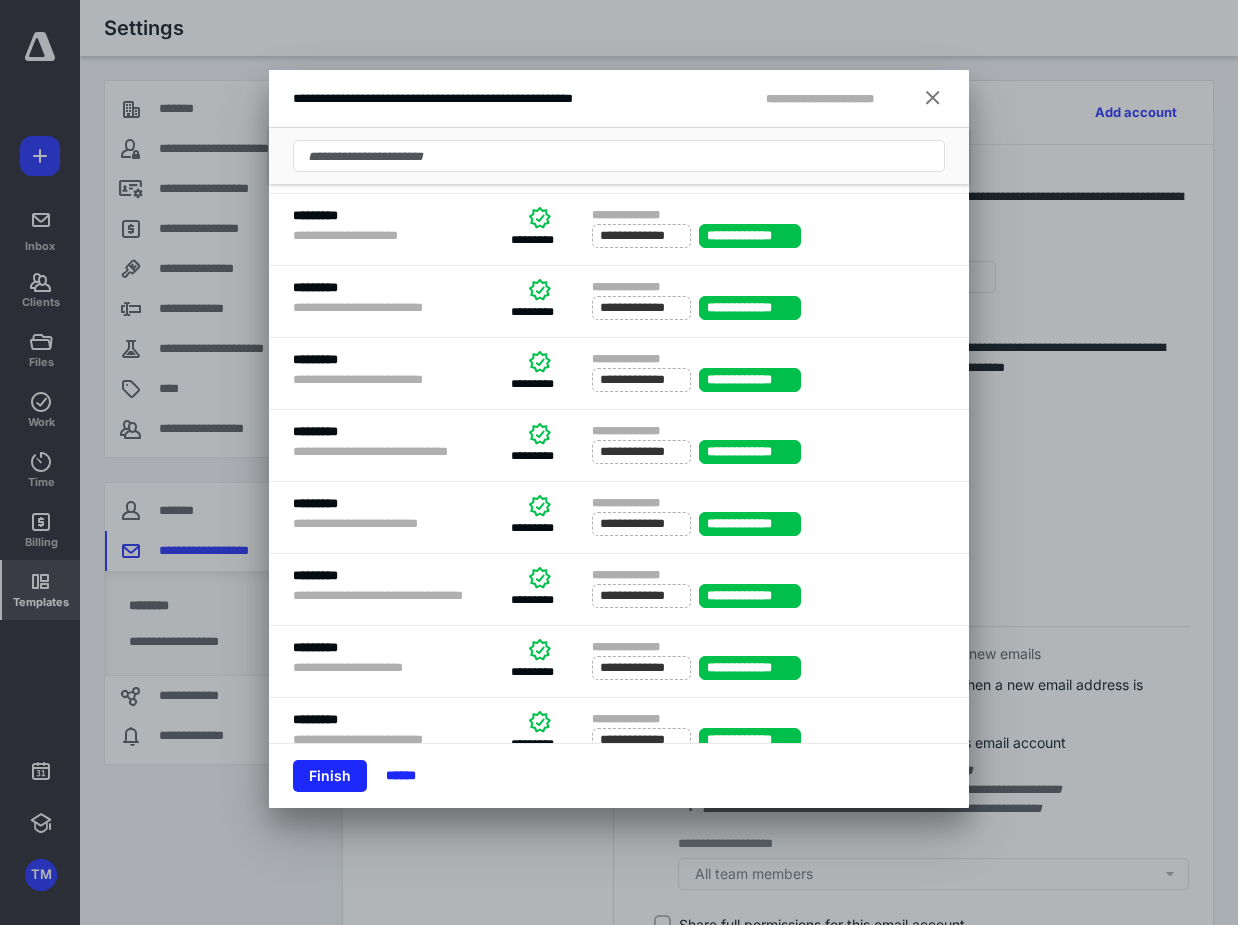 scroll, scrollTop: 0, scrollLeft: 0, axis: both 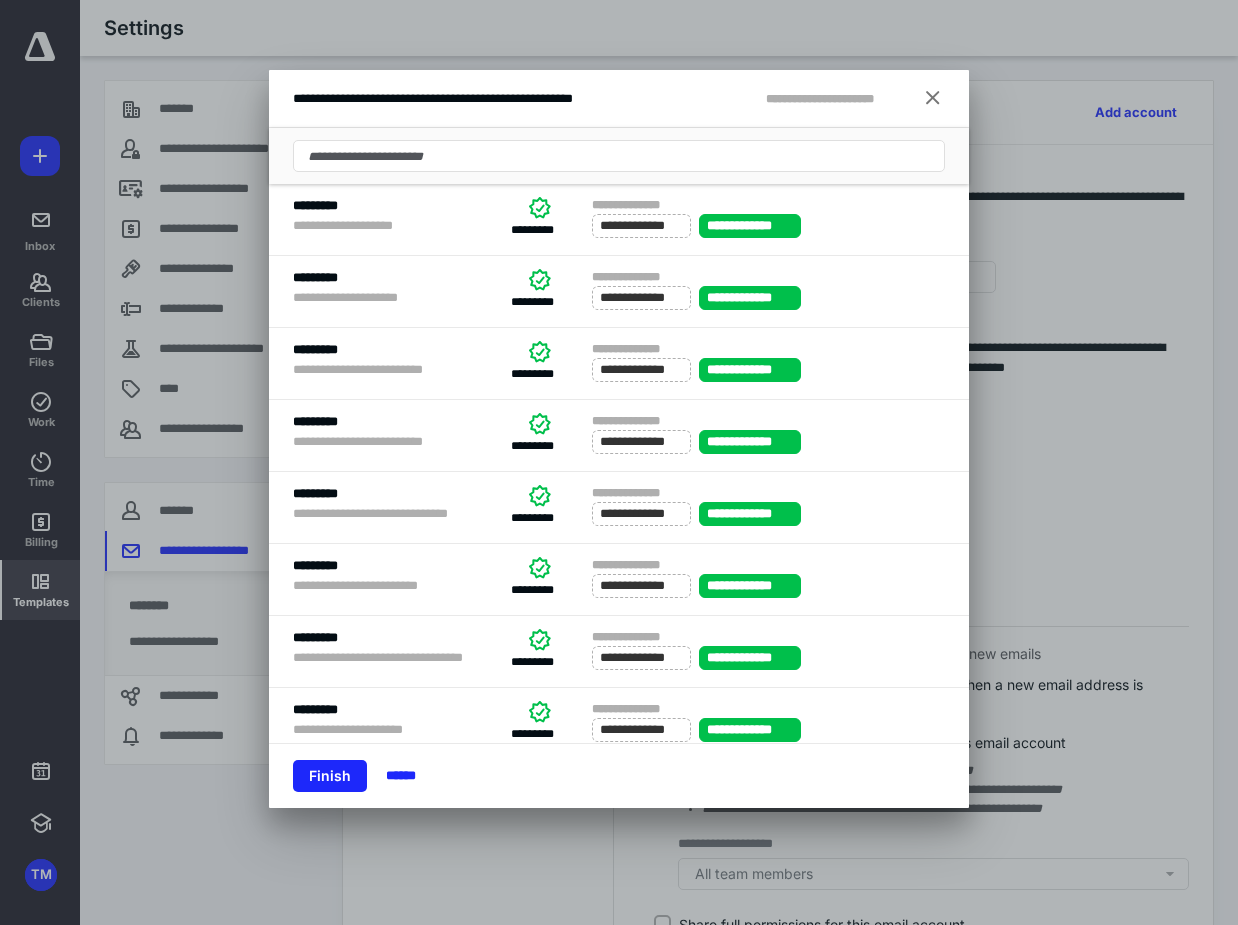 click at bounding box center (933, 99) 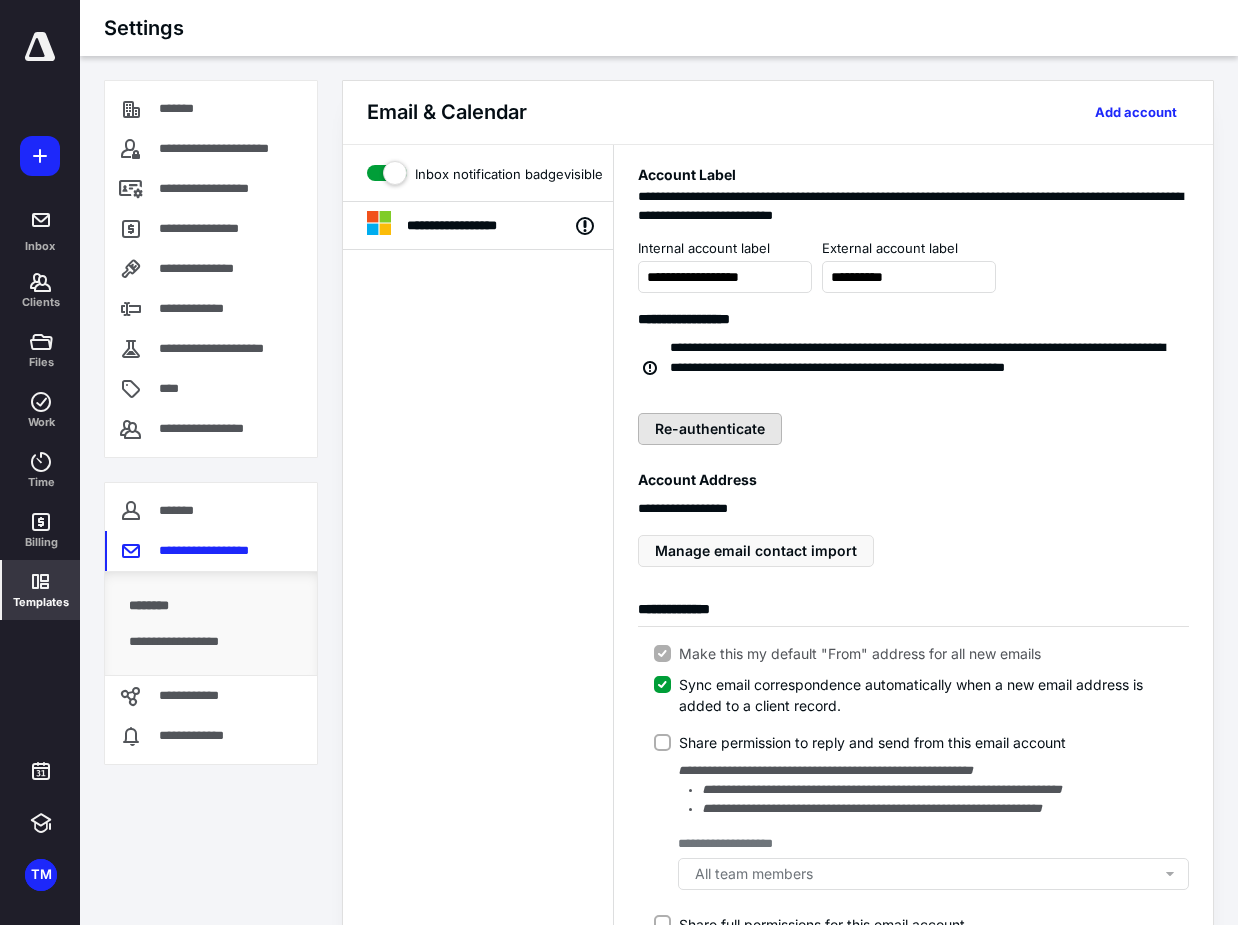 click on "Re-authenticate" at bounding box center (710, 429) 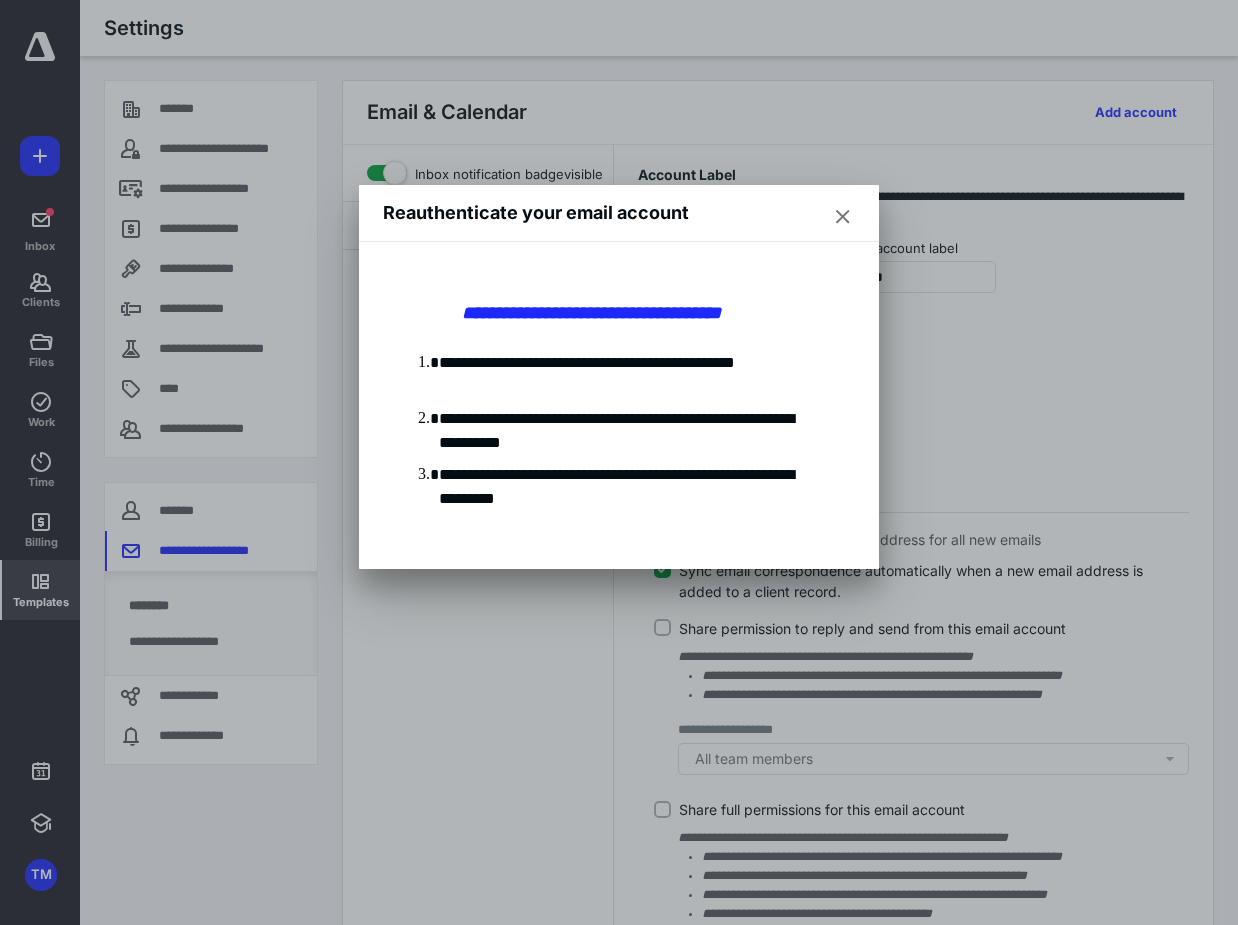 click at bounding box center [843, 217] 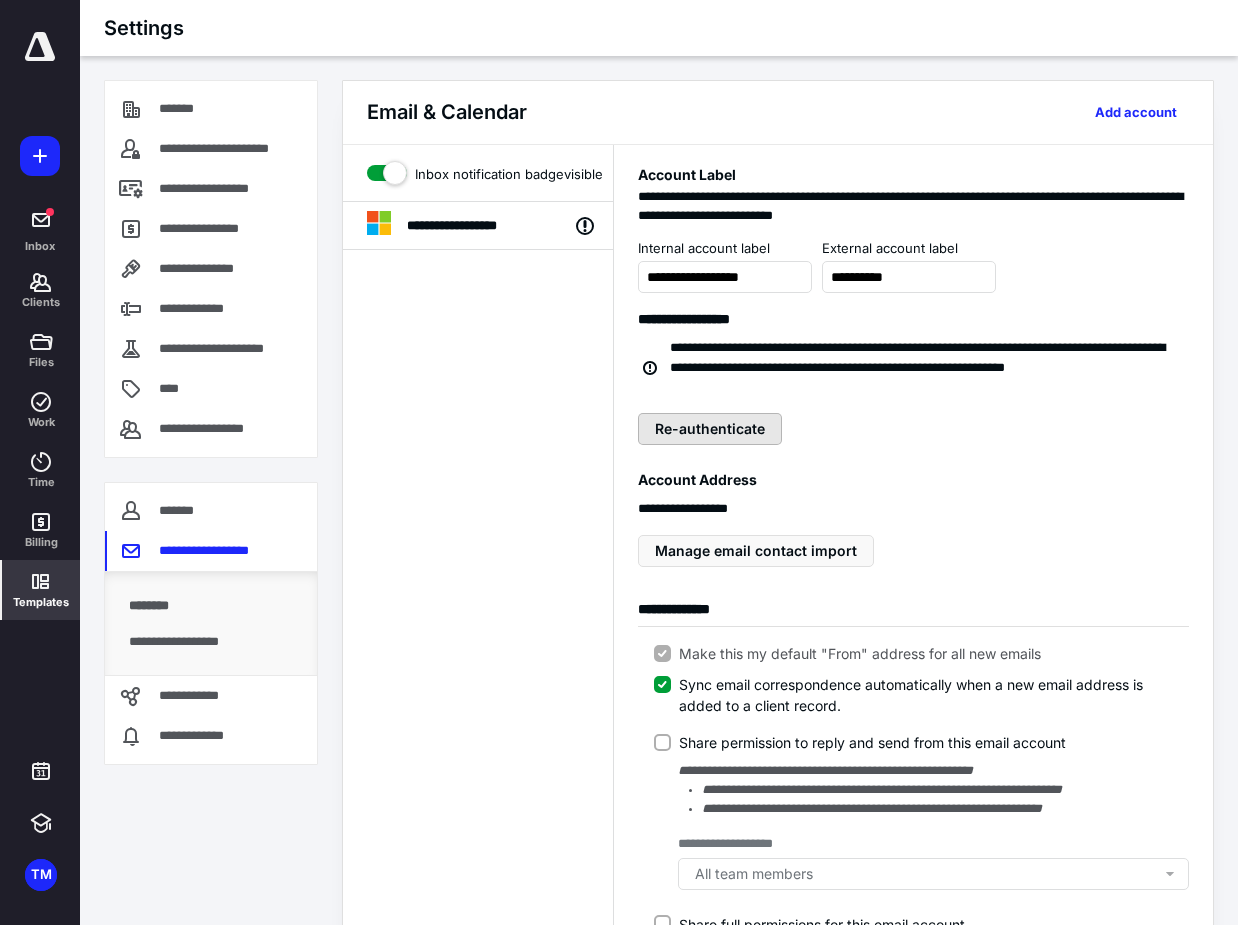 click on "Re-authenticate" at bounding box center (710, 429) 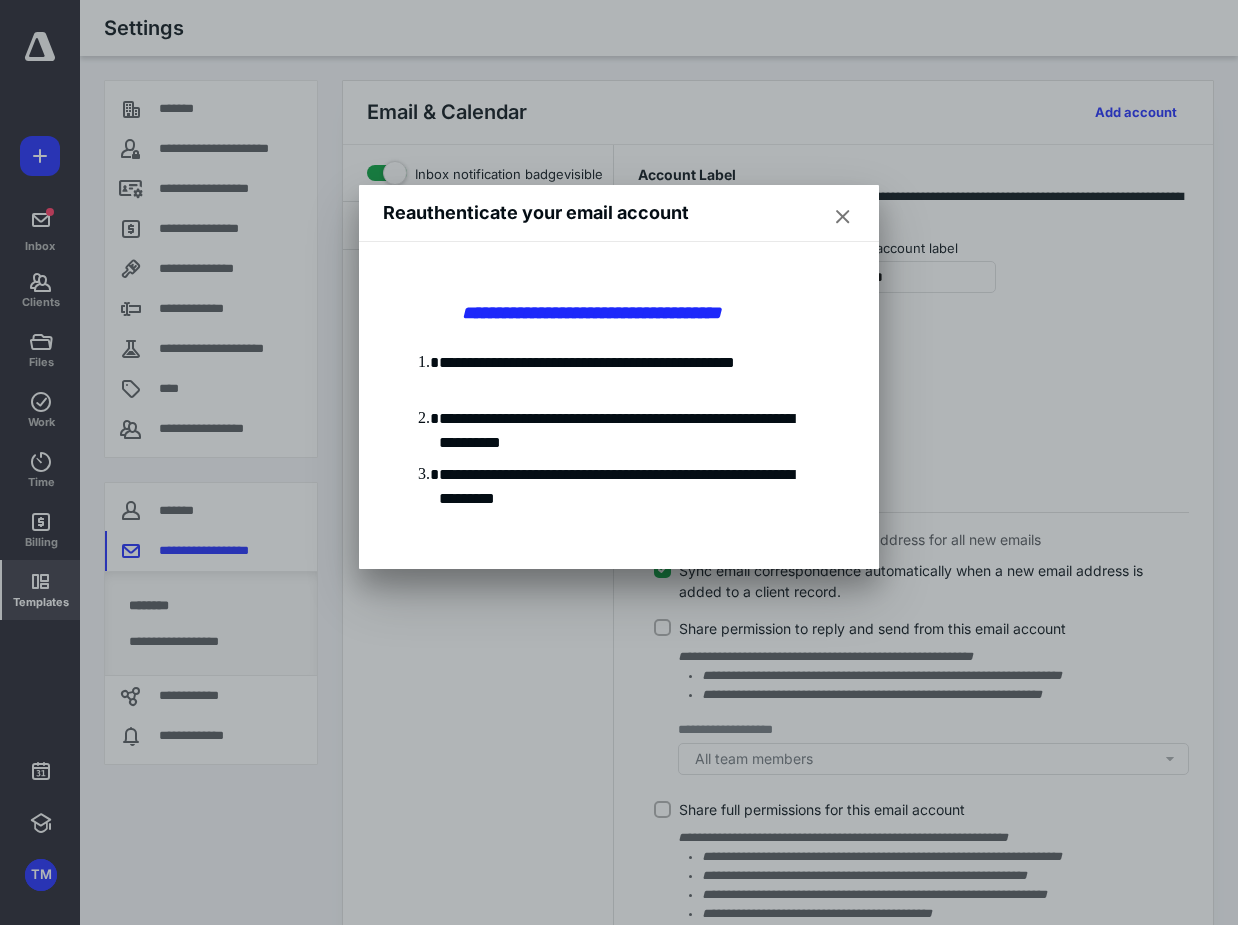 click at bounding box center (843, 217) 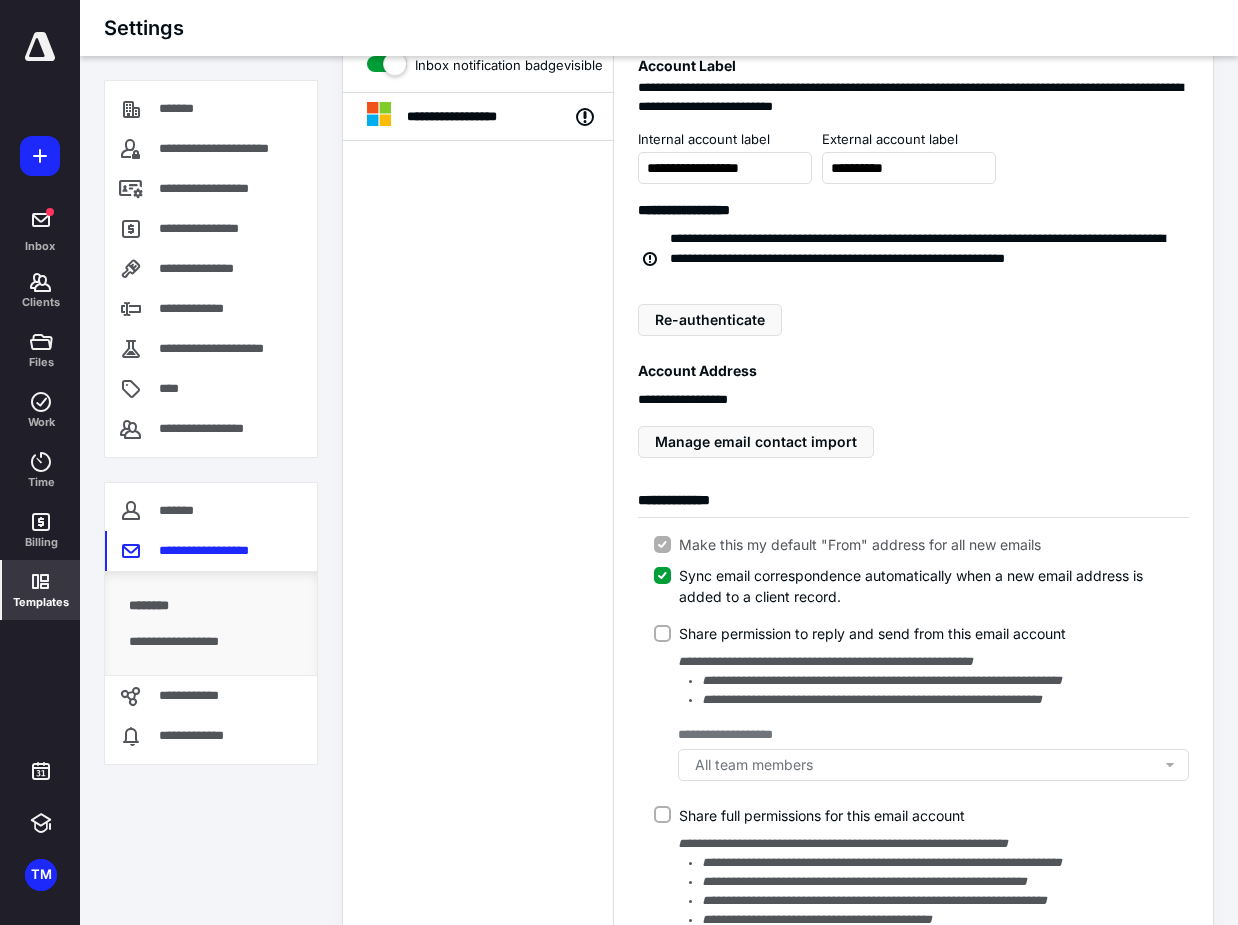 scroll, scrollTop: 0, scrollLeft: 0, axis: both 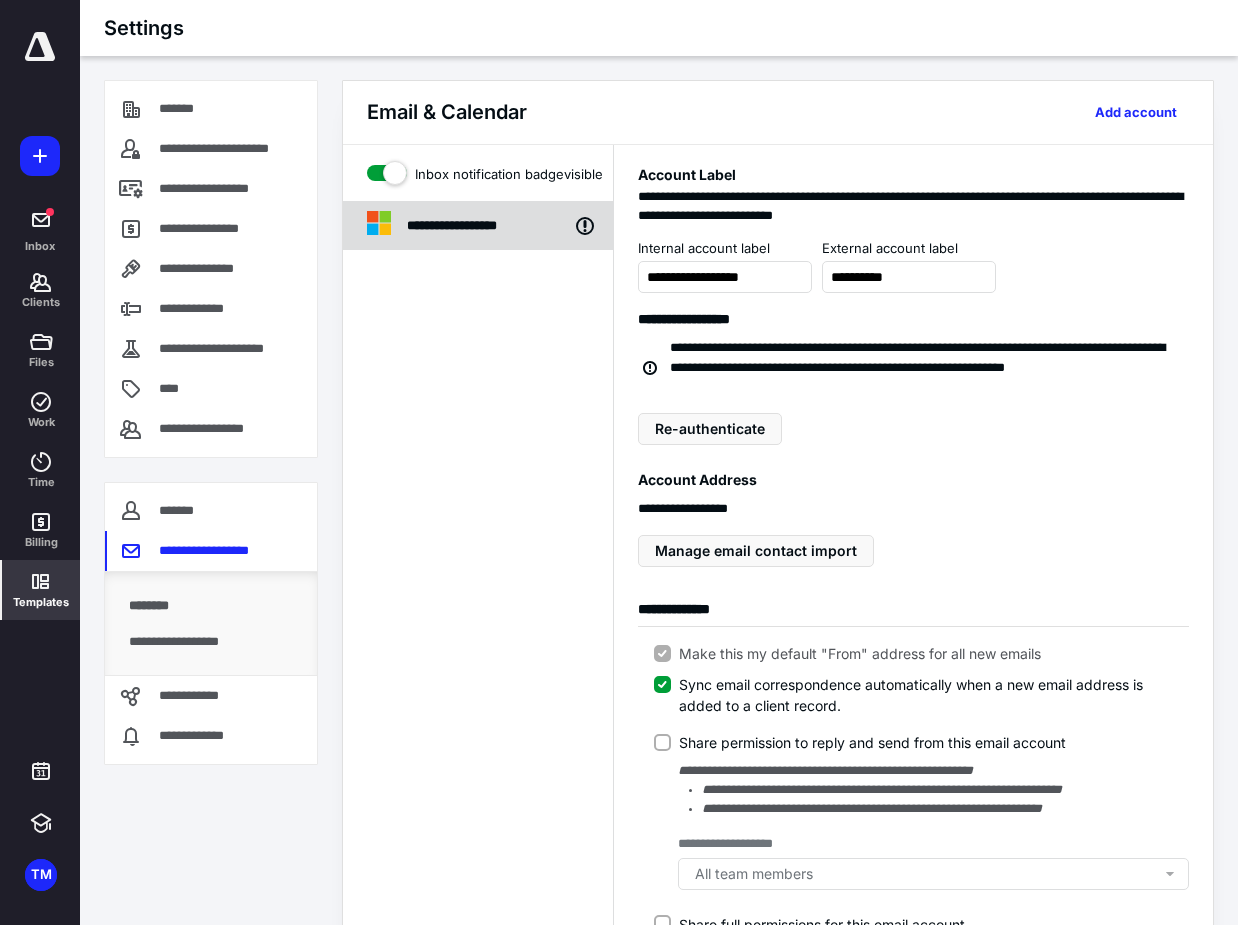 click on "**********" at bounding box center [469, 226] 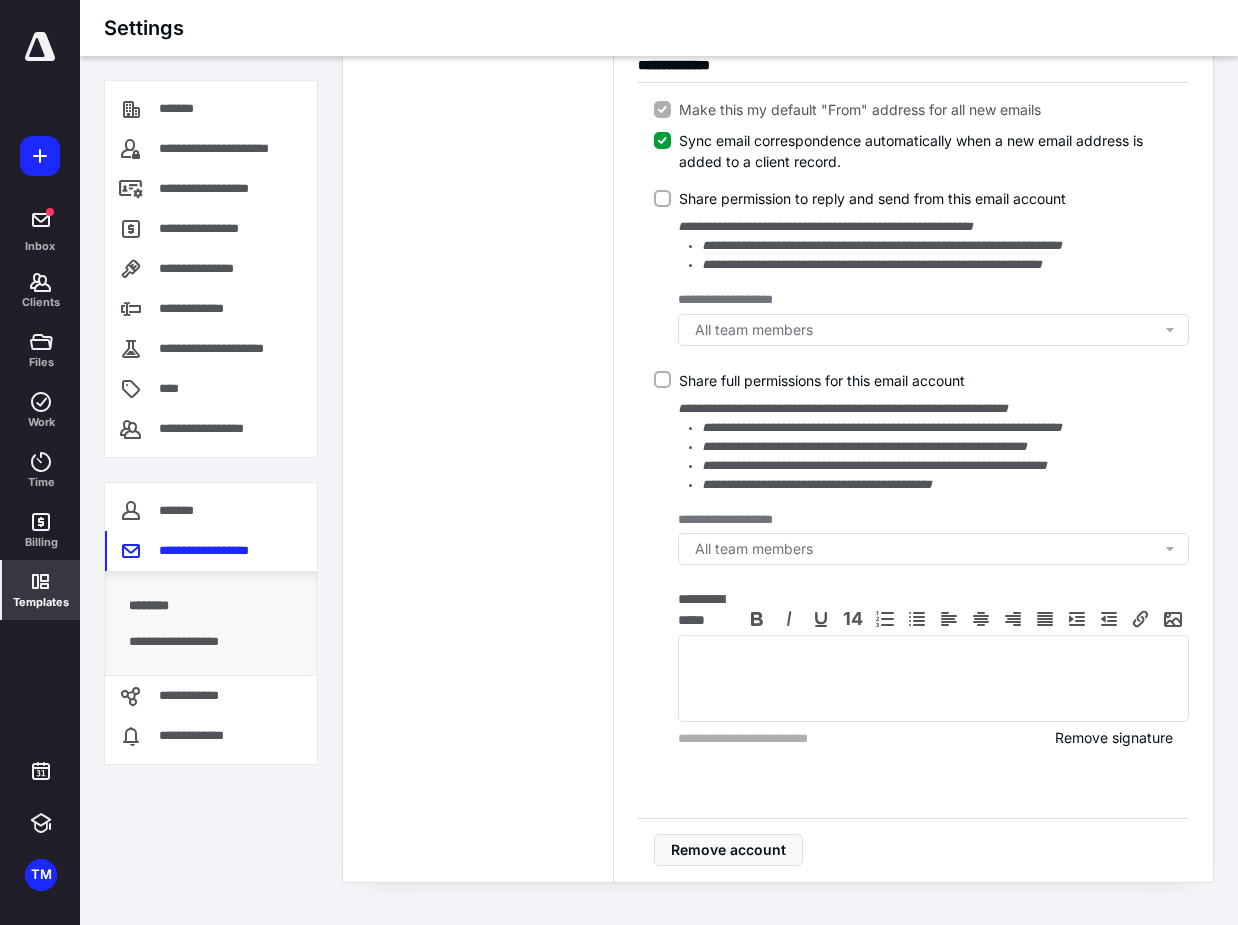 scroll, scrollTop: 564, scrollLeft: 0, axis: vertical 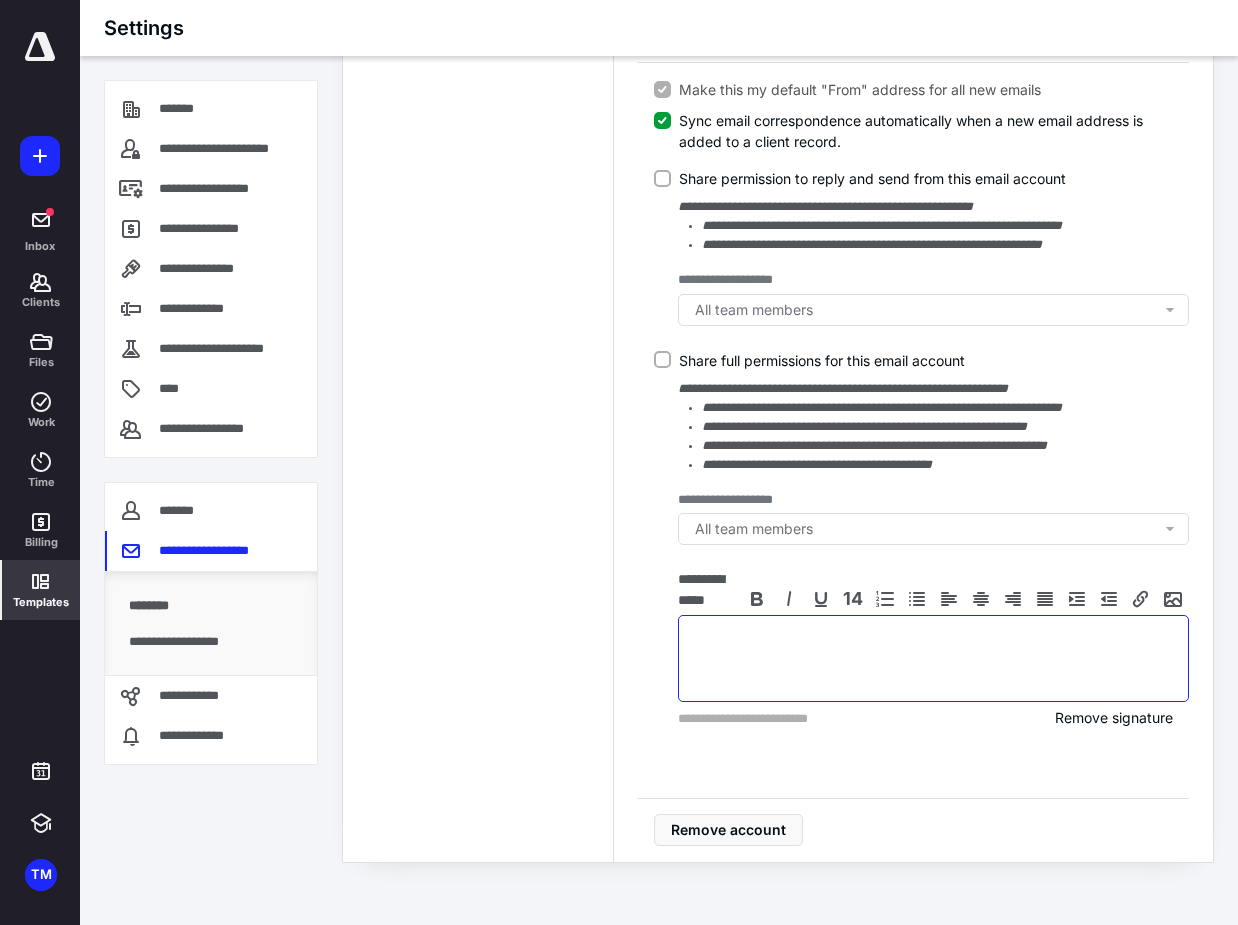 click at bounding box center (933, 658) 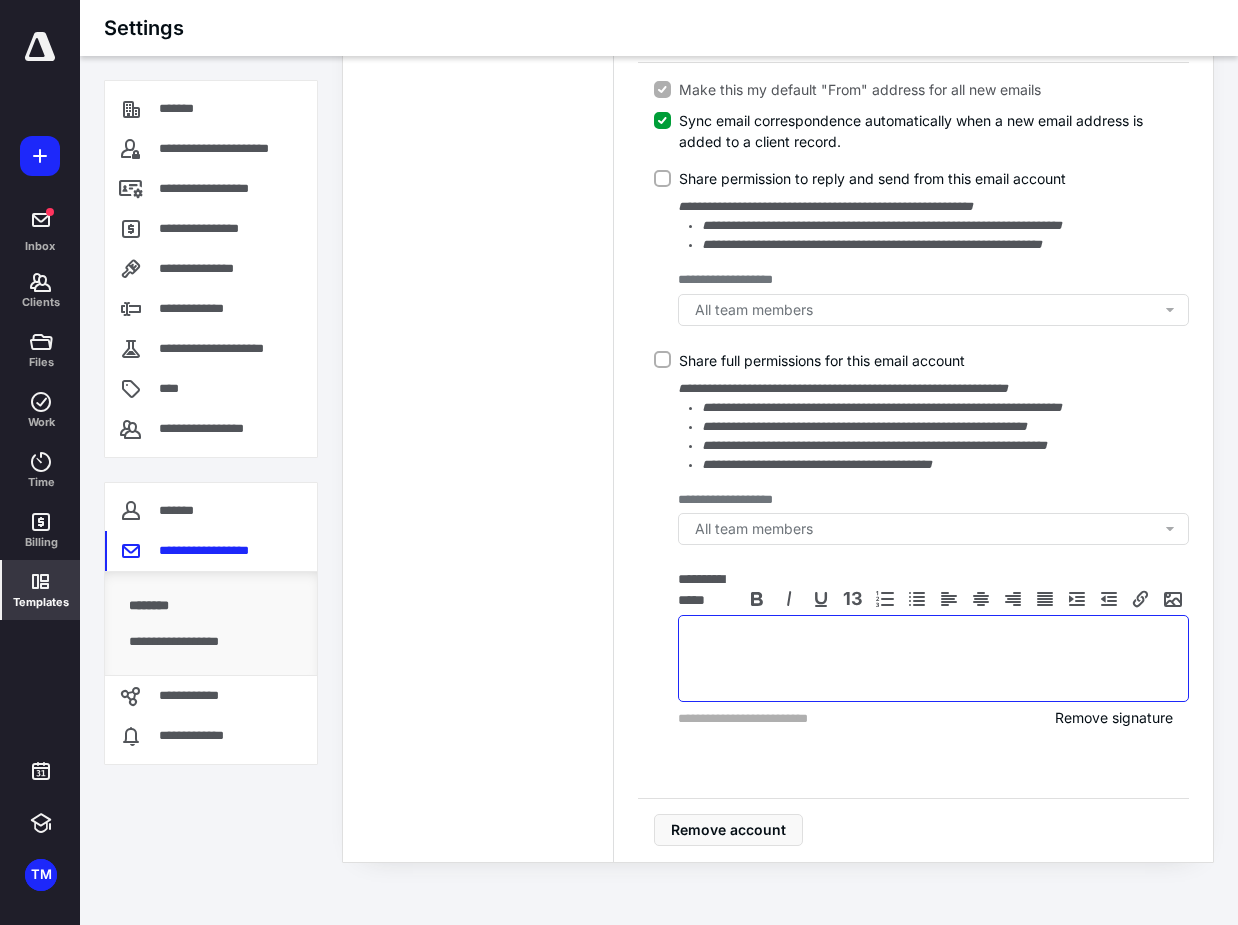 click at bounding box center [933, 658] 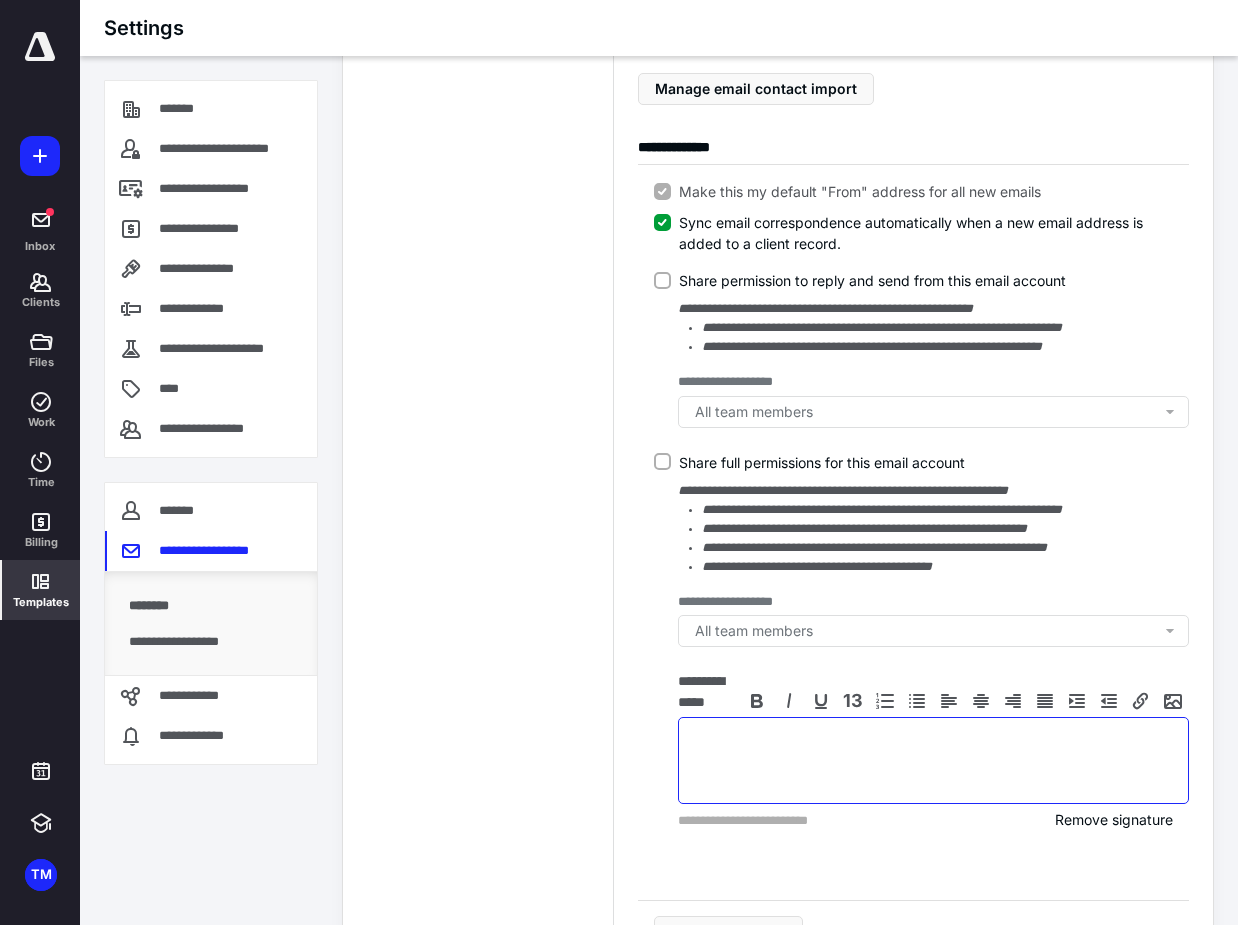 scroll, scrollTop: 564, scrollLeft: 0, axis: vertical 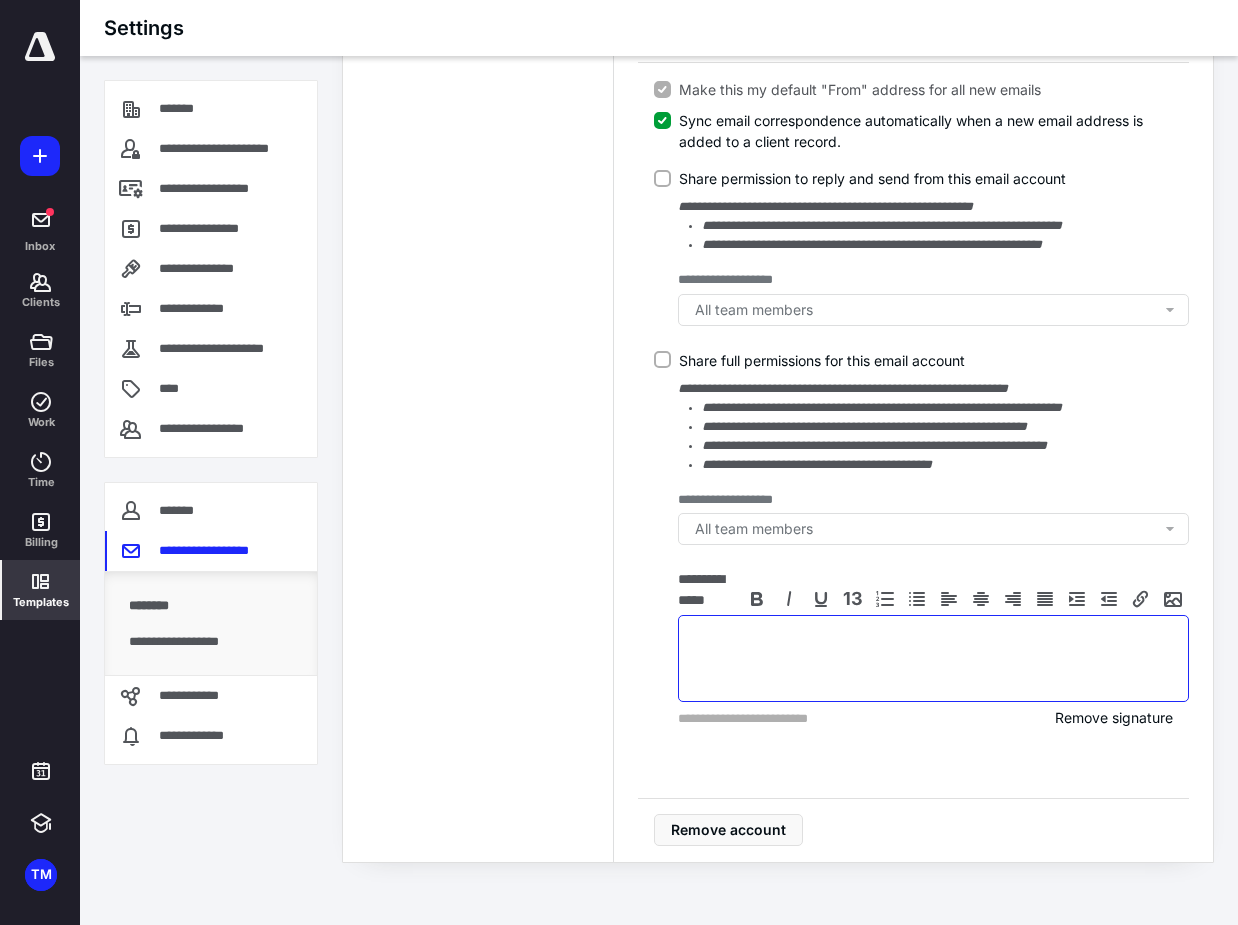 click at bounding box center [933, 658] 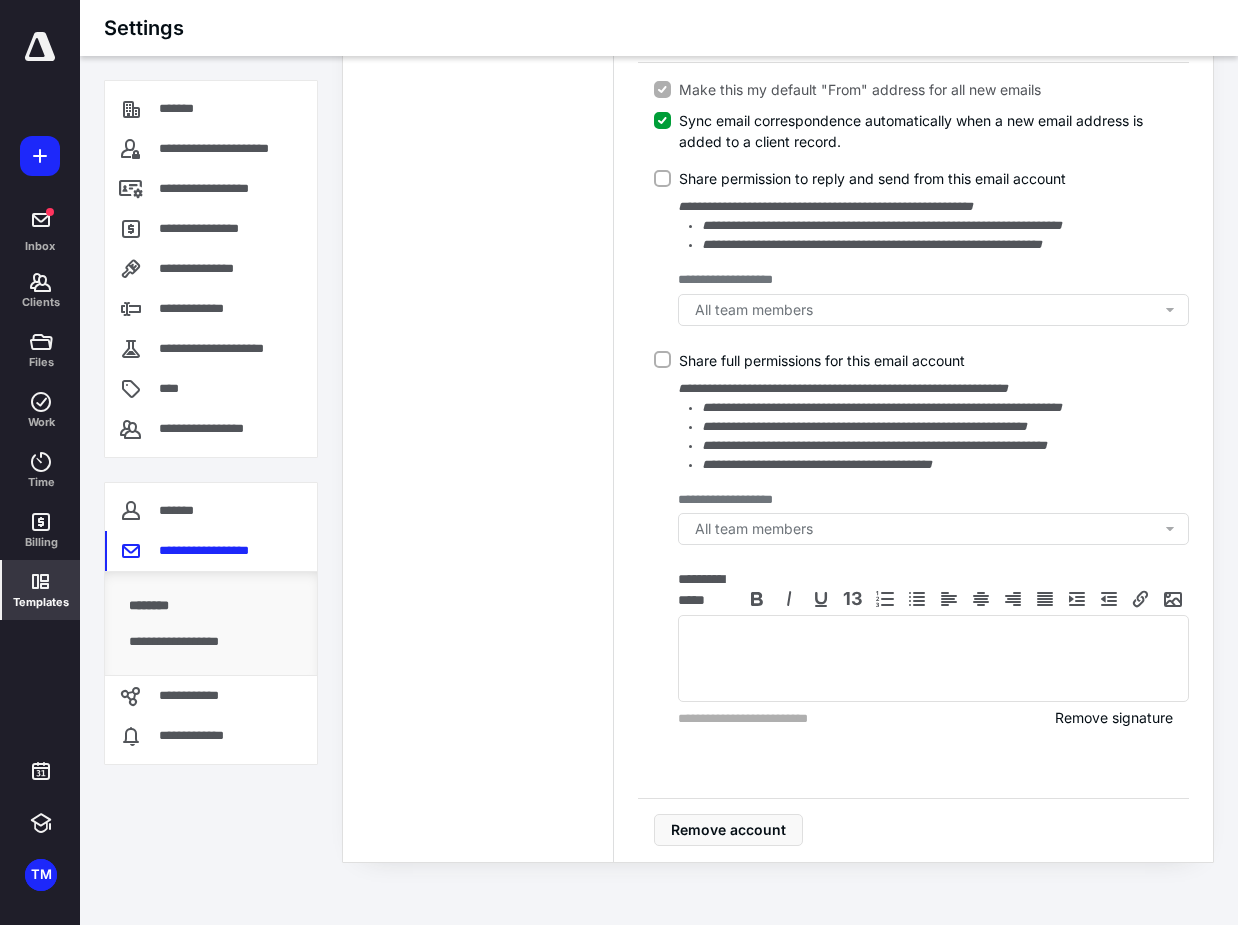click on "**********" at bounding box center (709, 592) 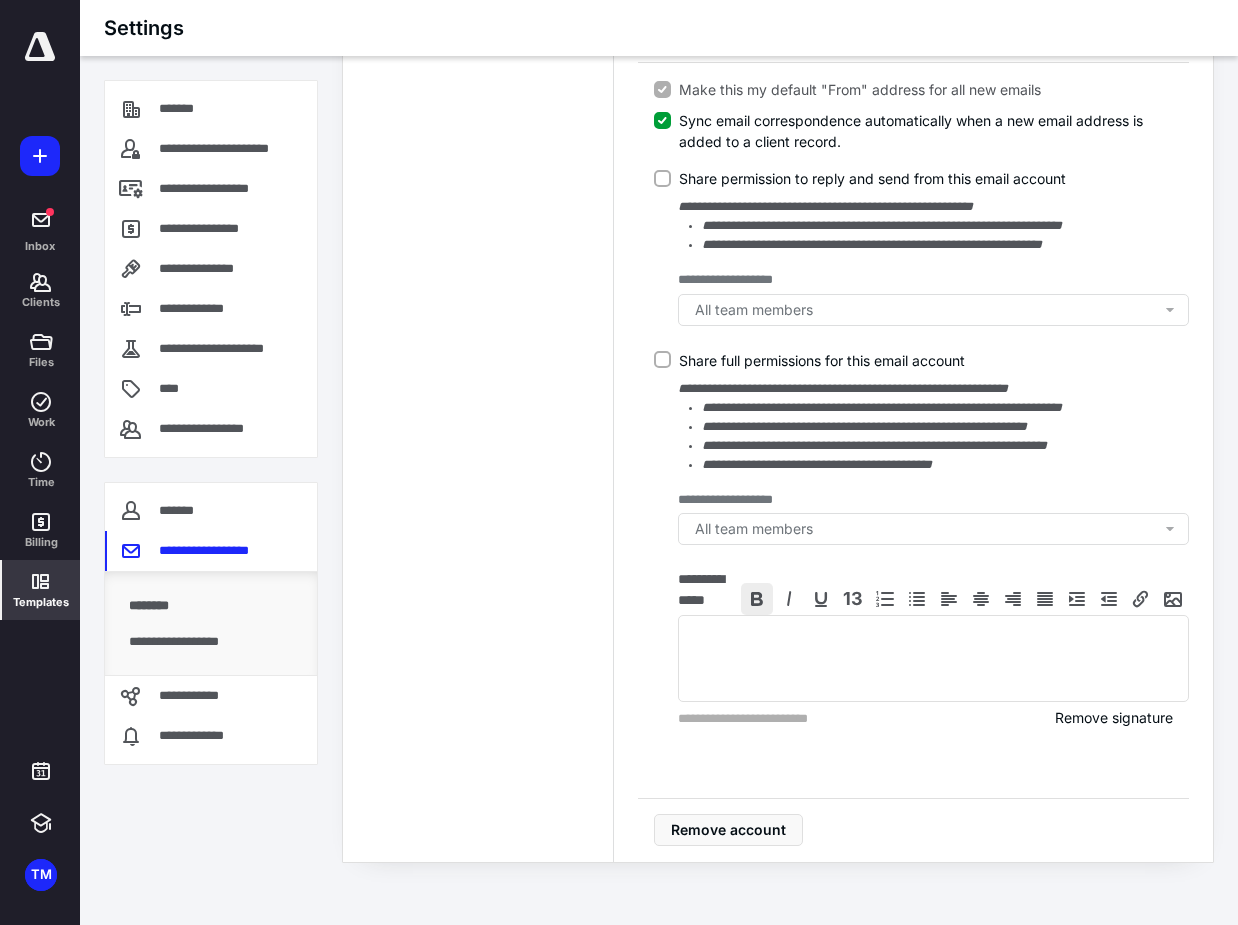click at bounding box center [757, 599] 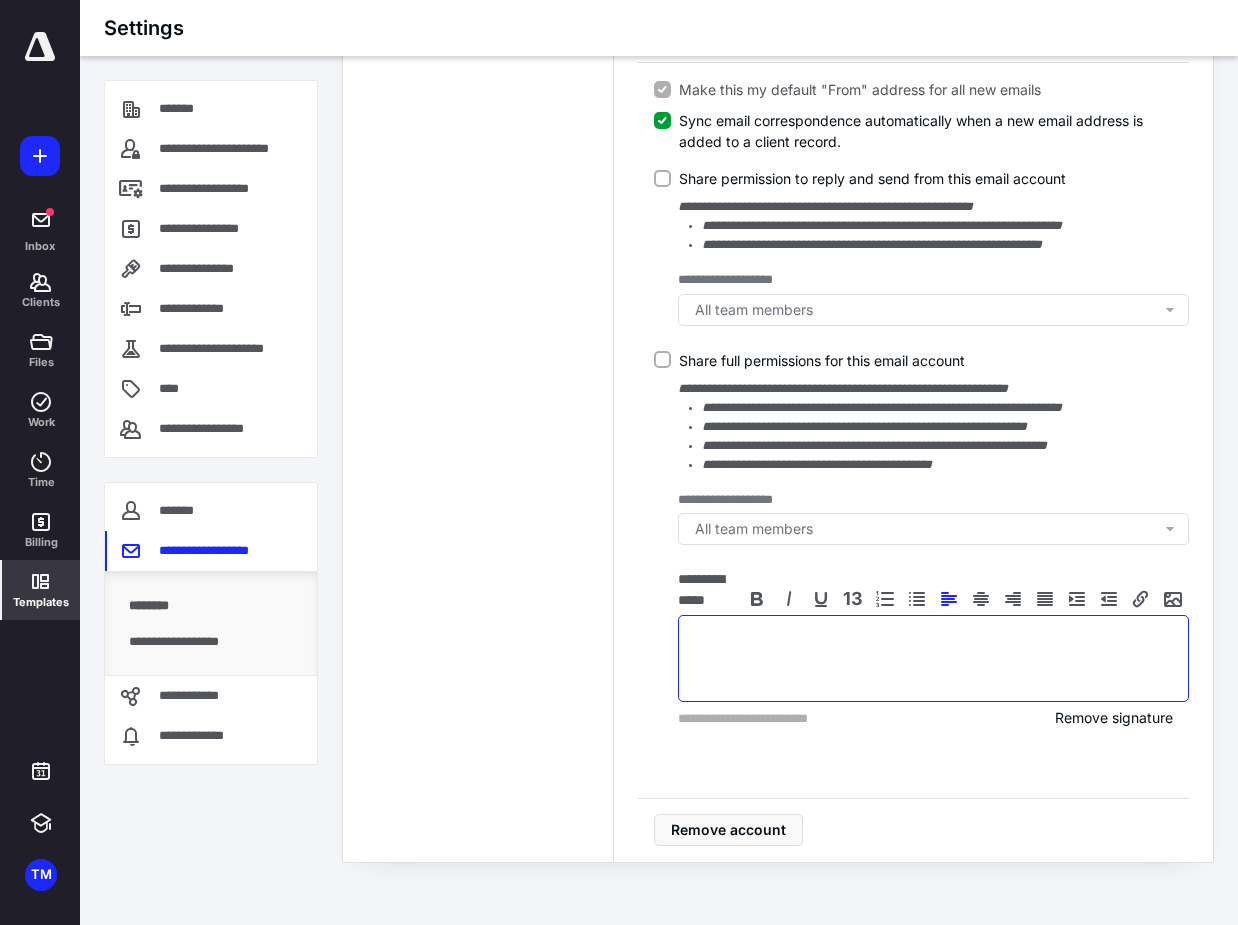 click at bounding box center [933, 658] 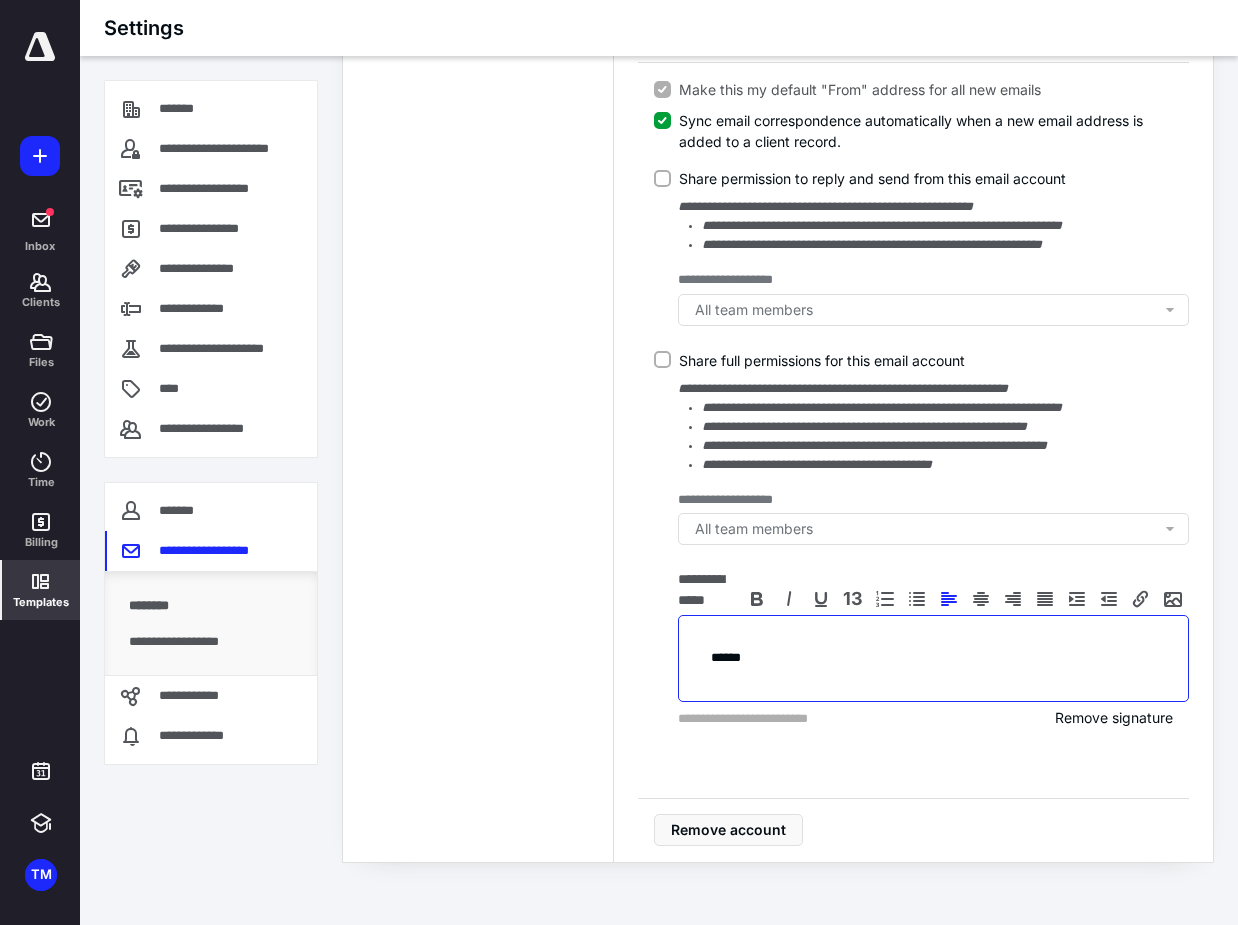 click on "******" at bounding box center [933, 658] 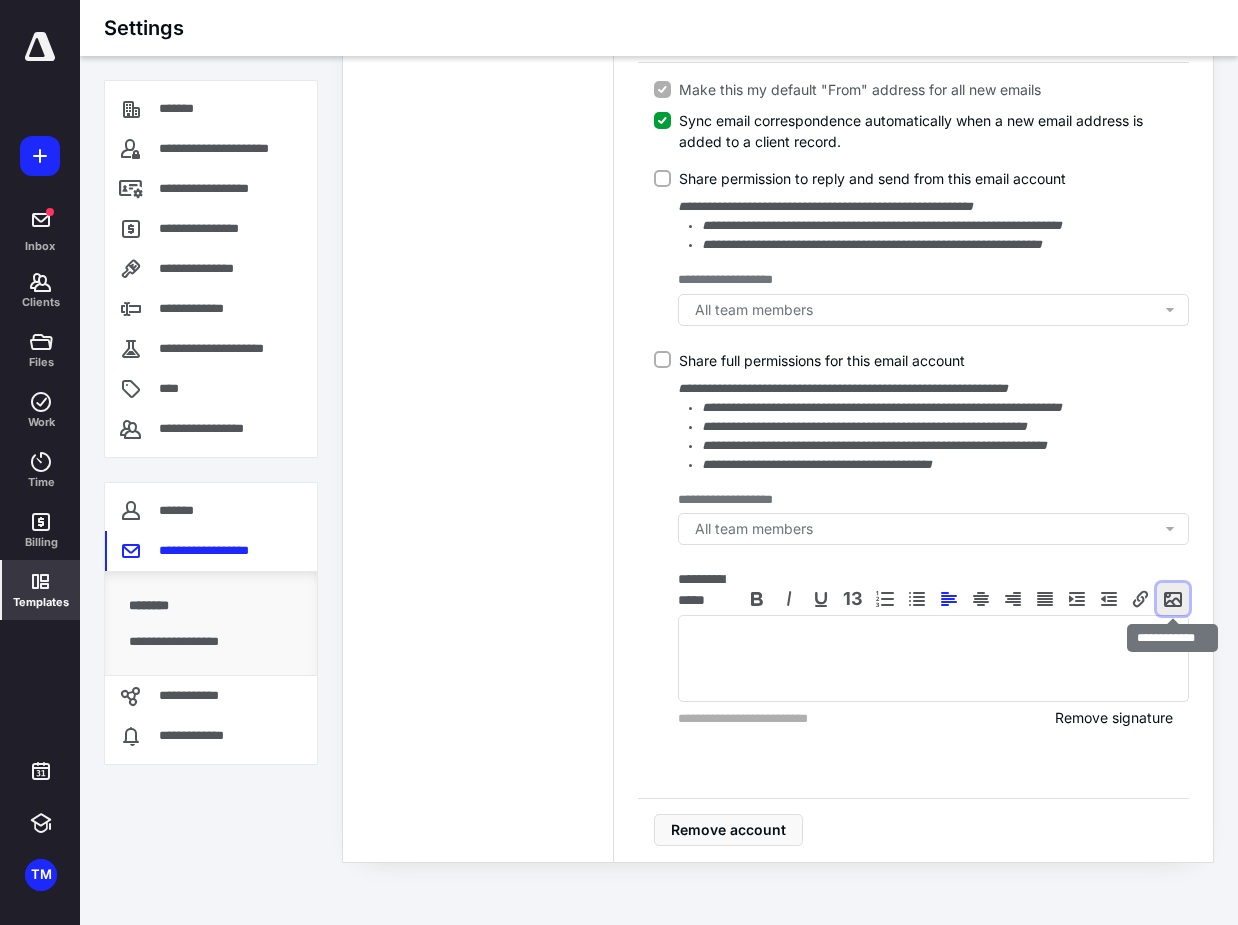 click at bounding box center [1173, 599] 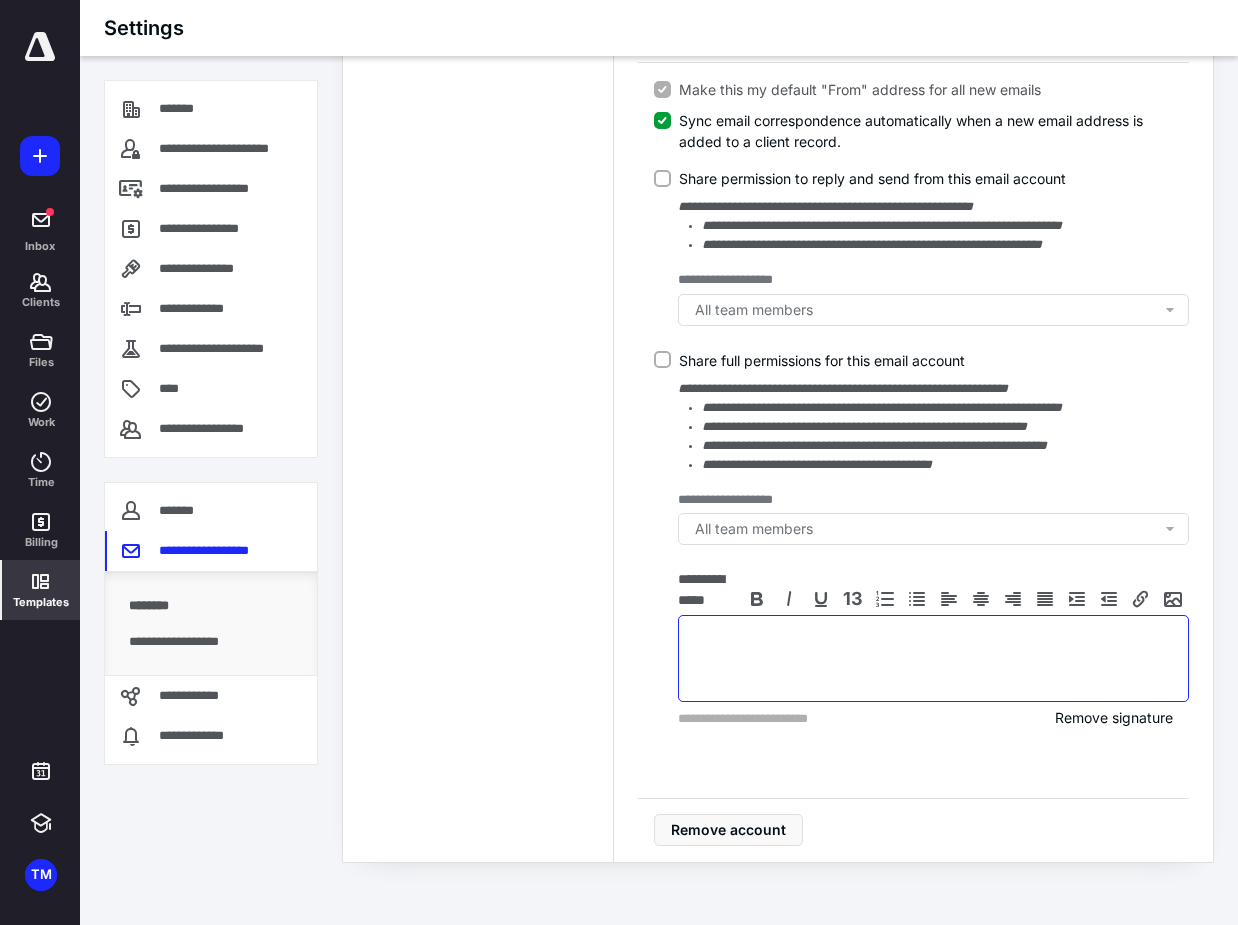 click at bounding box center [933, 658] 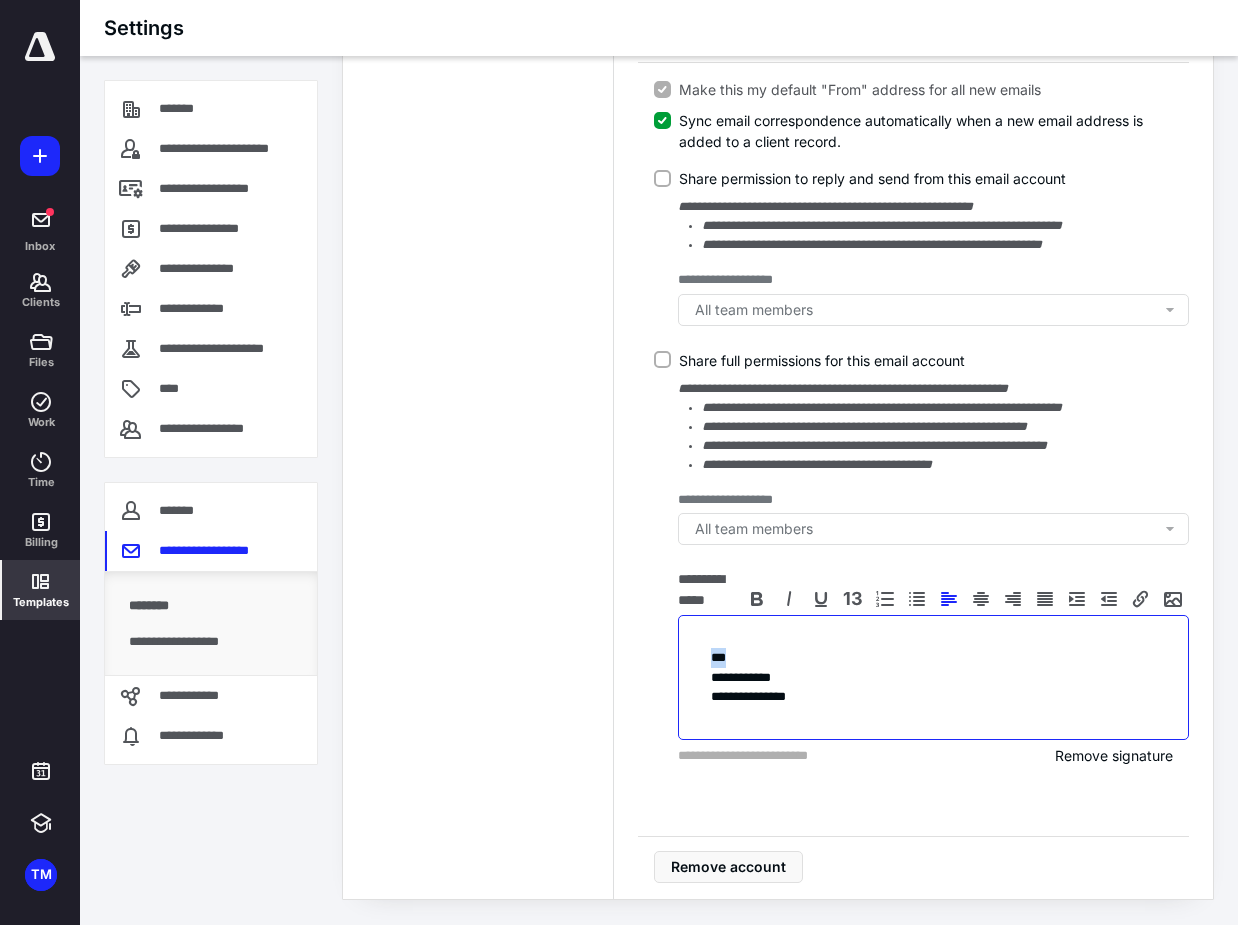 drag, startPoint x: 728, startPoint y: 656, endPoint x: 691, endPoint y: 657, distance: 37.01351 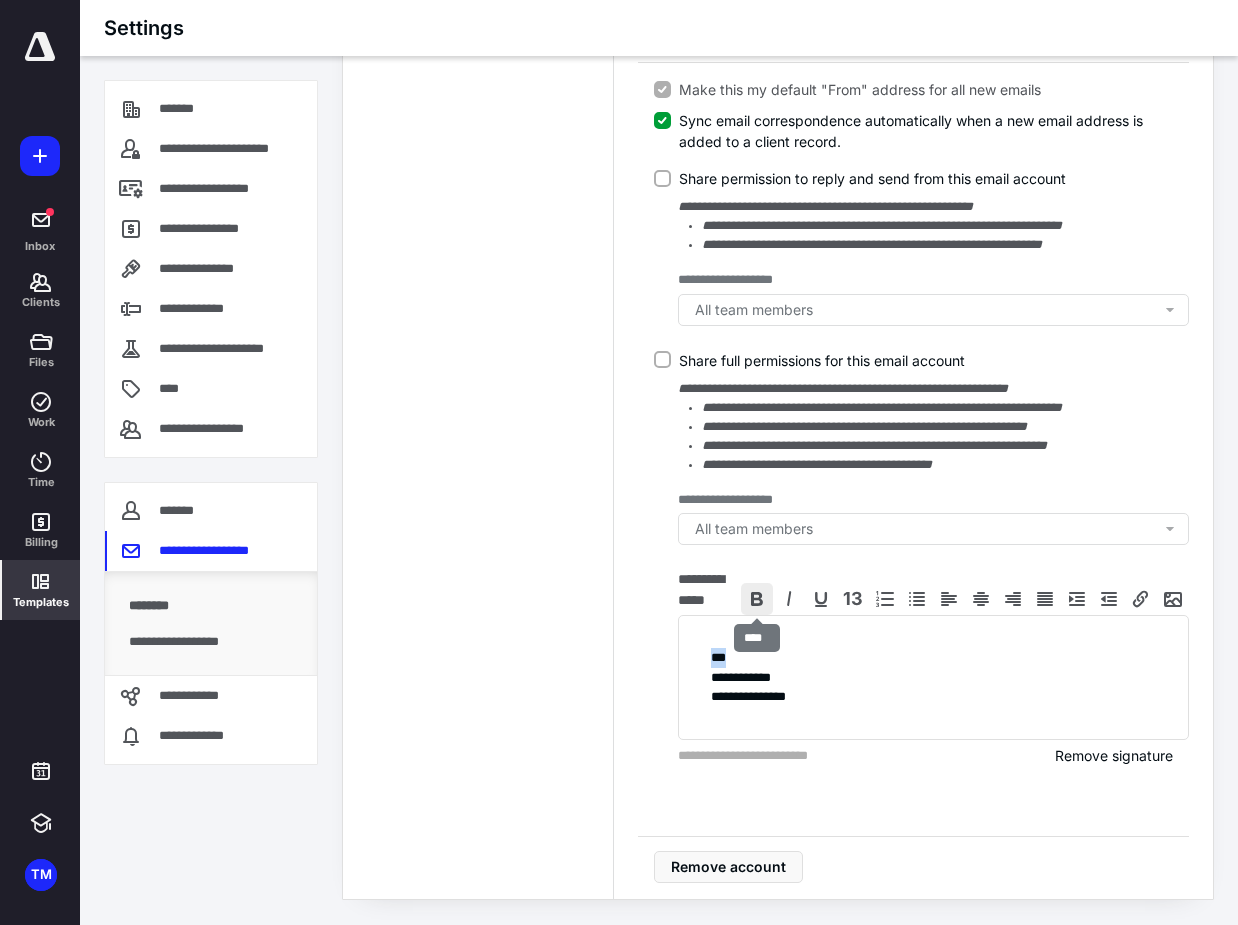 click at bounding box center (757, 599) 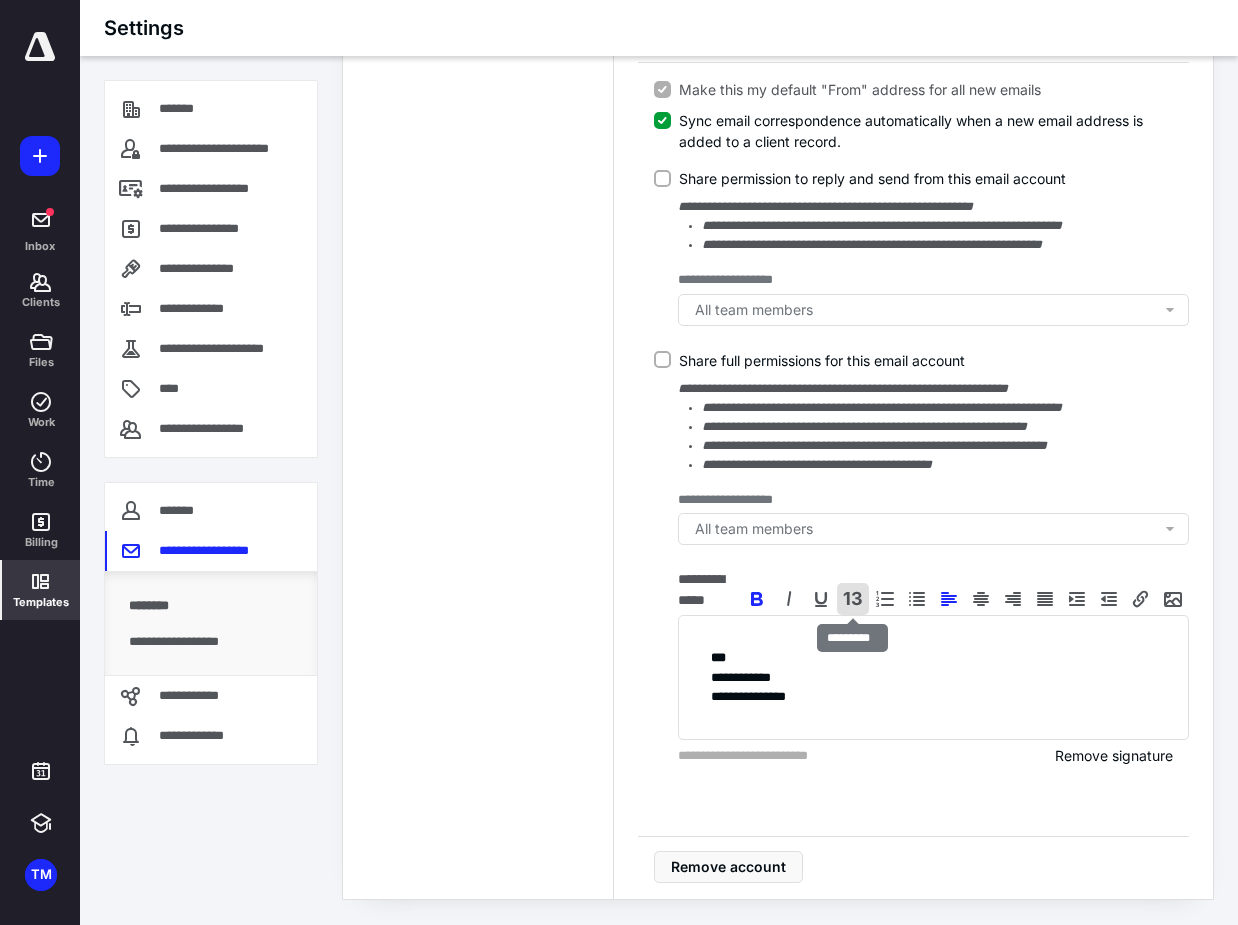 click on "13" at bounding box center [853, 599] 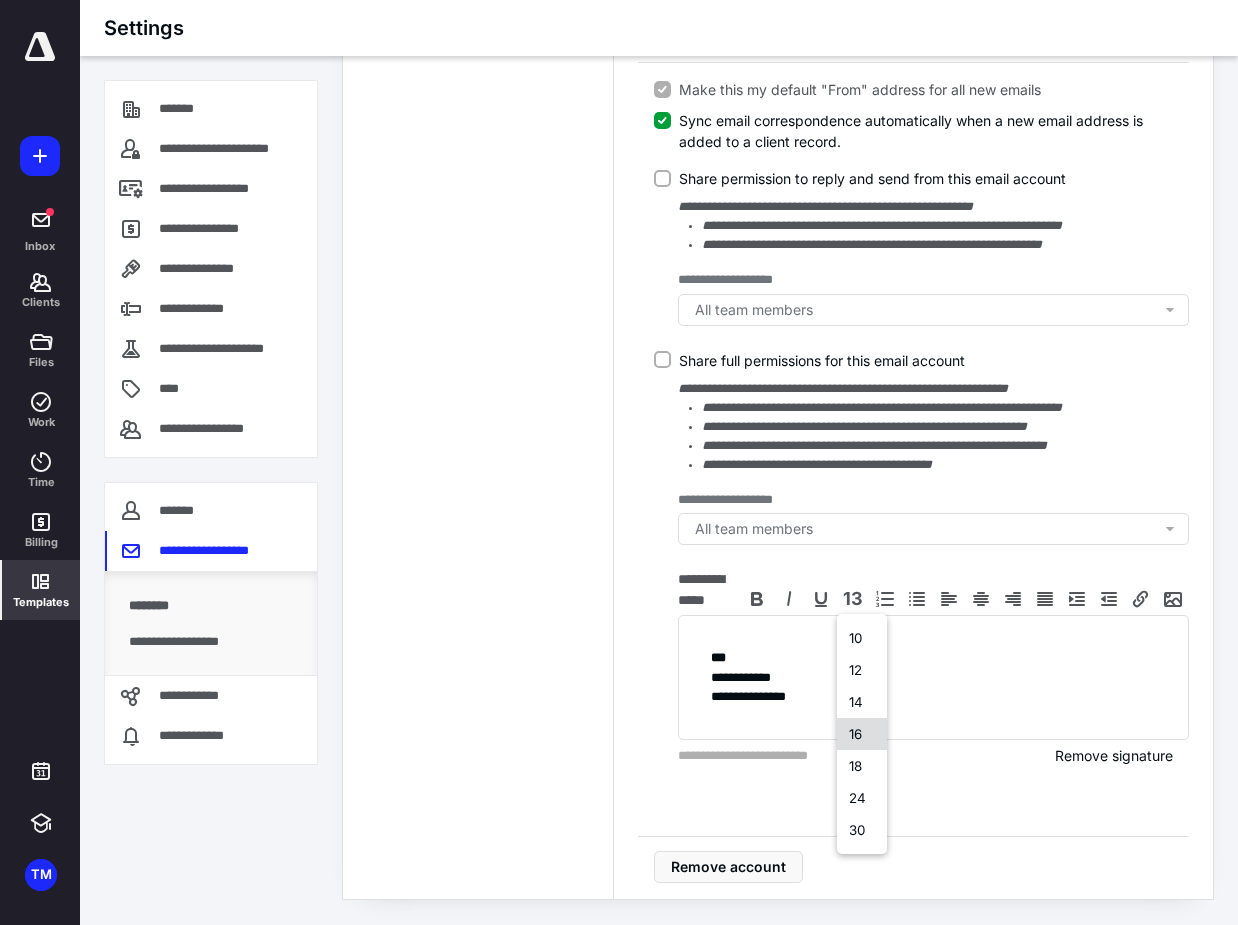 click on "16" at bounding box center (862, 734) 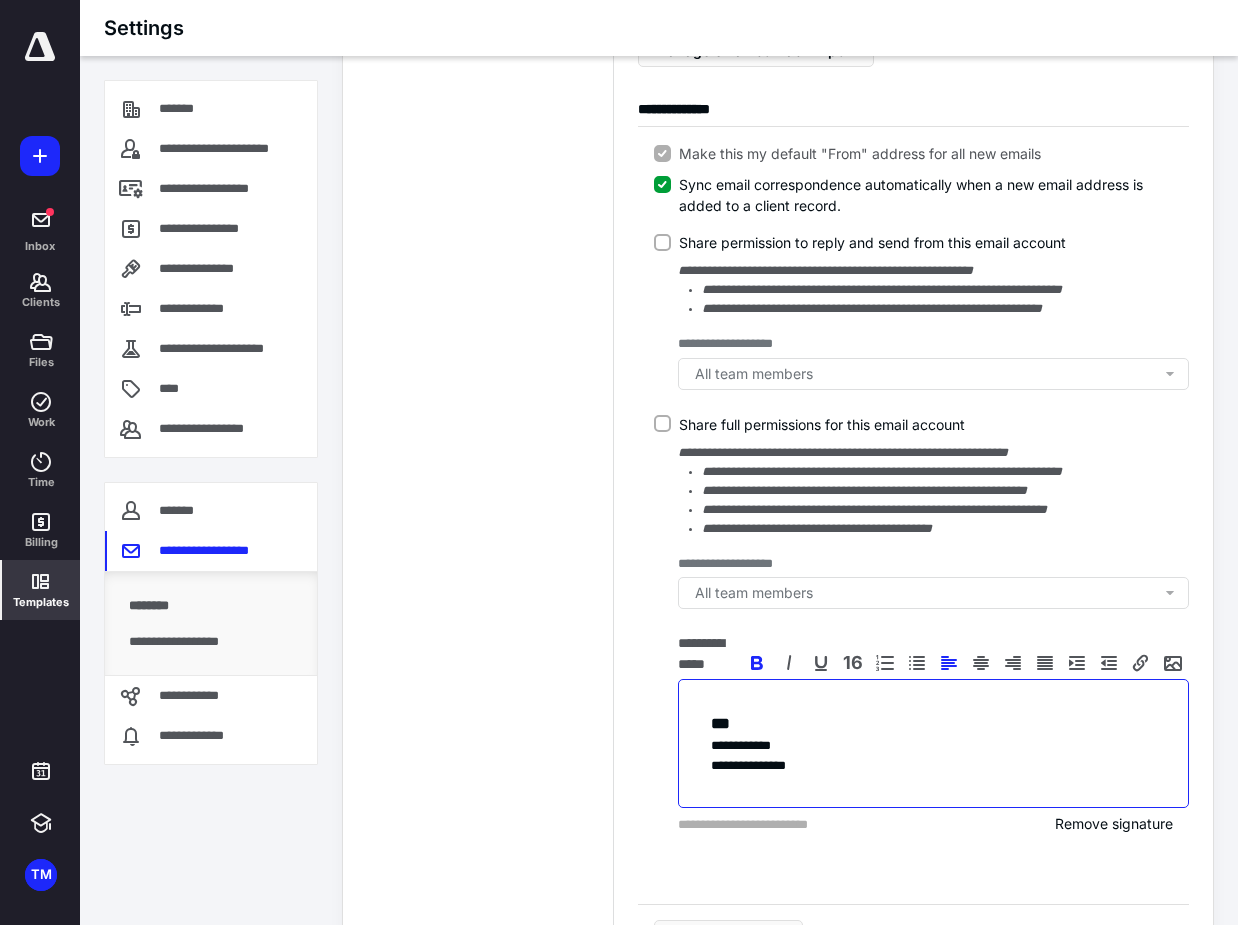 scroll, scrollTop: 606, scrollLeft: 0, axis: vertical 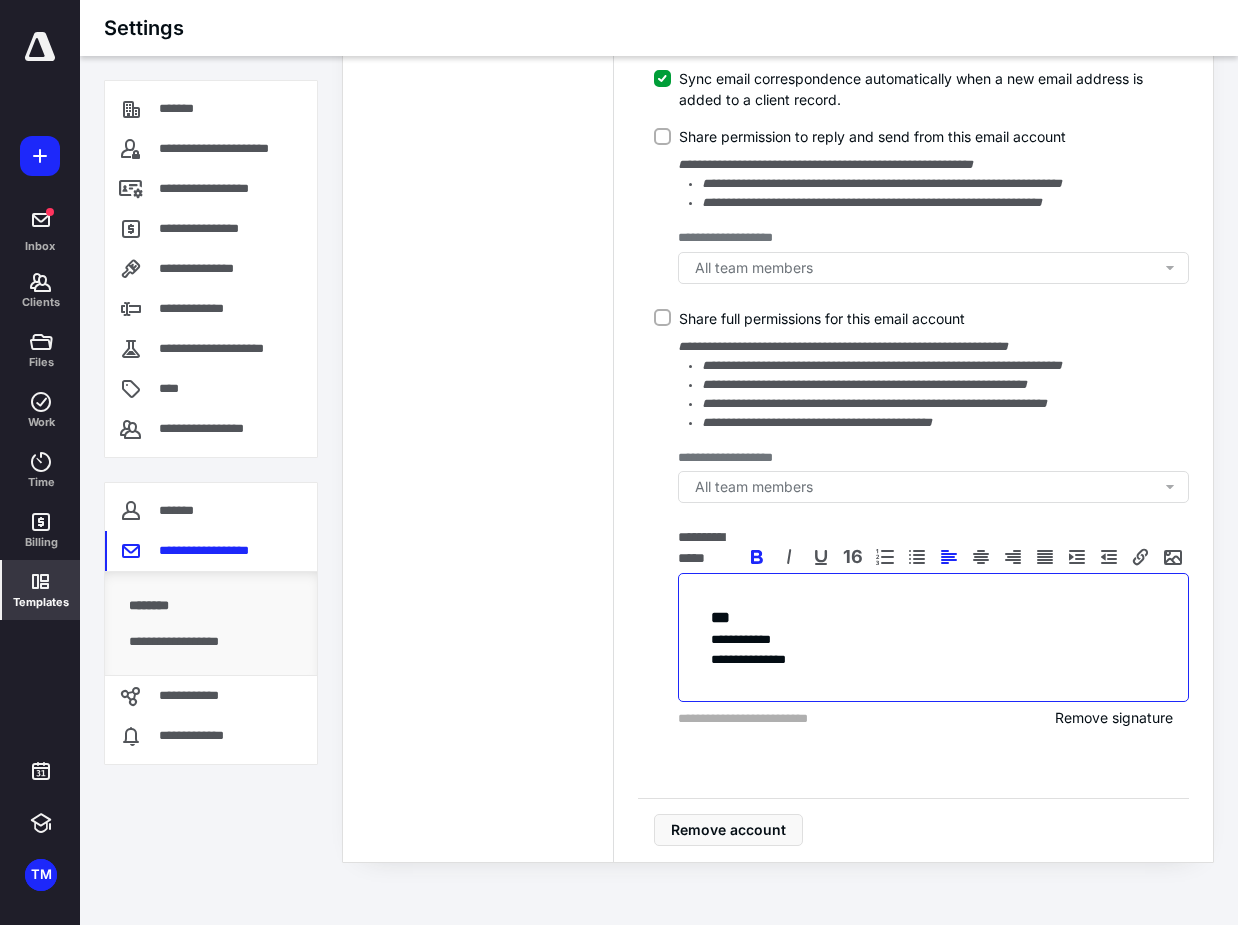 click on "**********" at bounding box center (933, 640) 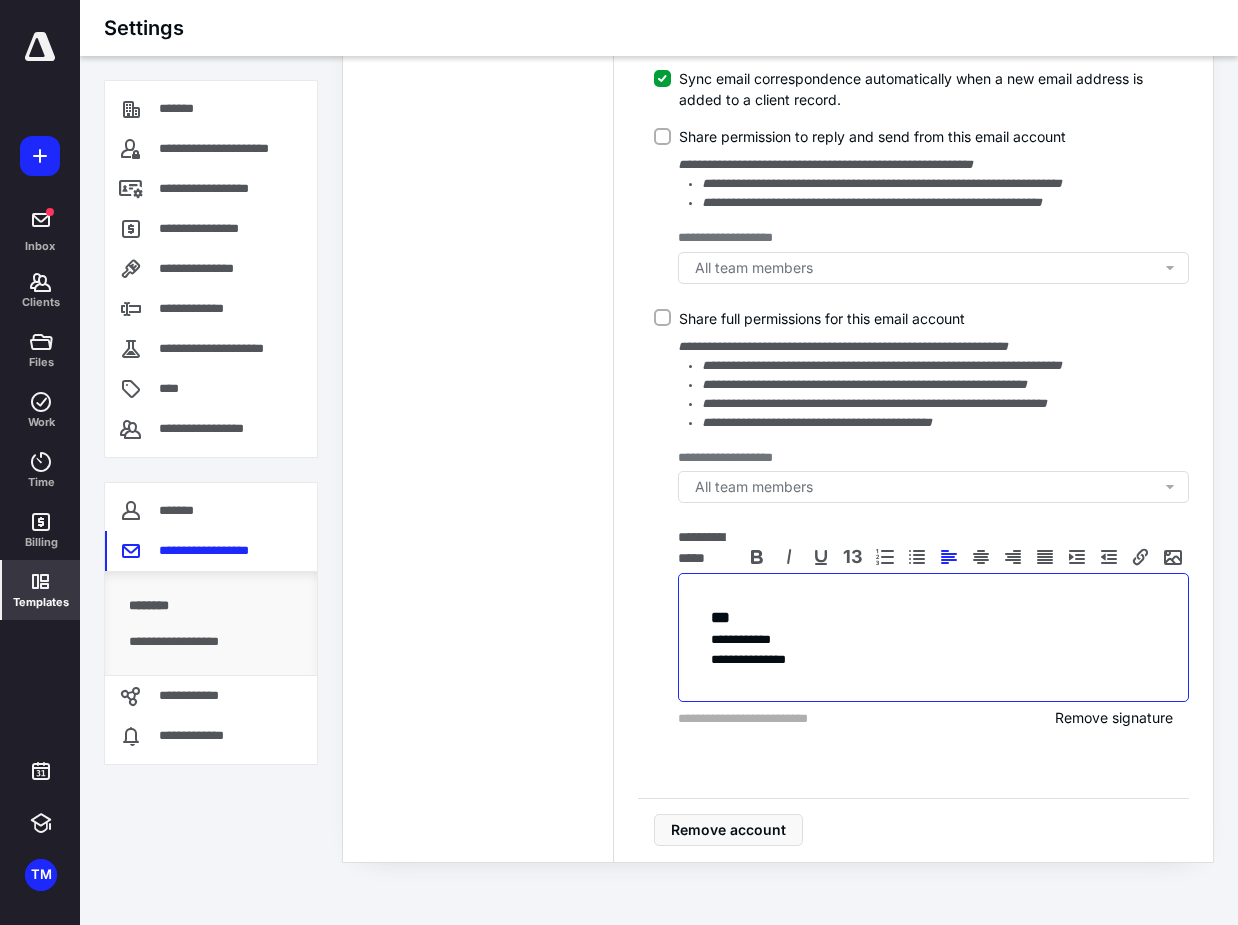 click on "**********" at bounding box center (933, 660) 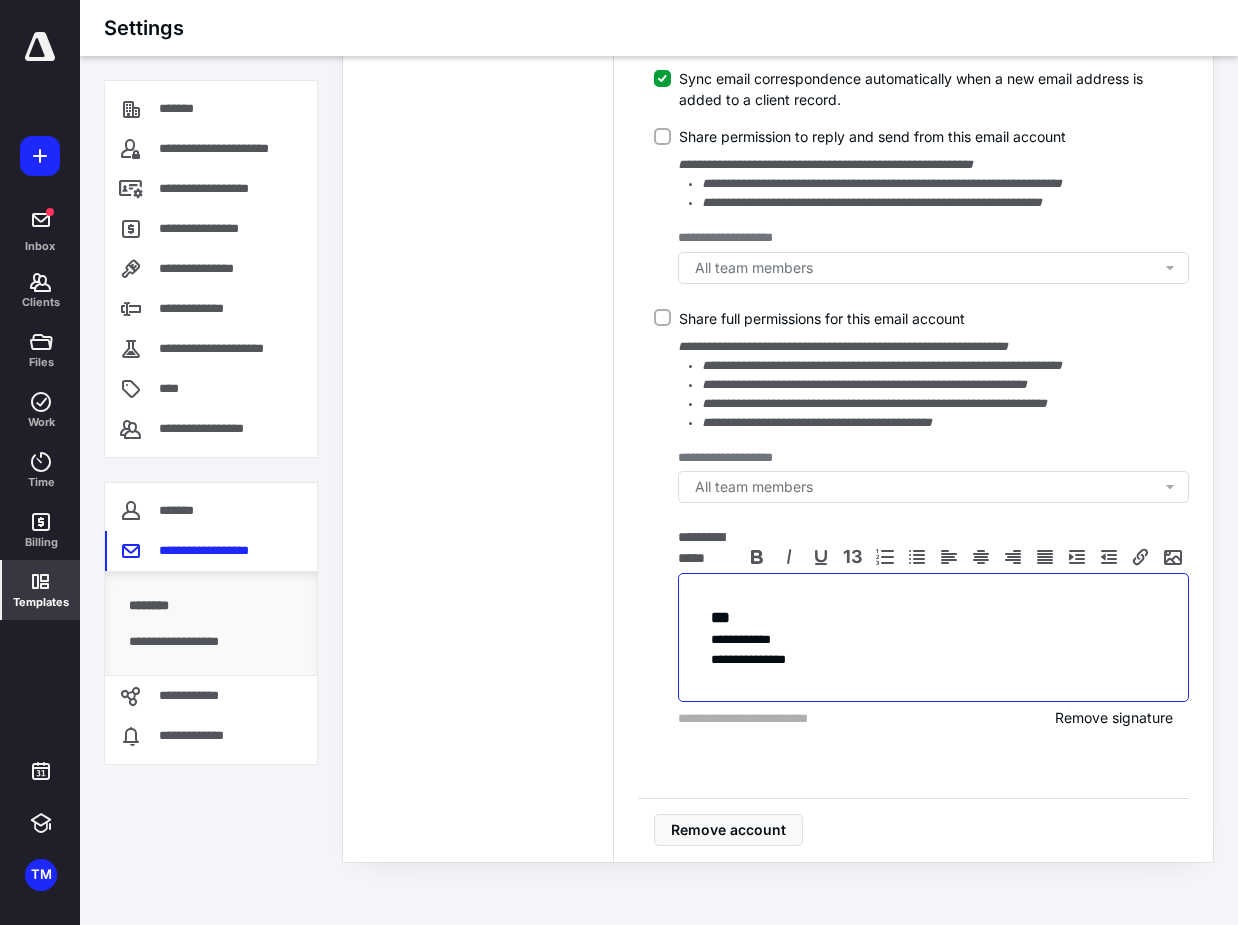 click on "**********" at bounding box center [933, 660] 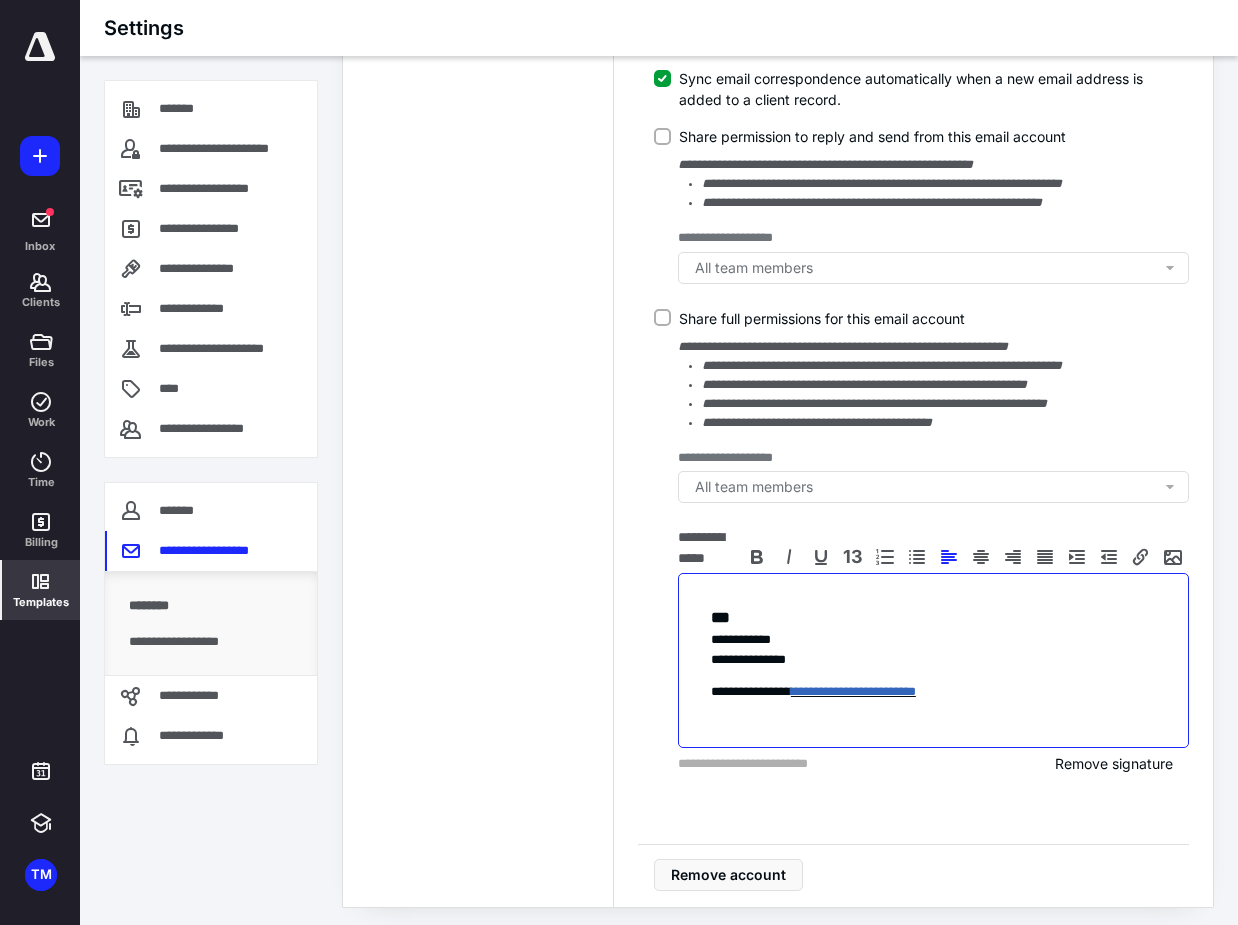 click on "**********" at bounding box center (933, 660) 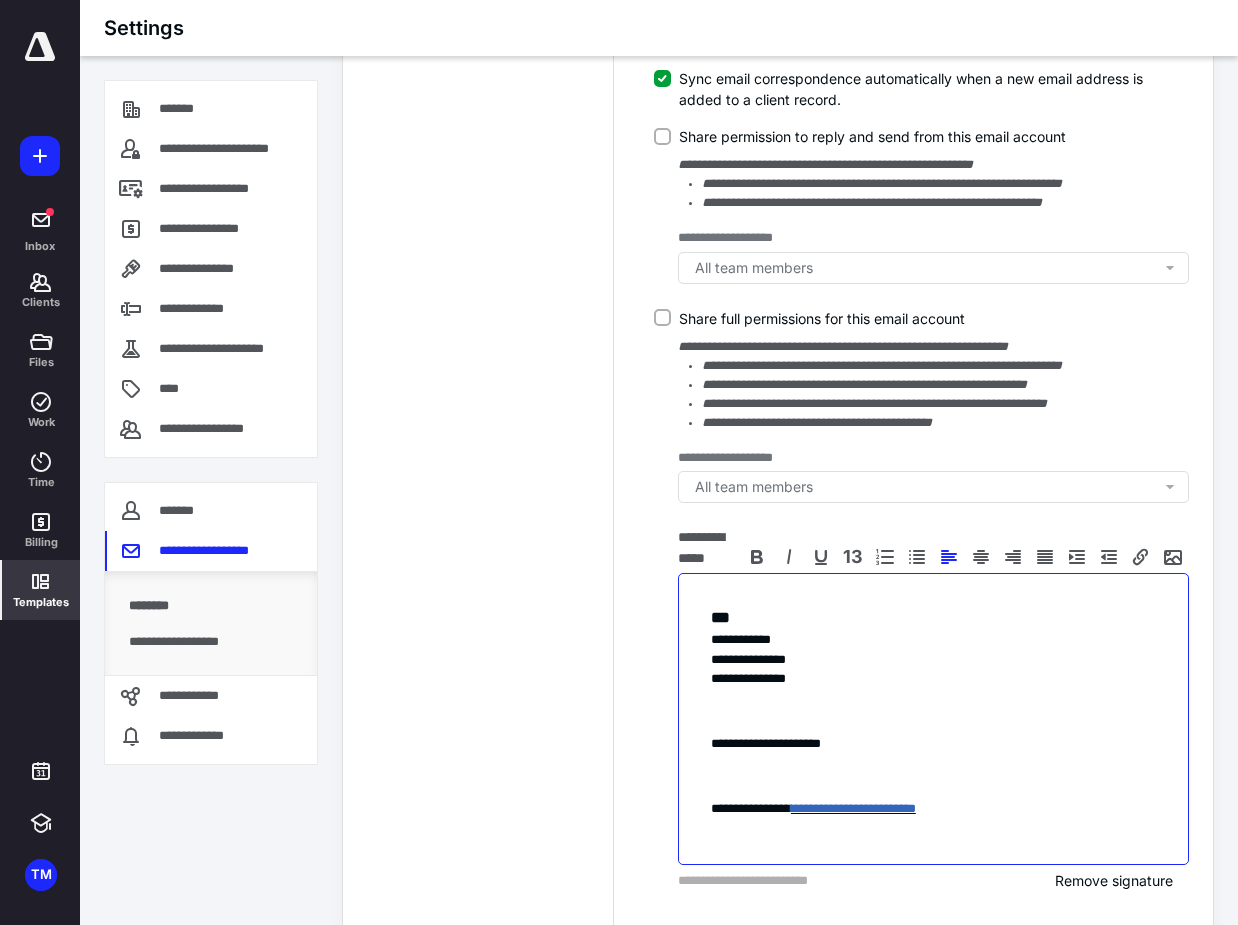 click on "**********" at bounding box center [933, 744] 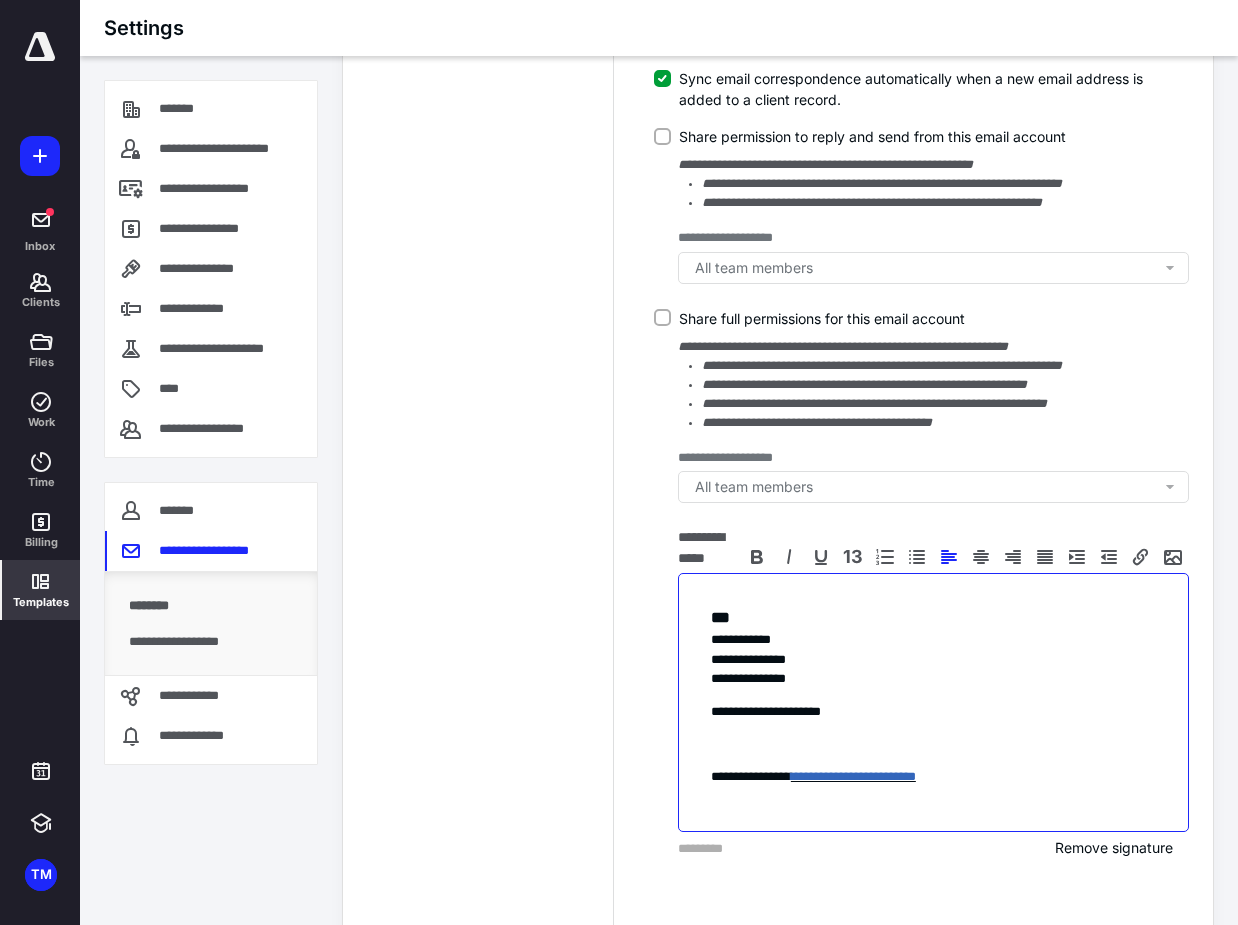 click on "**********" at bounding box center [933, 679] 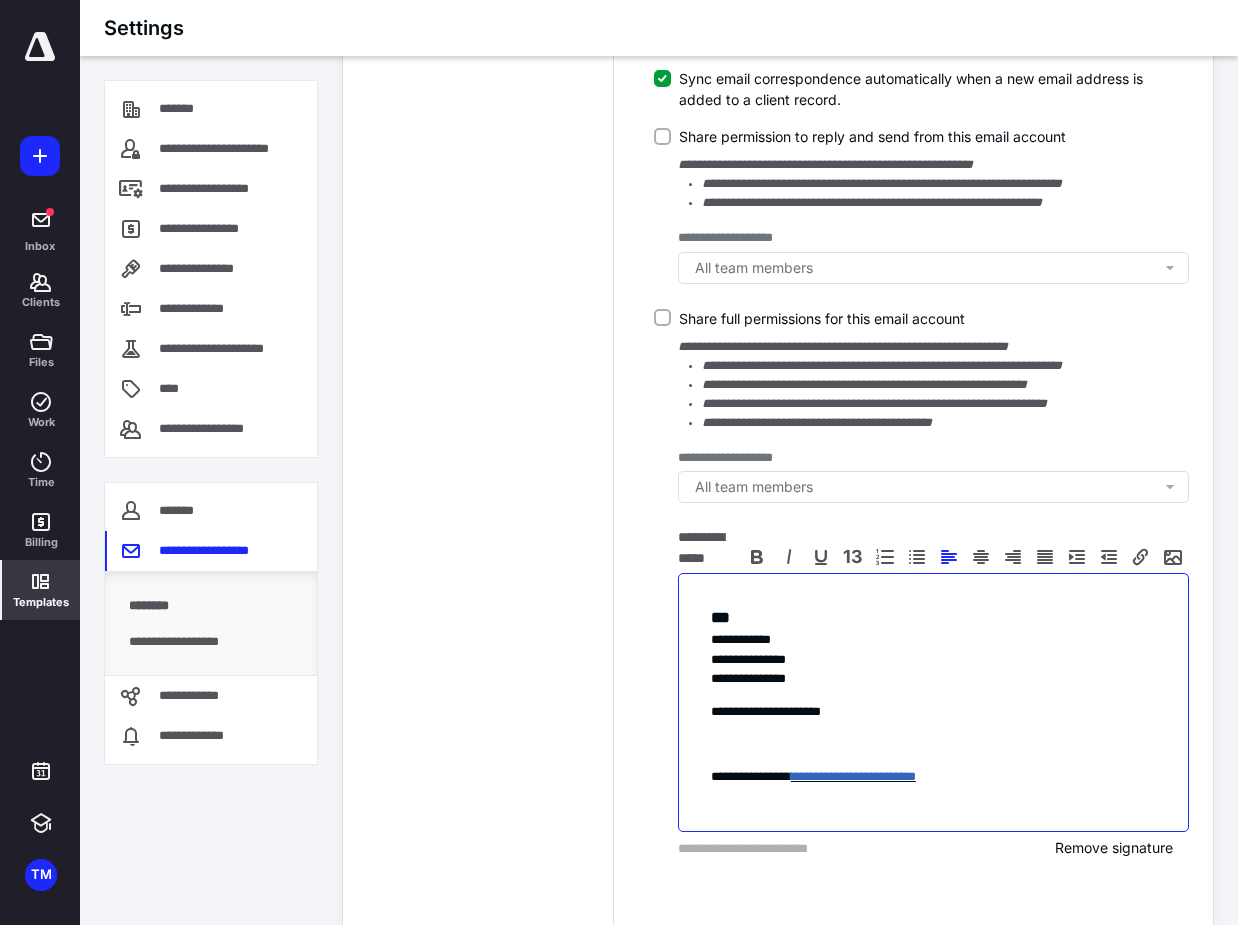 click on "**********" at bounding box center [933, 679] 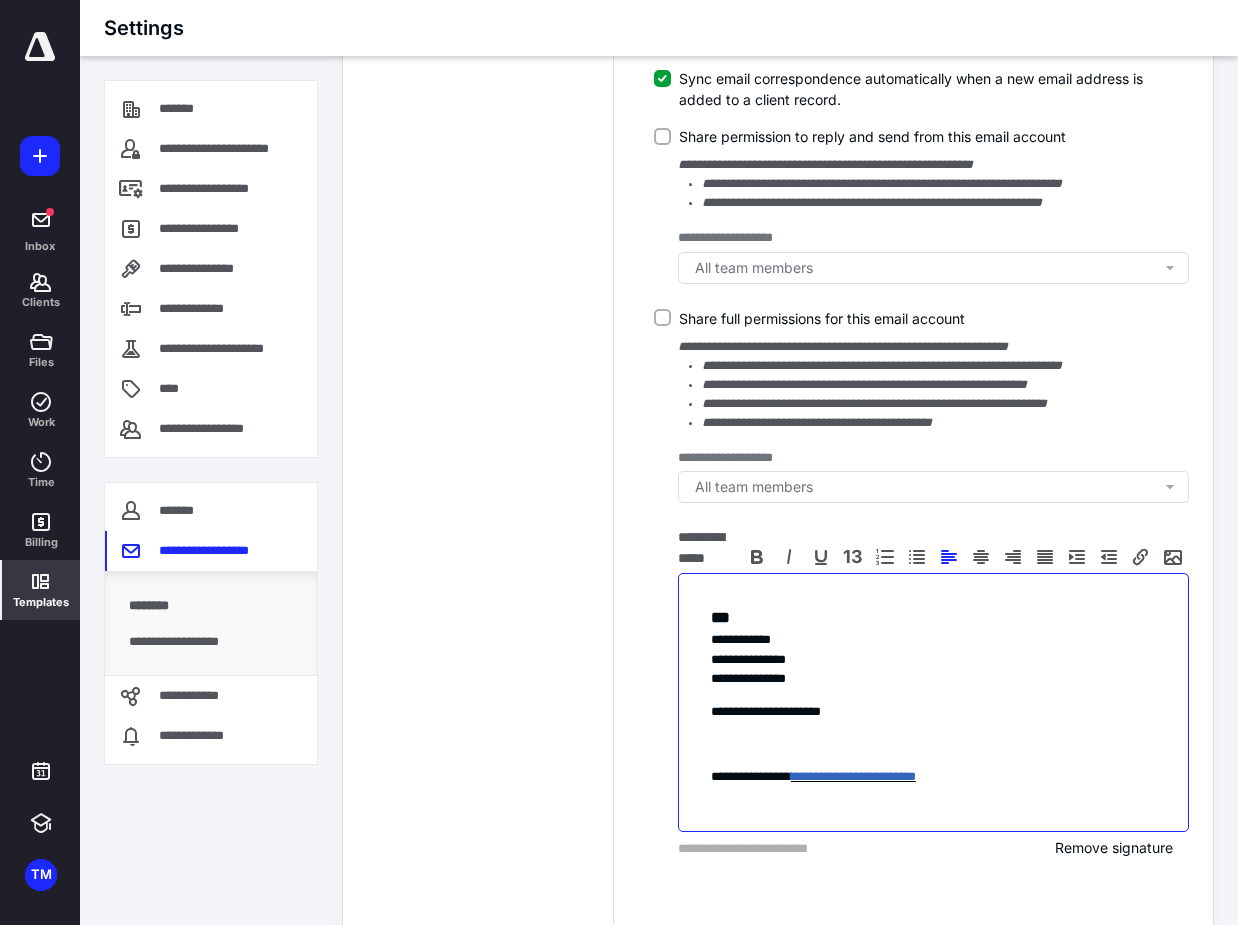 click on "**********" at bounding box center [933, 712] 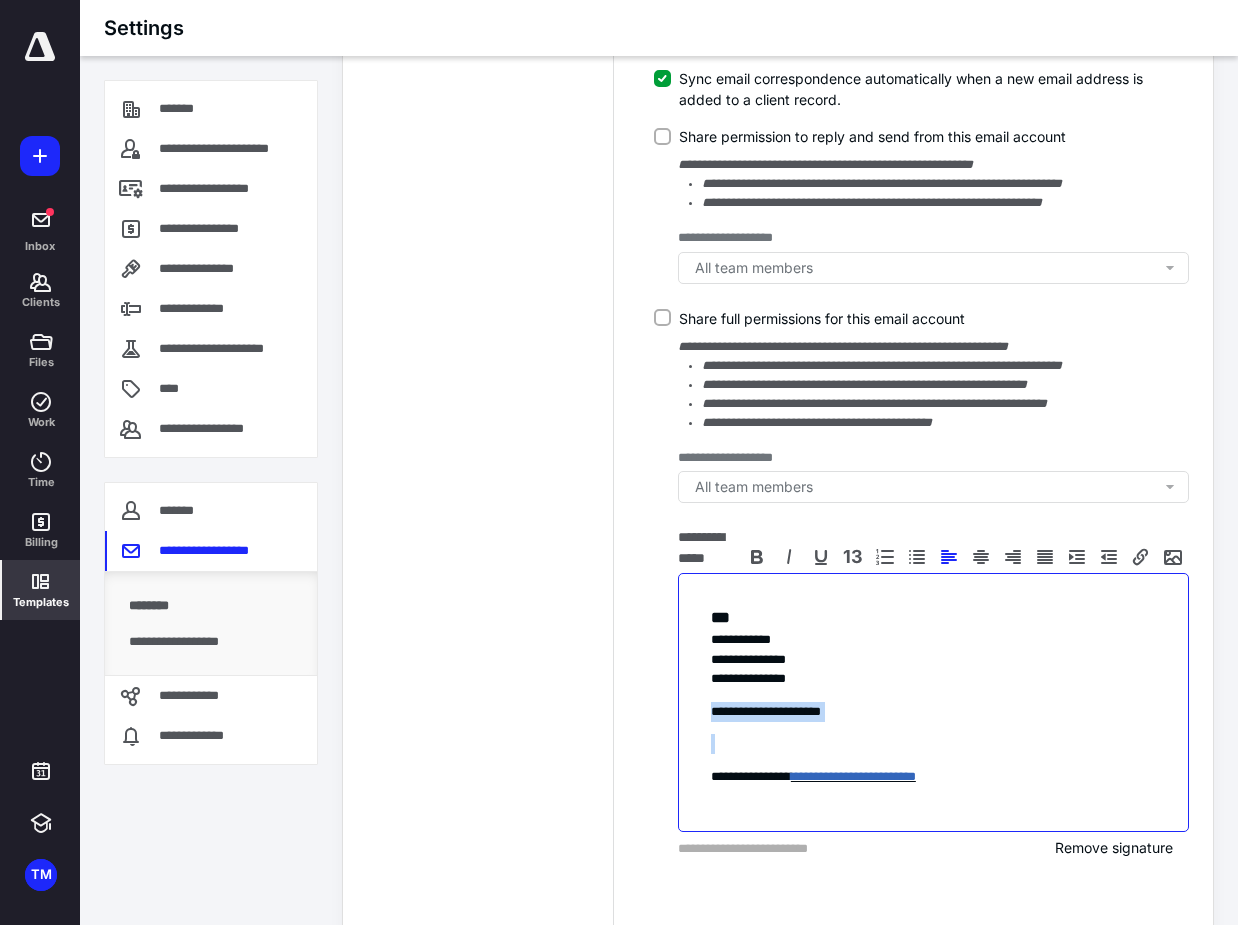 drag, startPoint x: 712, startPoint y: 738, endPoint x: 691, endPoint y: 696, distance: 46.957428 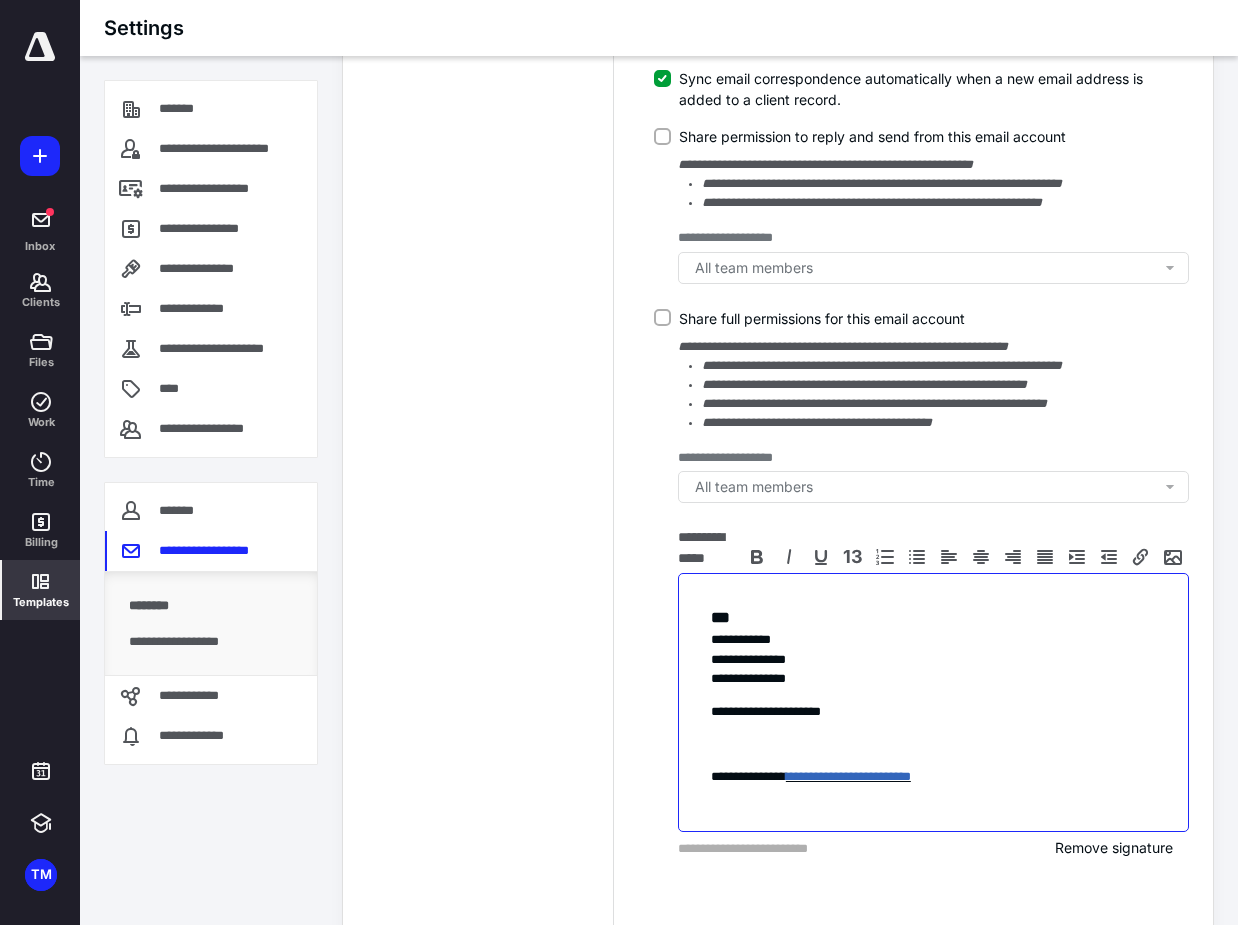 click at bounding box center (933, 744) 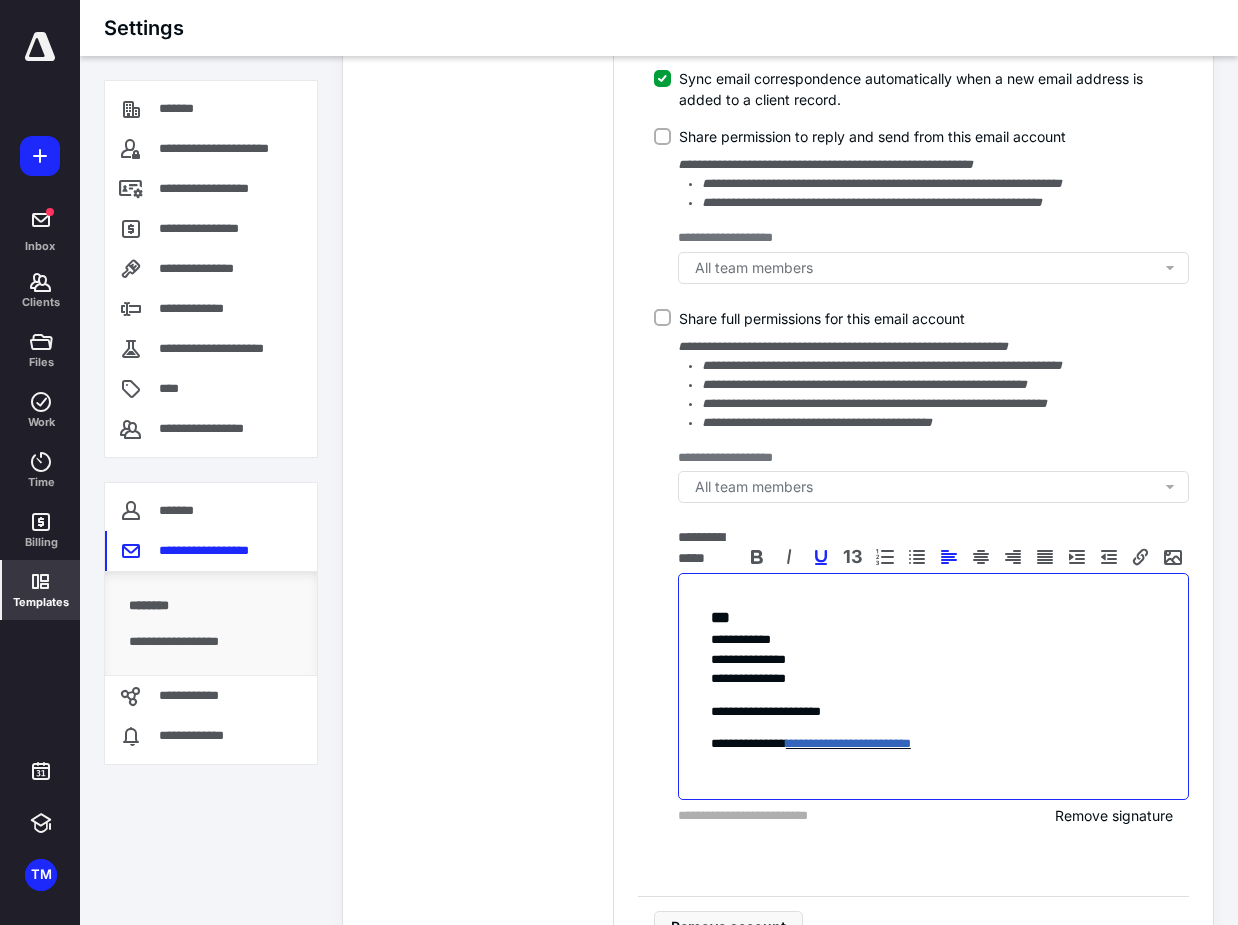 click on "**********" at bounding box center (933, 744) 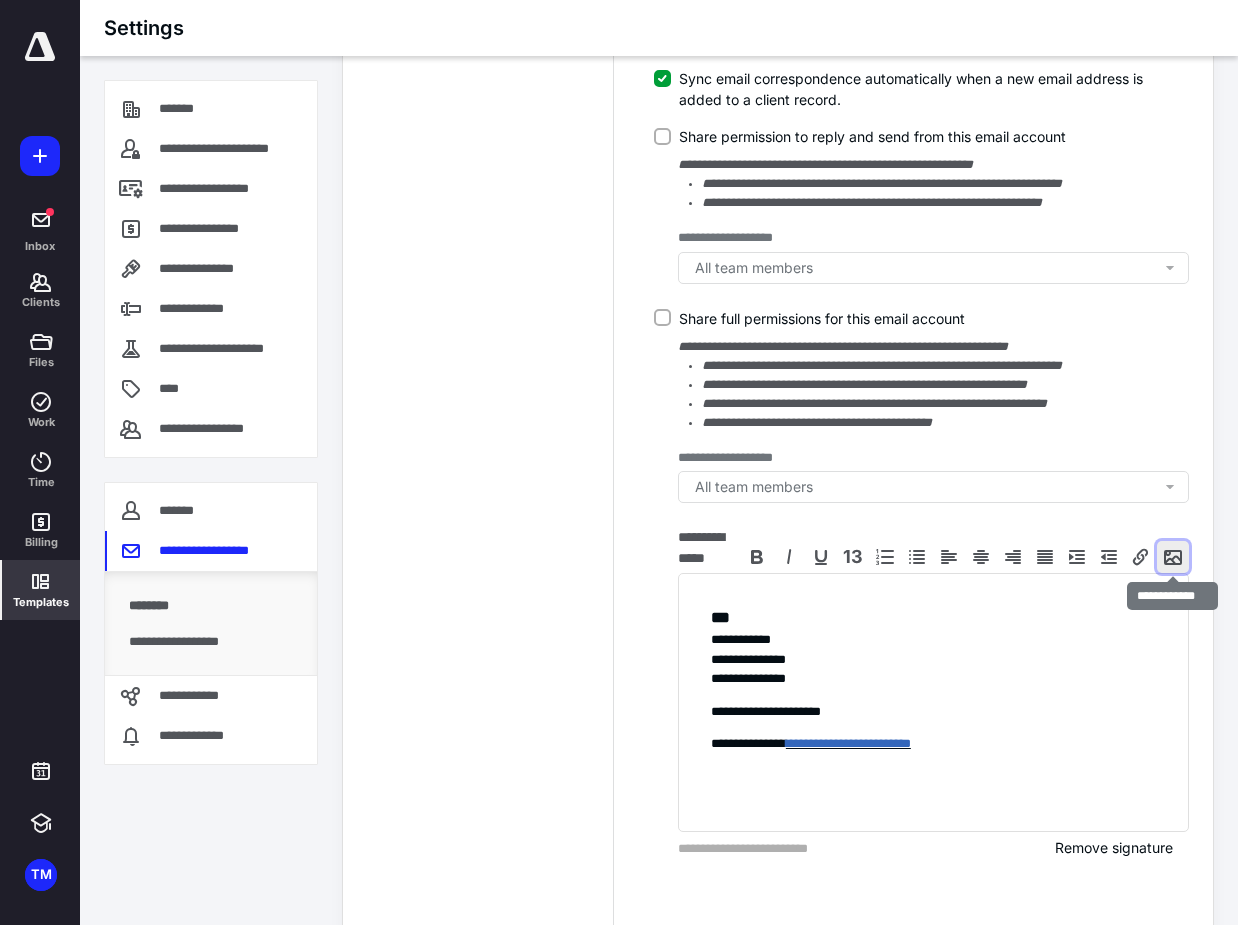 click at bounding box center (1173, 557) 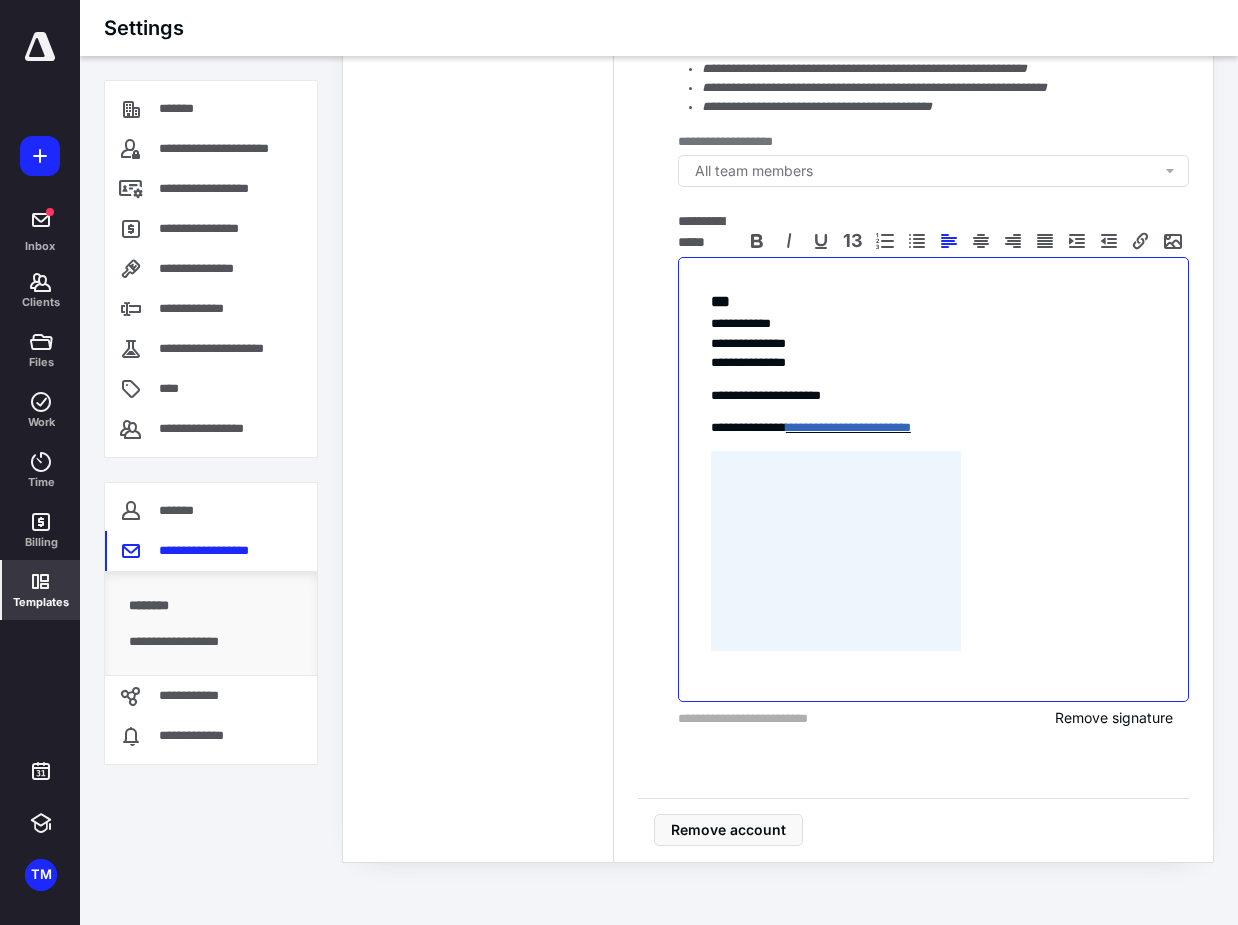 scroll, scrollTop: 736, scrollLeft: 0, axis: vertical 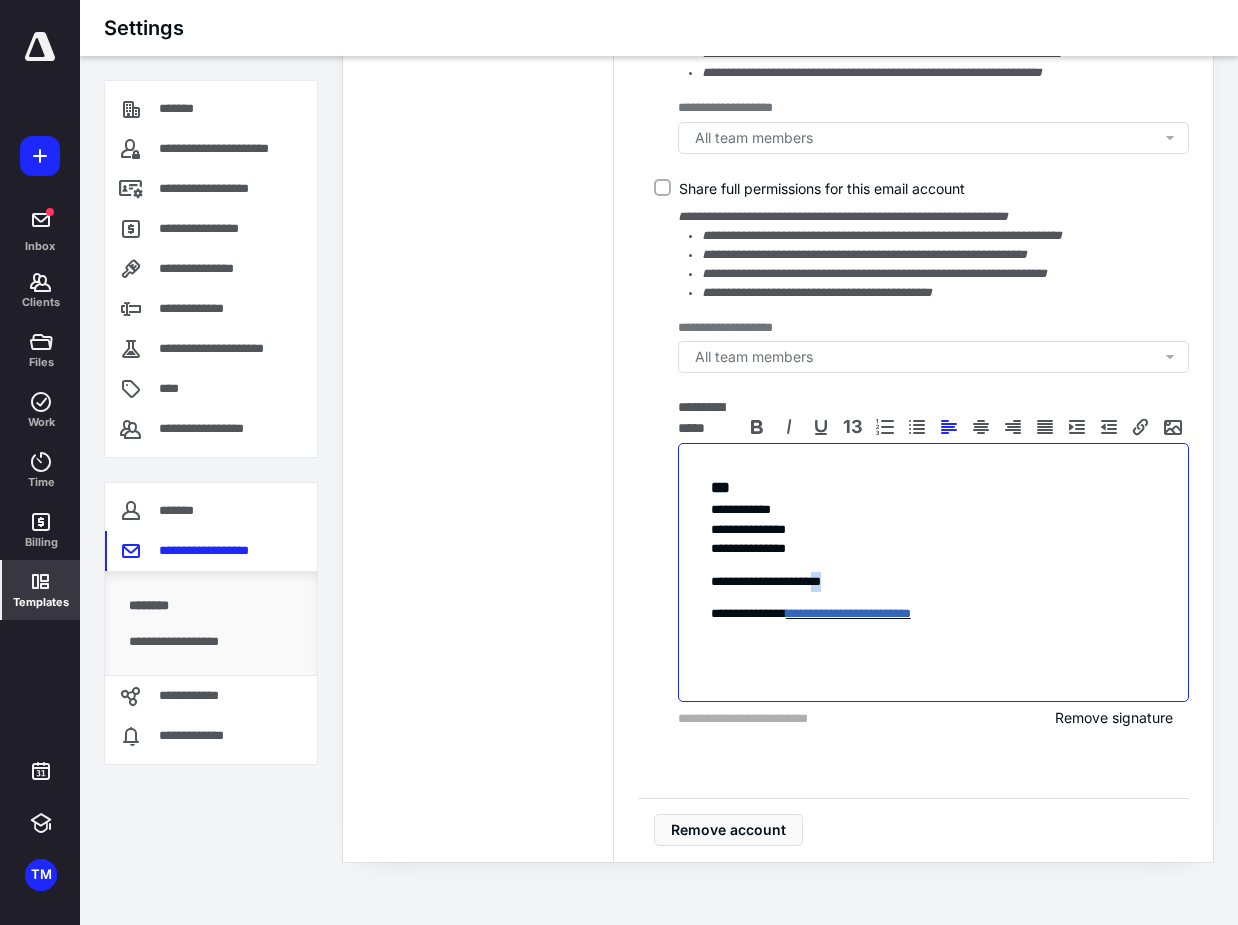 drag, startPoint x: 877, startPoint y: 578, endPoint x: 710, endPoint y: 583, distance: 167.07483 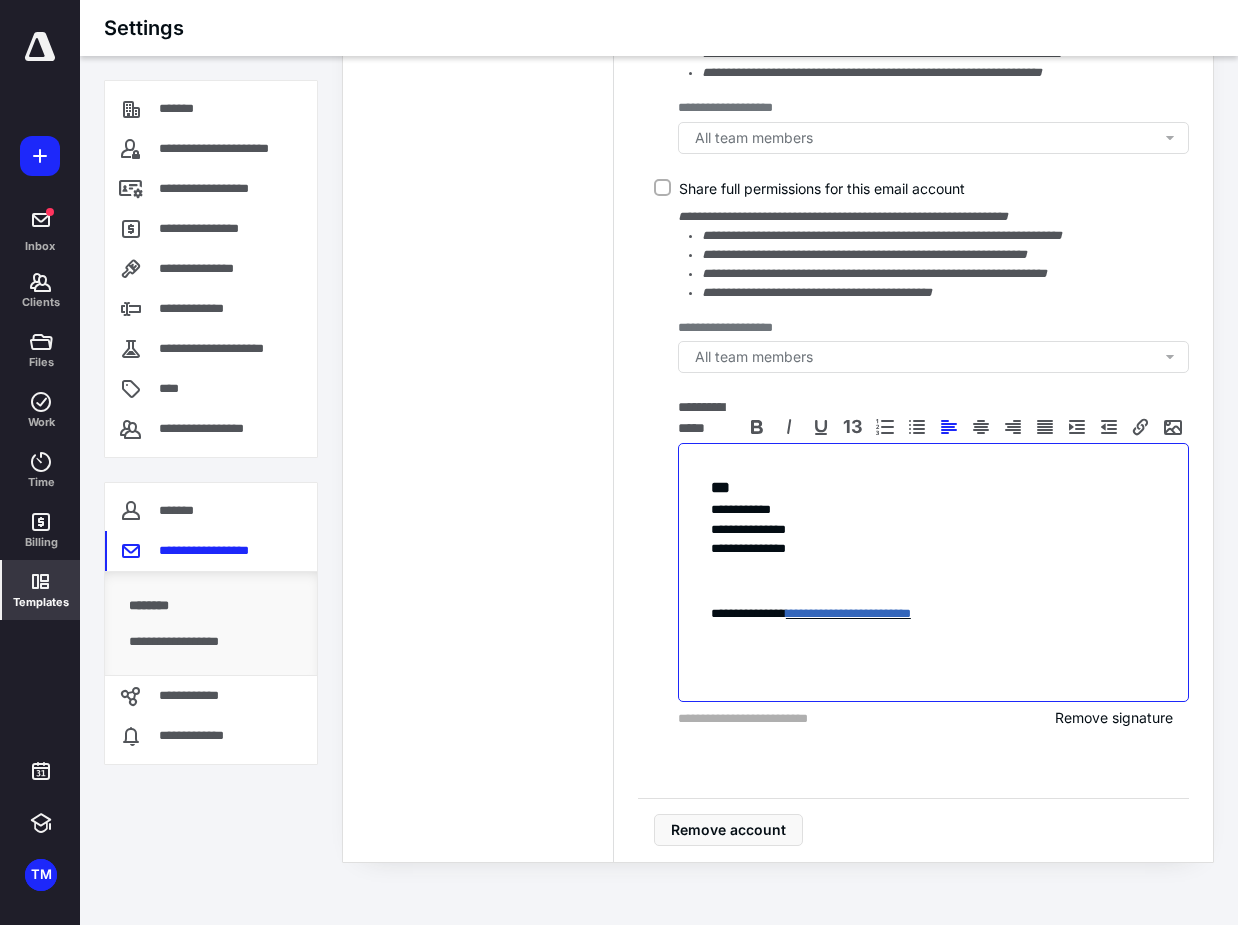 scroll, scrollTop: 703, scrollLeft: 0, axis: vertical 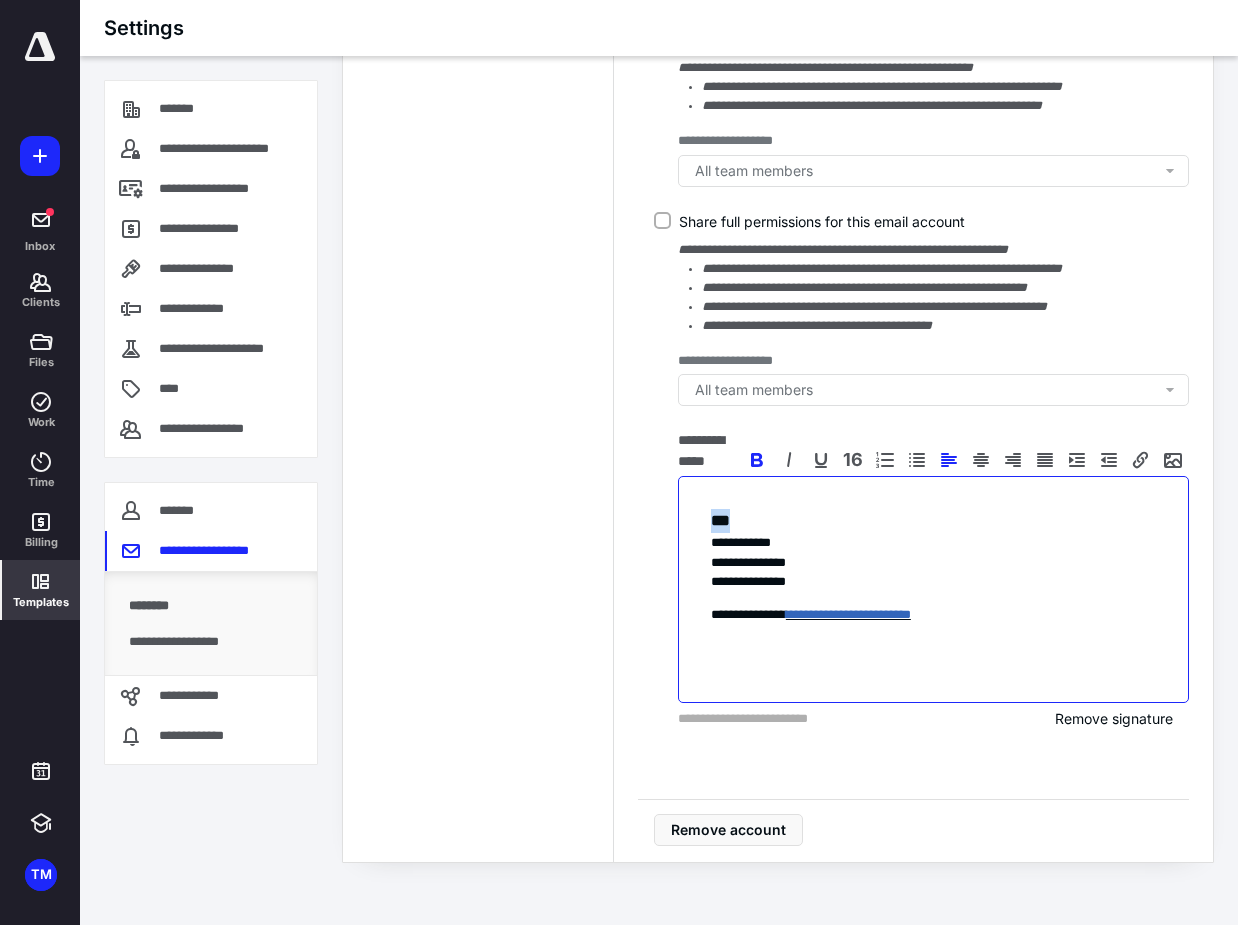 drag, startPoint x: 712, startPoint y: 515, endPoint x: 733, endPoint y: 515, distance: 21 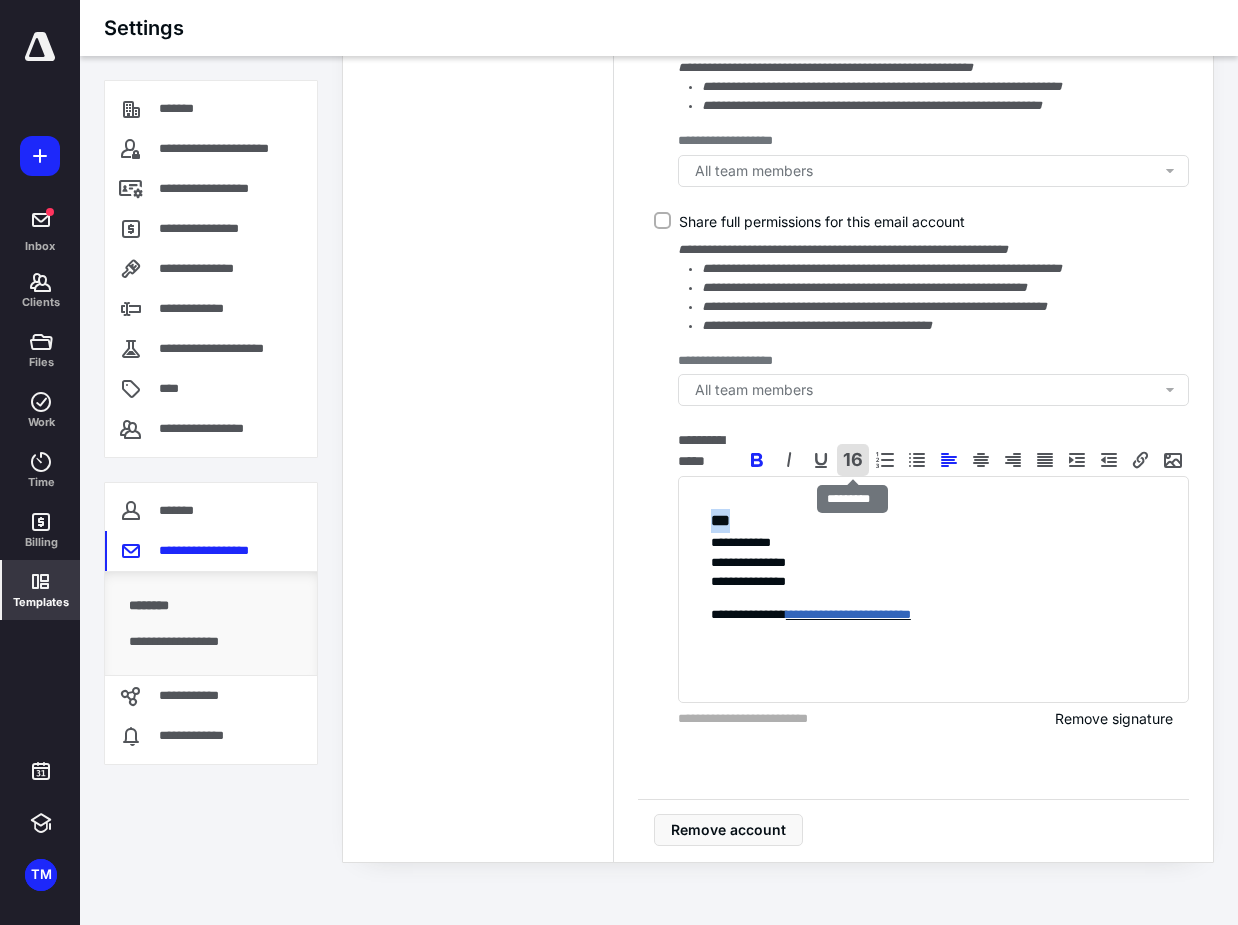 click on "16" at bounding box center (853, 460) 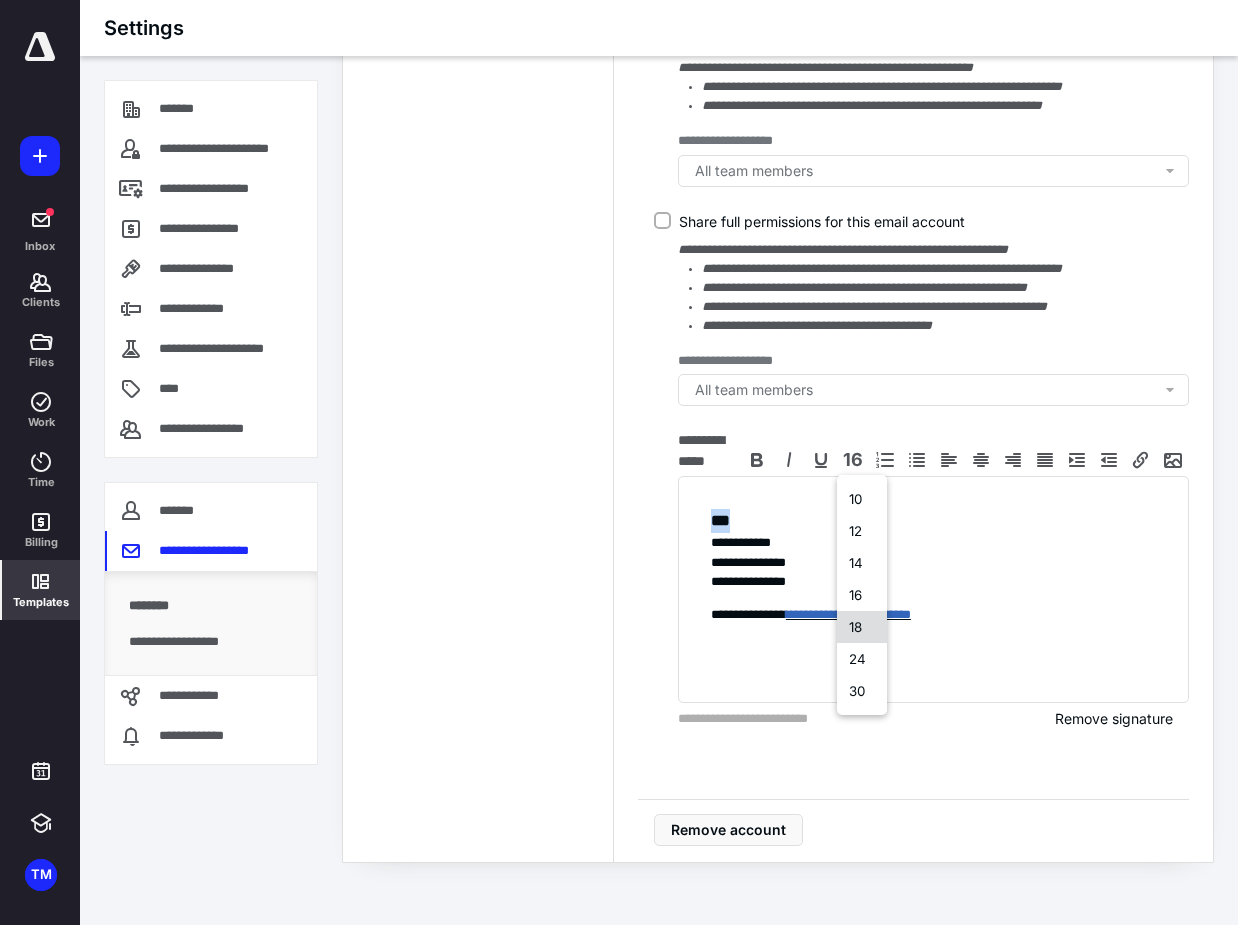 click on "18" at bounding box center (862, 627) 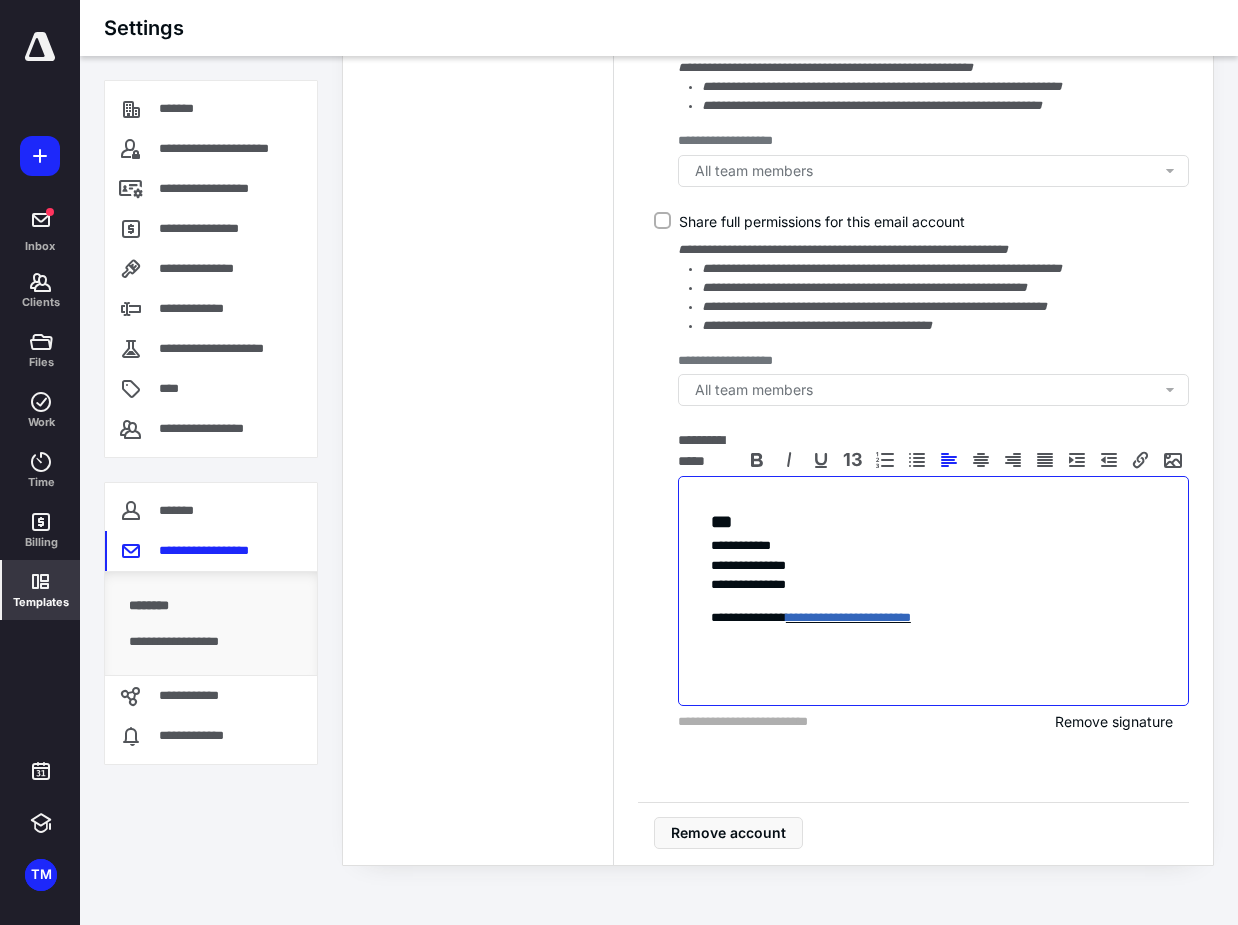 click on "**********" at bounding box center (933, 546) 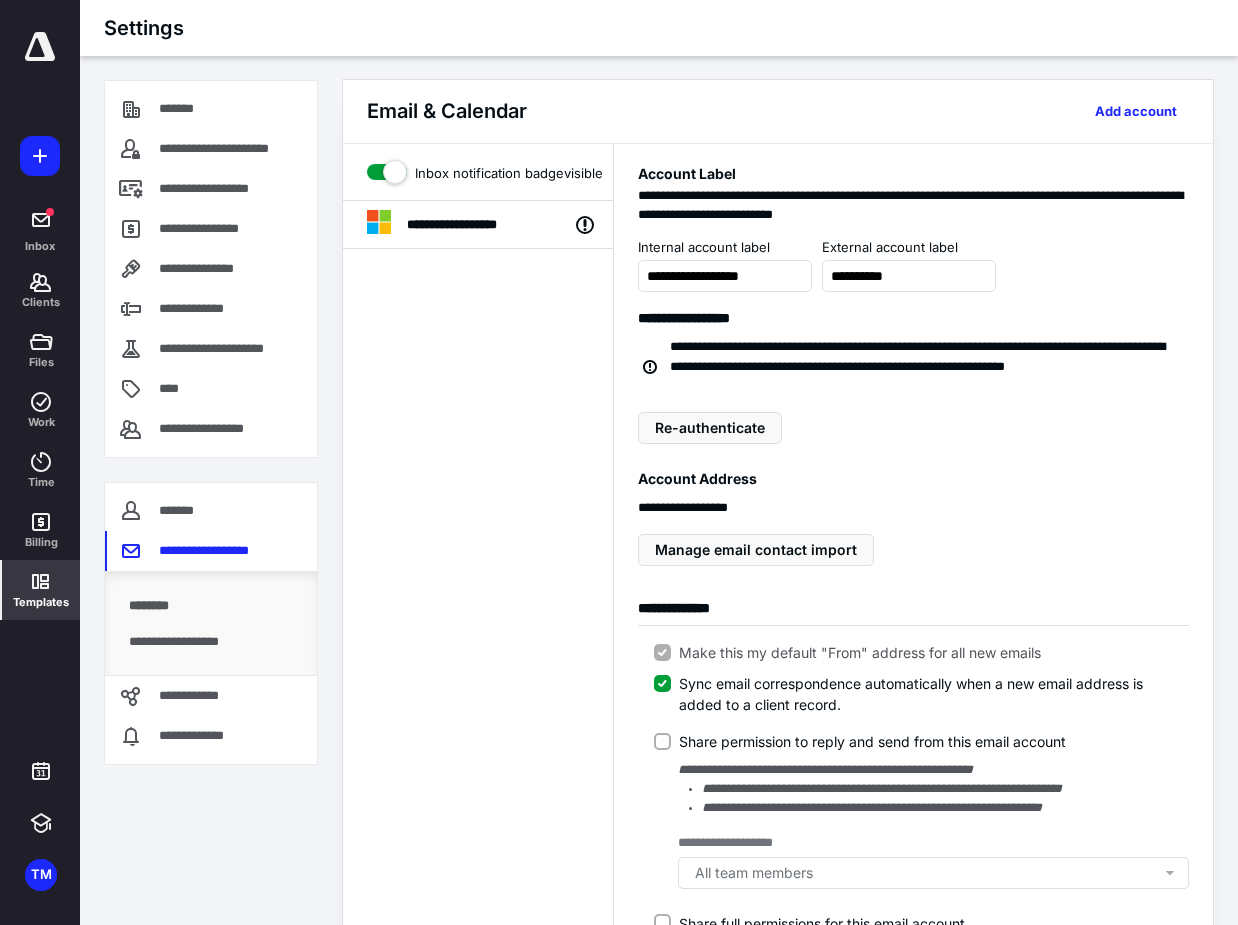 scroll, scrollTop: 0, scrollLeft: 0, axis: both 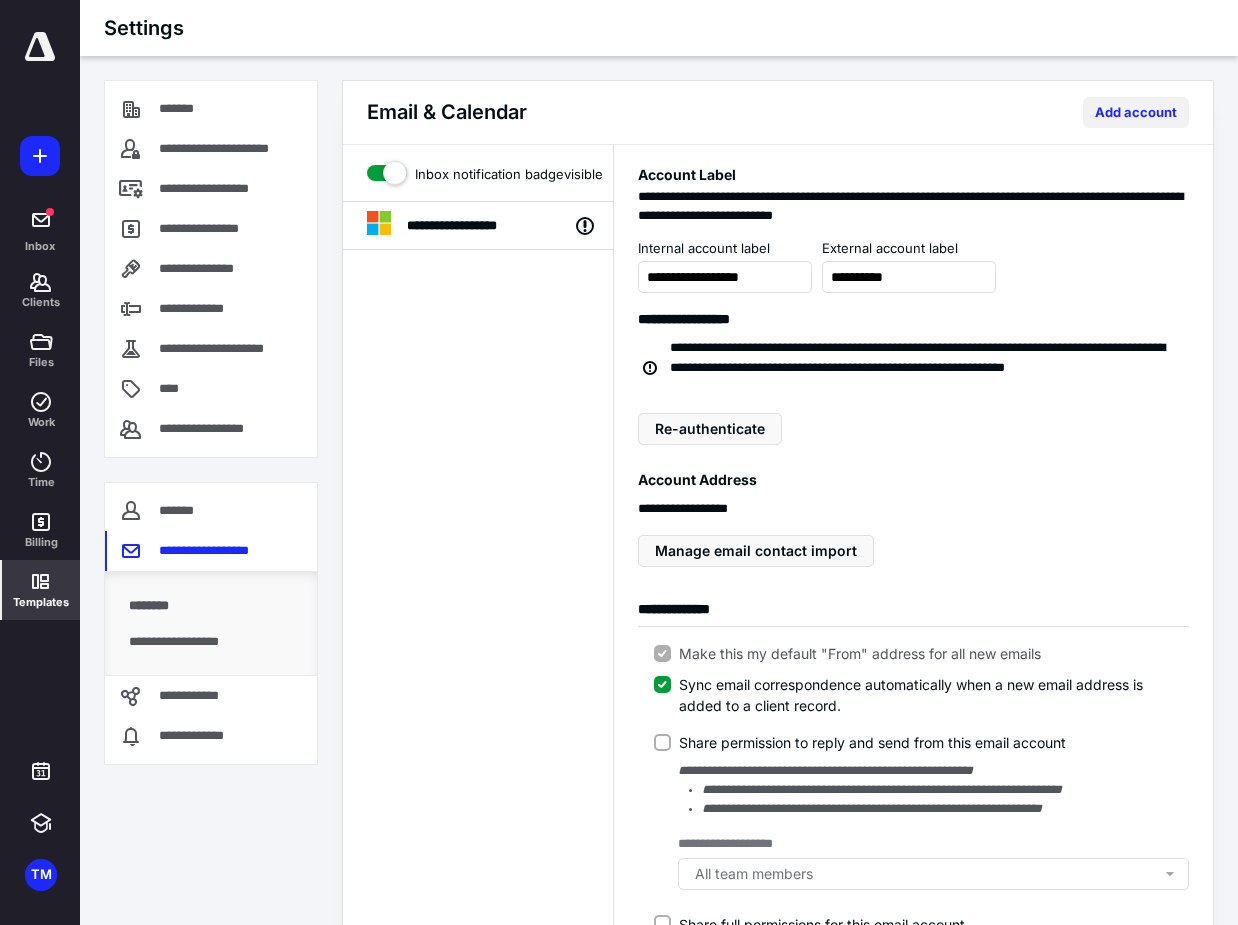 click on "Add account" at bounding box center [1136, 112] 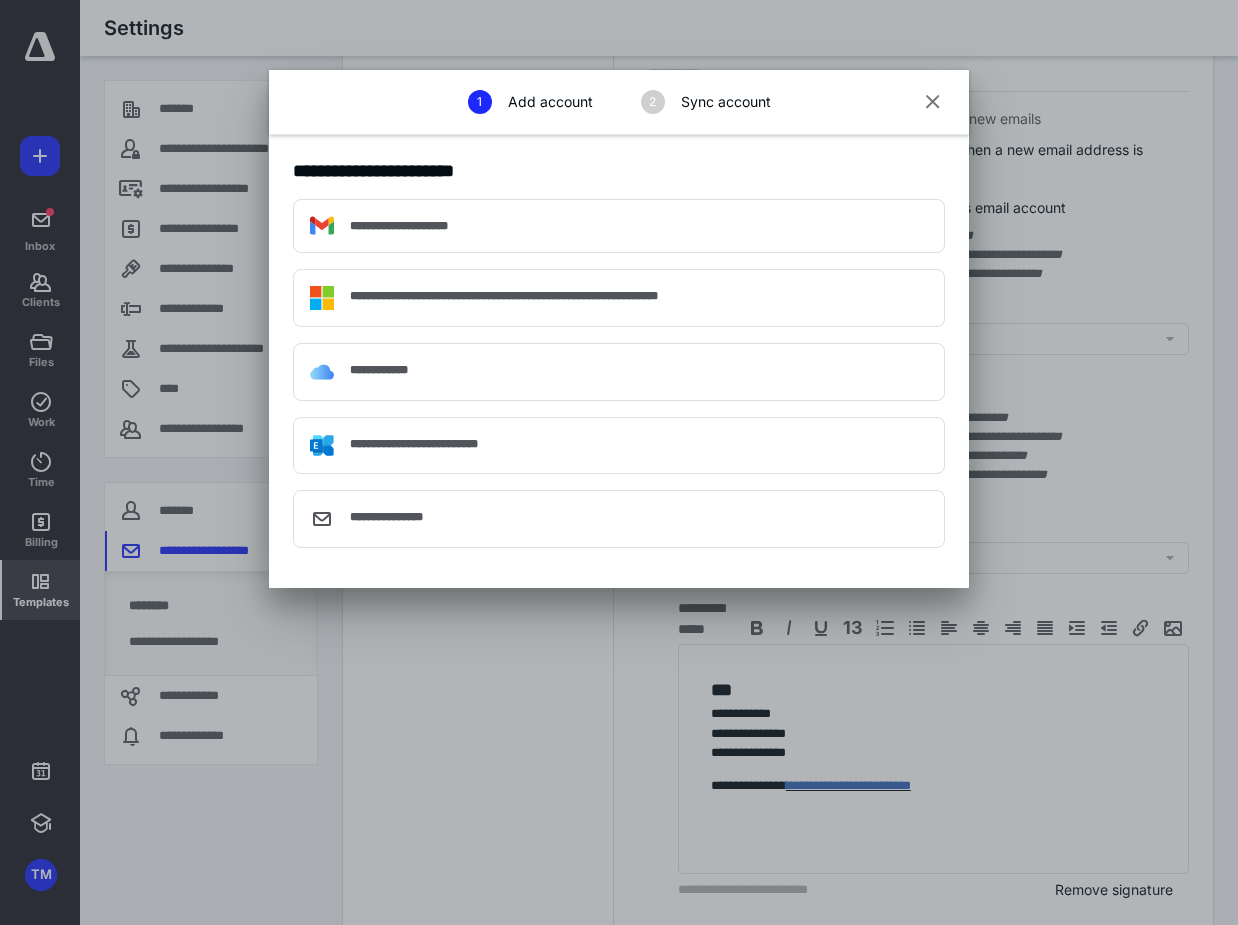 scroll, scrollTop: 500, scrollLeft: 0, axis: vertical 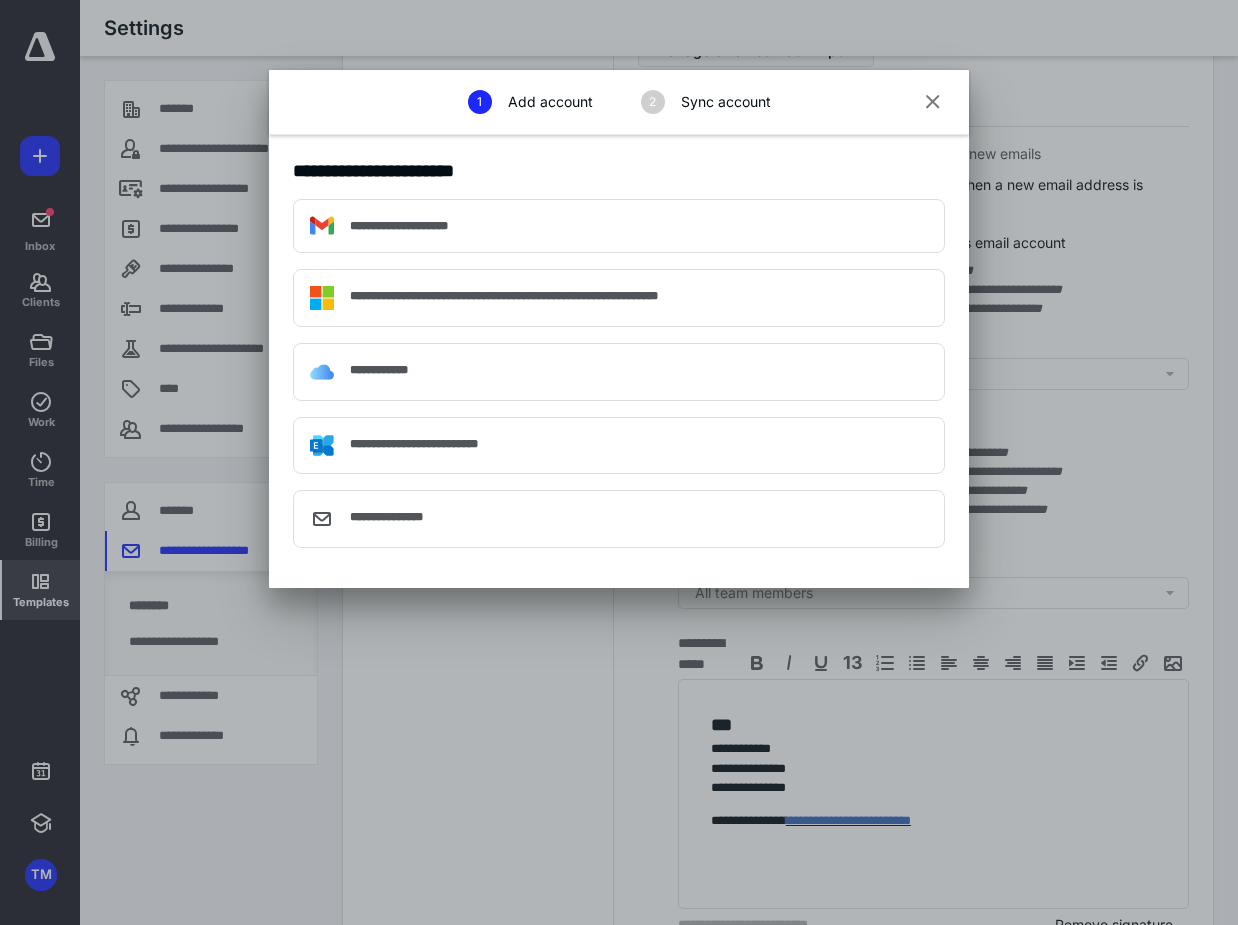 click on "**********" at bounding box center (414, 444) 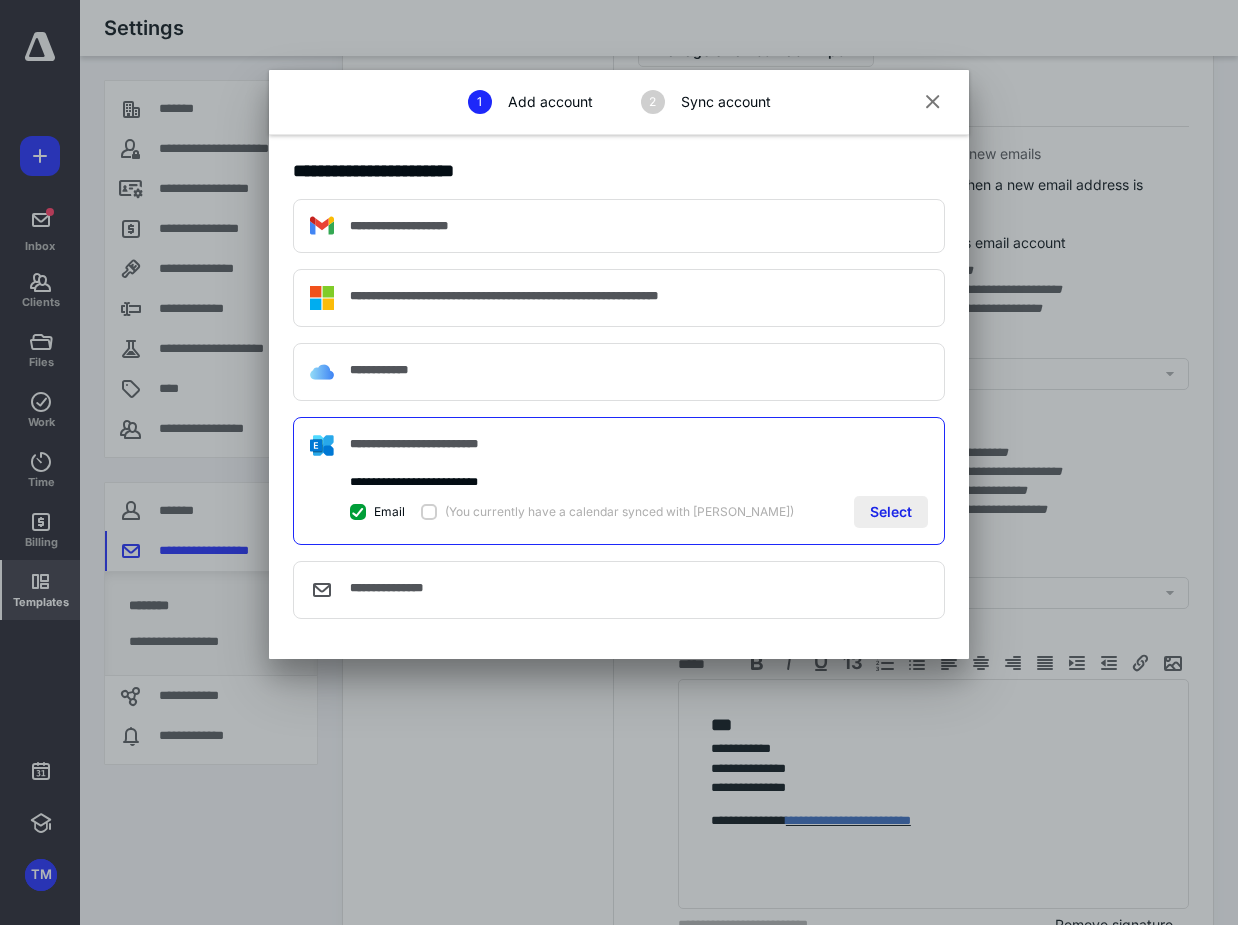 click on "Select" at bounding box center [891, 512] 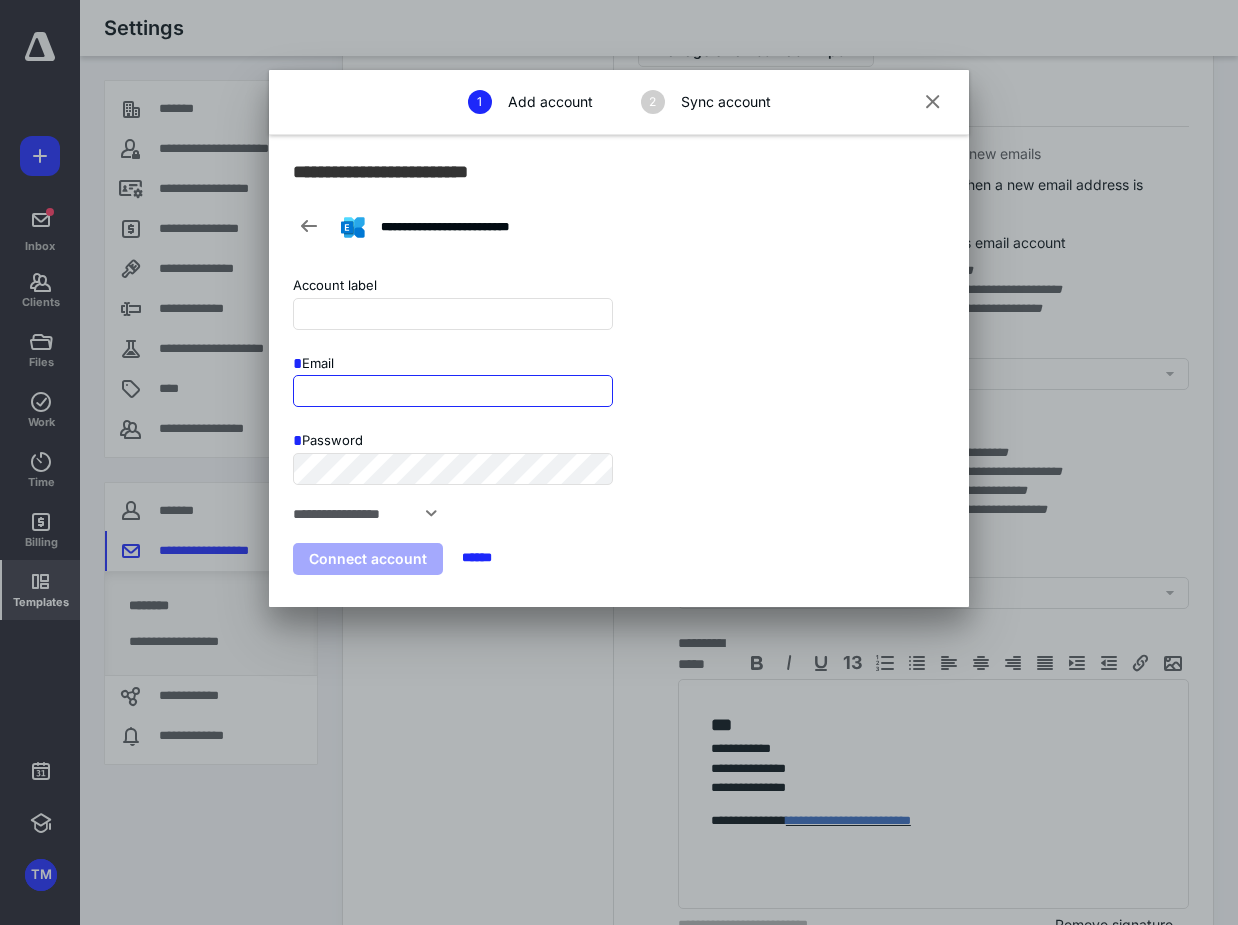 type on "**********" 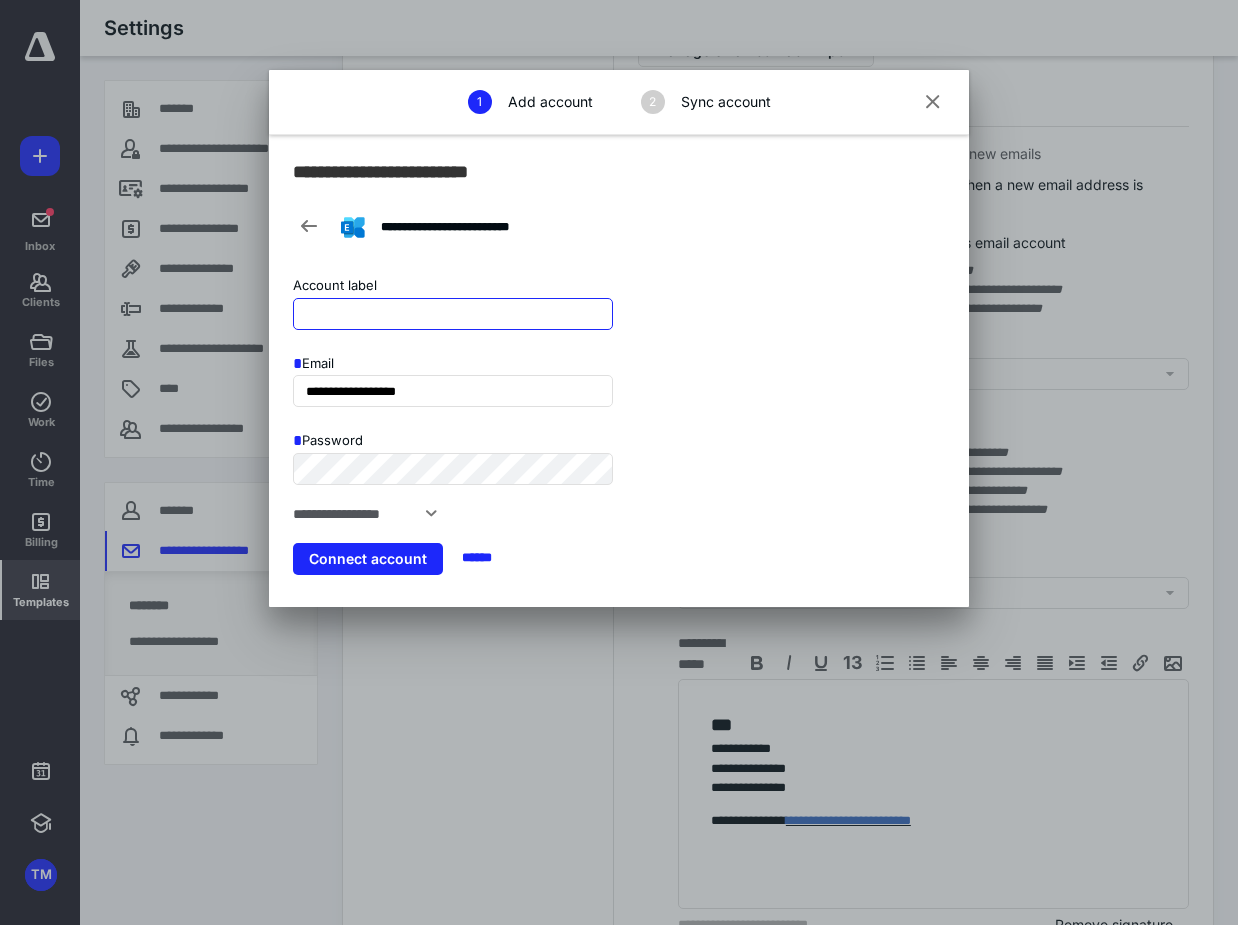 click on "Account label" at bounding box center (453, 314) 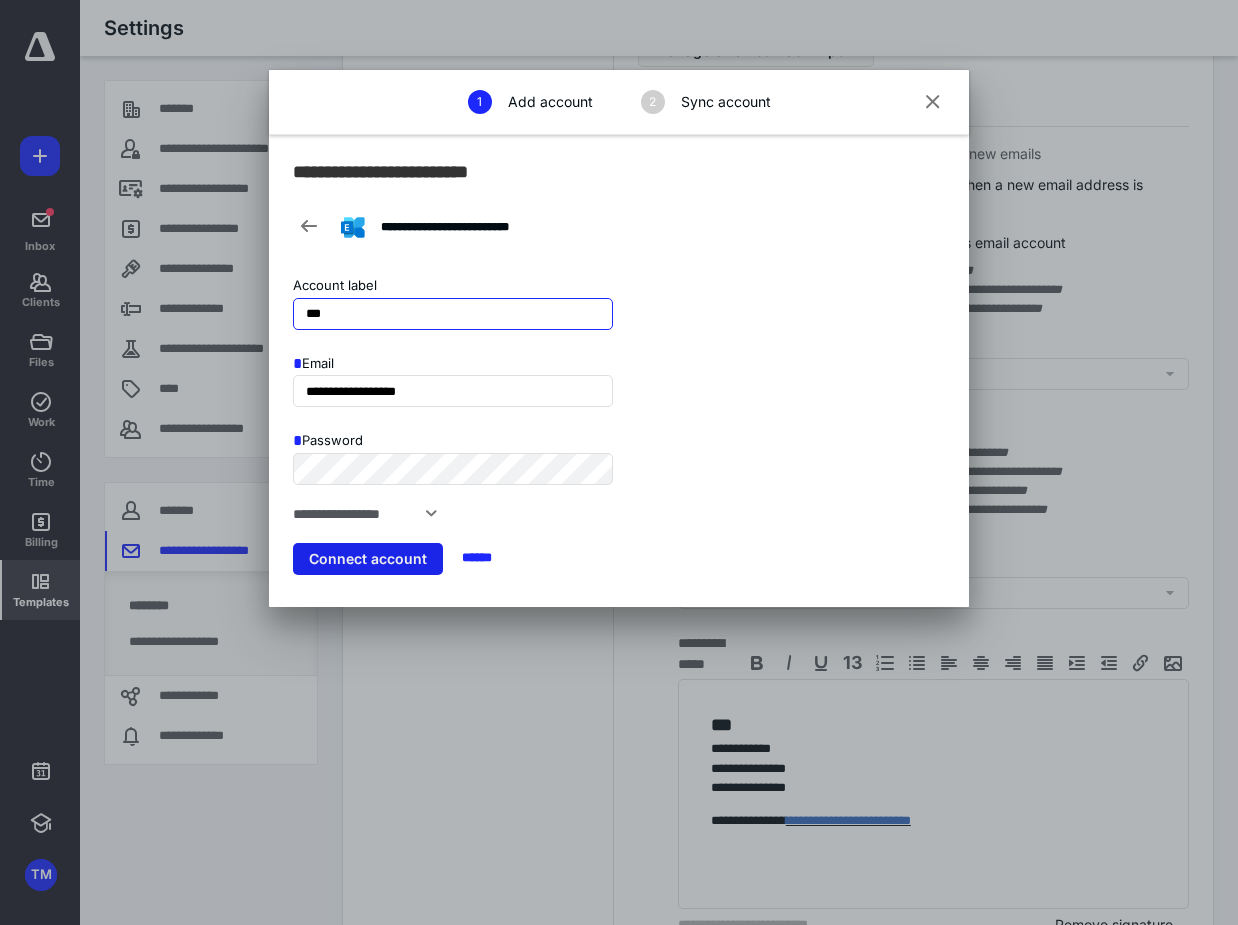 type on "***" 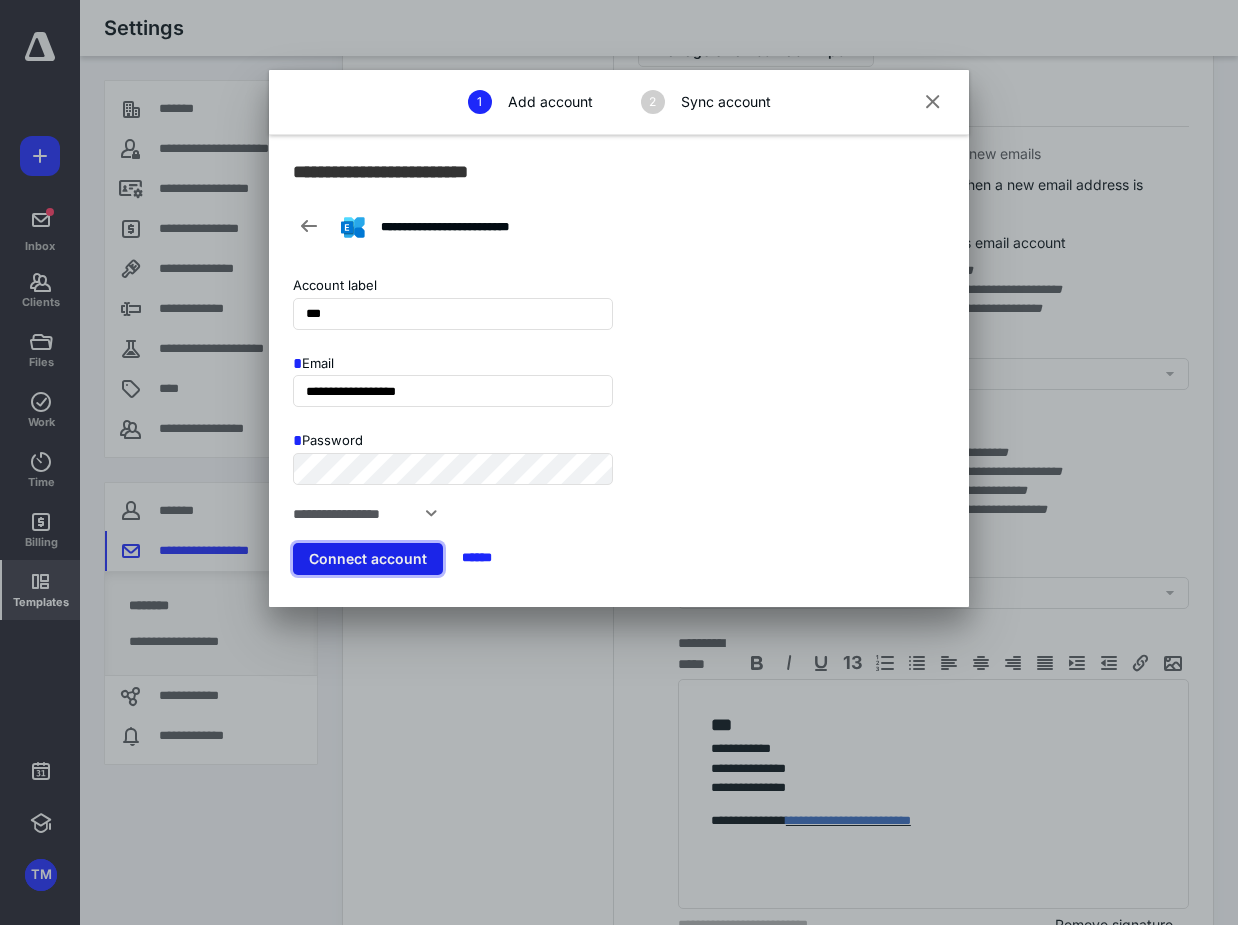 click on "Connect account" at bounding box center (368, 559) 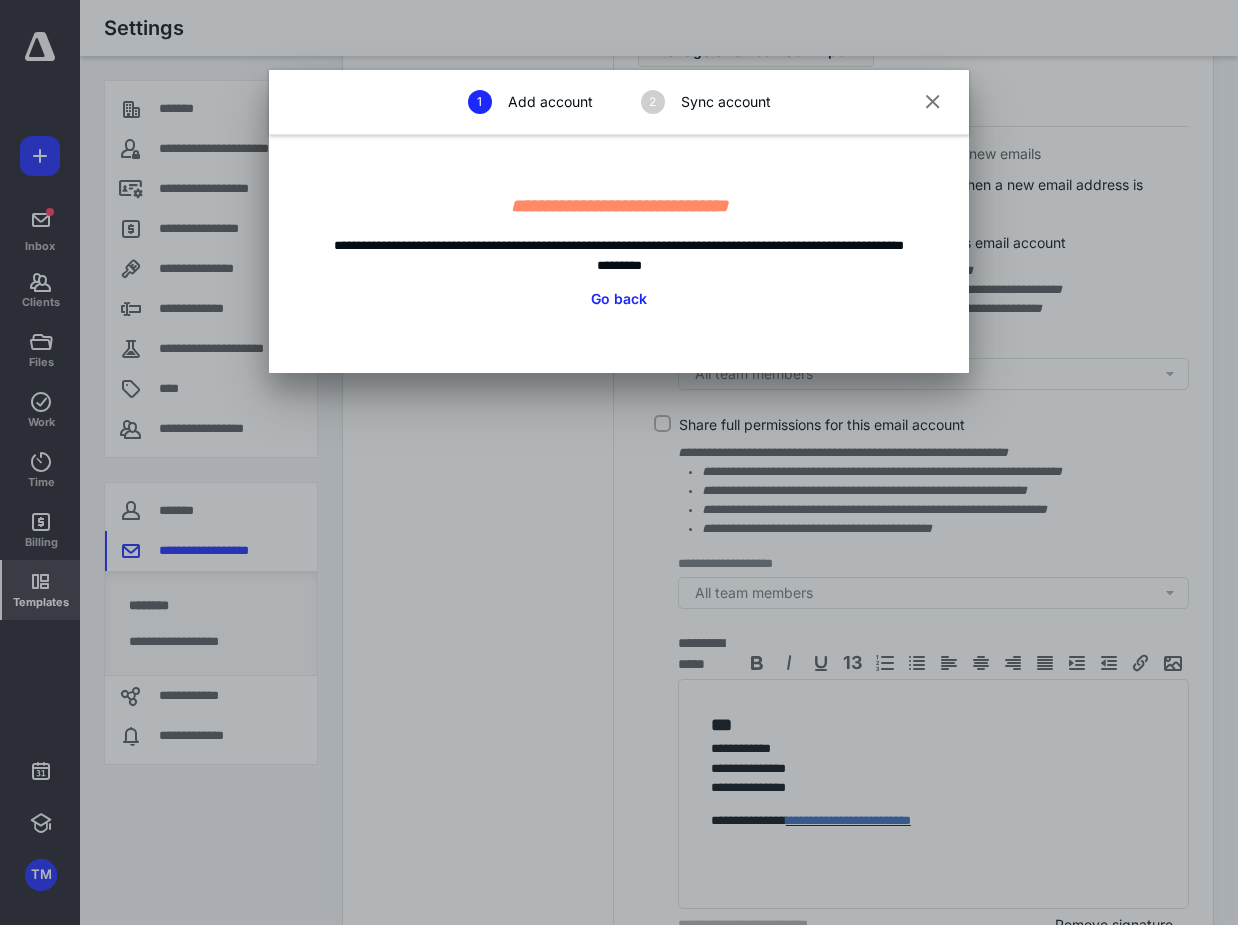 click on "Sync account" at bounding box center [726, 102] 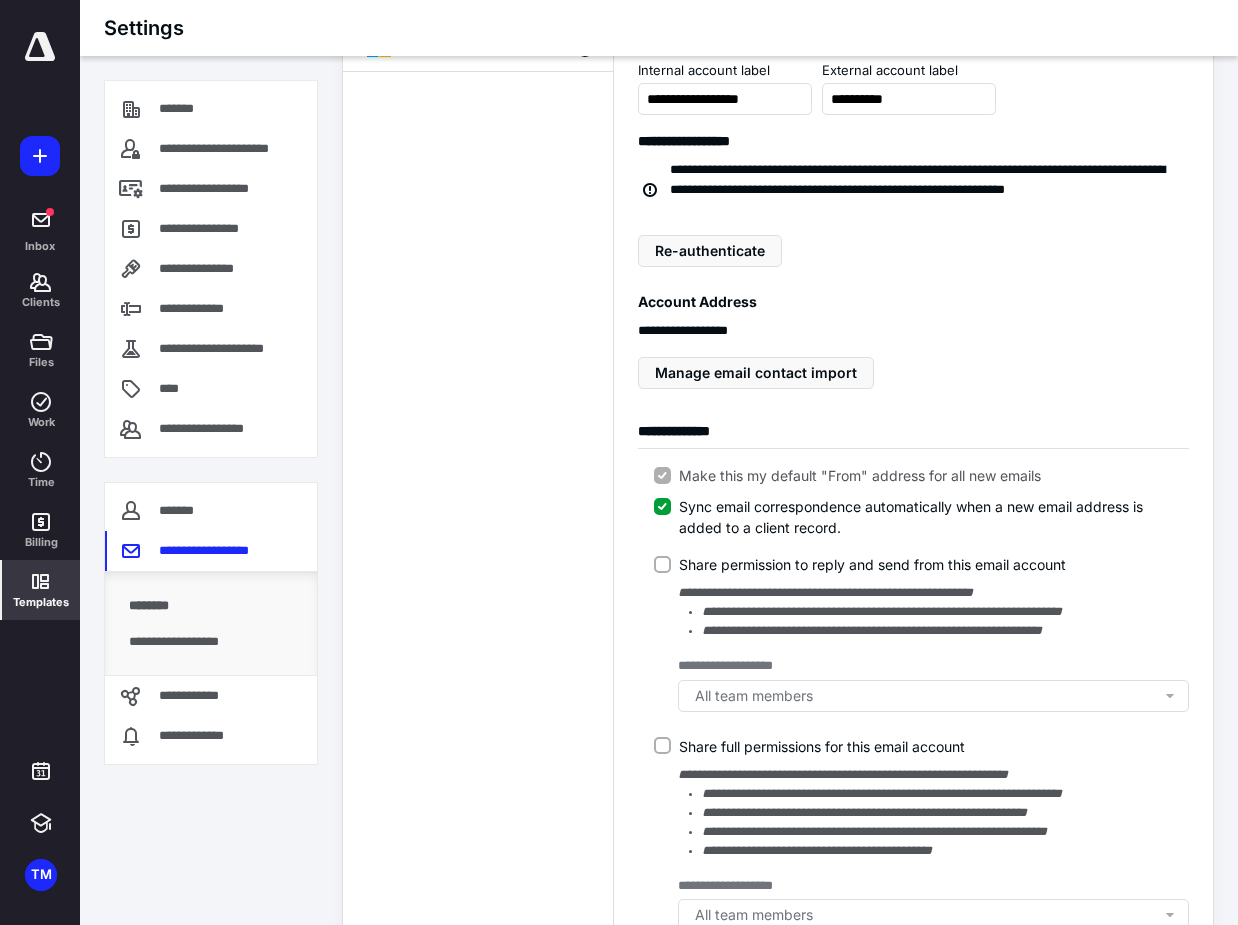 scroll, scrollTop: 0, scrollLeft: 0, axis: both 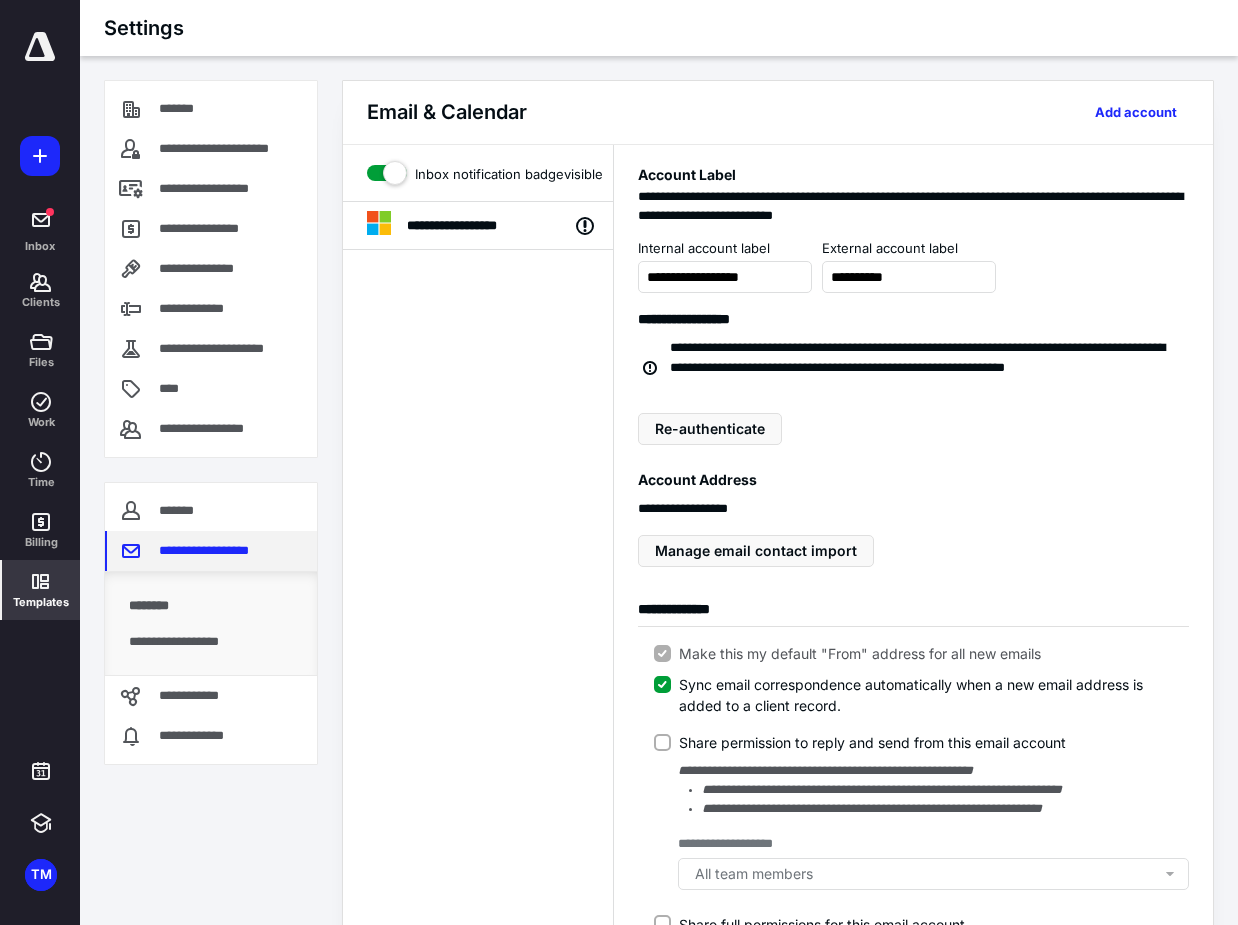 click on "**********" at bounding box center (218, 551) 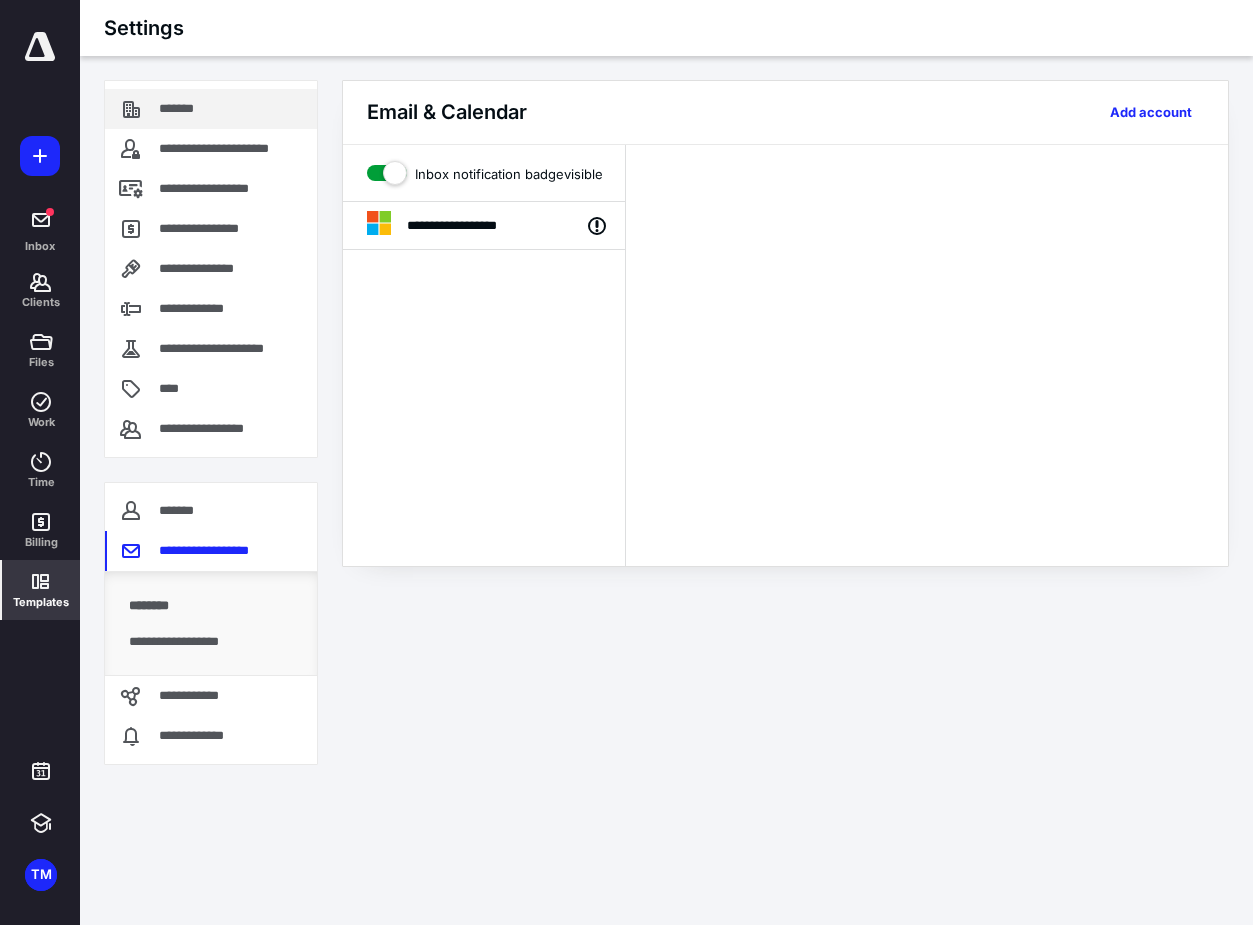 click on "*******" at bounding box center (188, 109) 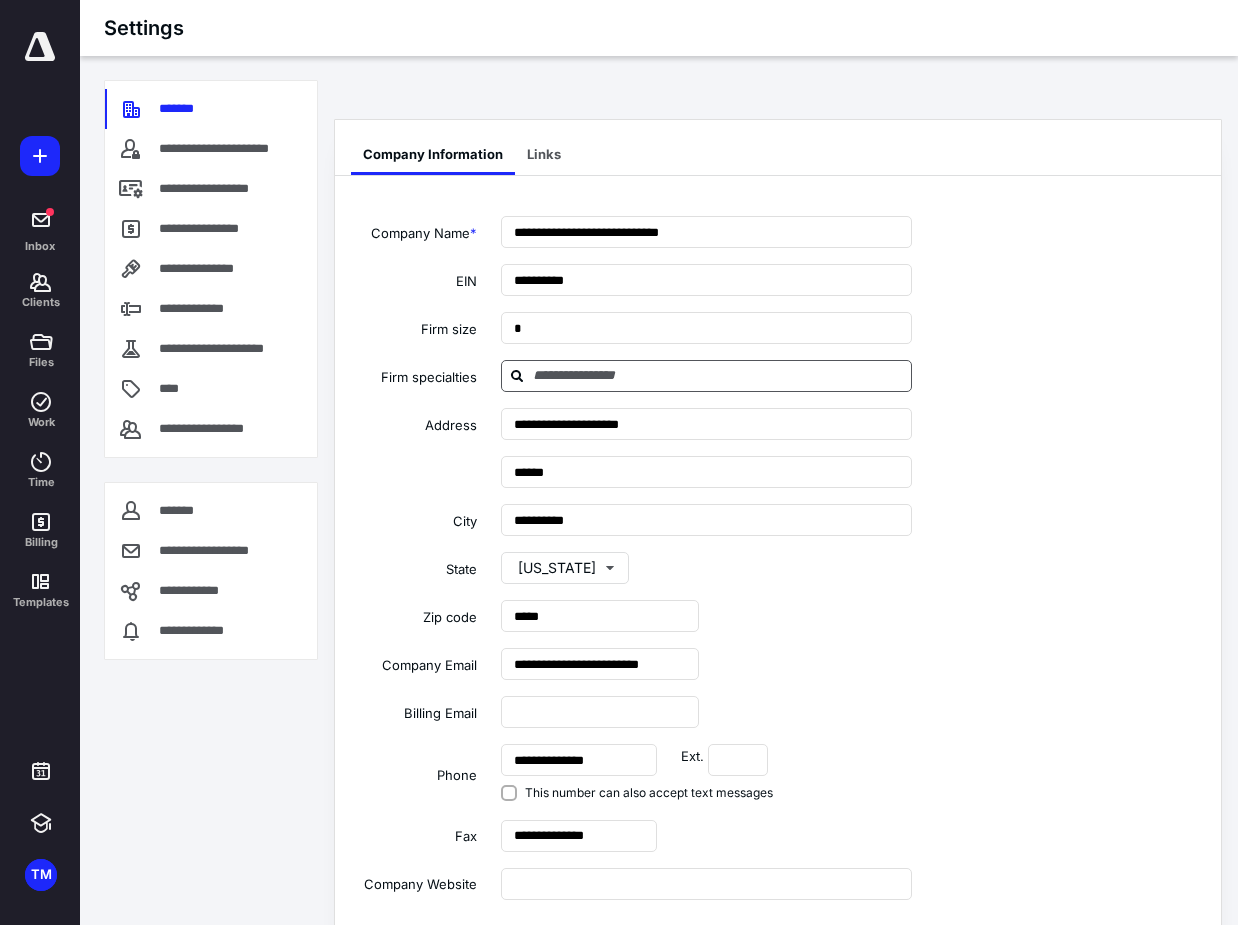 click at bounding box center (718, 375) 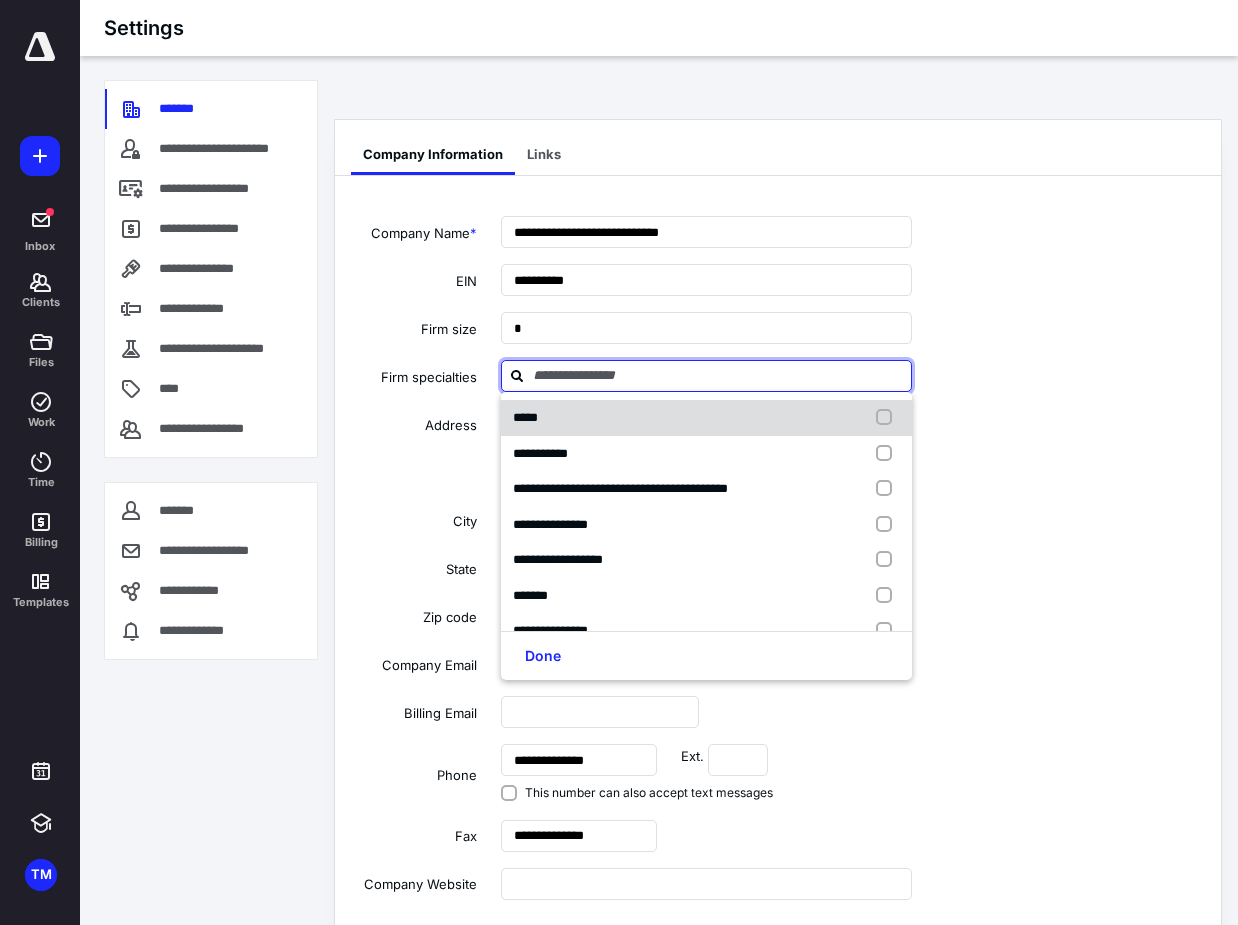 click at bounding box center (888, 418) 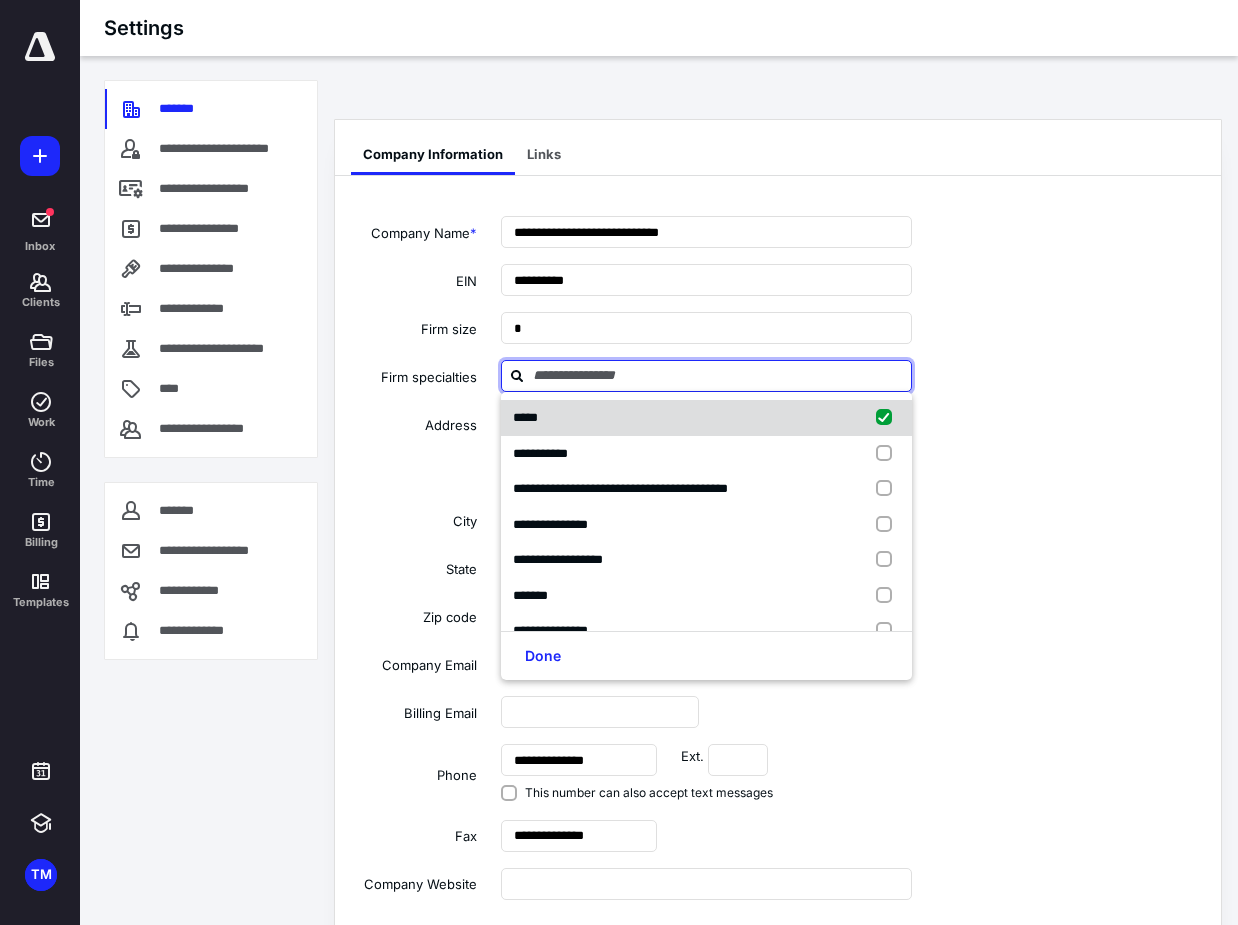 checkbox on "true" 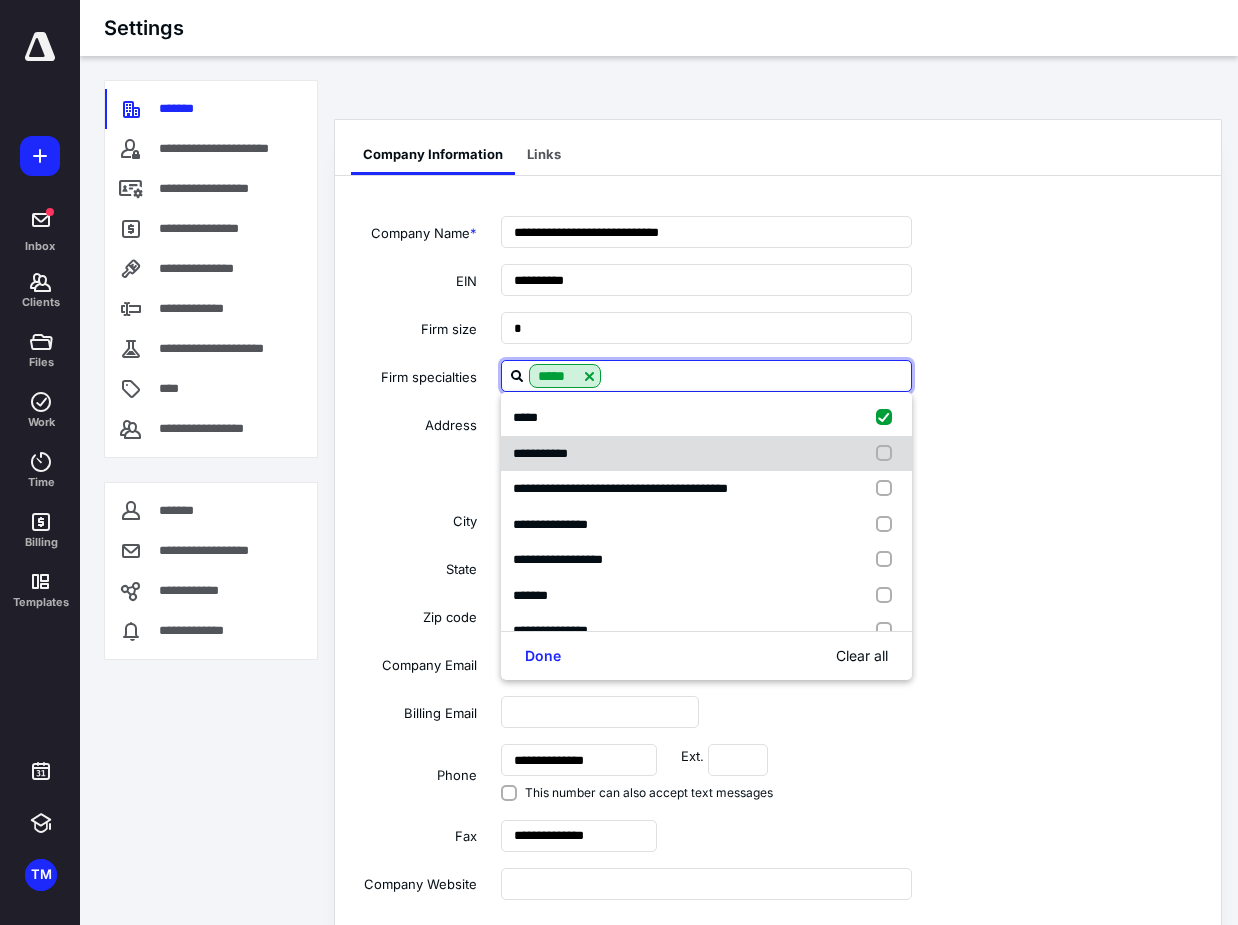 click at bounding box center [888, 454] 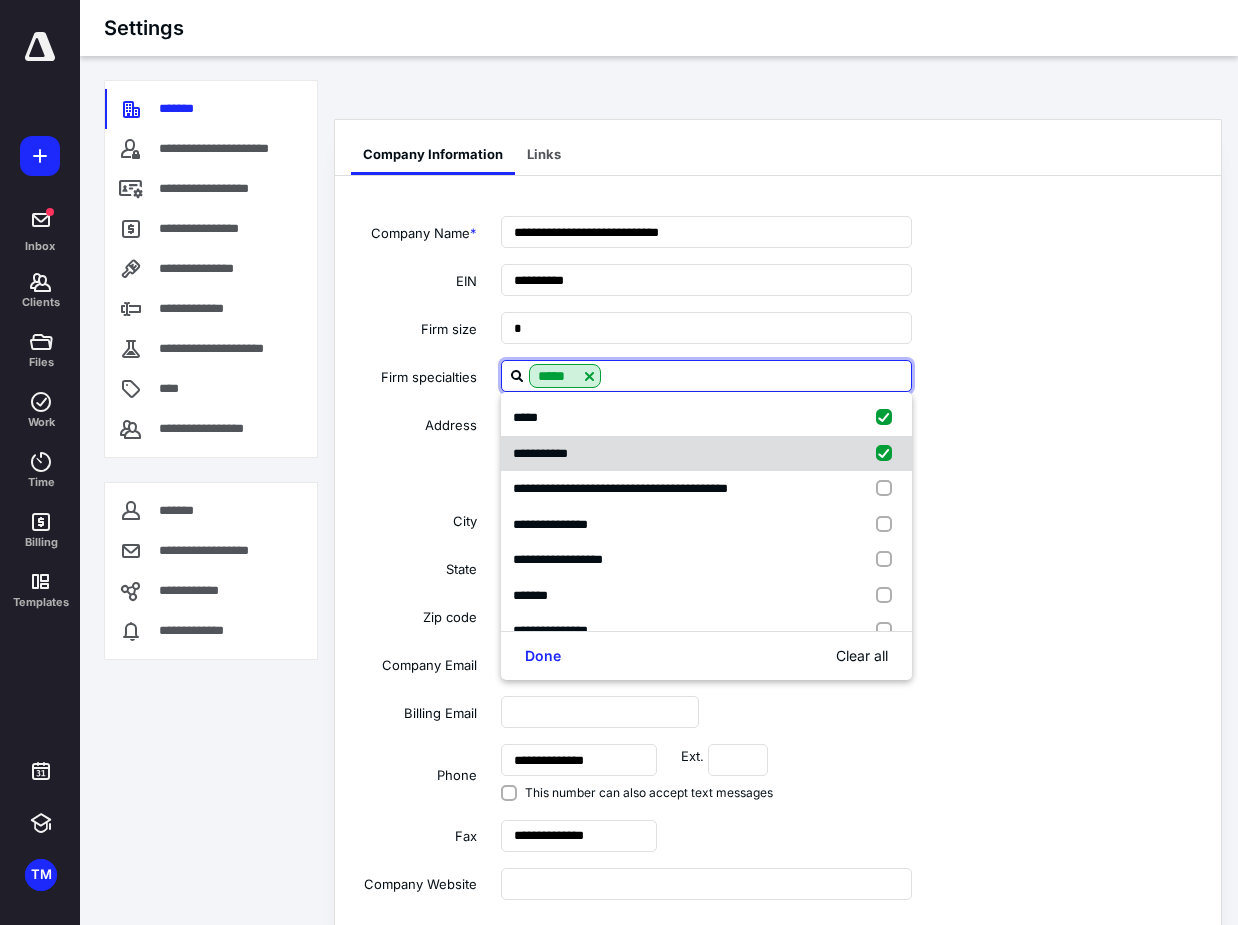 checkbox on "true" 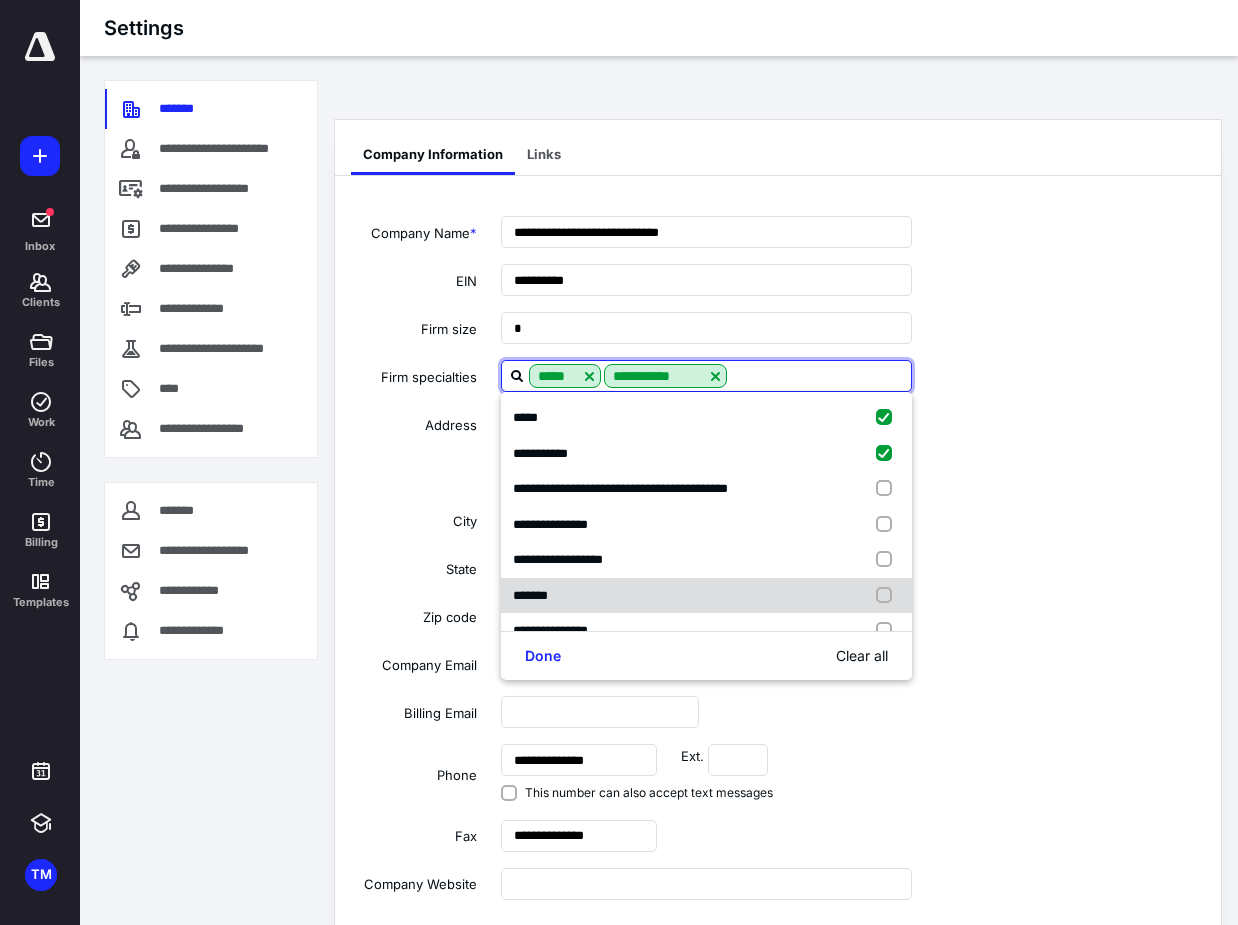 click at bounding box center (888, 596) 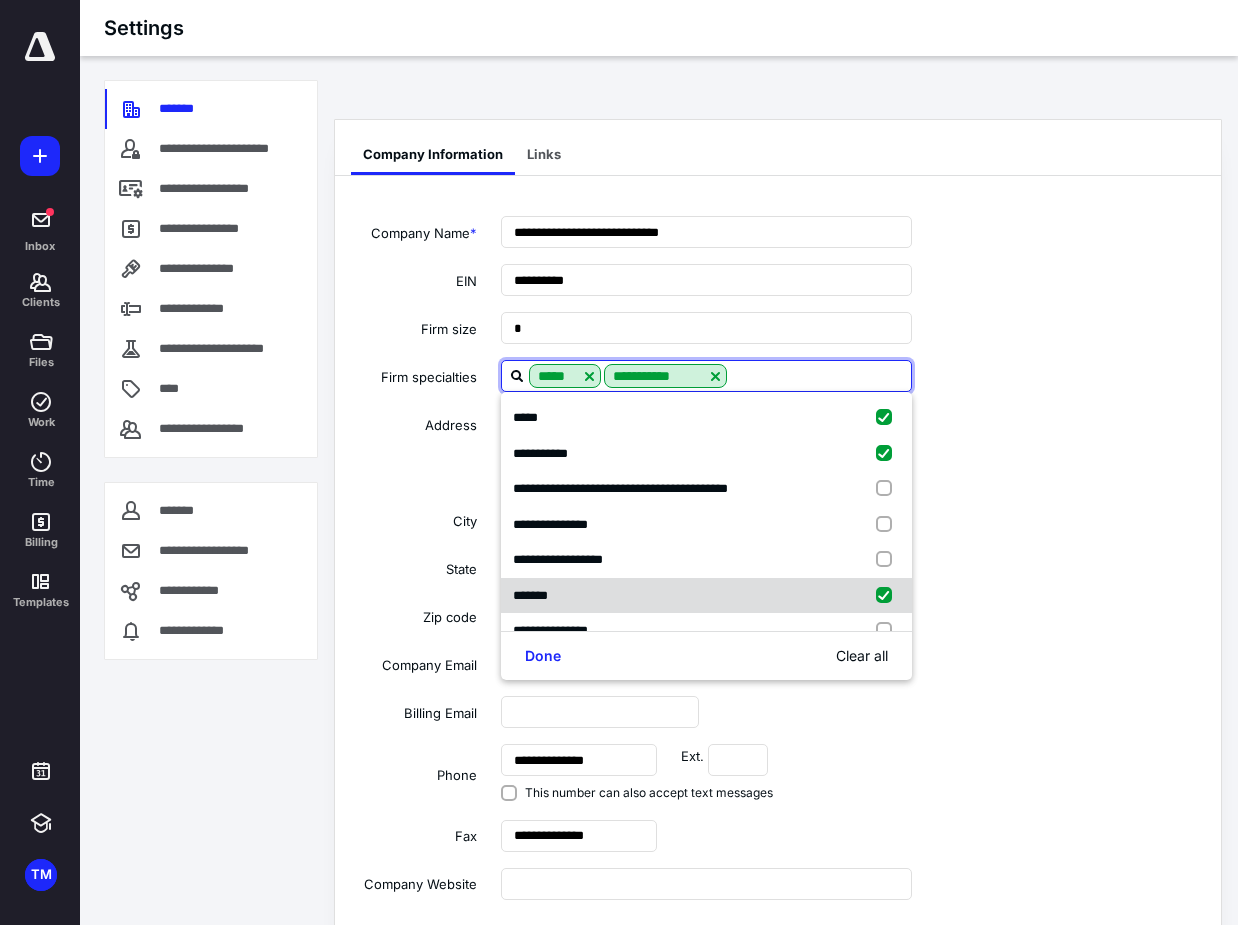 checkbox on "true" 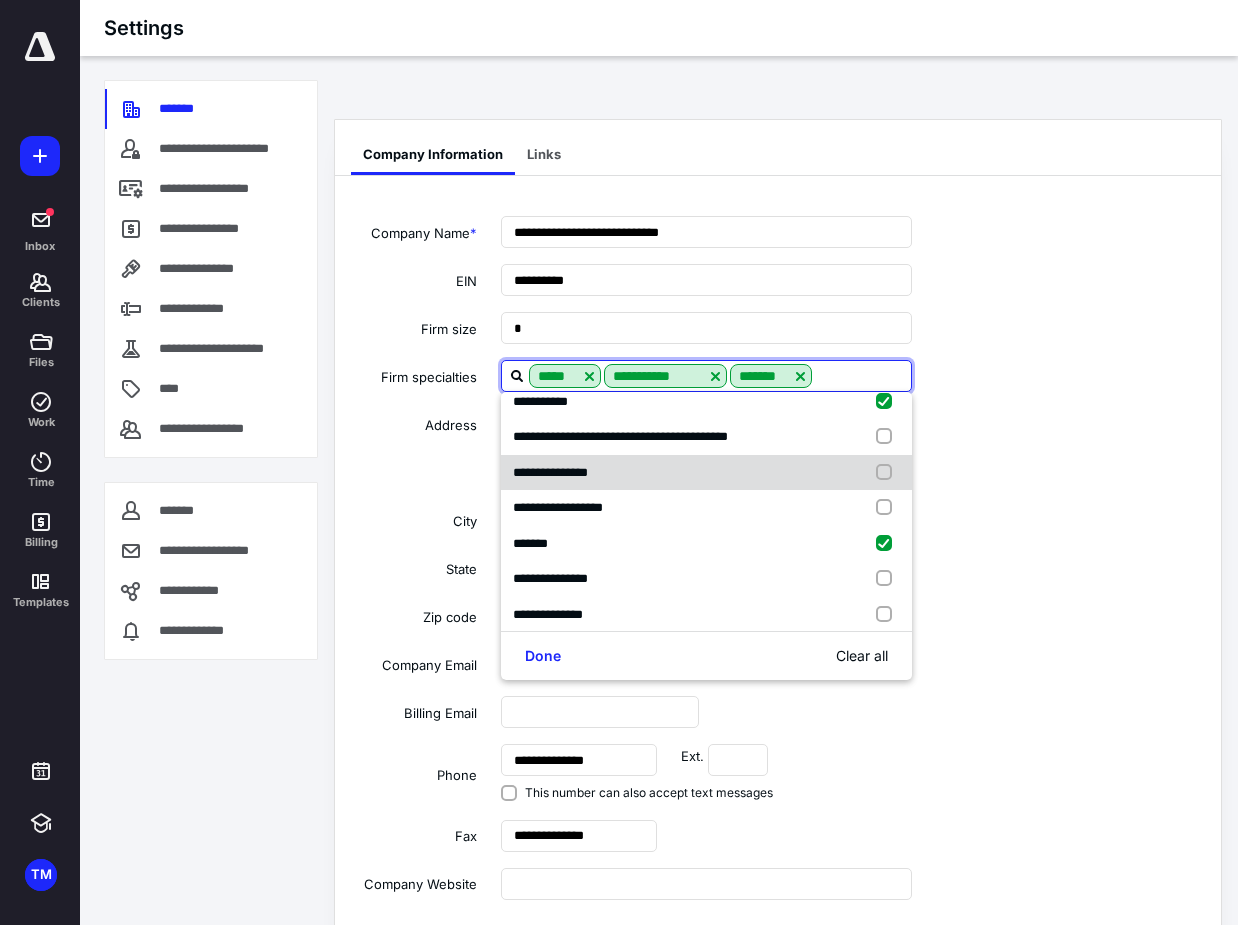 scroll, scrollTop: 97, scrollLeft: 0, axis: vertical 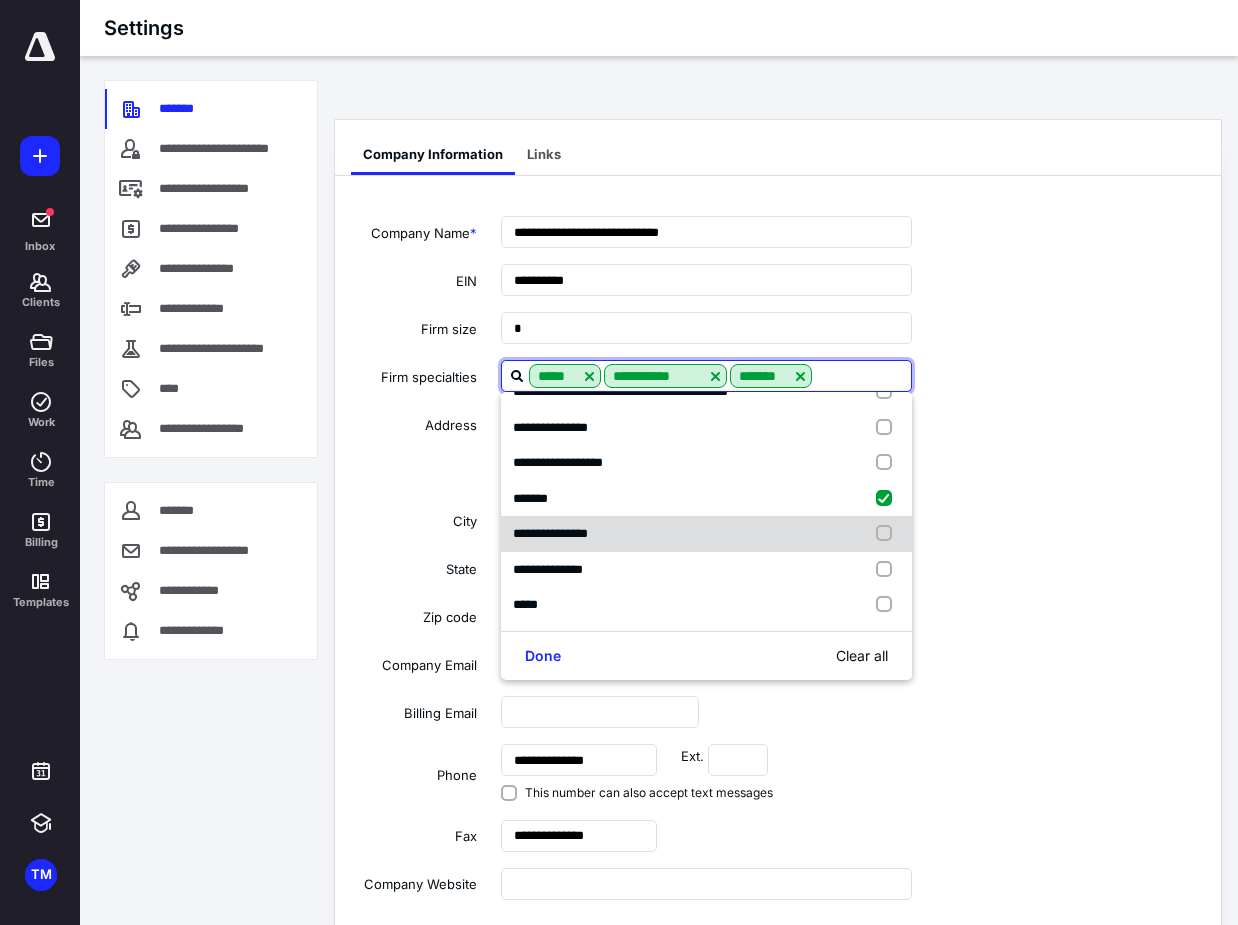 click at bounding box center [888, 534] 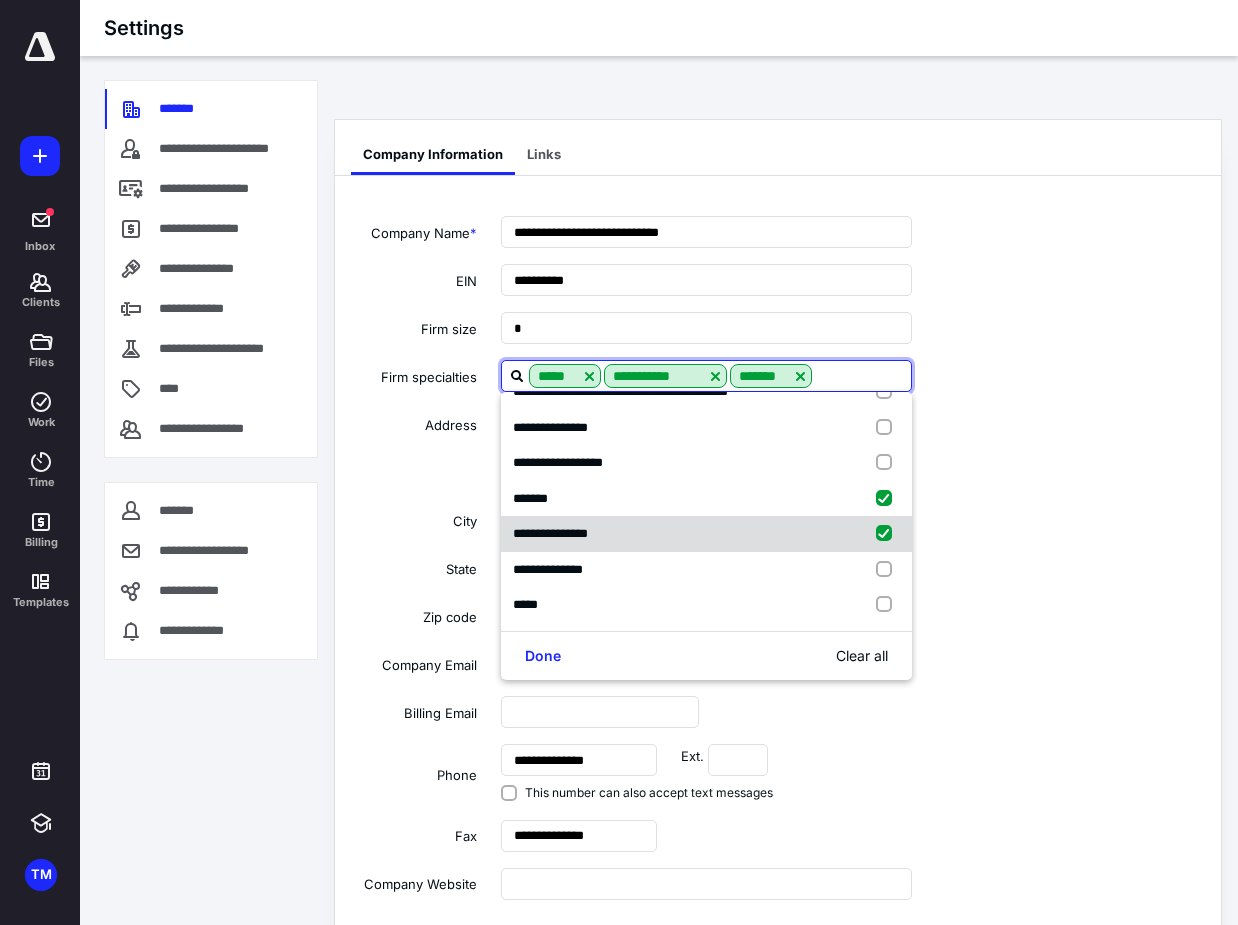 checkbox on "true" 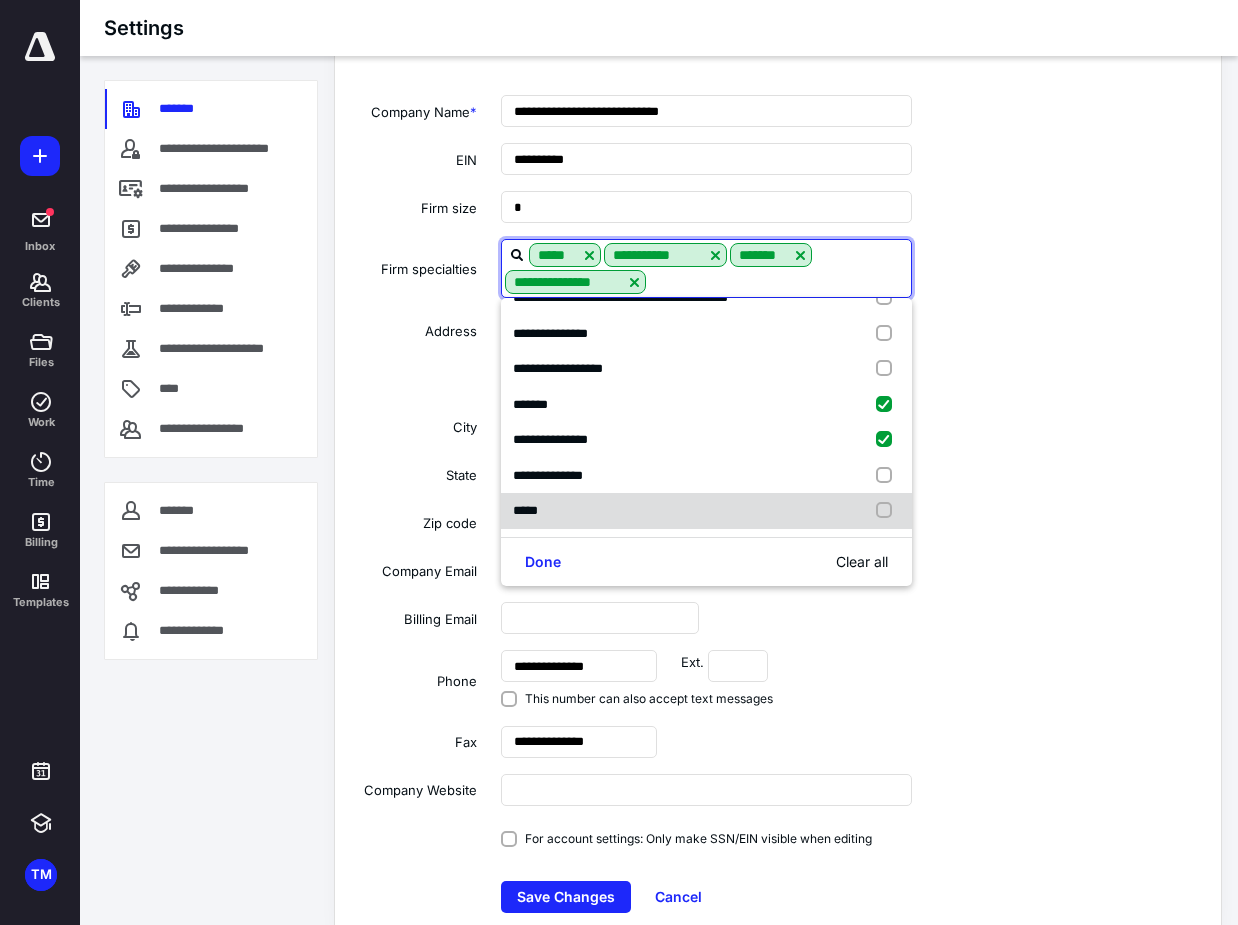 scroll, scrollTop: 141, scrollLeft: 0, axis: vertical 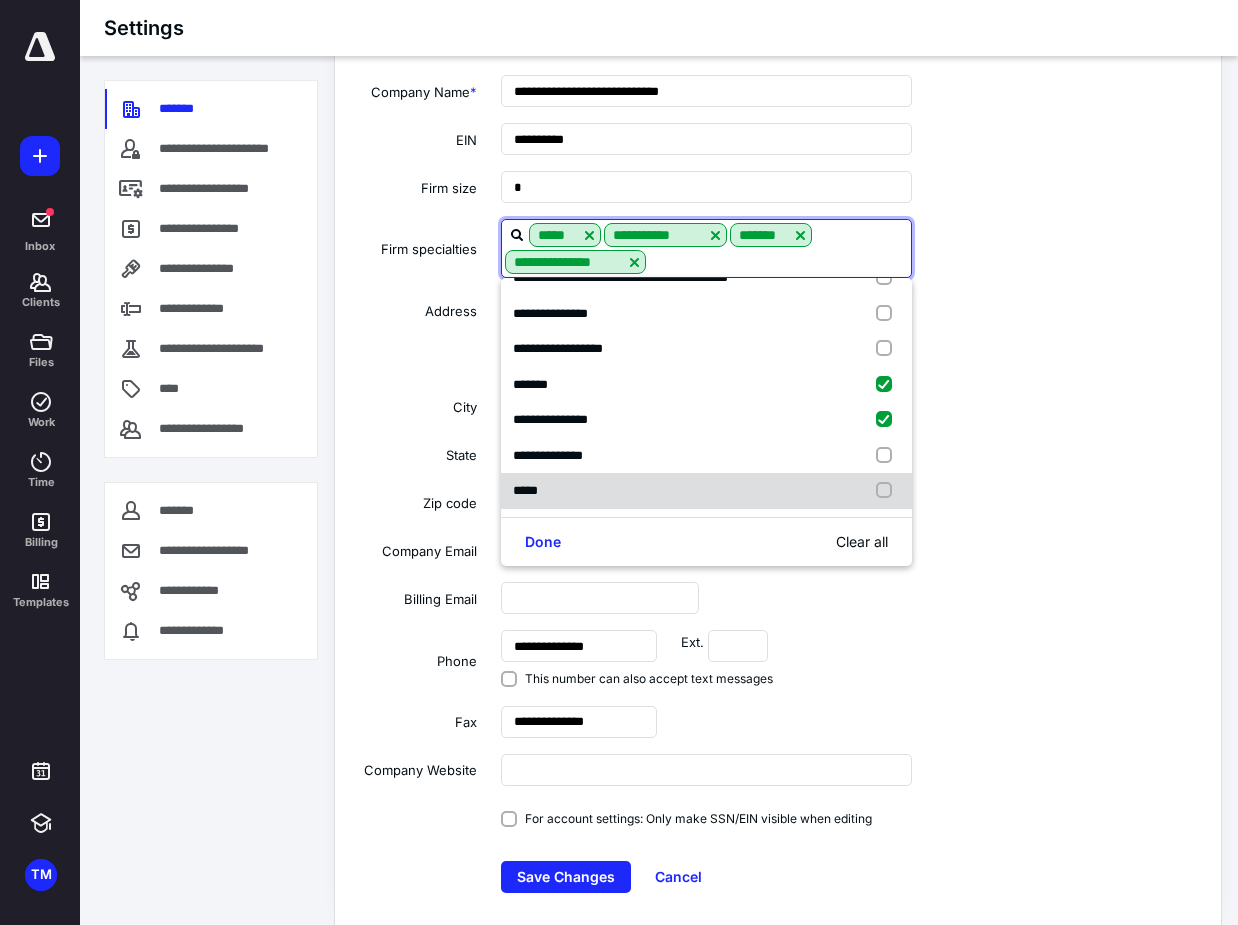 click at bounding box center (888, 491) 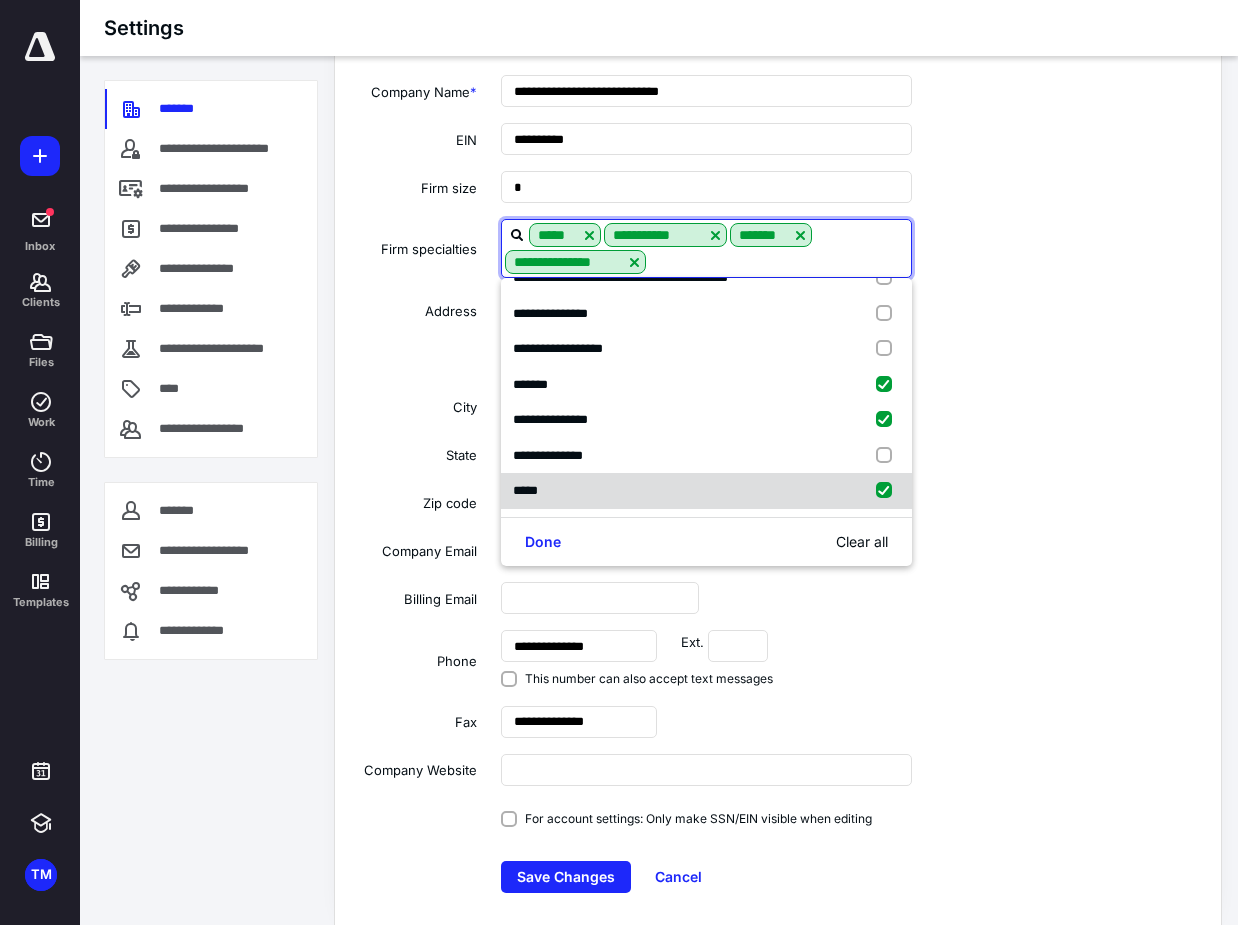checkbox on "true" 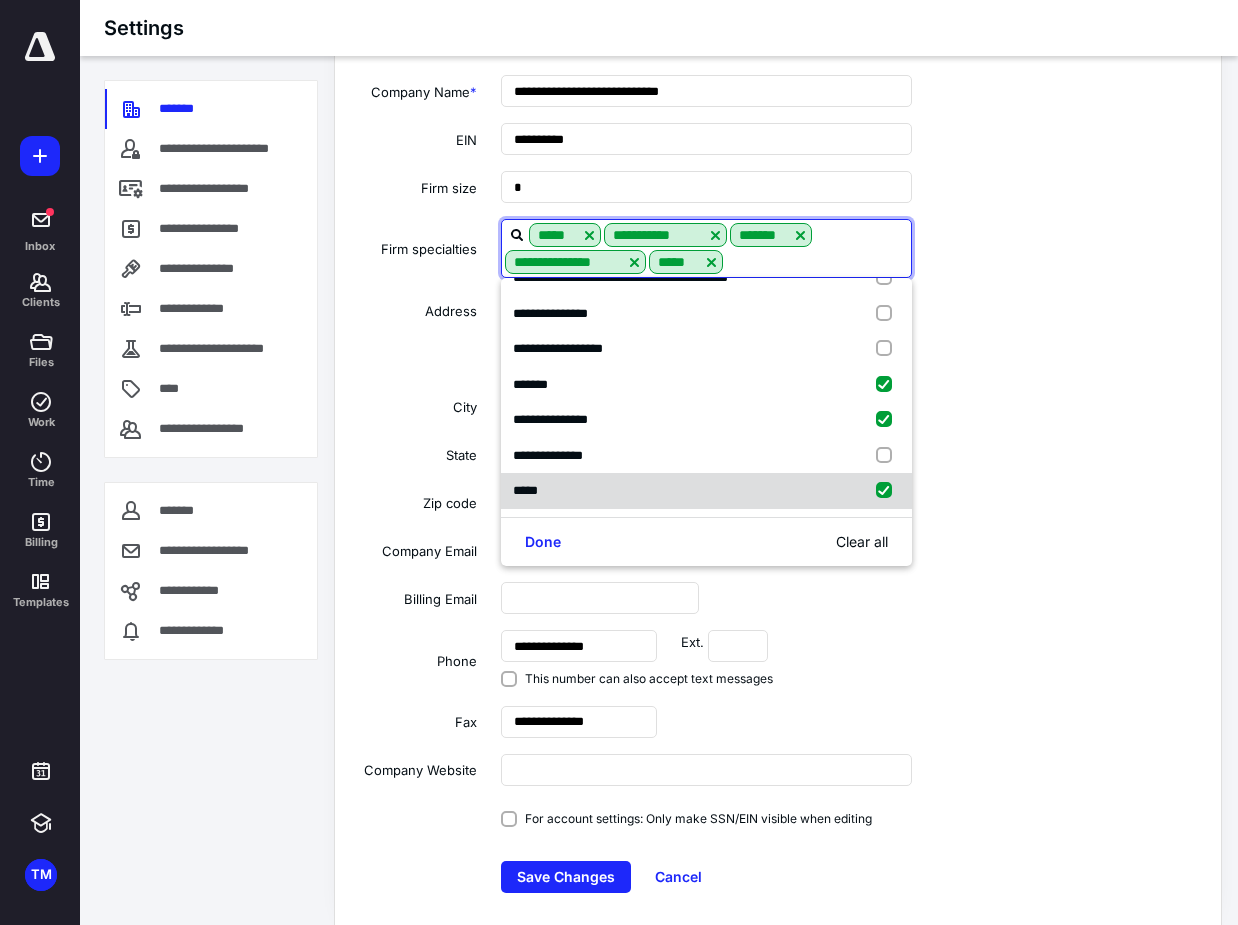 scroll, scrollTop: 0, scrollLeft: 0, axis: both 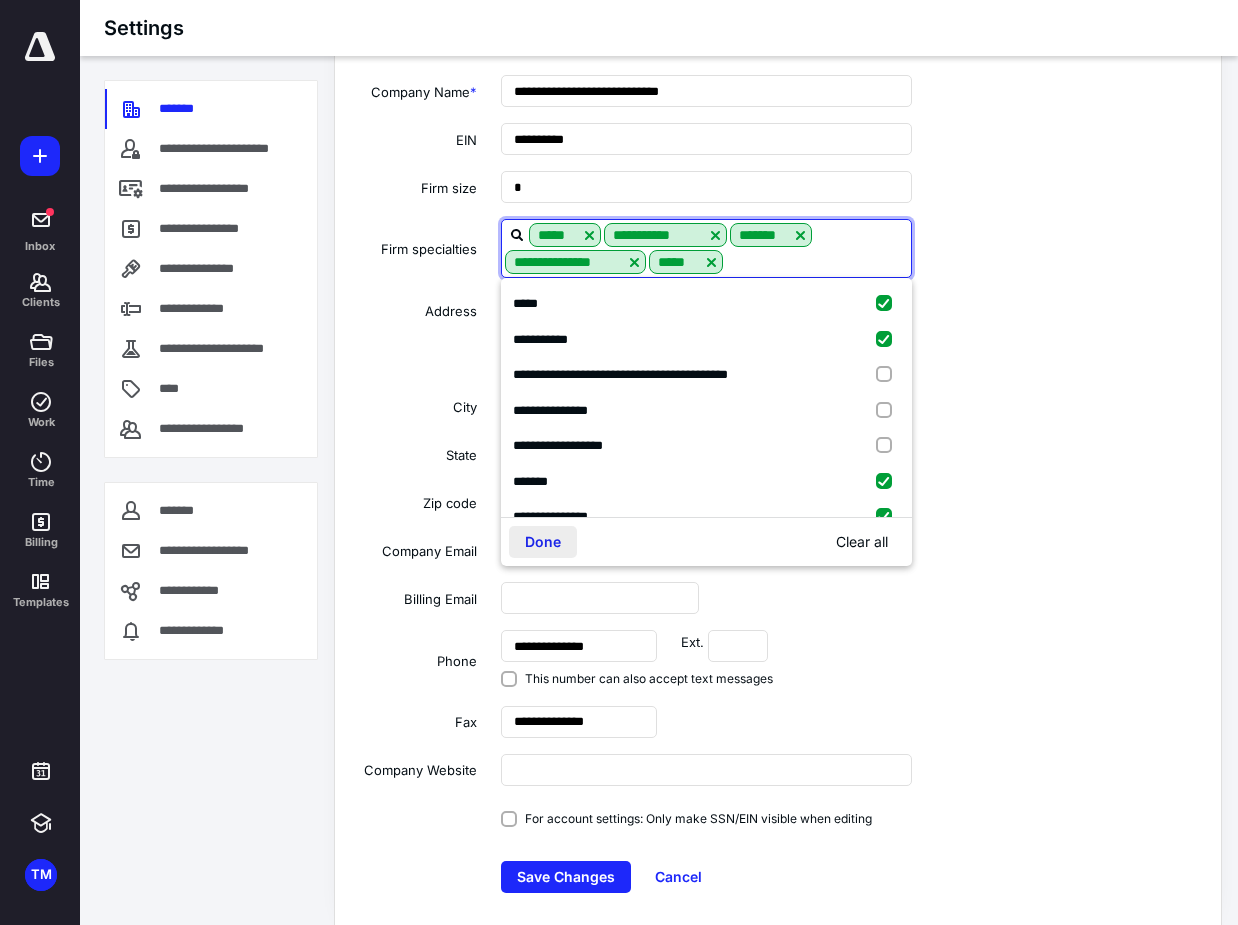 click on "Done" at bounding box center [543, 542] 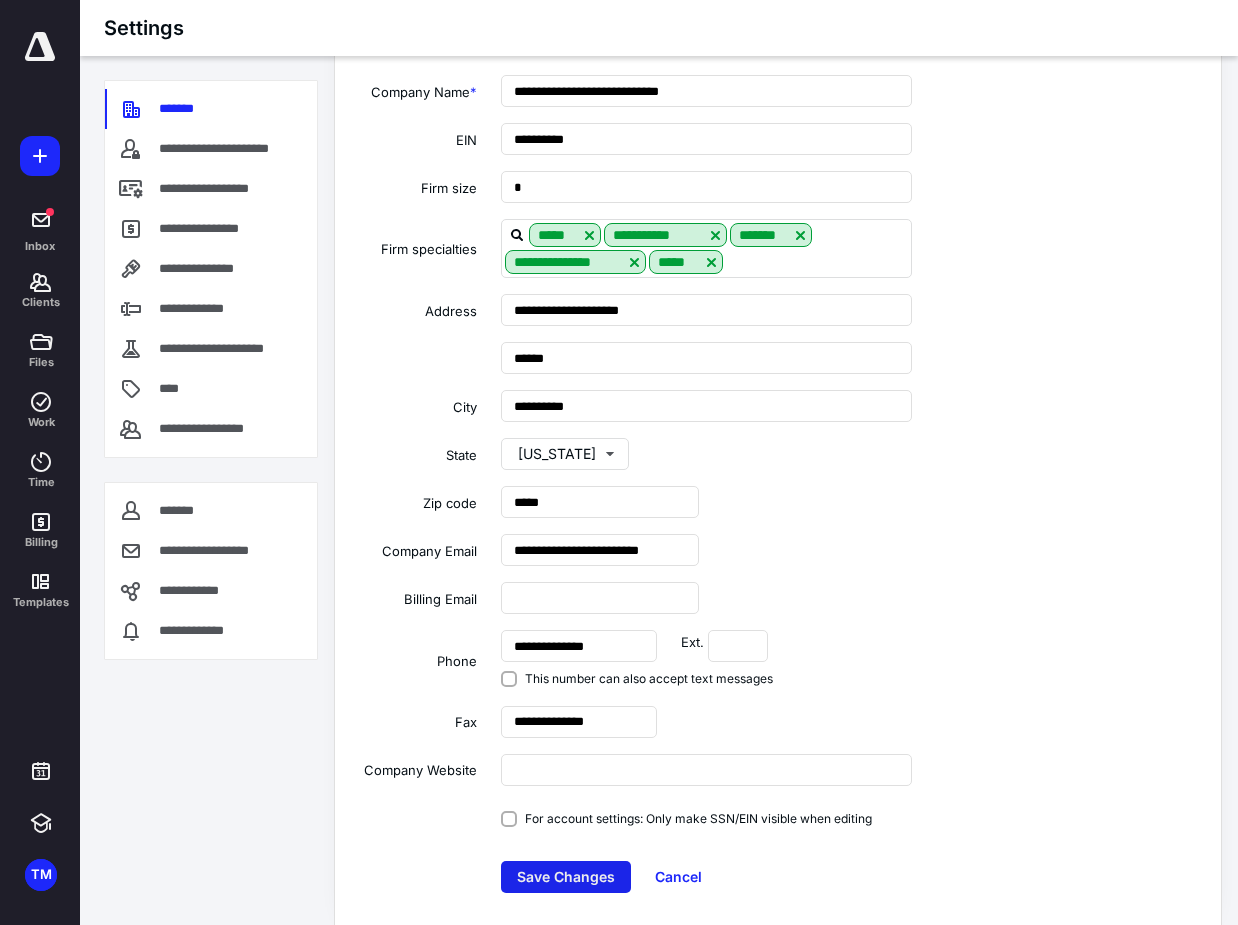 click on "Save Changes" at bounding box center [566, 877] 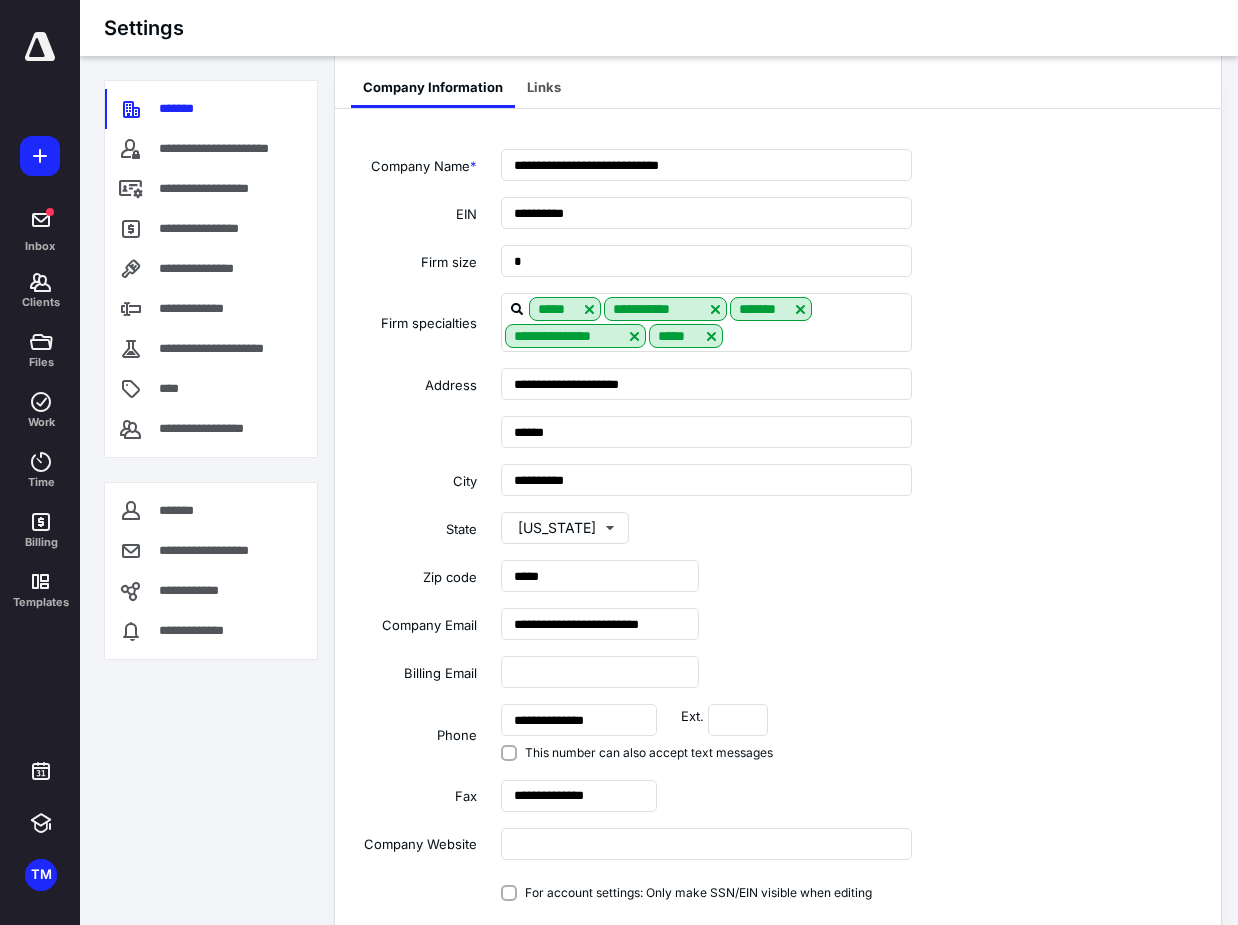 scroll, scrollTop: 0, scrollLeft: 0, axis: both 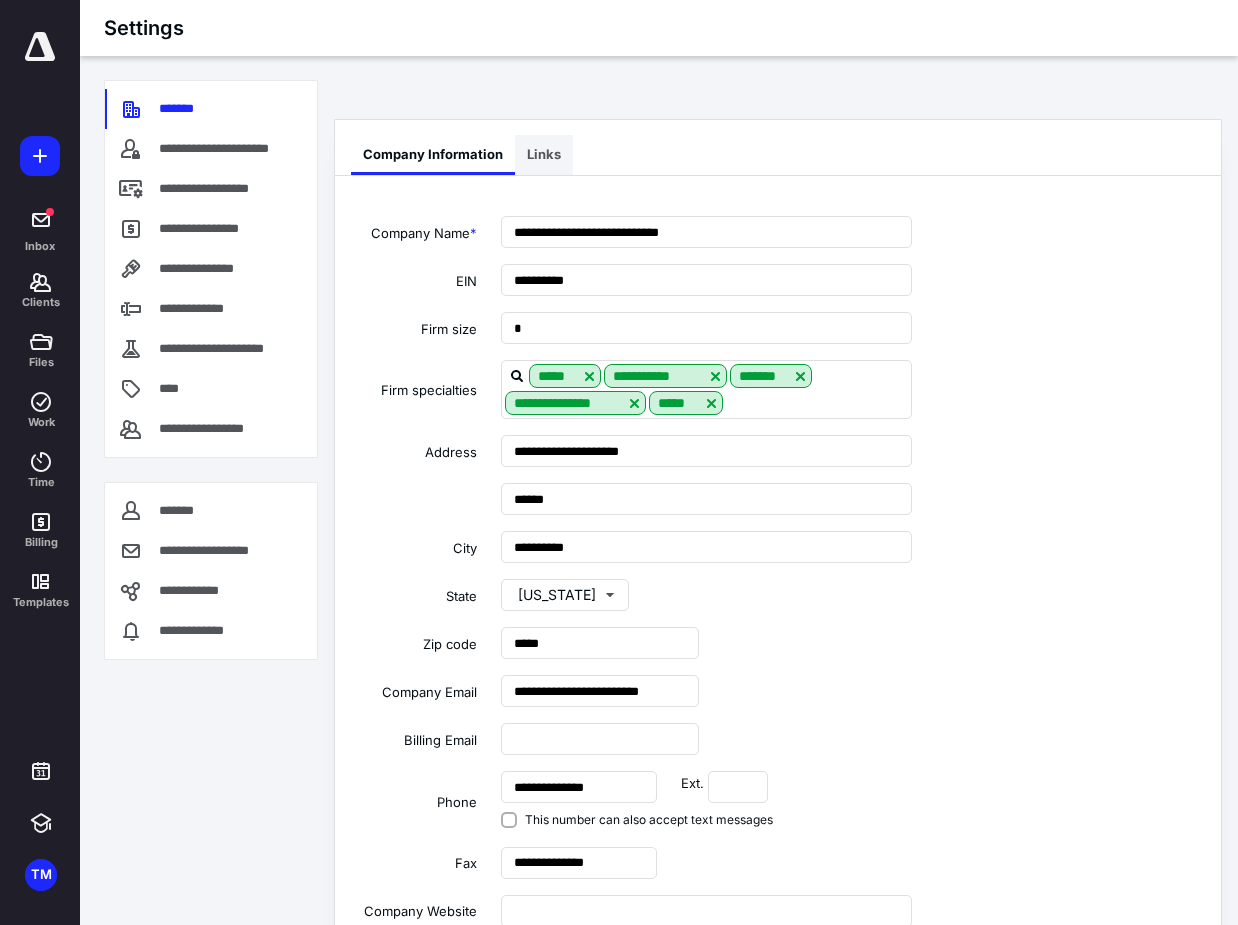 click on "Links" at bounding box center (544, 155) 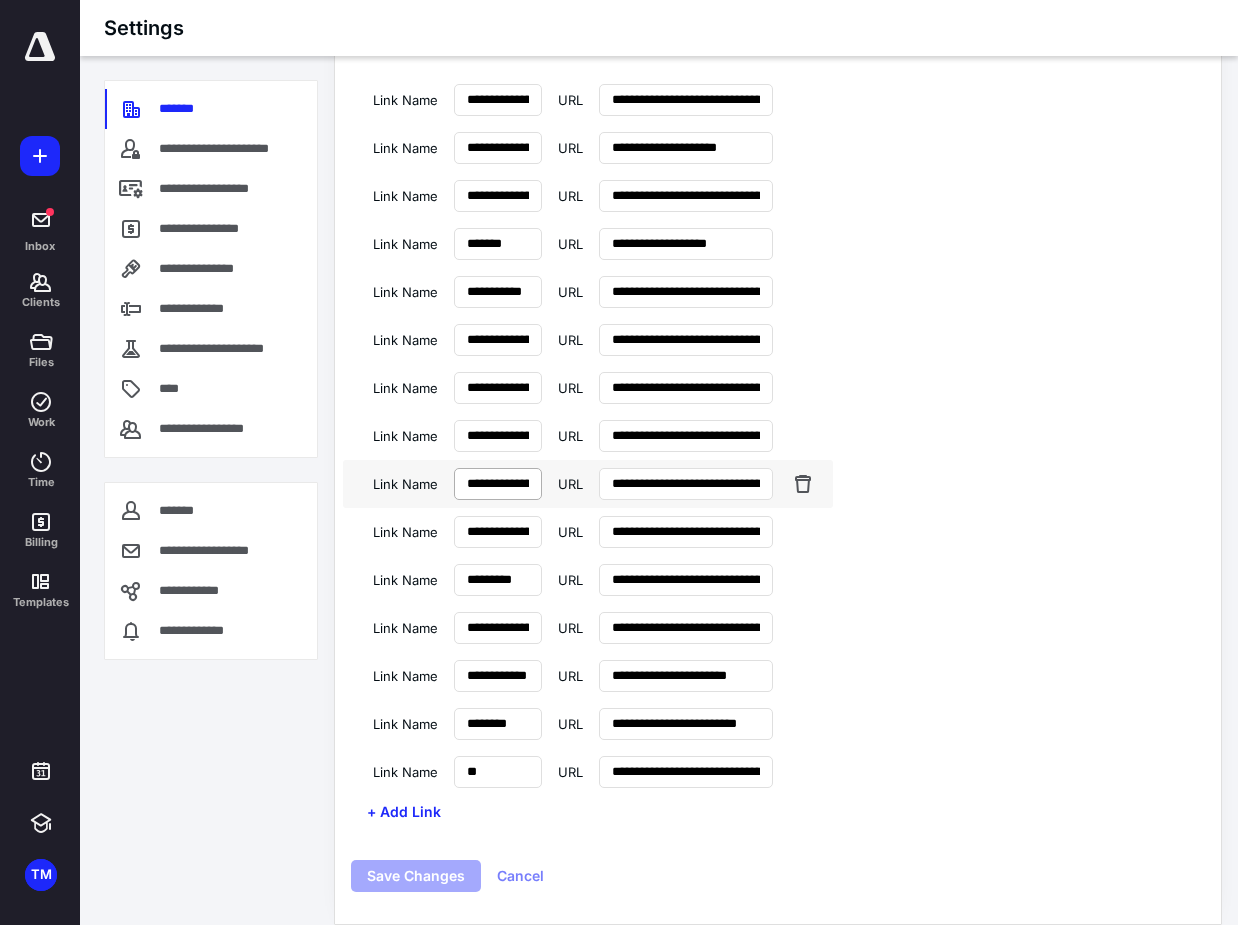 scroll, scrollTop: 0, scrollLeft: 0, axis: both 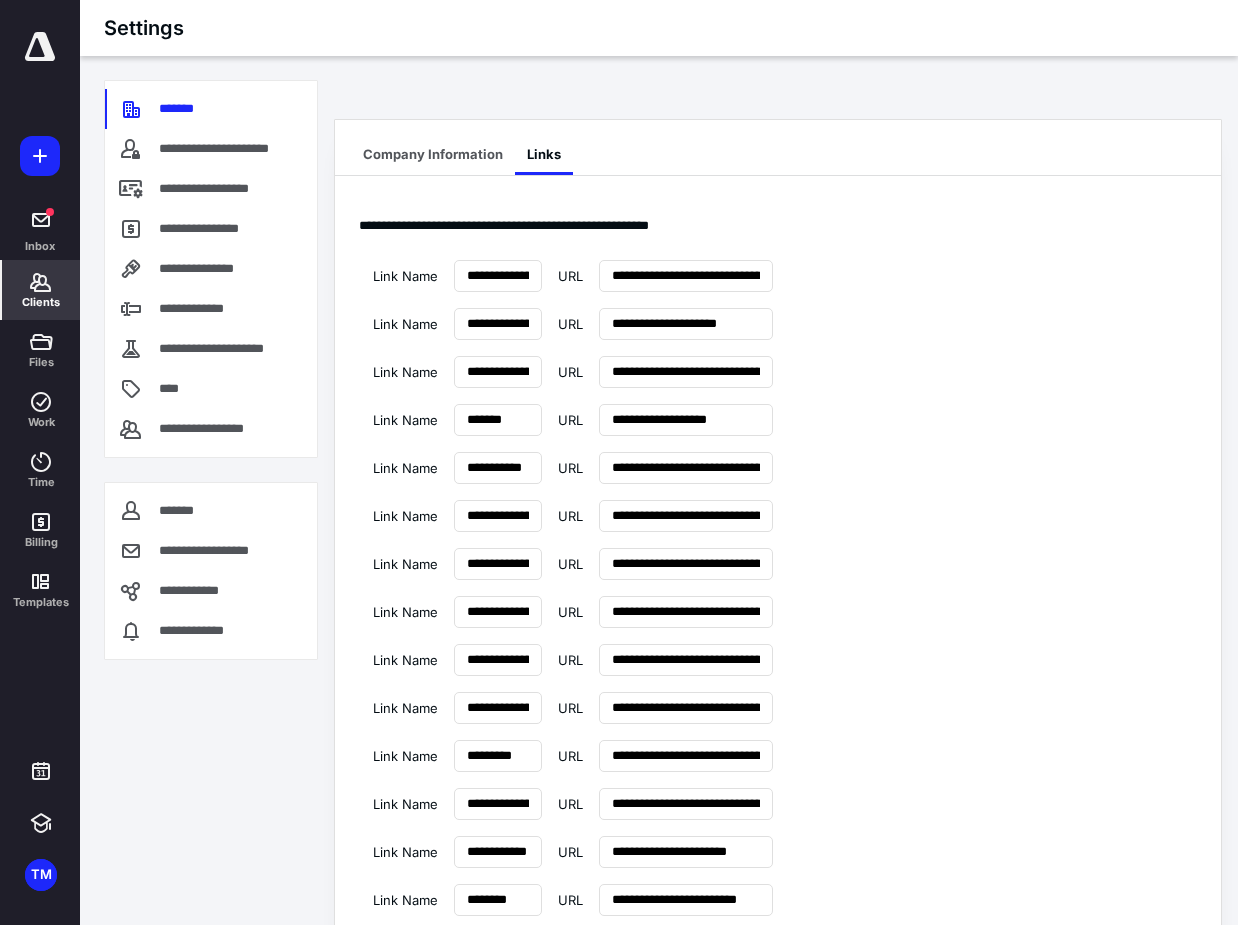 click 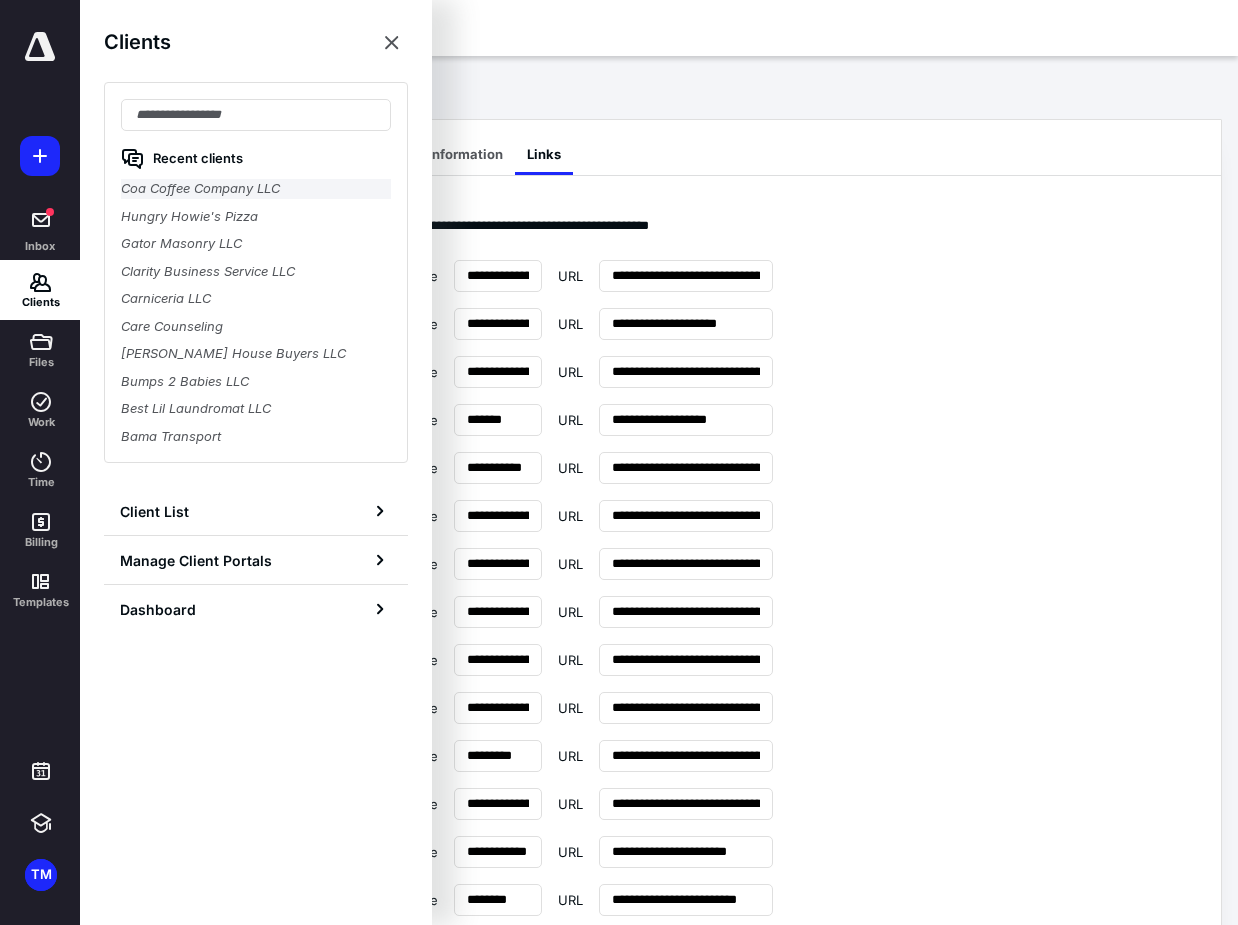 click on "Coa Coffee Company LLC" at bounding box center (256, 189) 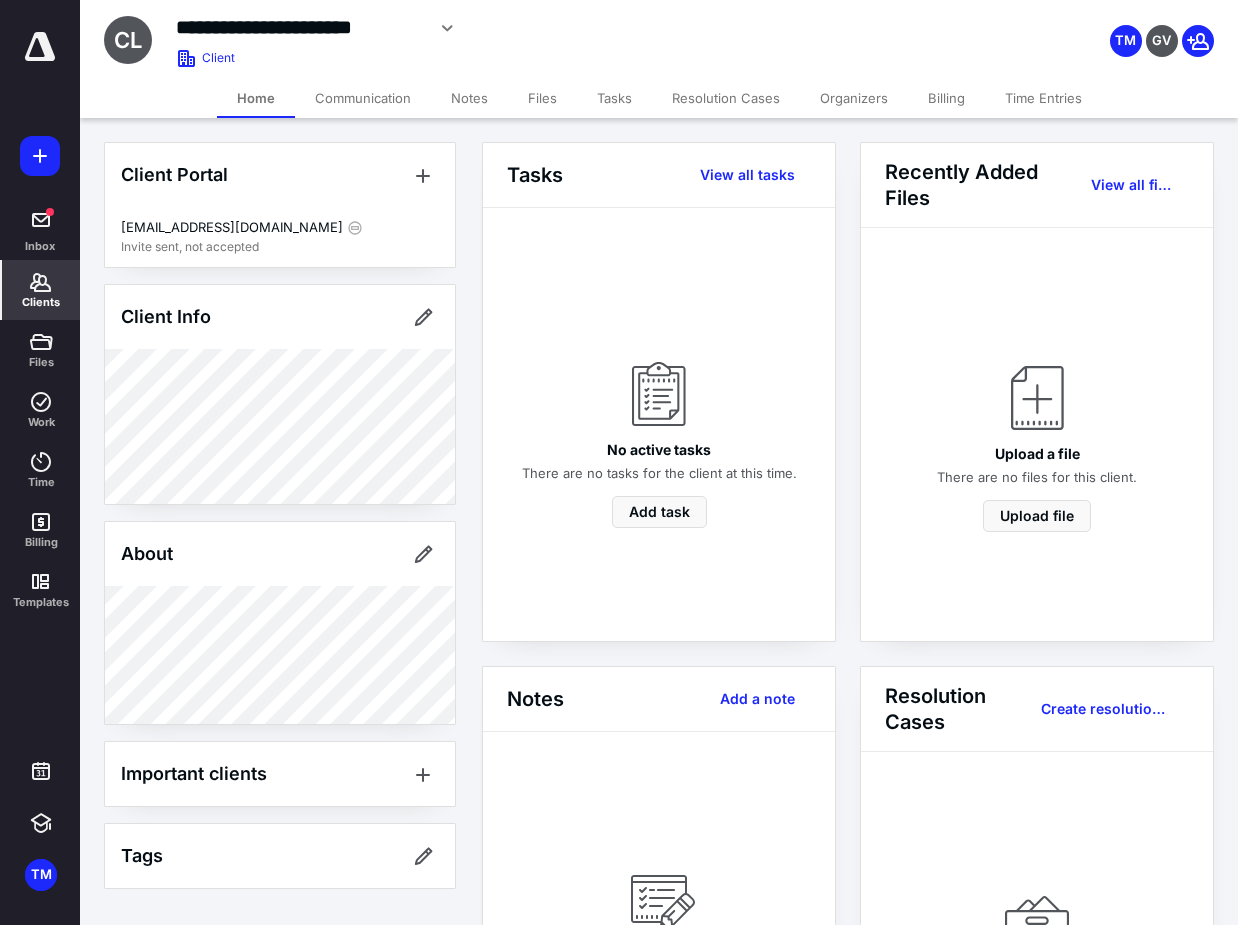 click on "Communication" at bounding box center [363, 98] 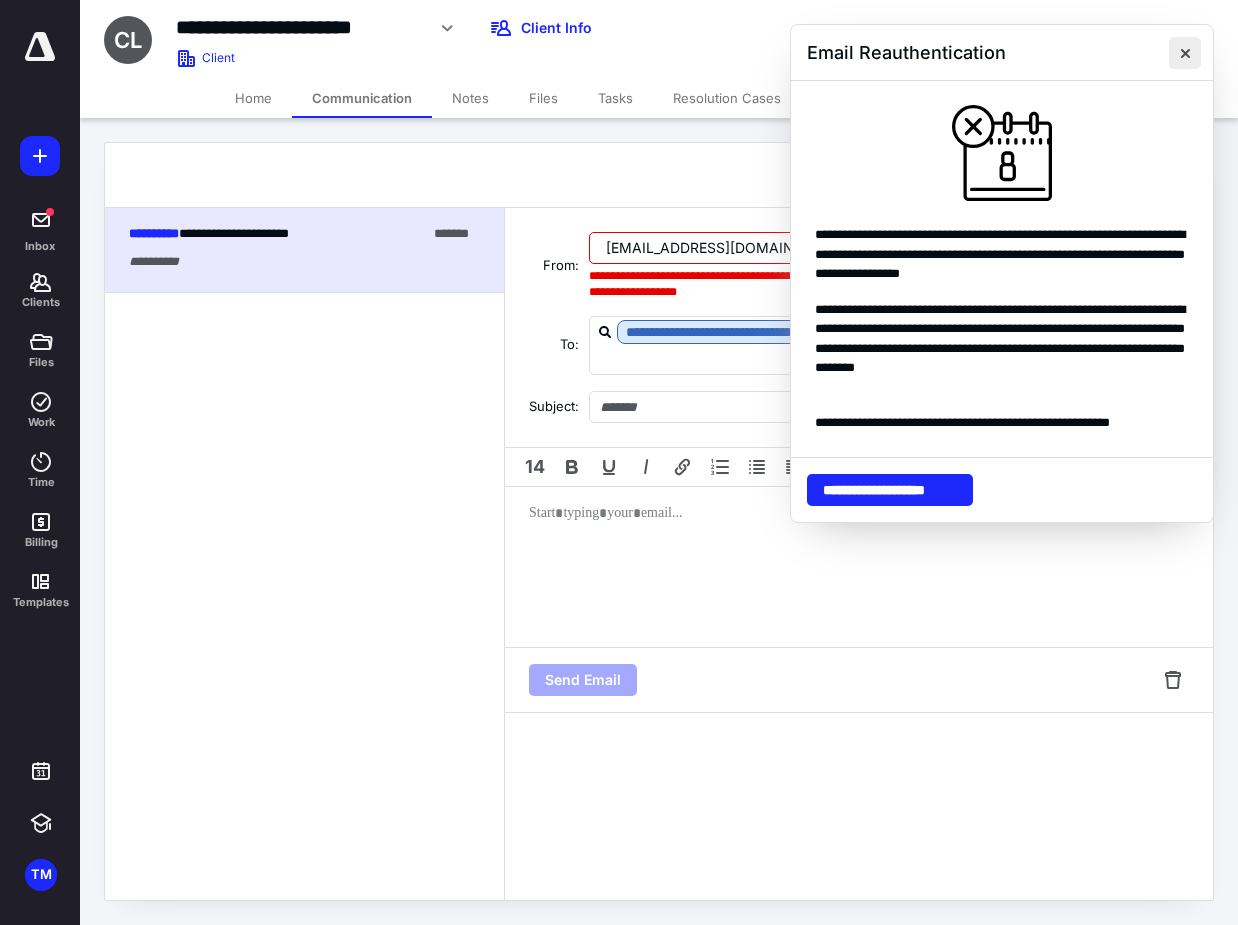 click at bounding box center (1185, 53) 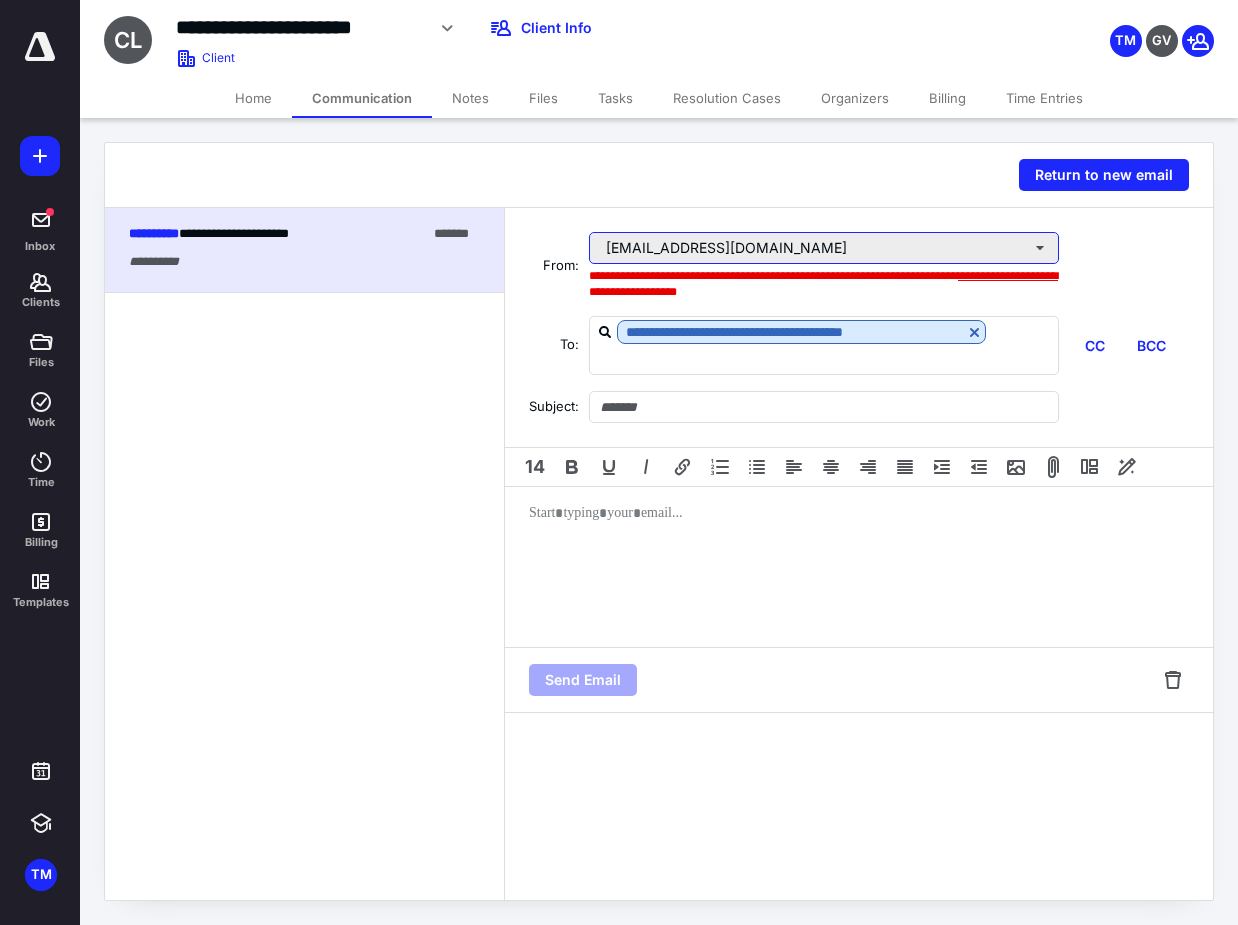 click on "tia@atcadvisors.us" at bounding box center [824, 248] 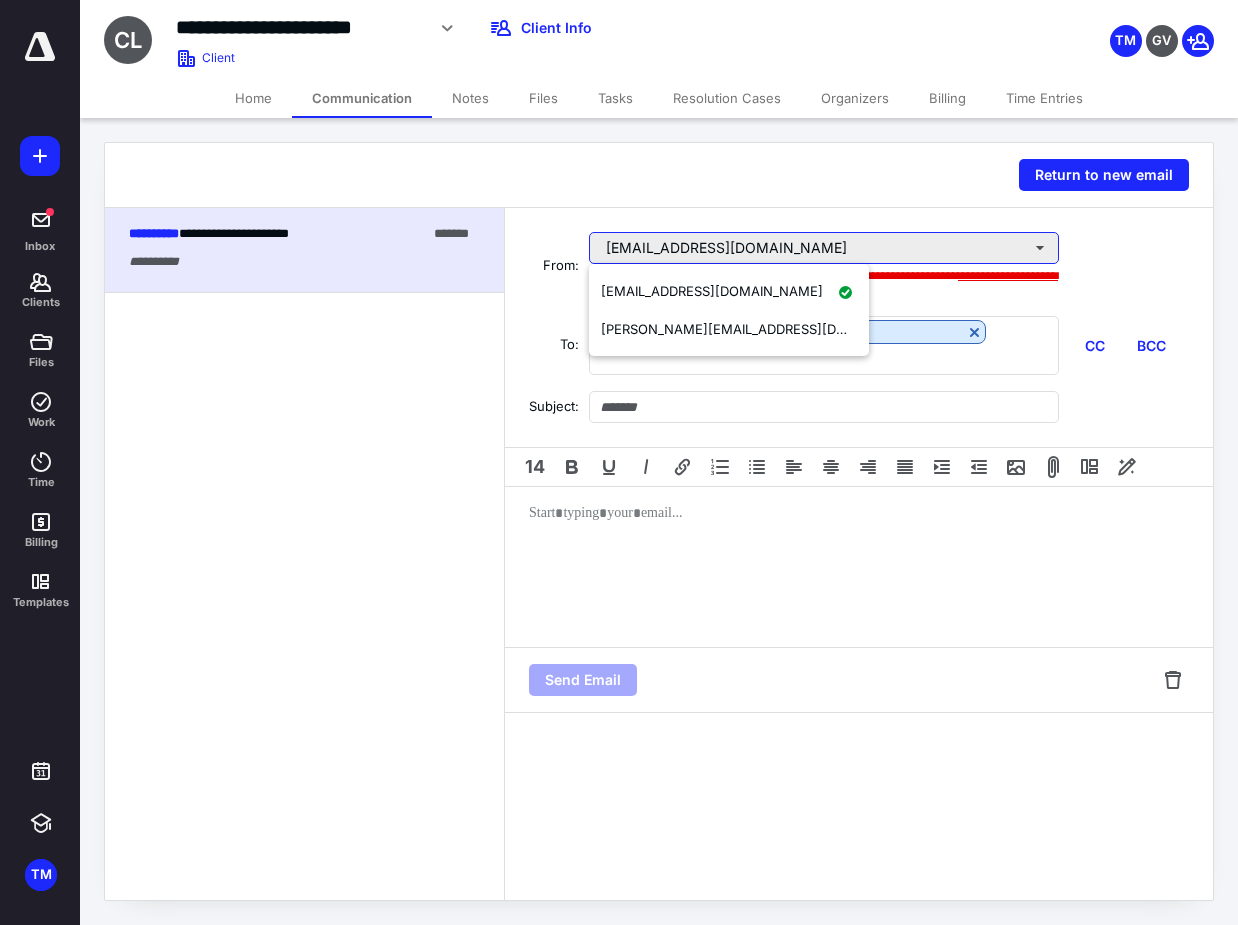 click on "tia@atcadvisors.us" at bounding box center (824, 248) 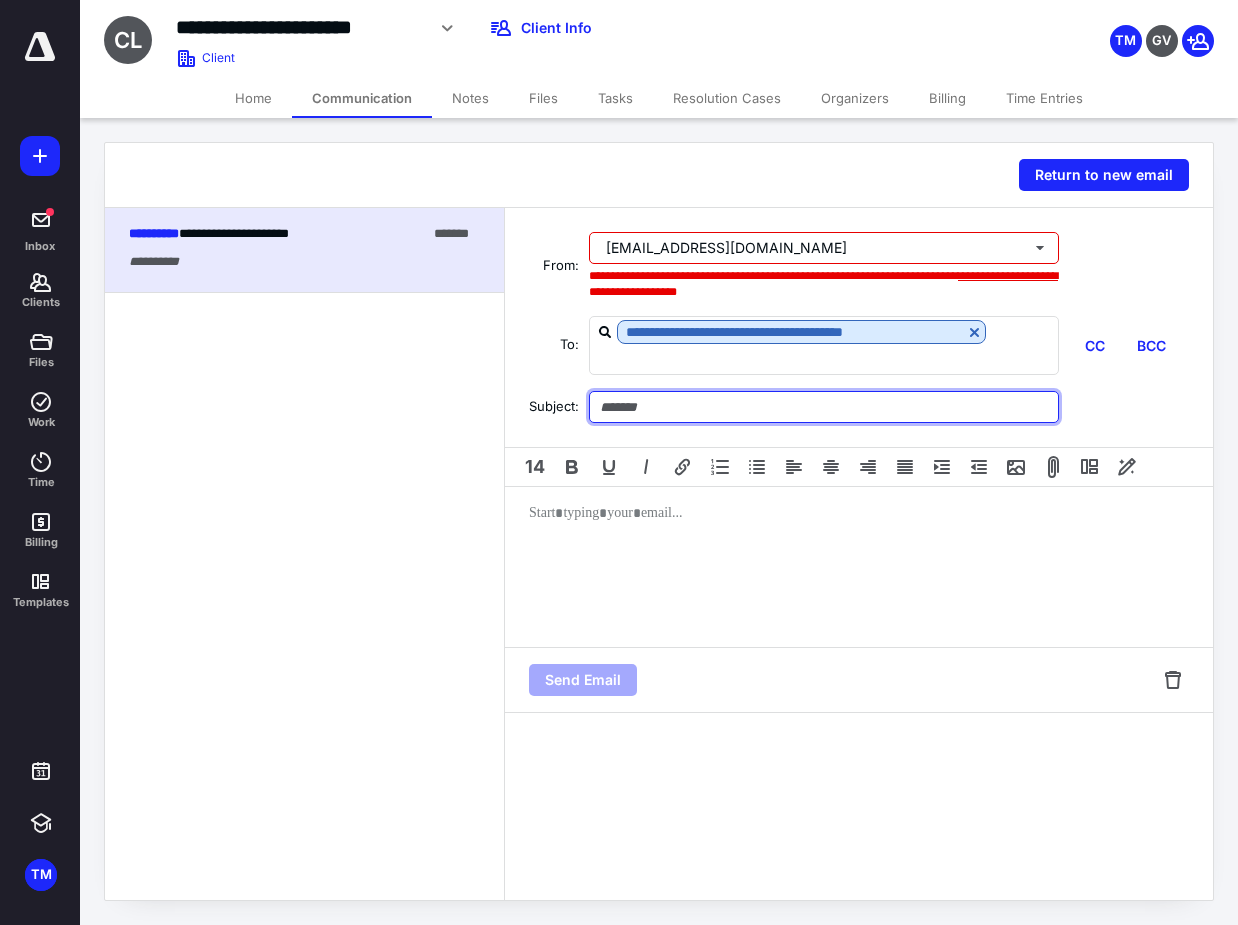 click at bounding box center [824, 407] 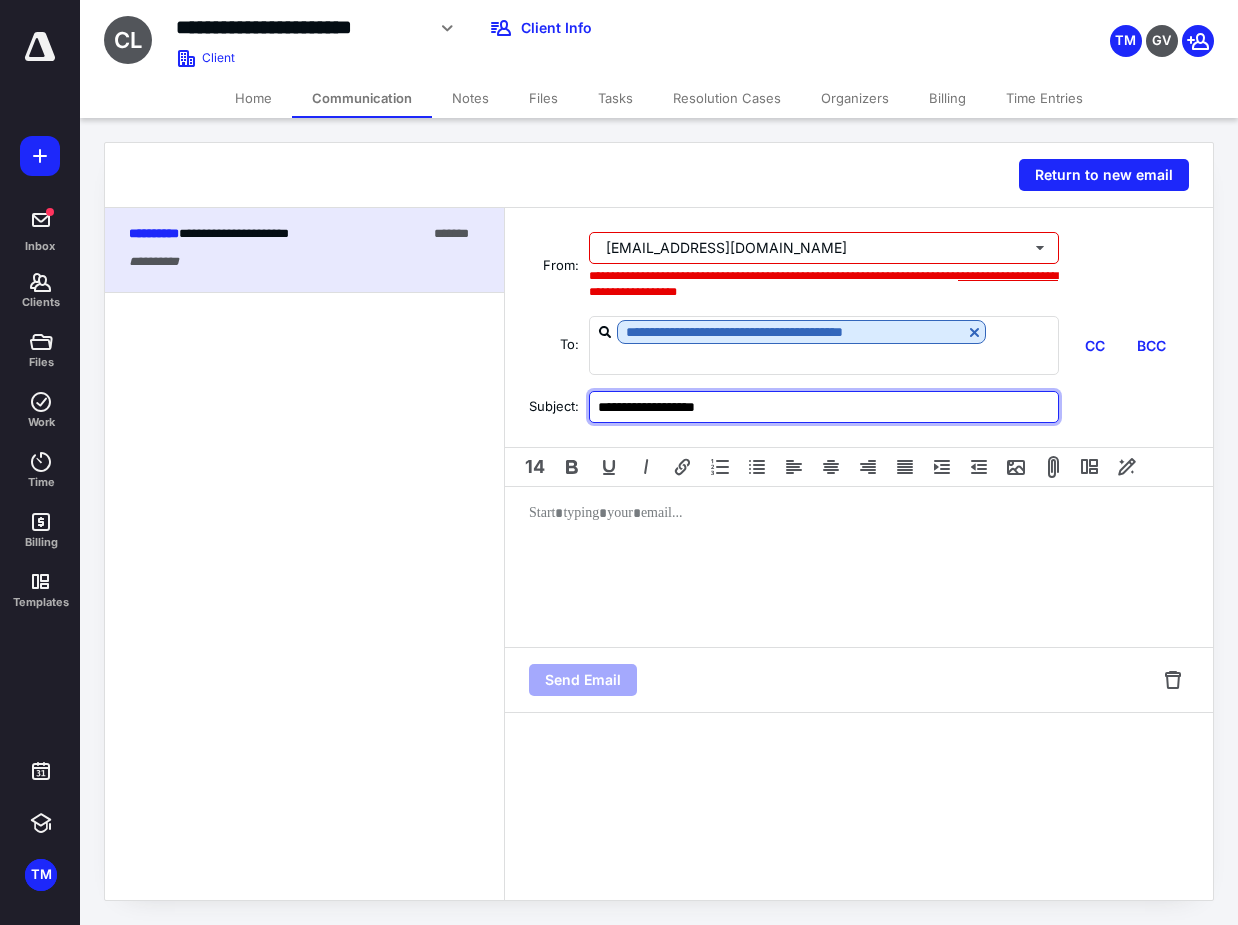 type on "**********" 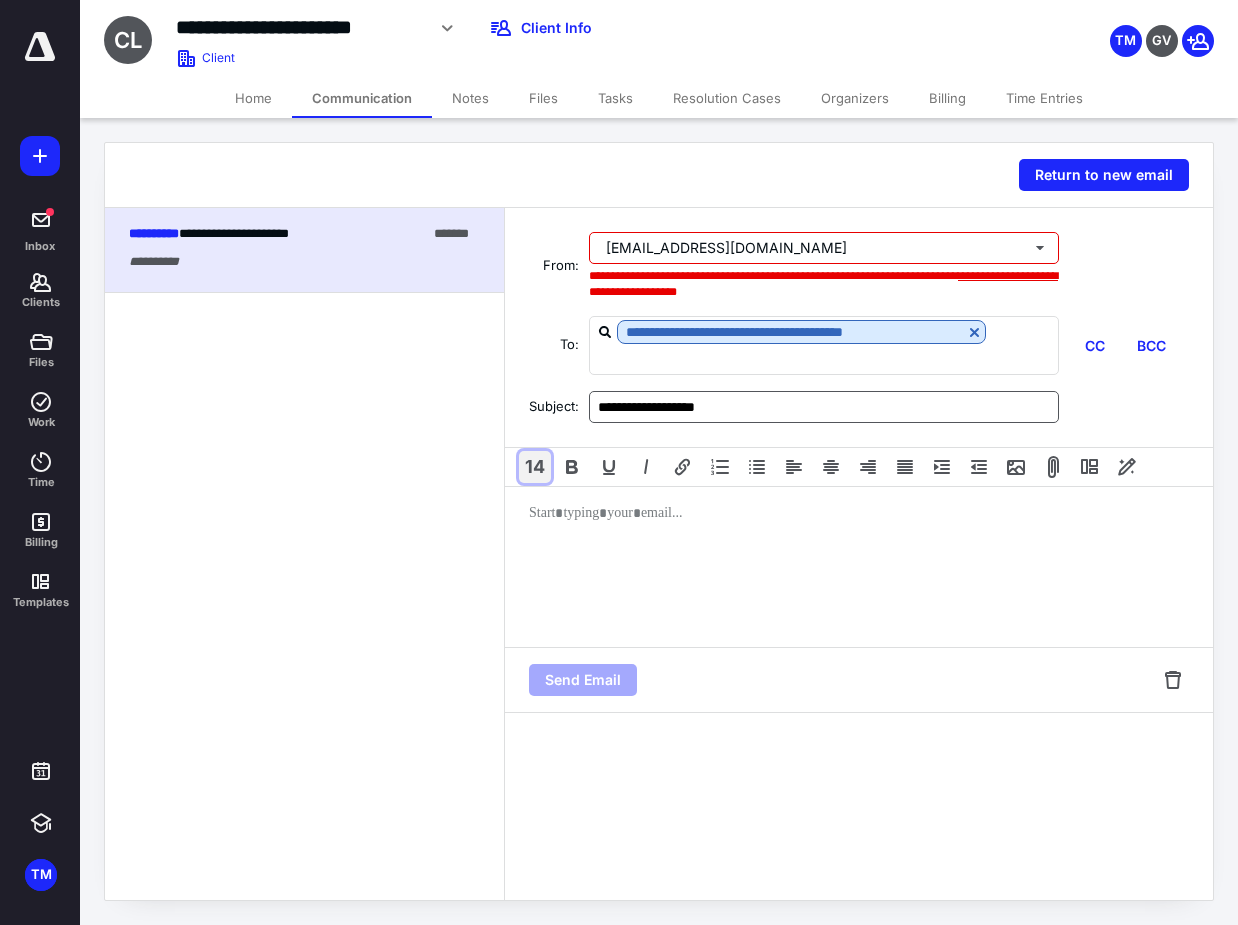 type 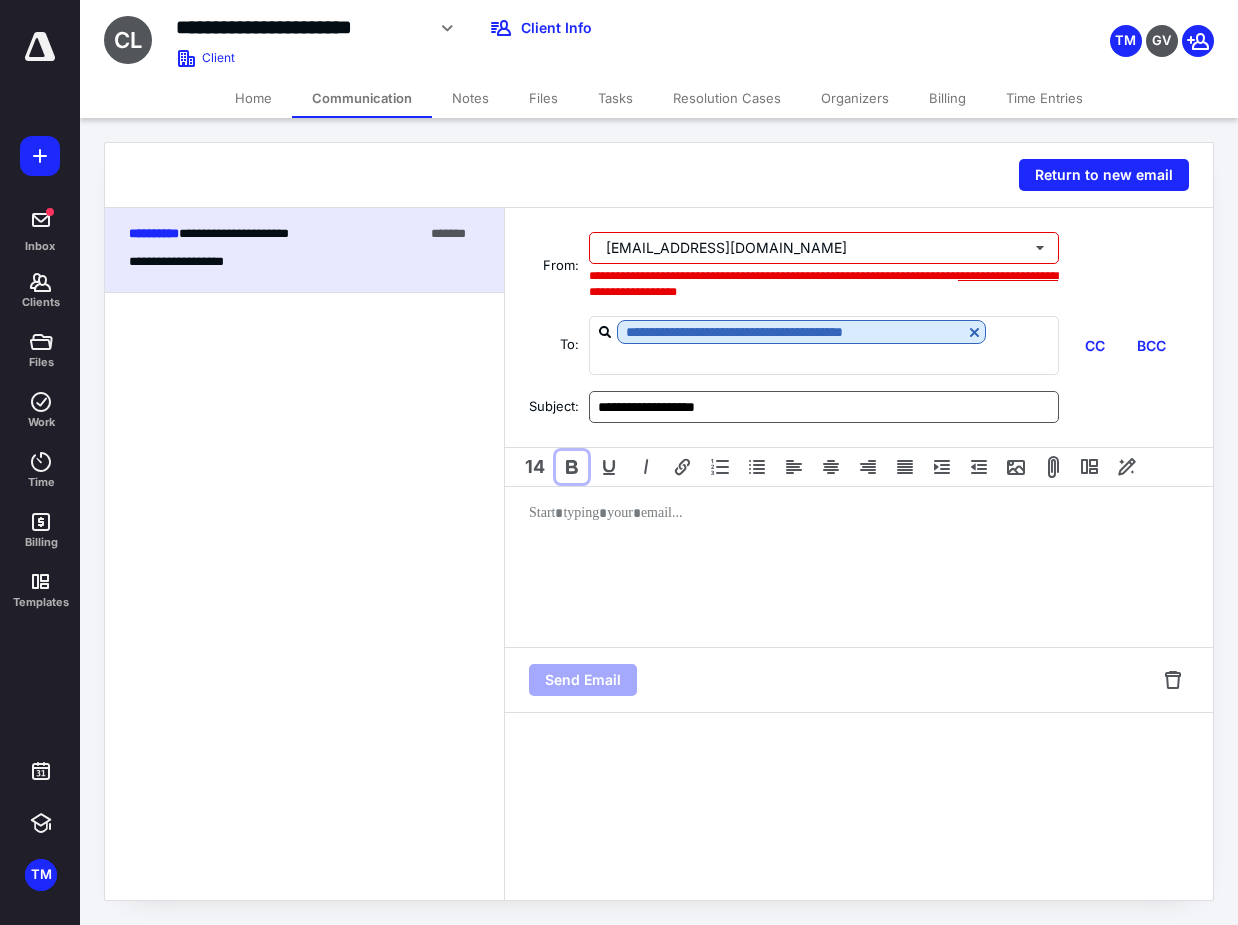 type 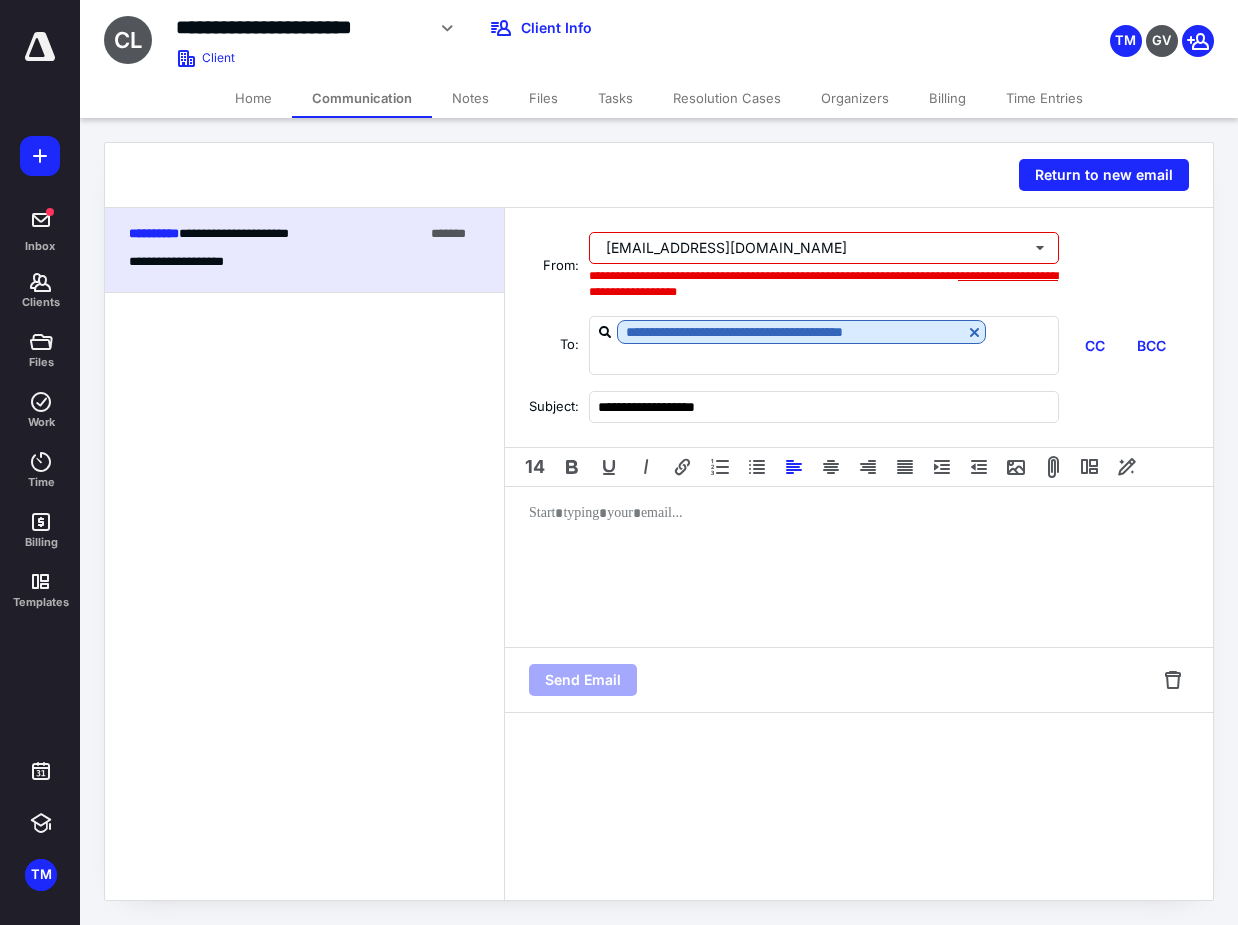 click at bounding box center (859, 567) 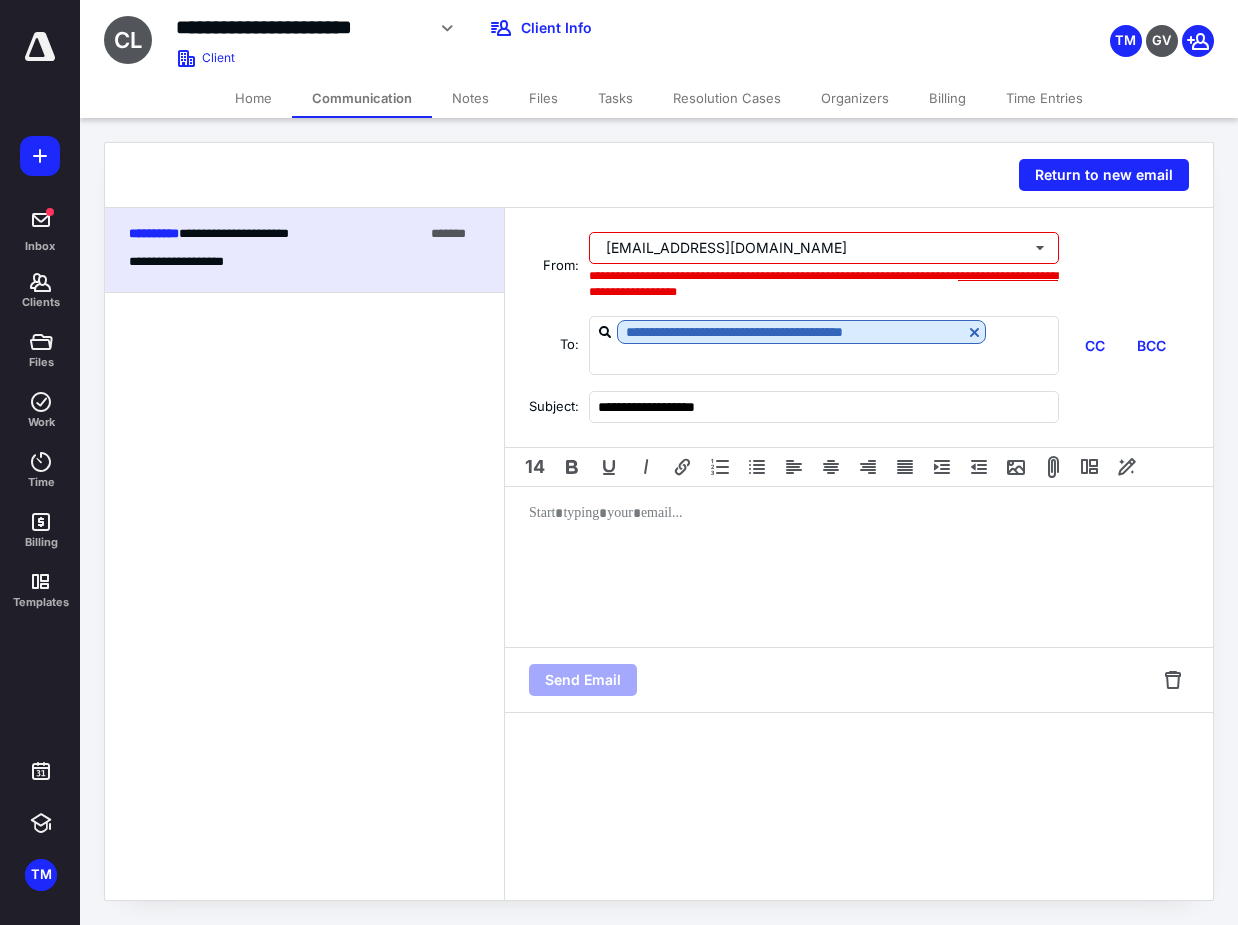 click at bounding box center [859, 567] 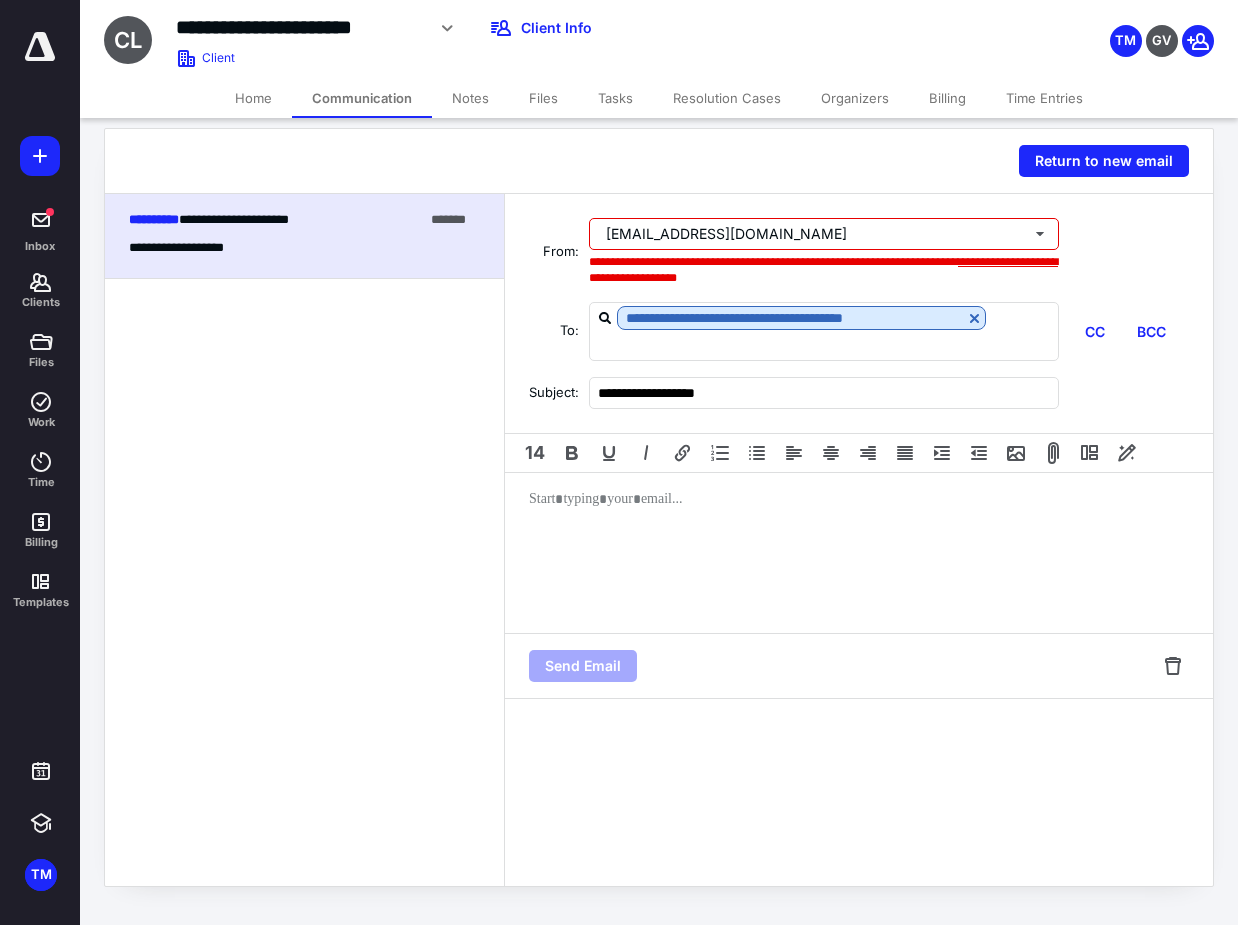 scroll, scrollTop: 0, scrollLeft: 0, axis: both 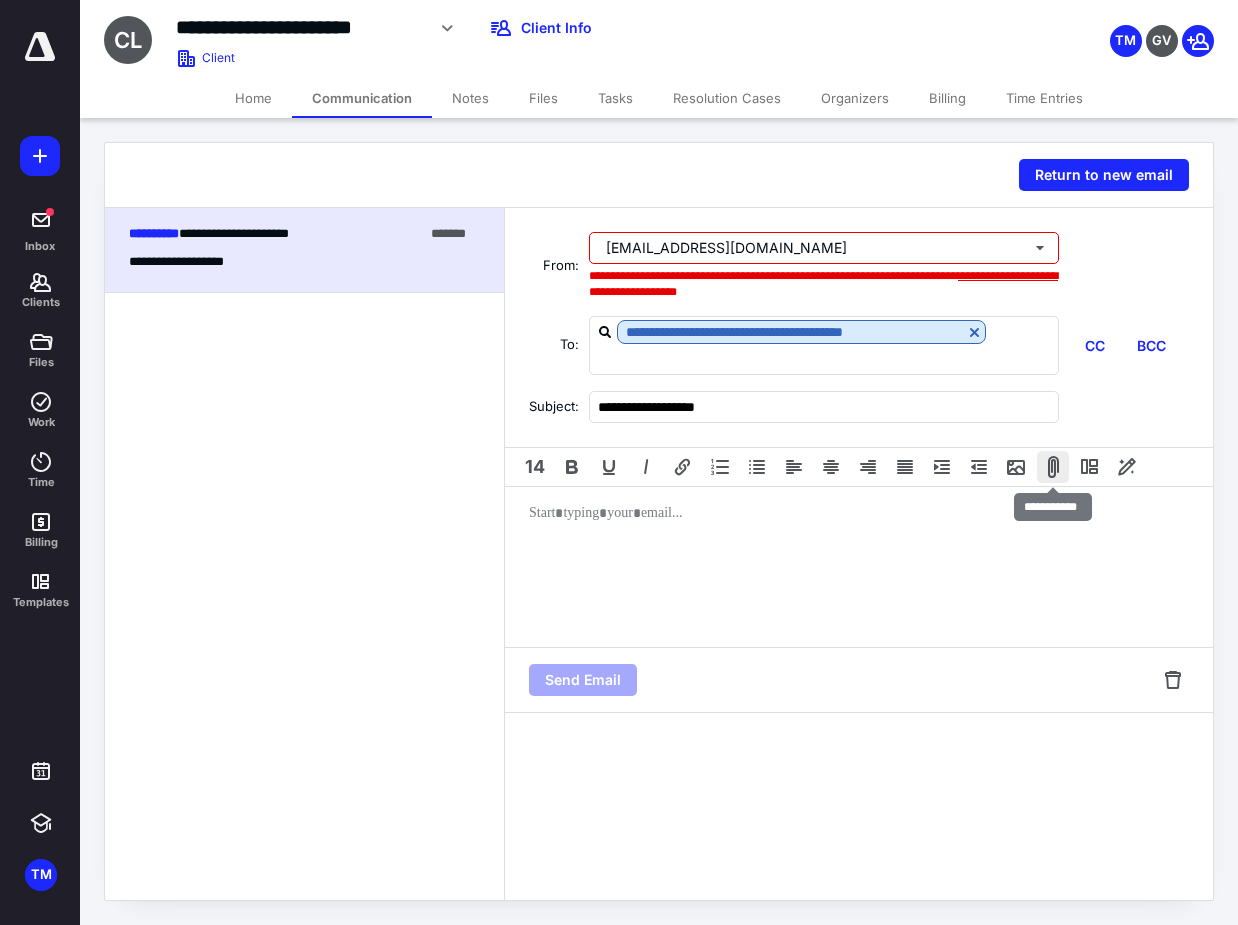 click at bounding box center [1053, 467] 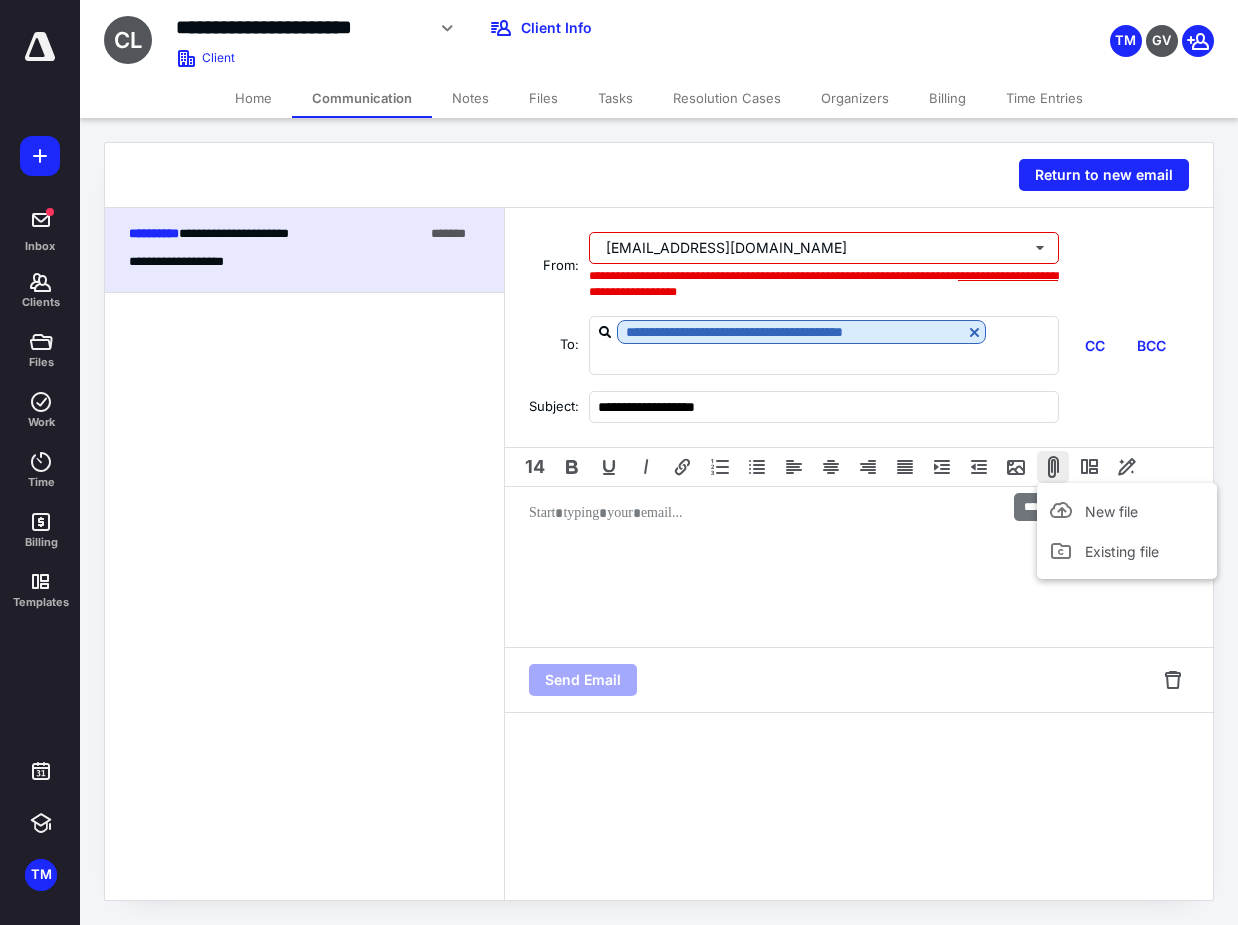 click at bounding box center (1053, 467) 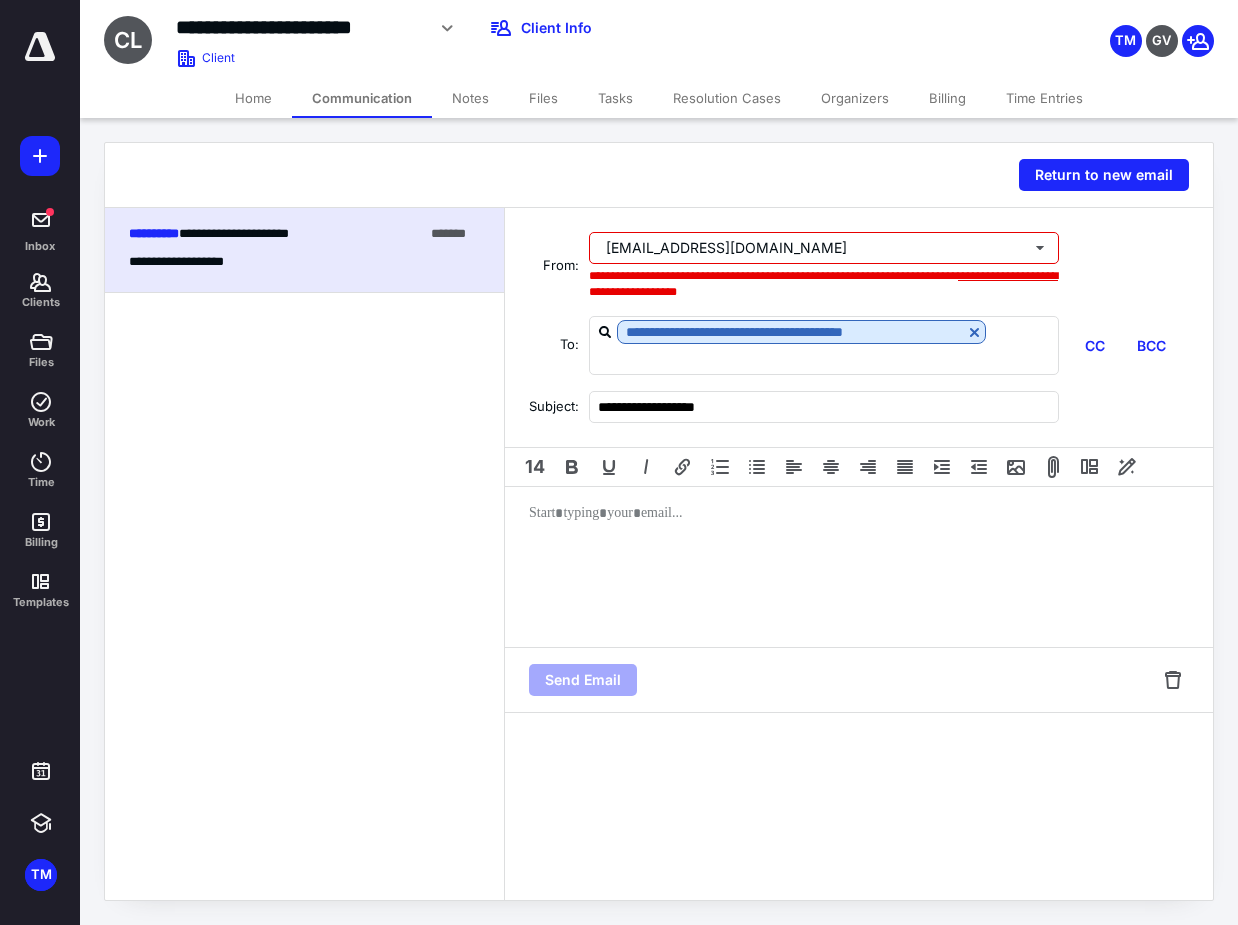 click at bounding box center (859, 567) 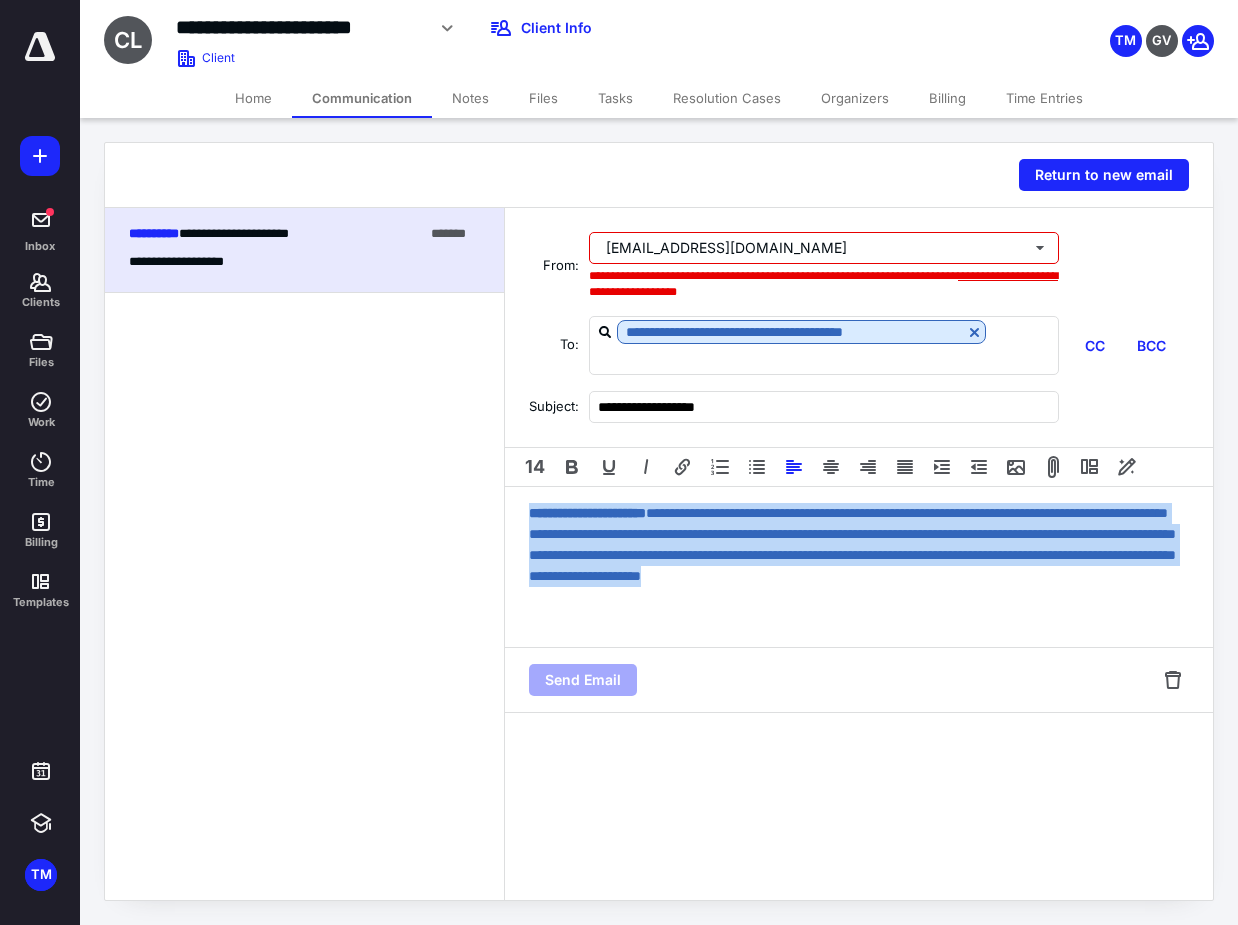 drag, startPoint x: 618, startPoint y: 593, endPoint x: 501, endPoint y: 511, distance: 142.87407 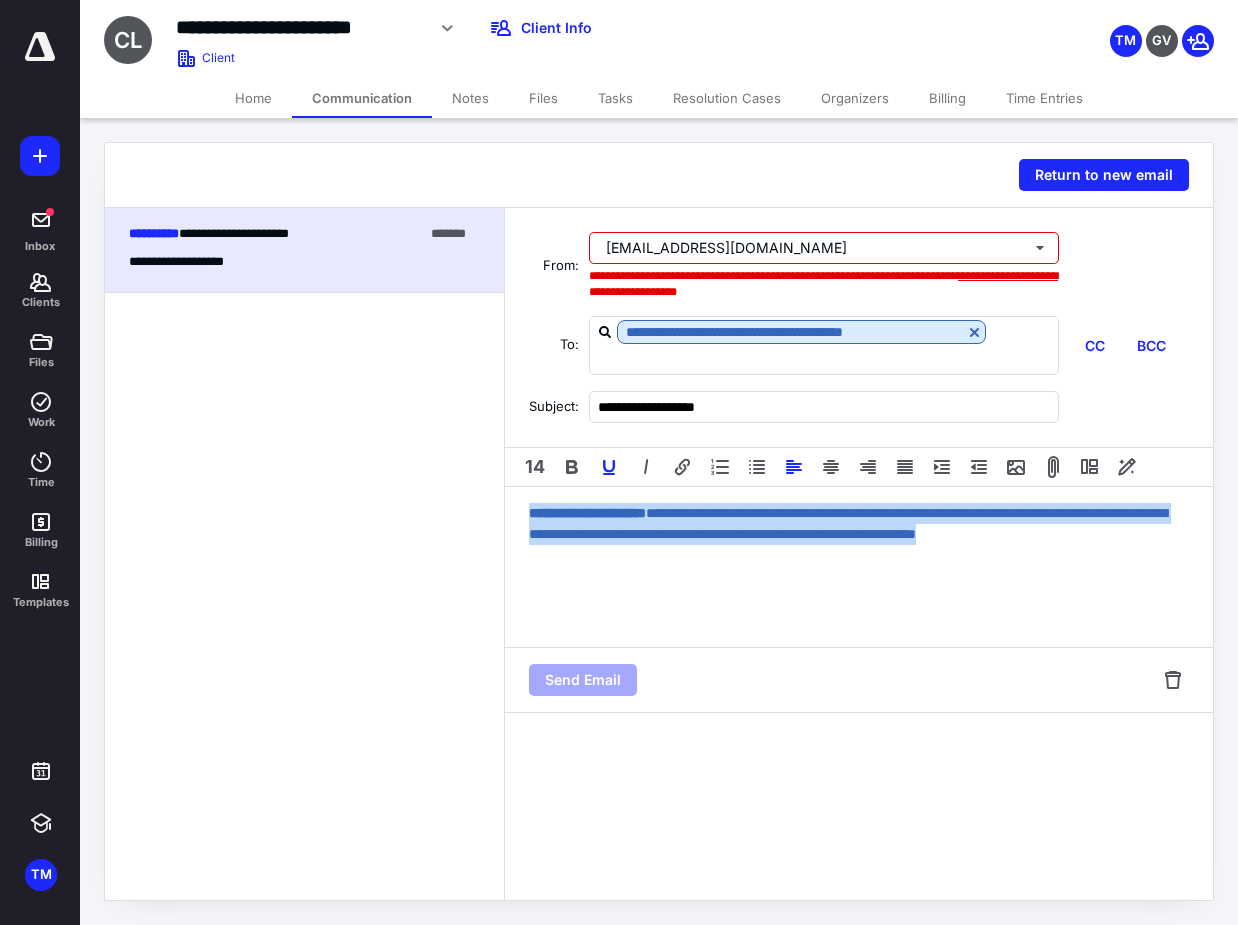 drag, startPoint x: 522, startPoint y: 511, endPoint x: 608, endPoint y: 579, distance: 109.63576 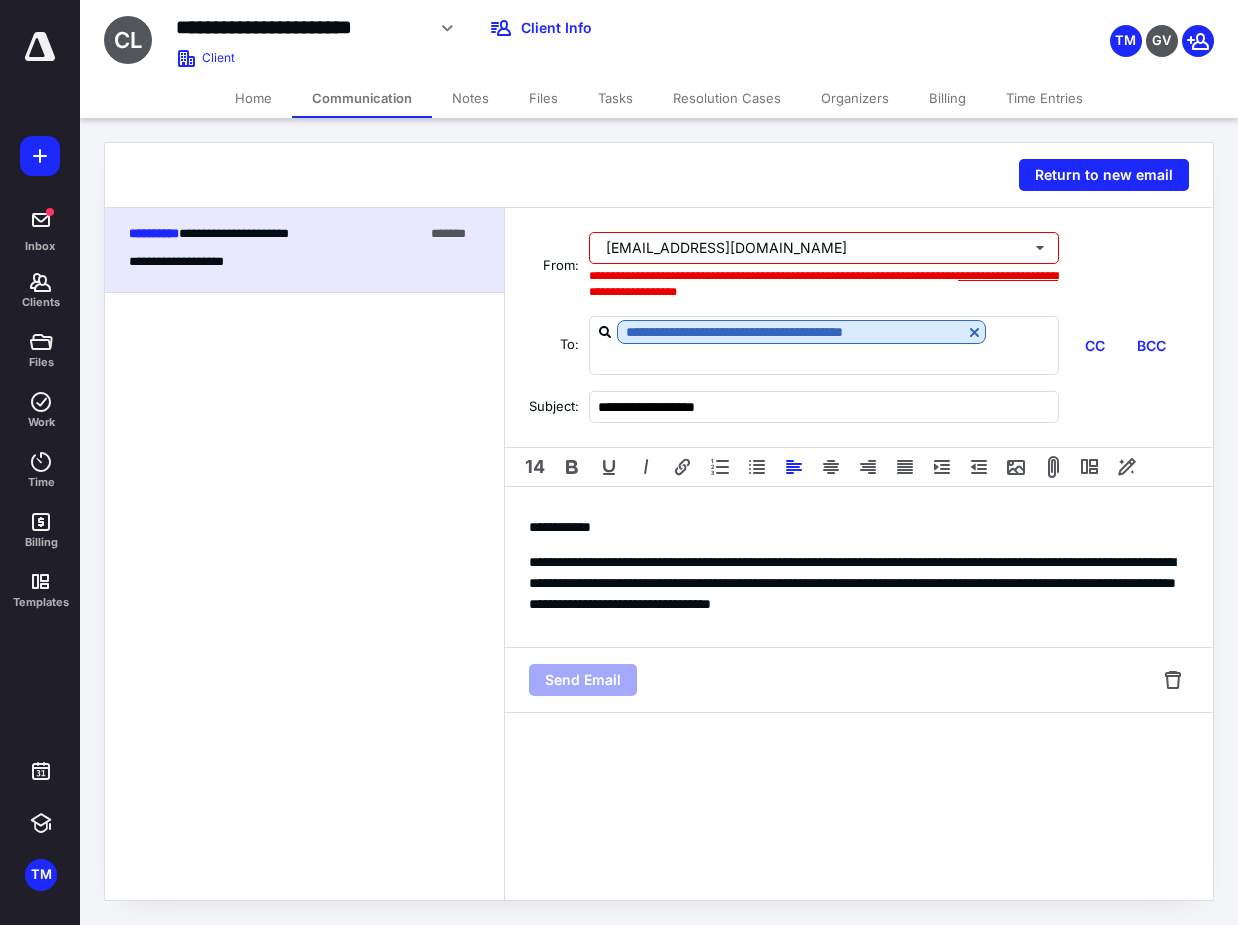 click on "**********" at bounding box center [859, 527] 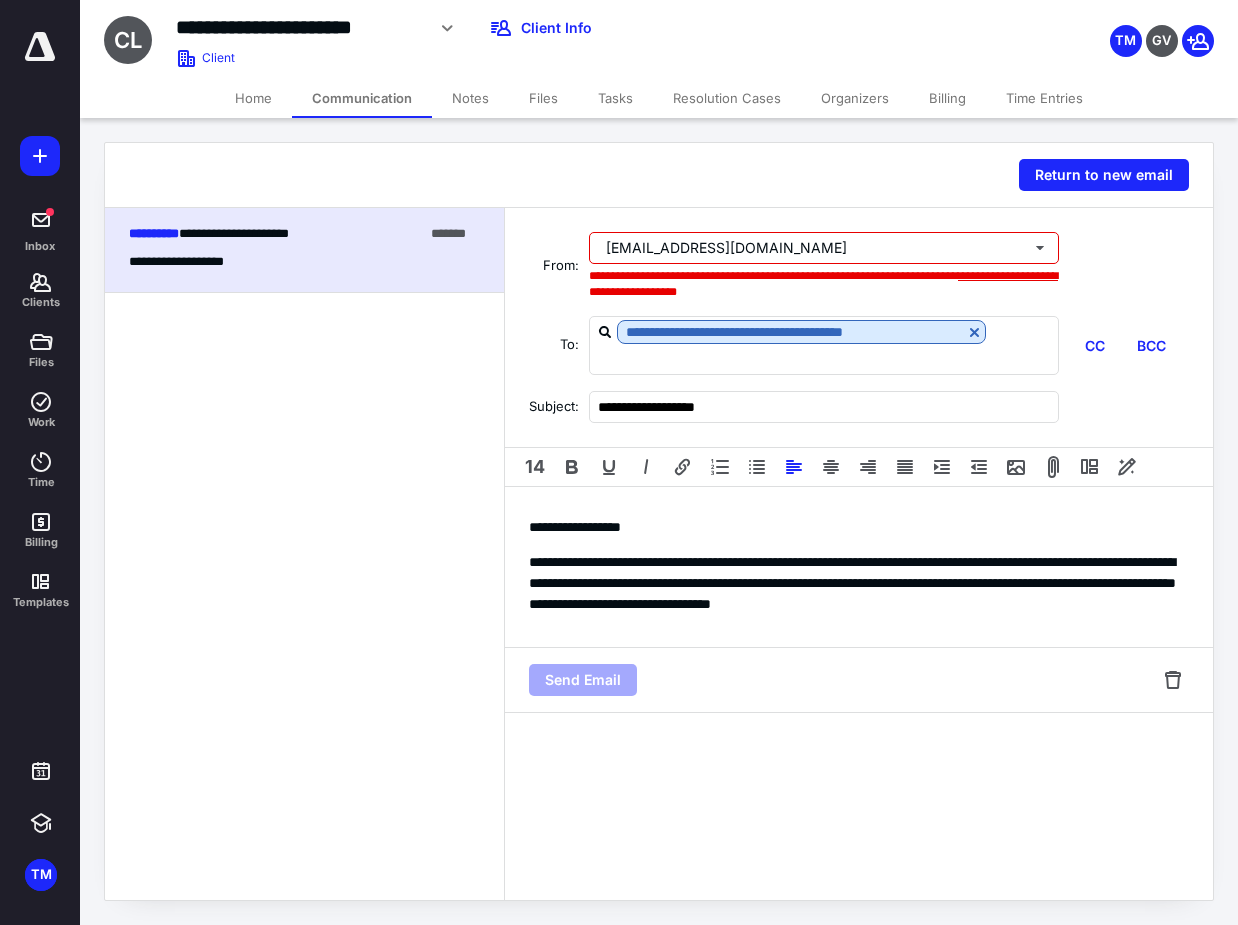 click on "**********" at bounding box center [859, 583] 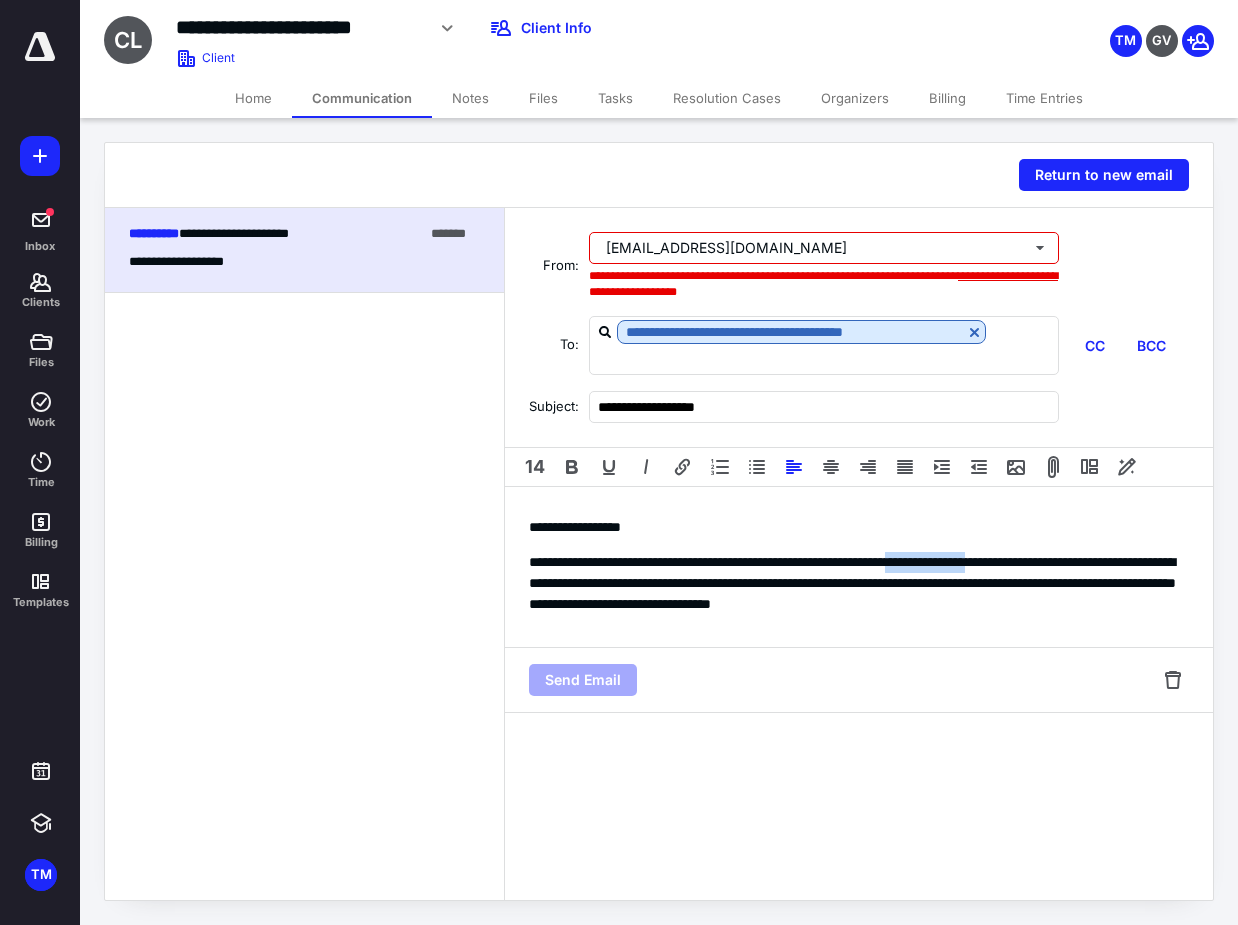 drag, startPoint x: 979, startPoint y: 563, endPoint x: 1092, endPoint y: 565, distance: 113.0177 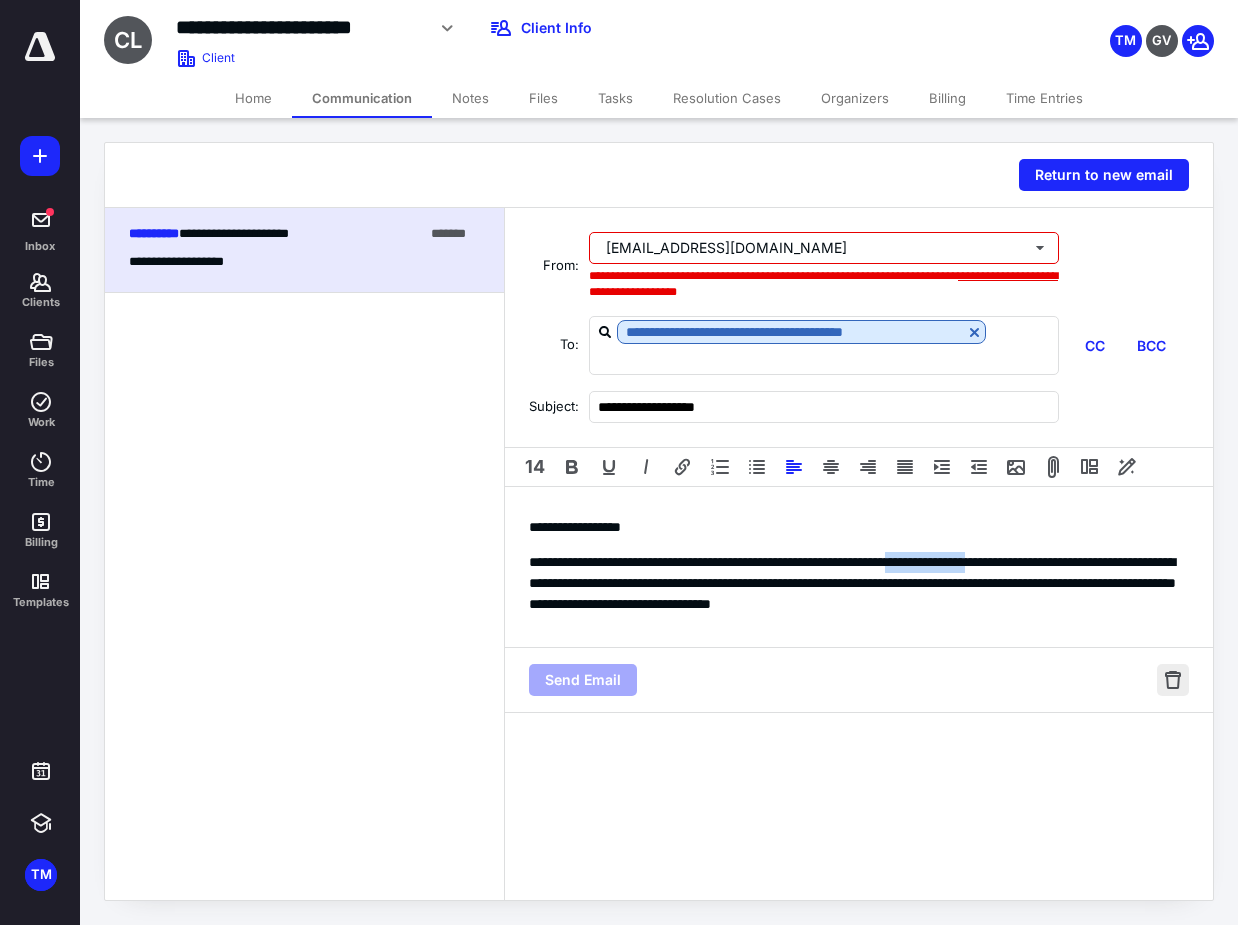 click at bounding box center (1173, 680) 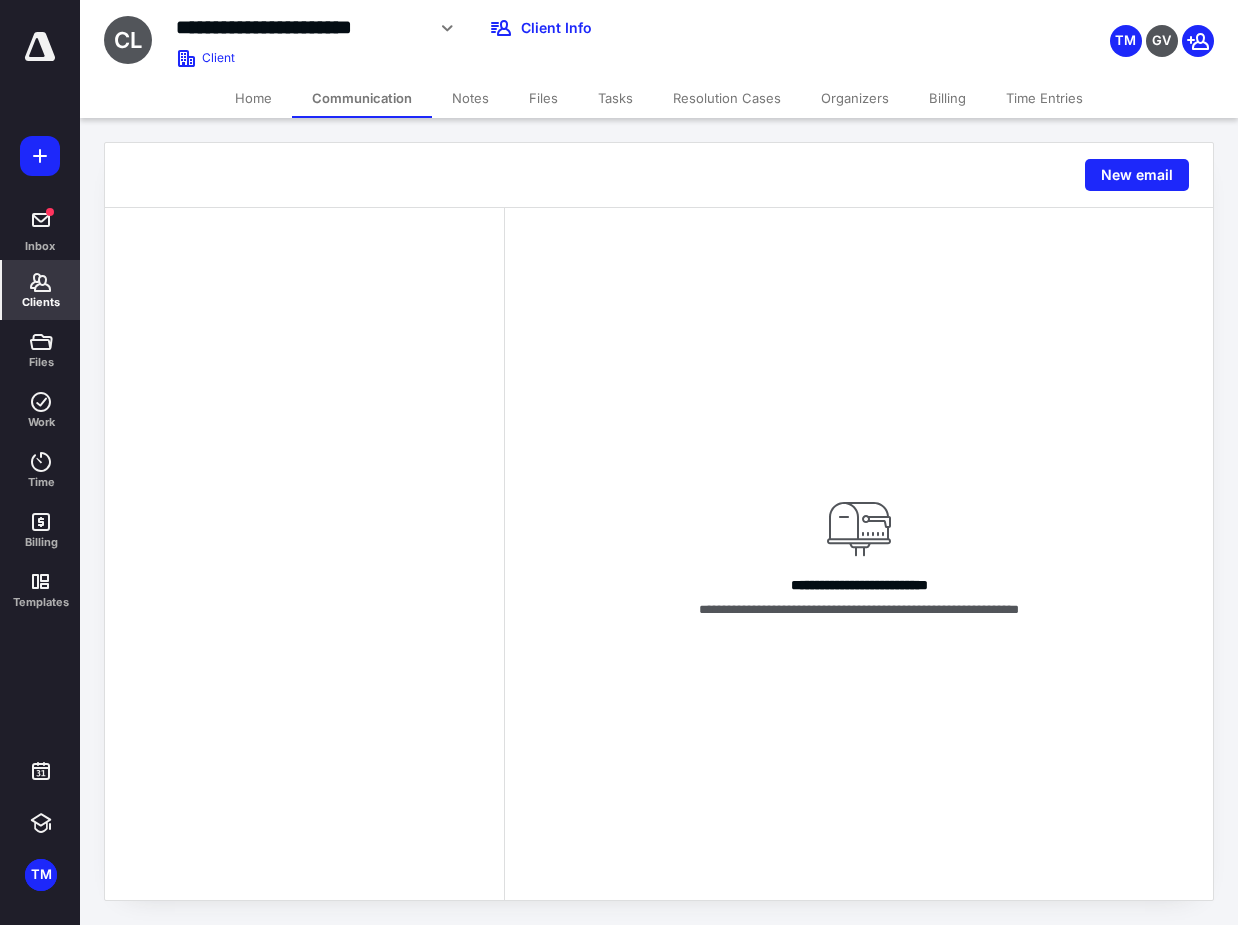 click on "Clients" at bounding box center [41, 290] 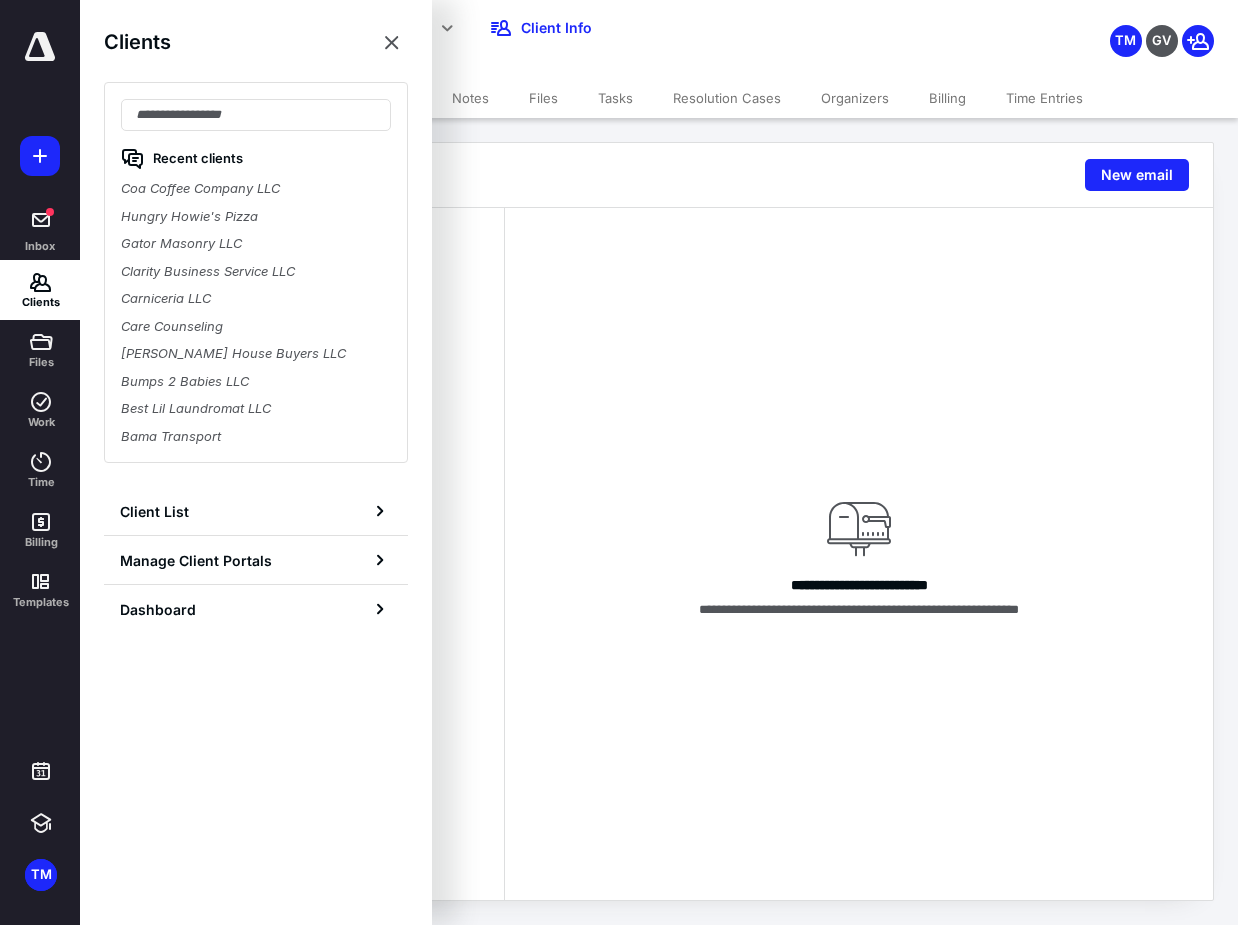 click at bounding box center (305, 554) 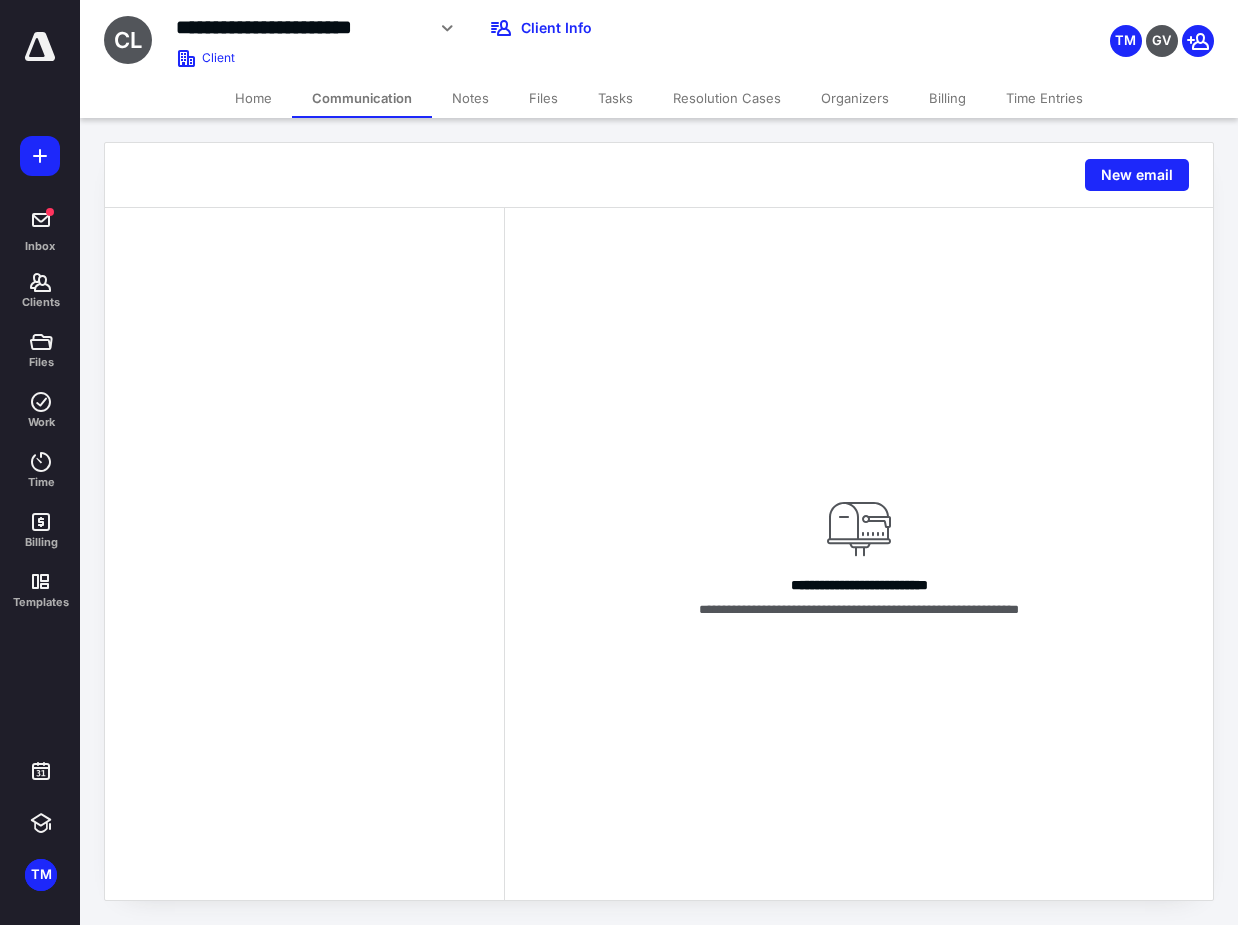 click on "Home" at bounding box center [253, 98] 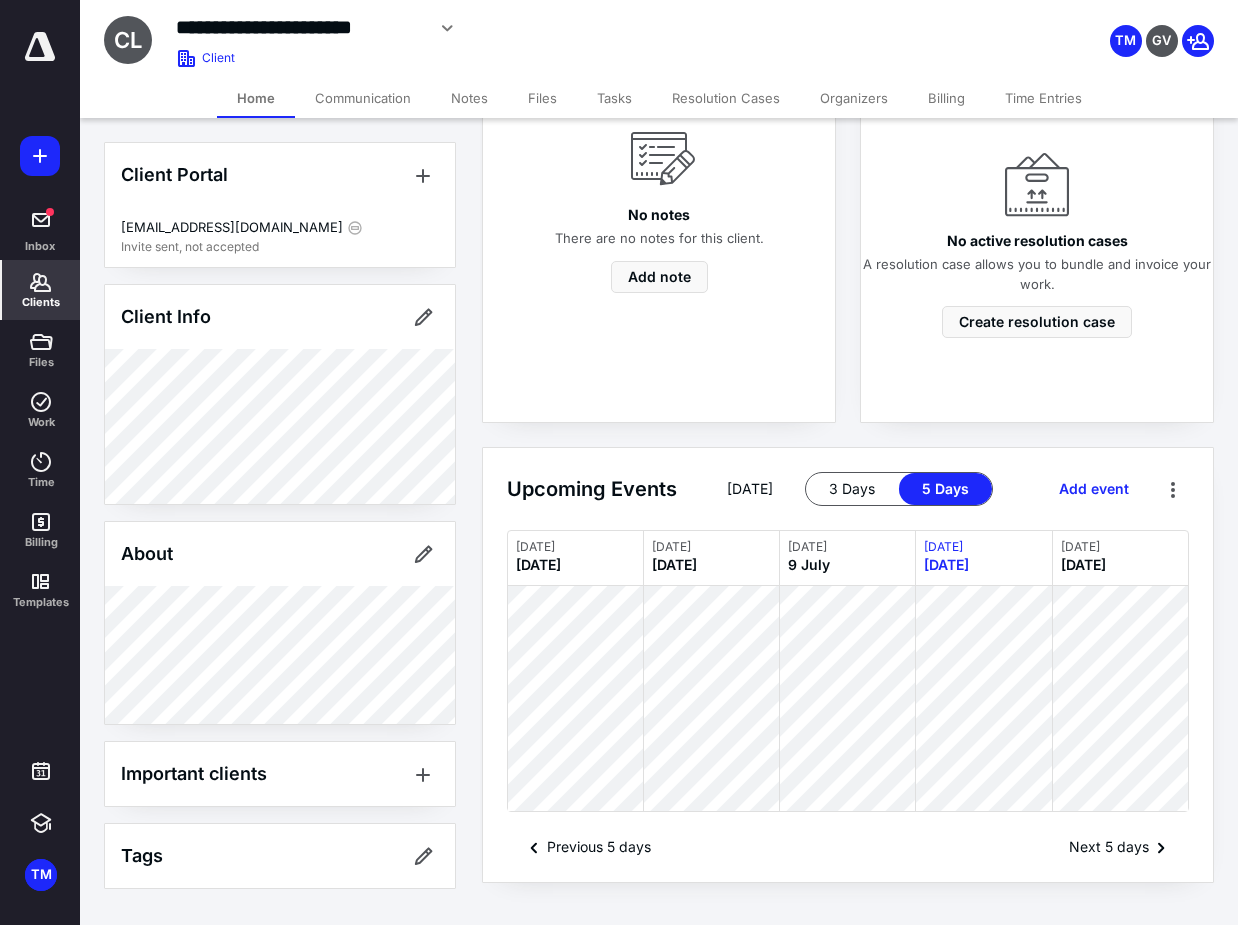 scroll, scrollTop: 764, scrollLeft: 0, axis: vertical 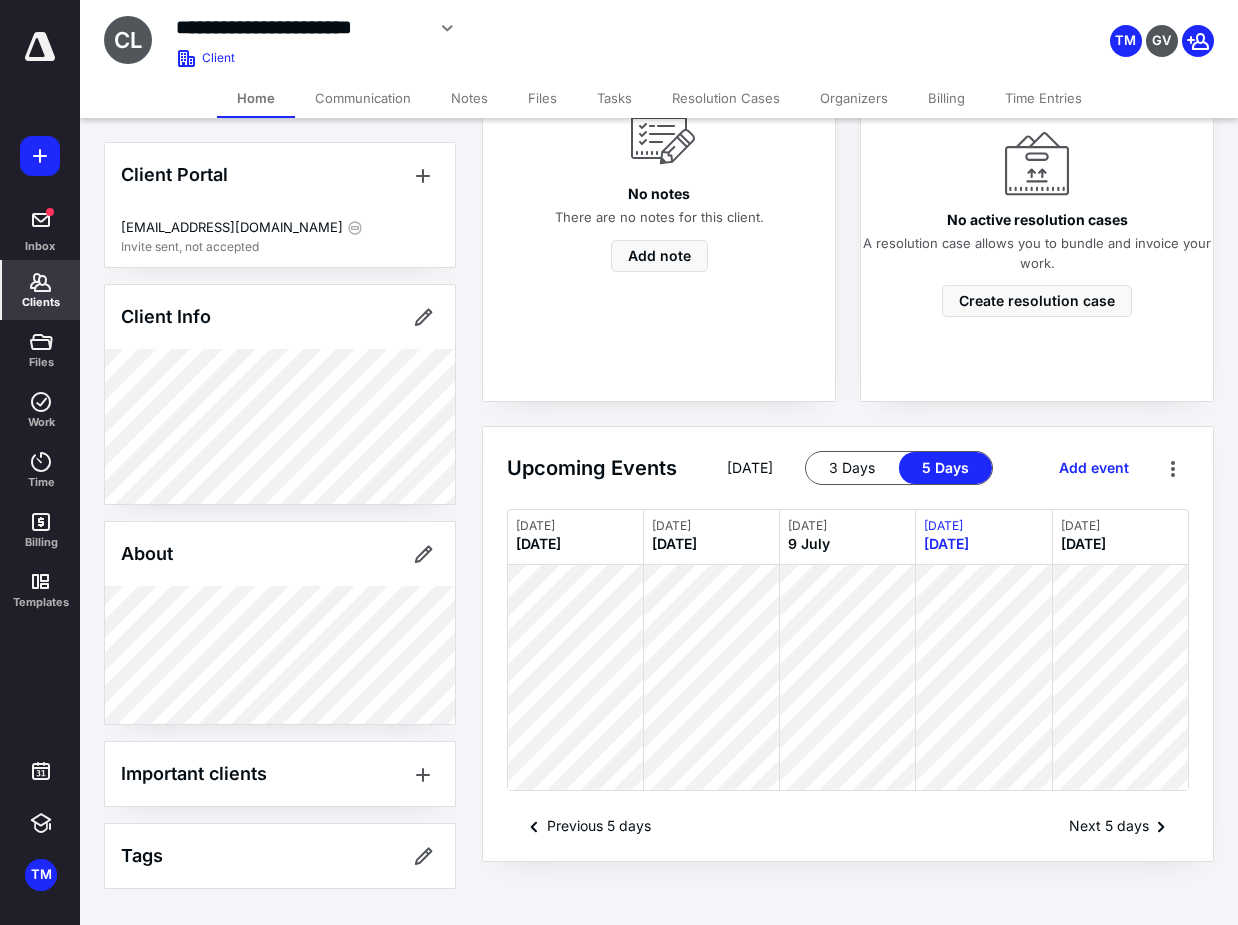 click on "Clients" at bounding box center [41, 290] 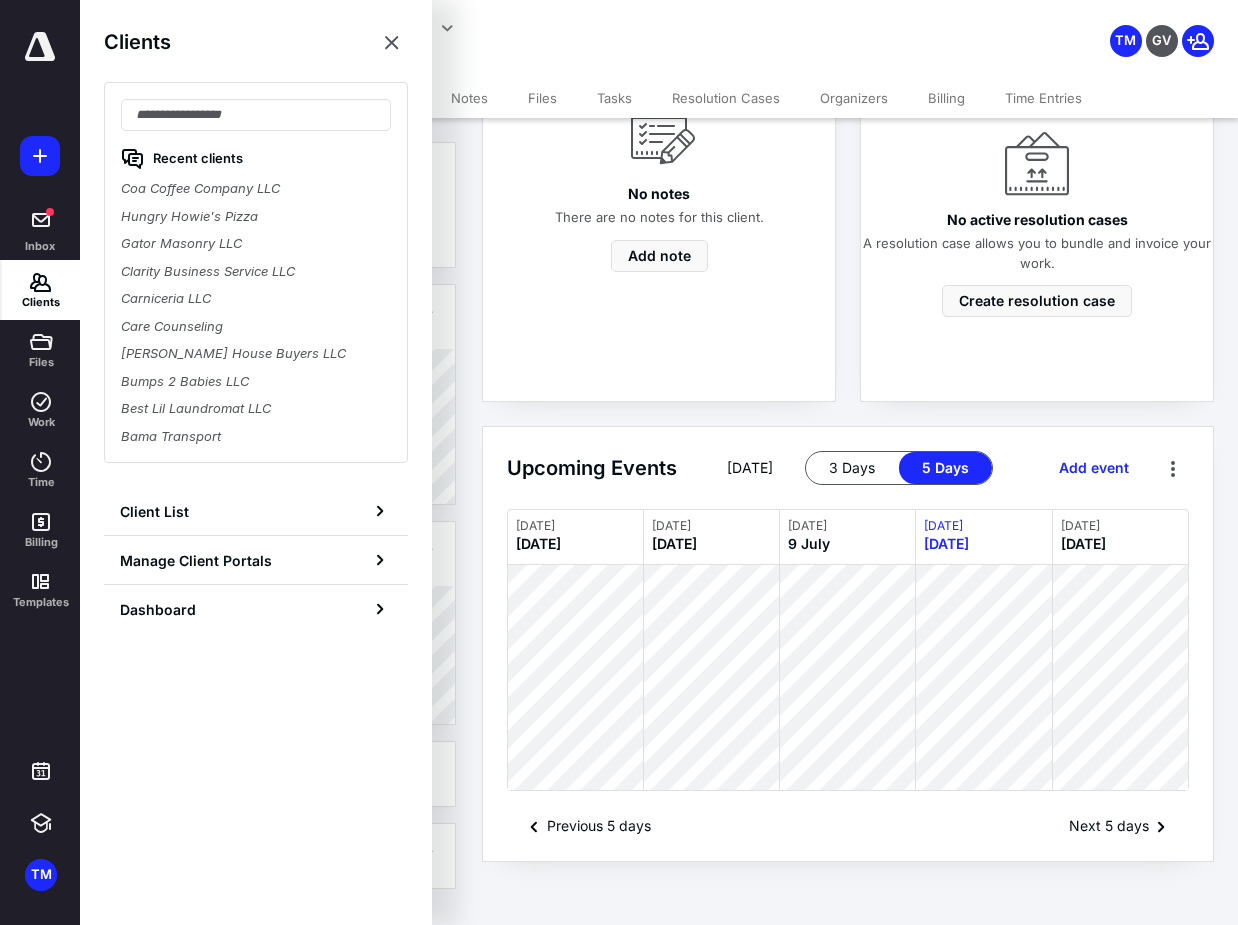 click on "Clients" at bounding box center [41, 302] 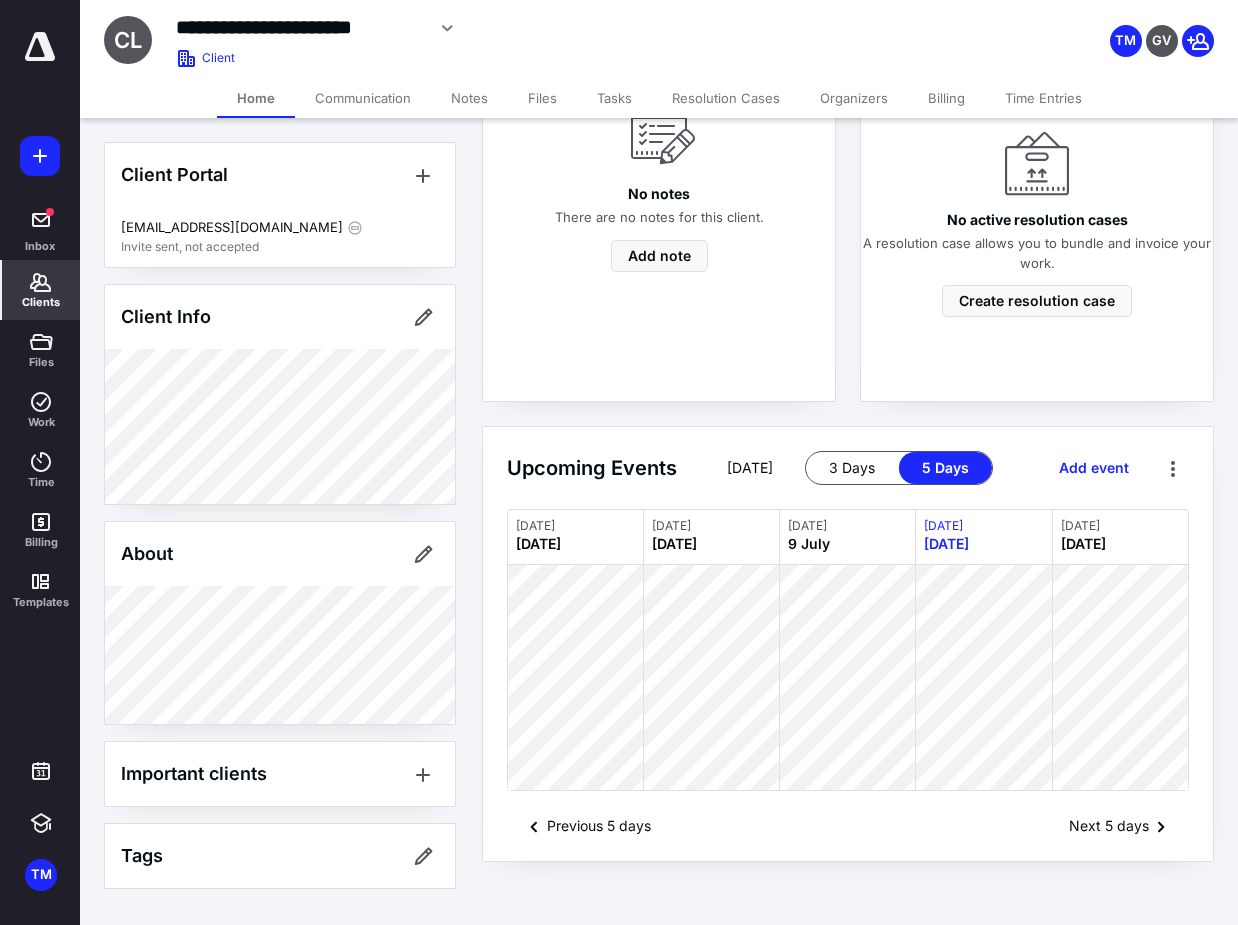 click on "Clients" at bounding box center [41, 290] 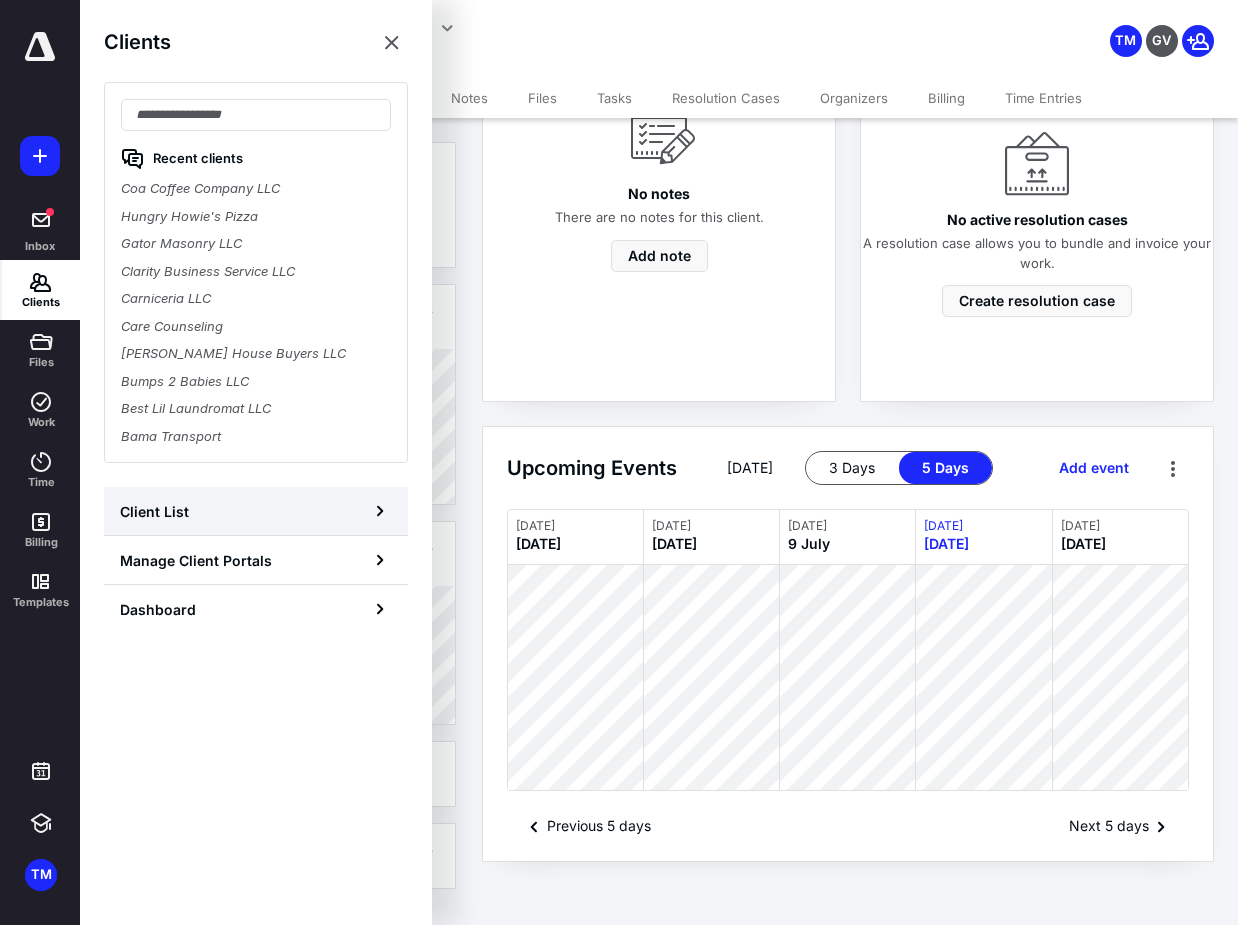 click on "Client List" at bounding box center [154, 511] 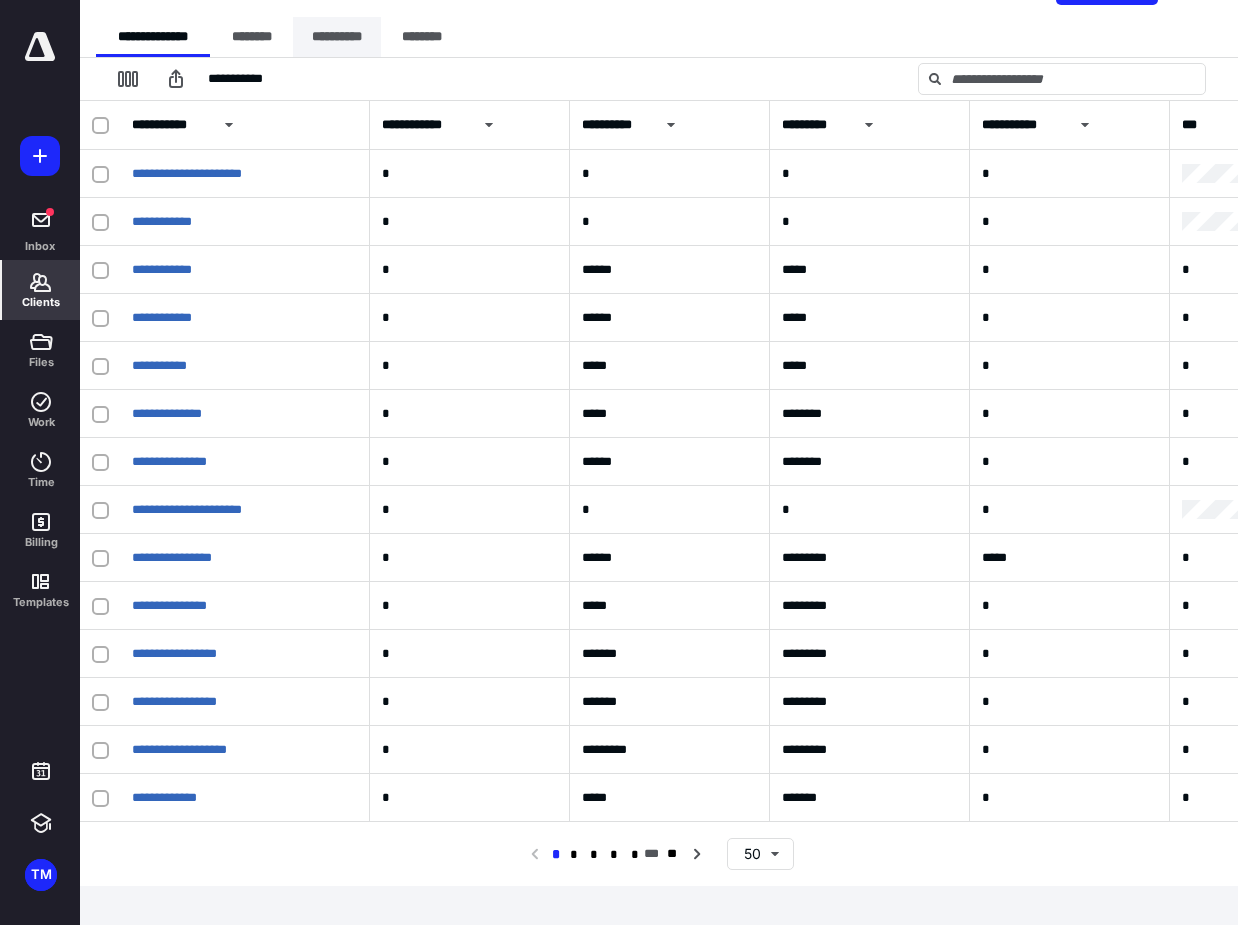 click on "**********" at bounding box center [337, 37] 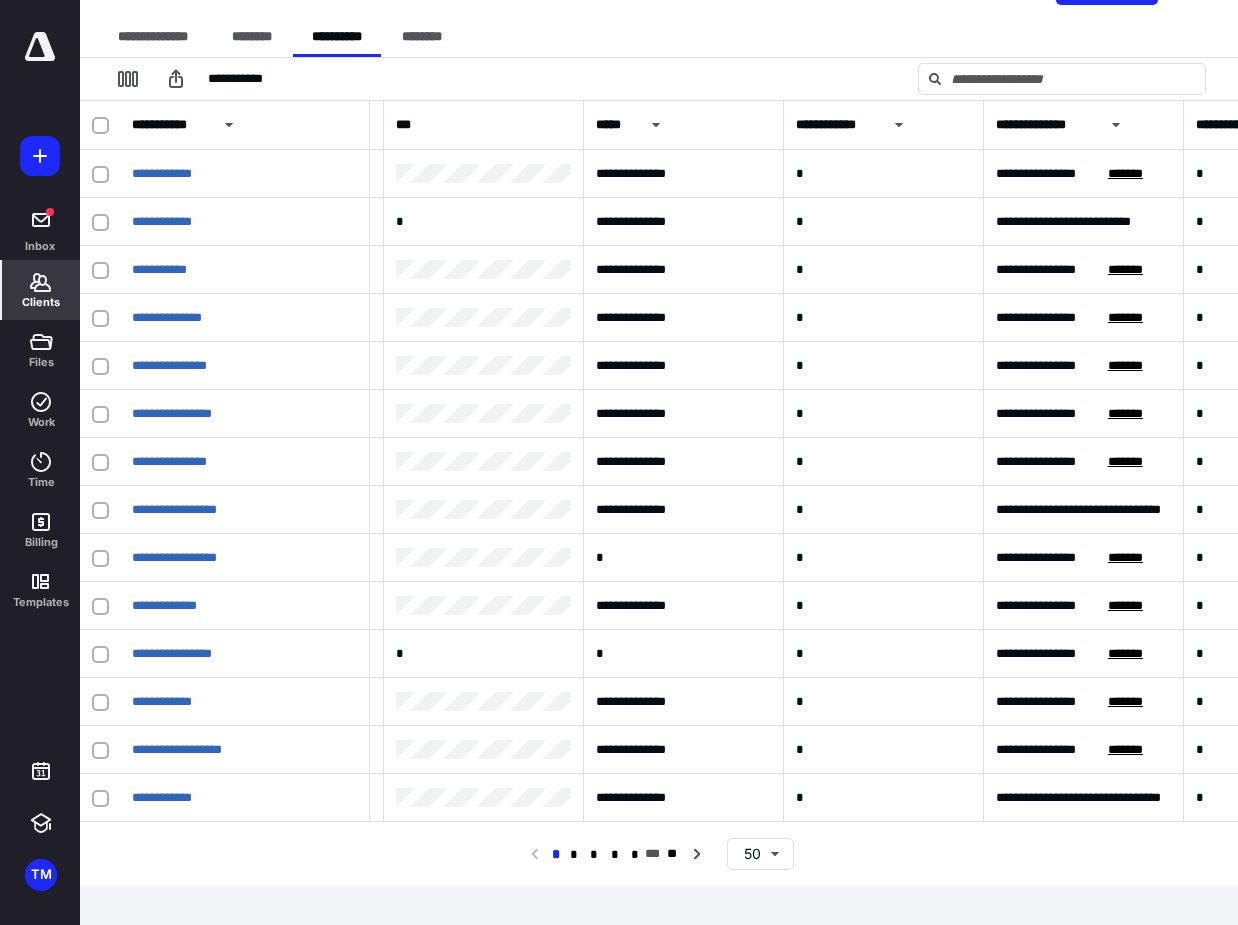 scroll, scrollTop: 0, scrollLeft: 805, axis: horizontal 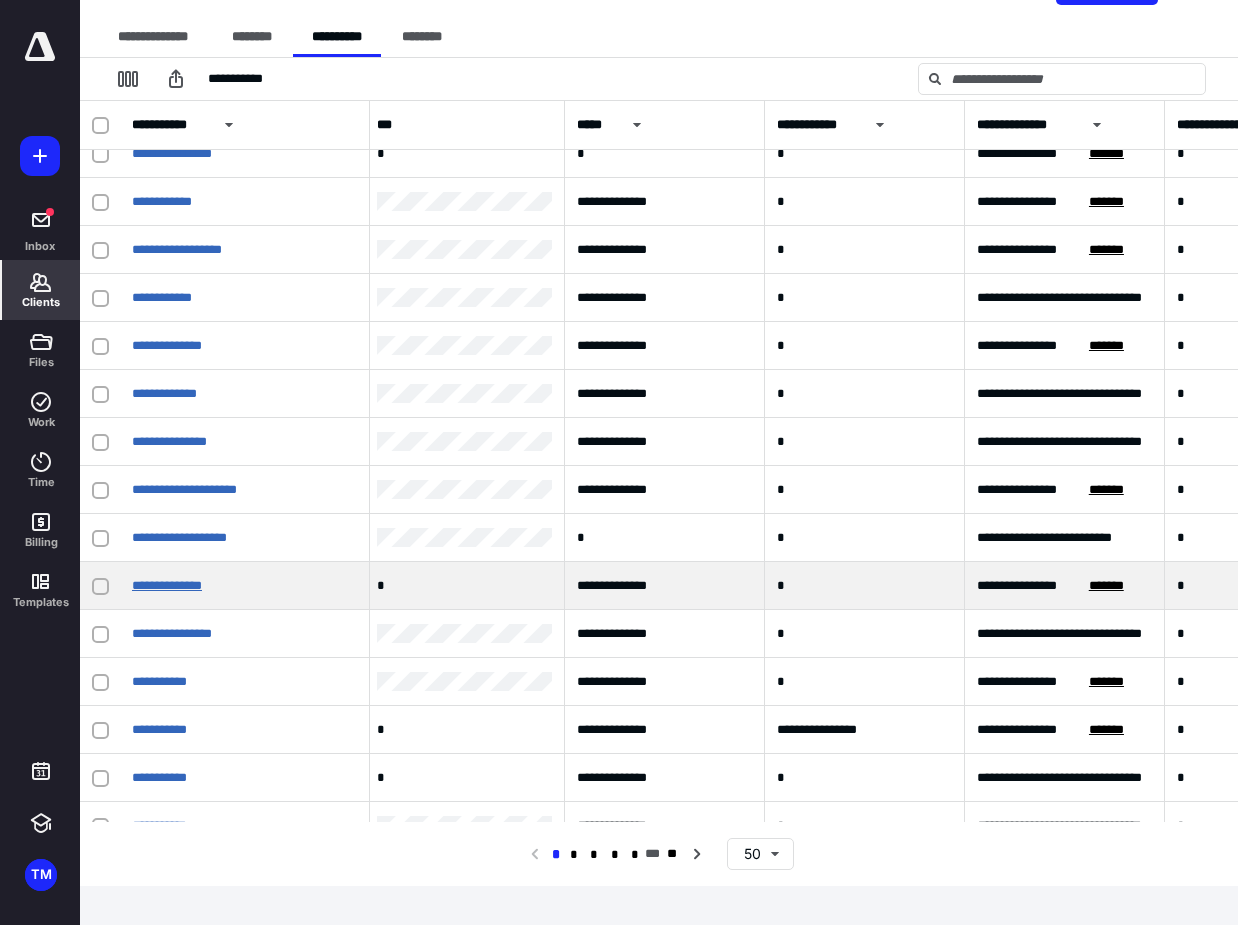 click on "**********" at bounding box center [167, 585] 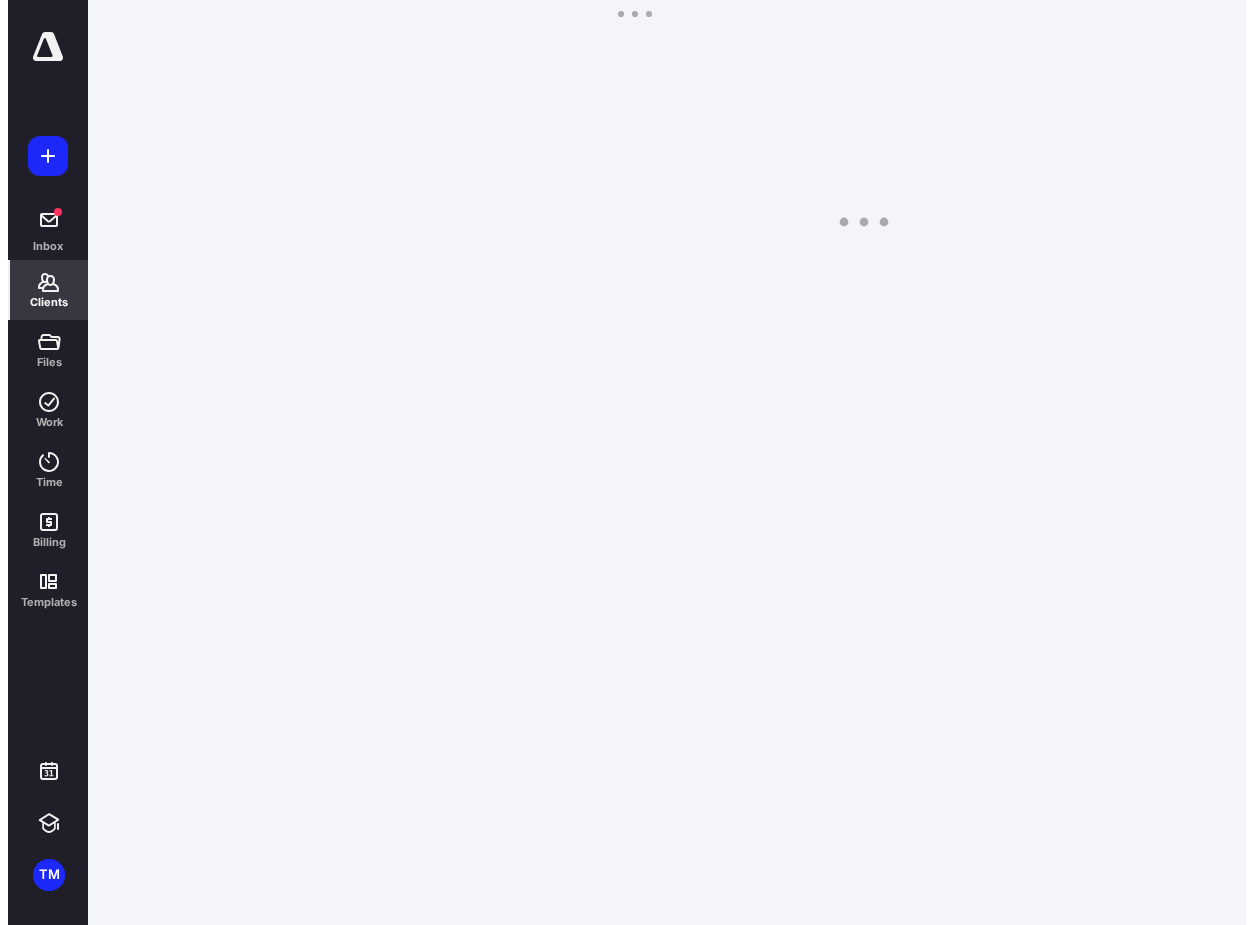 scroll, scrollTop: 0, scrollLeft: 0, axis: both 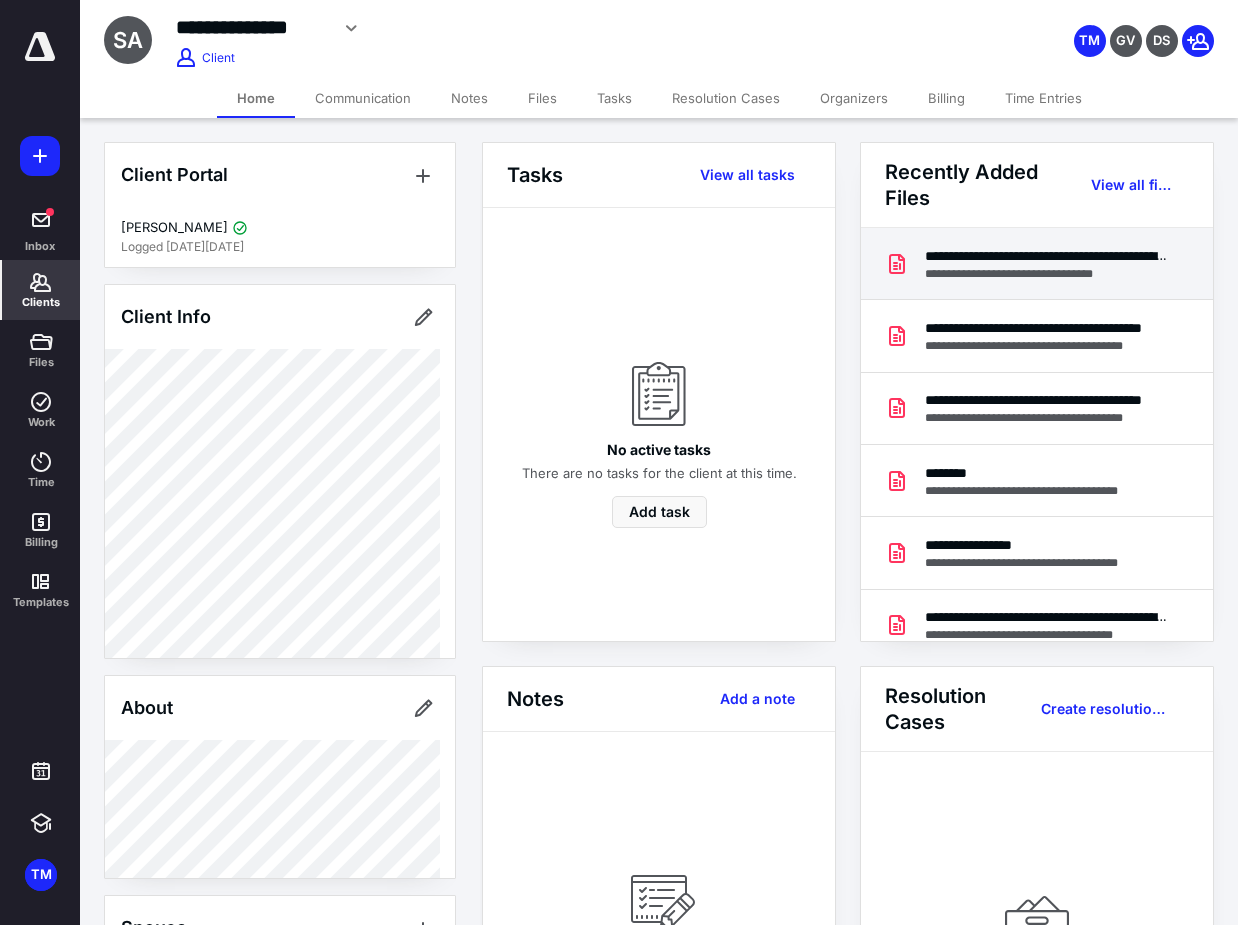 click on "**********" at bounding box center [1037, 264] 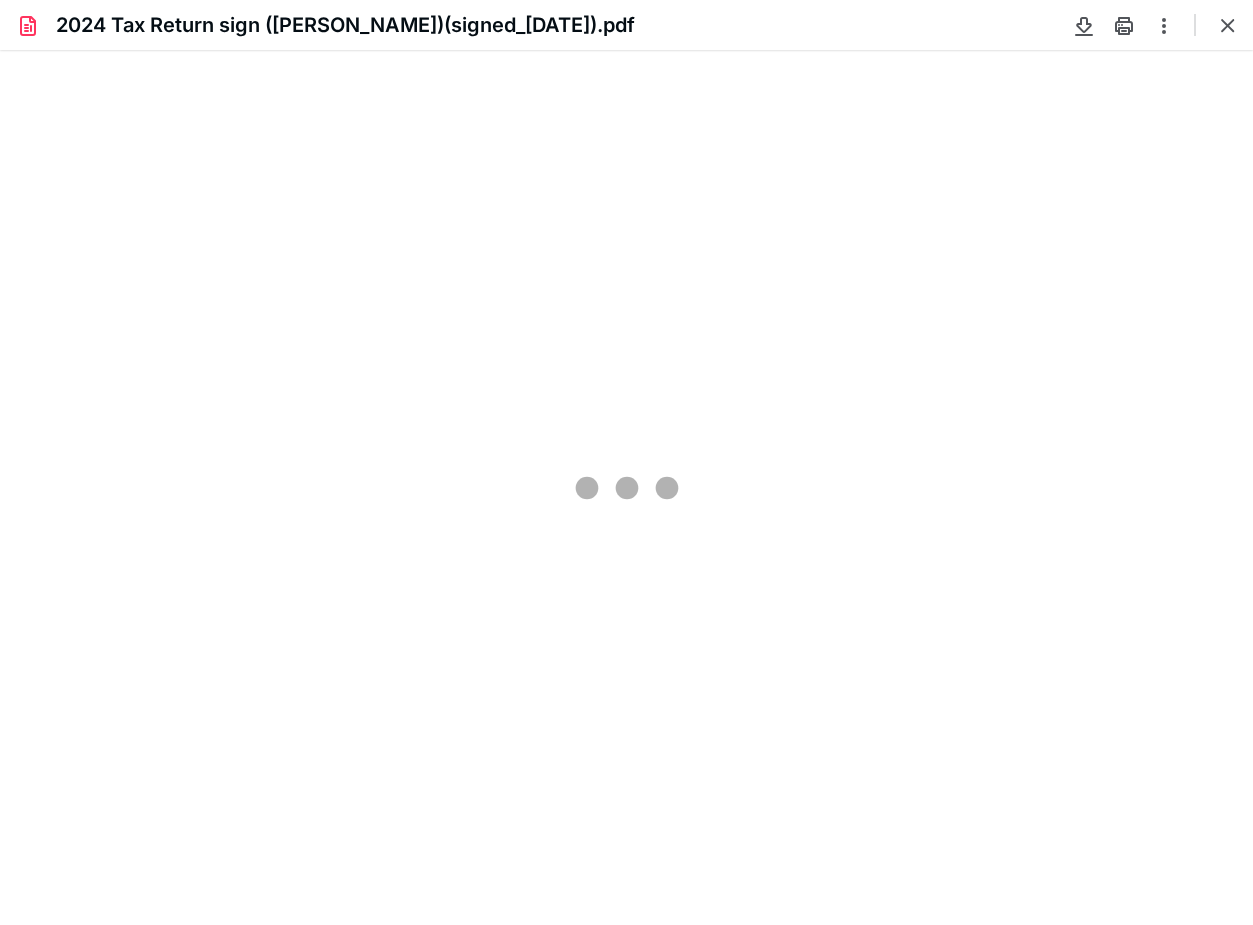 scroll, scrollTop: 0, scrollLeft: 0, axis: both 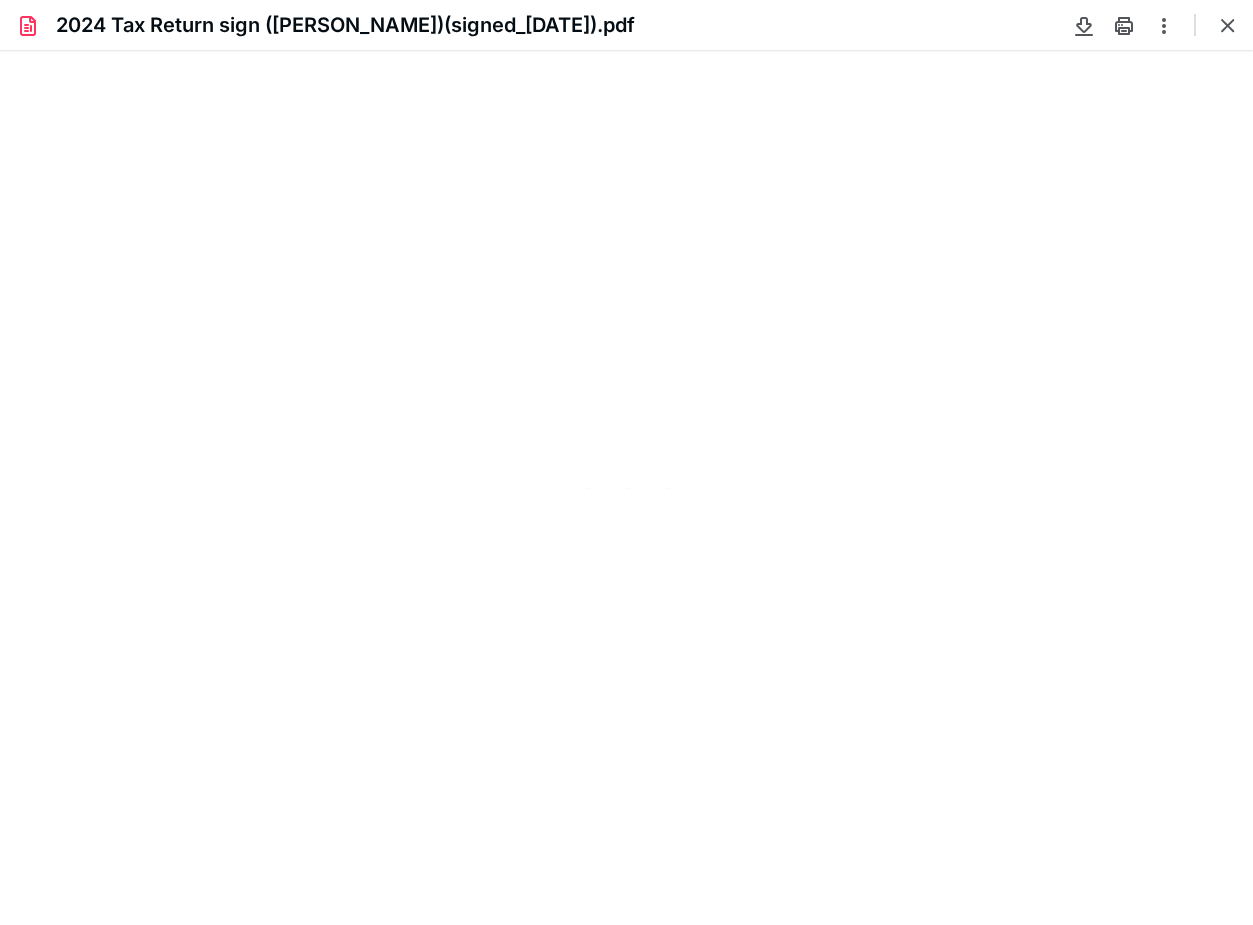 type on "105" 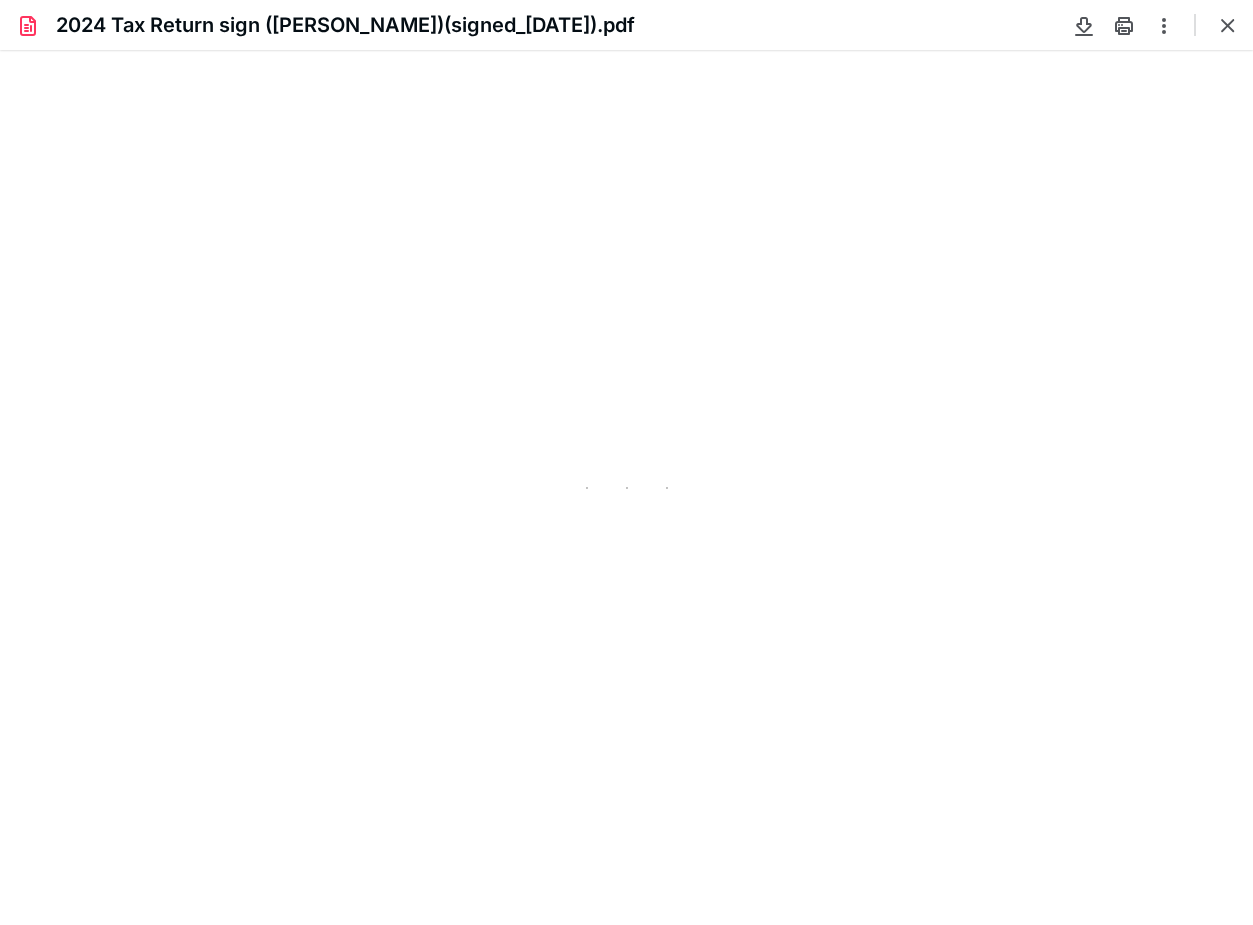 scroll, scrollTop: 40, scrollLeft: 0, axis: vertical 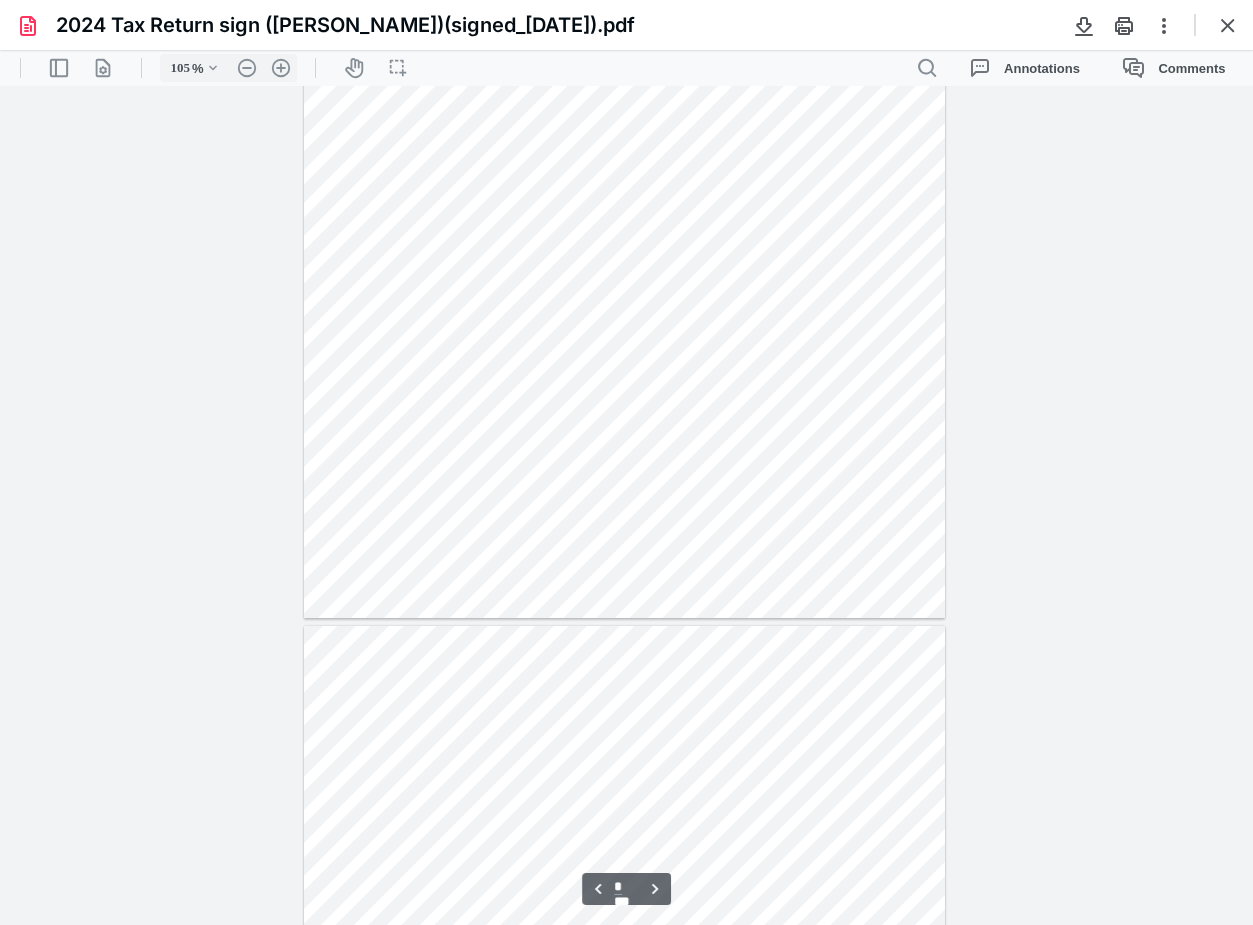 type on "*" 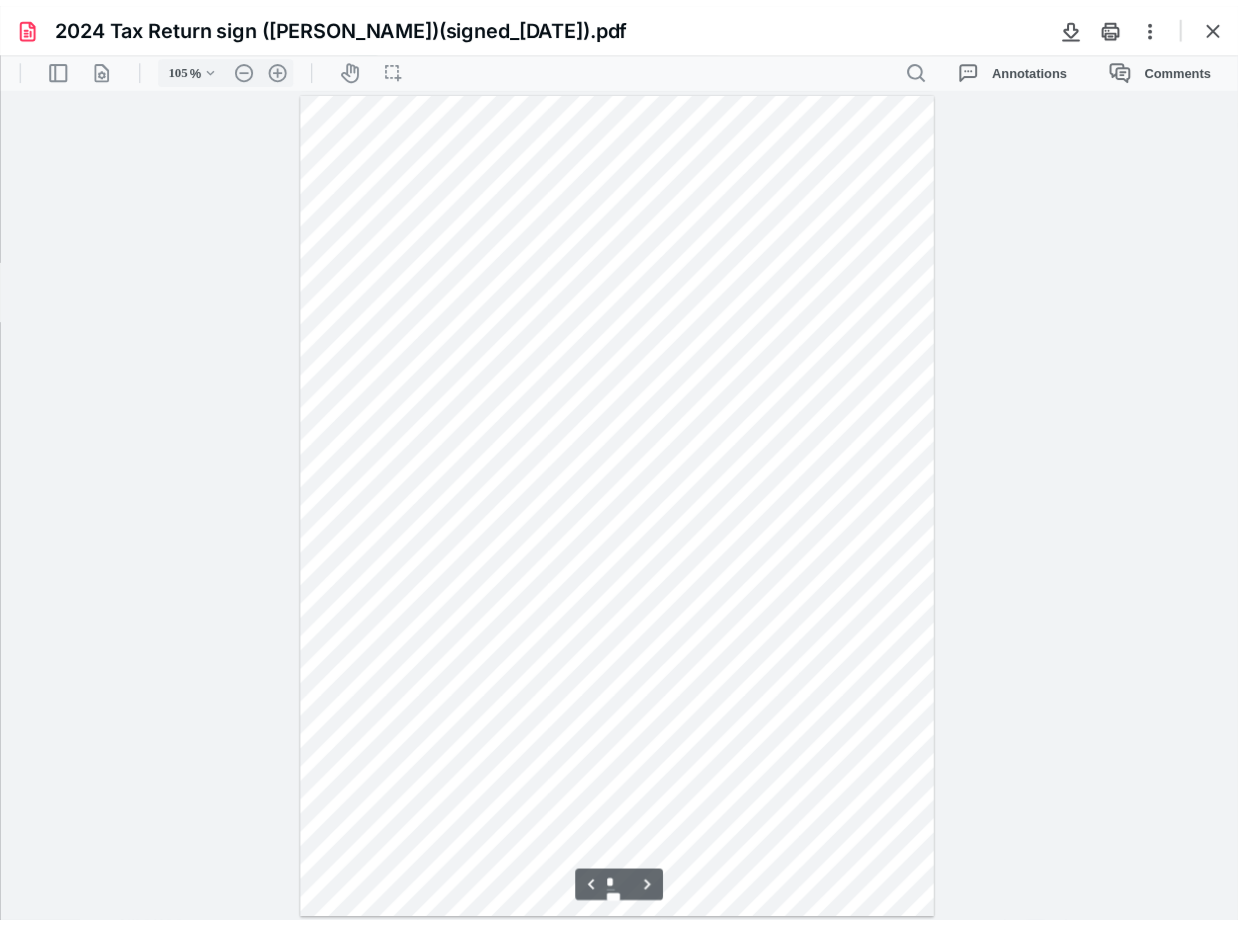 scroll, scrollTop: 1640, scrollLeft: 0, axis: vertical 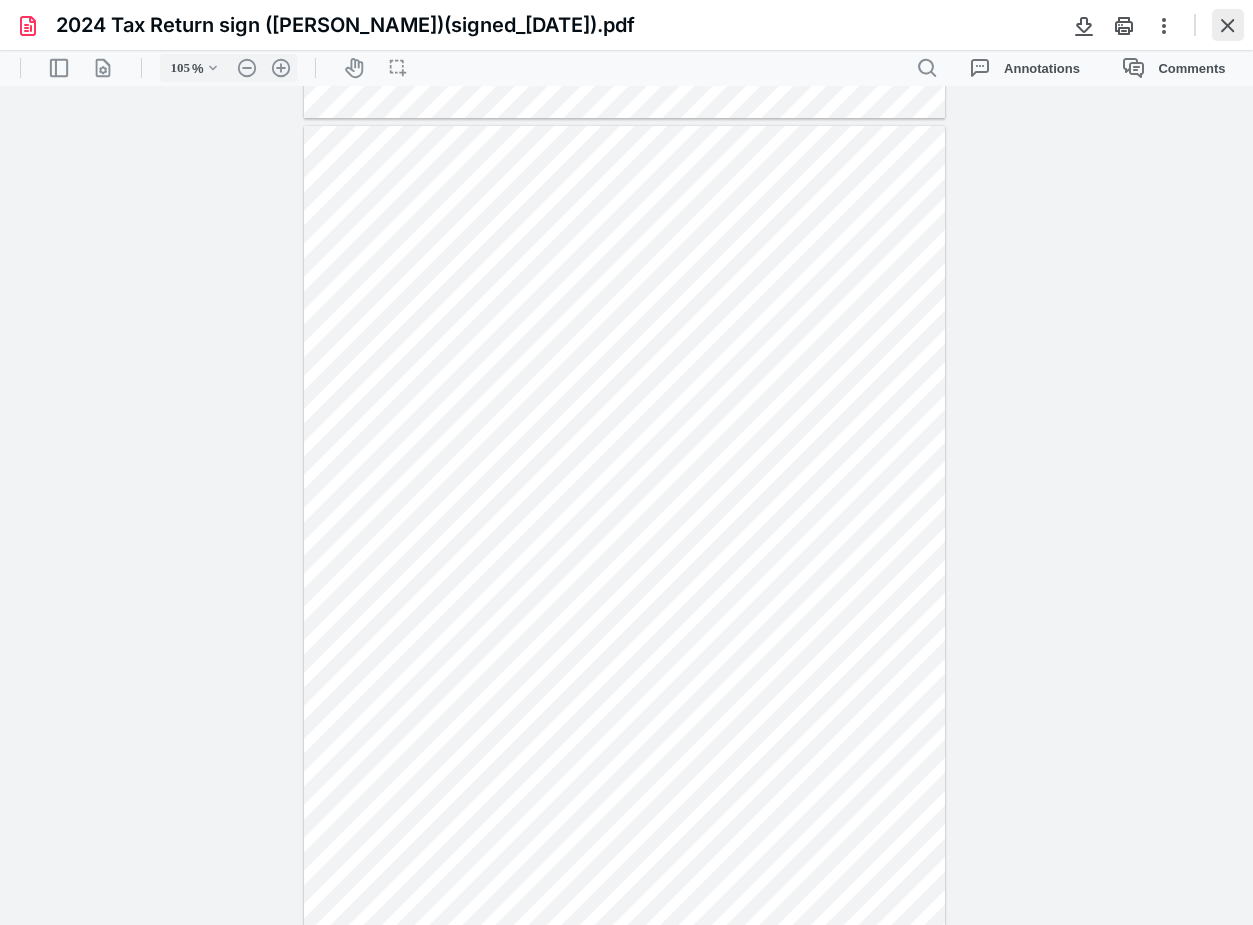 click at bounding box center (1228, 25) 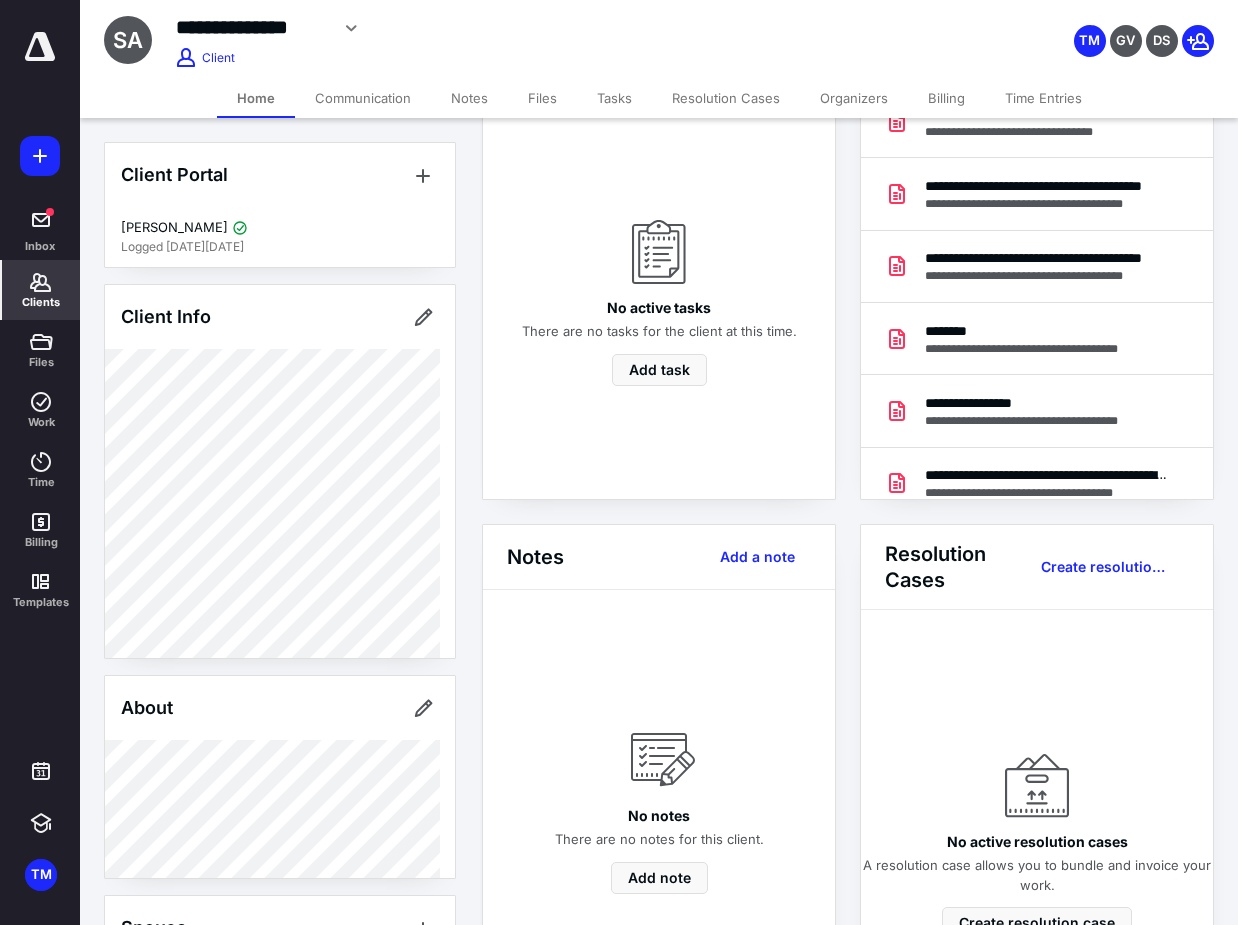 scroll, scrollTop: 200, scrollLeft: 0, axis: vertical 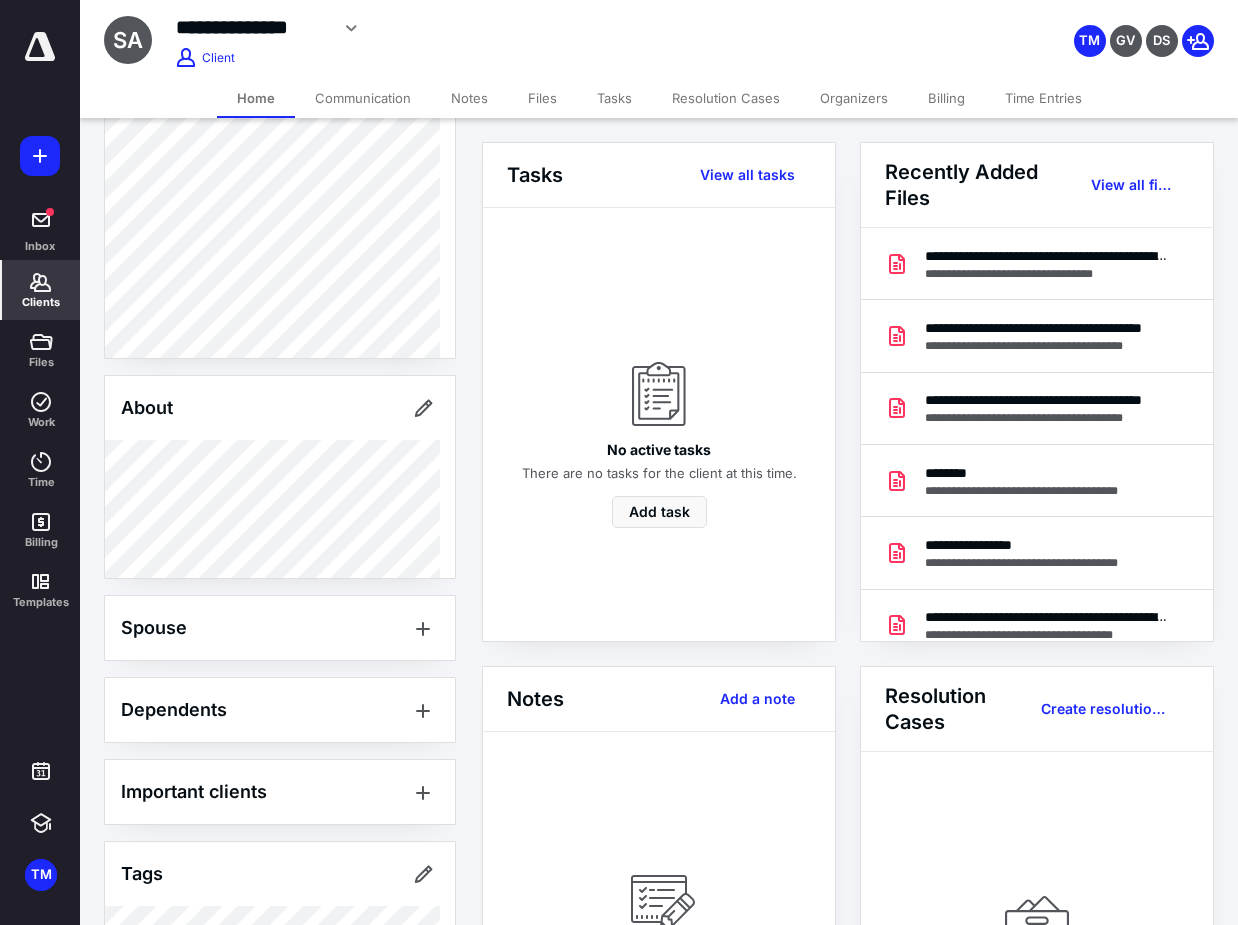 click on "Files" at bounding box center [542, 98] 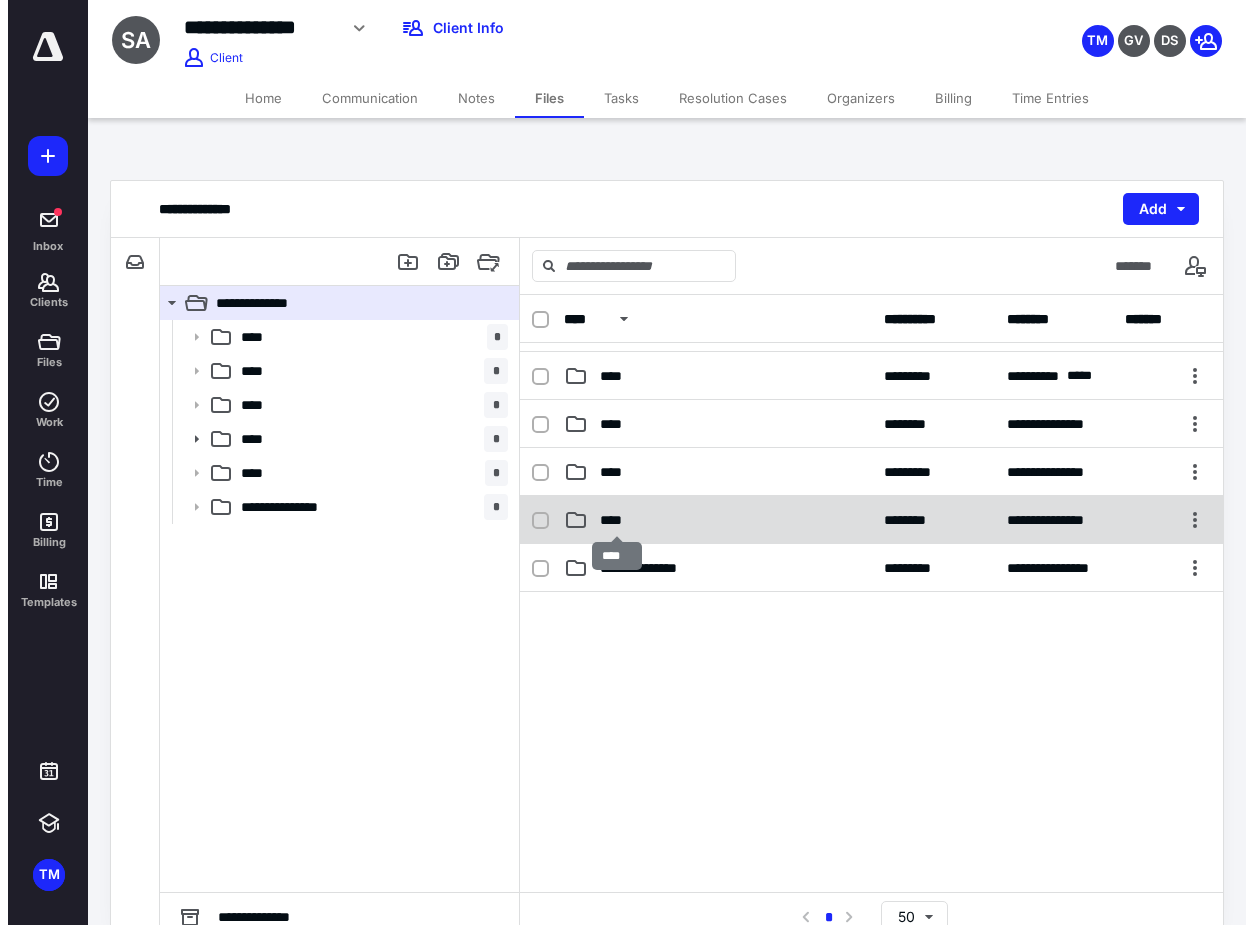 scroll, scrollTop: 0, scrollLeft: 0, axis: both 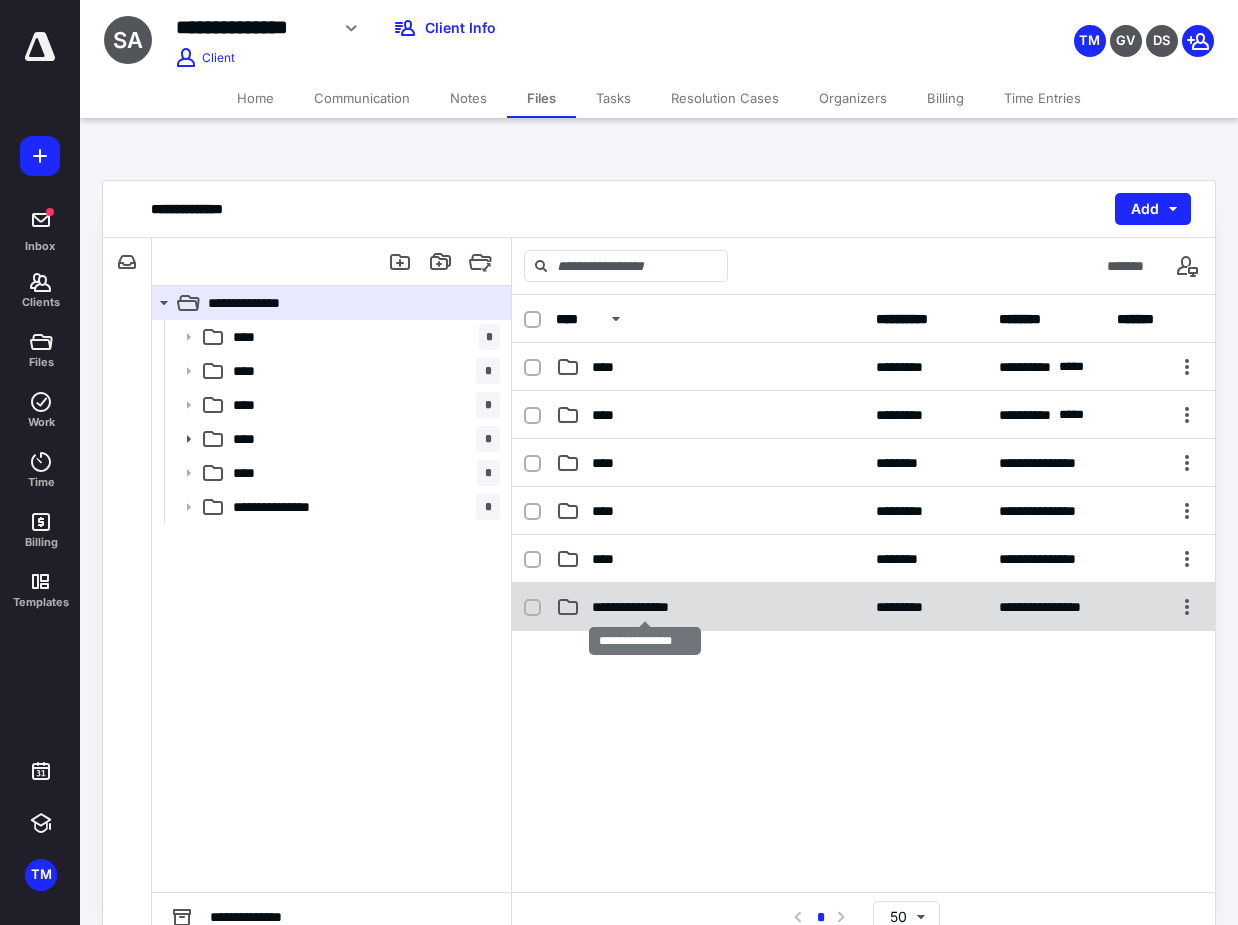 click on "**********" at bounding box center [645, 607] 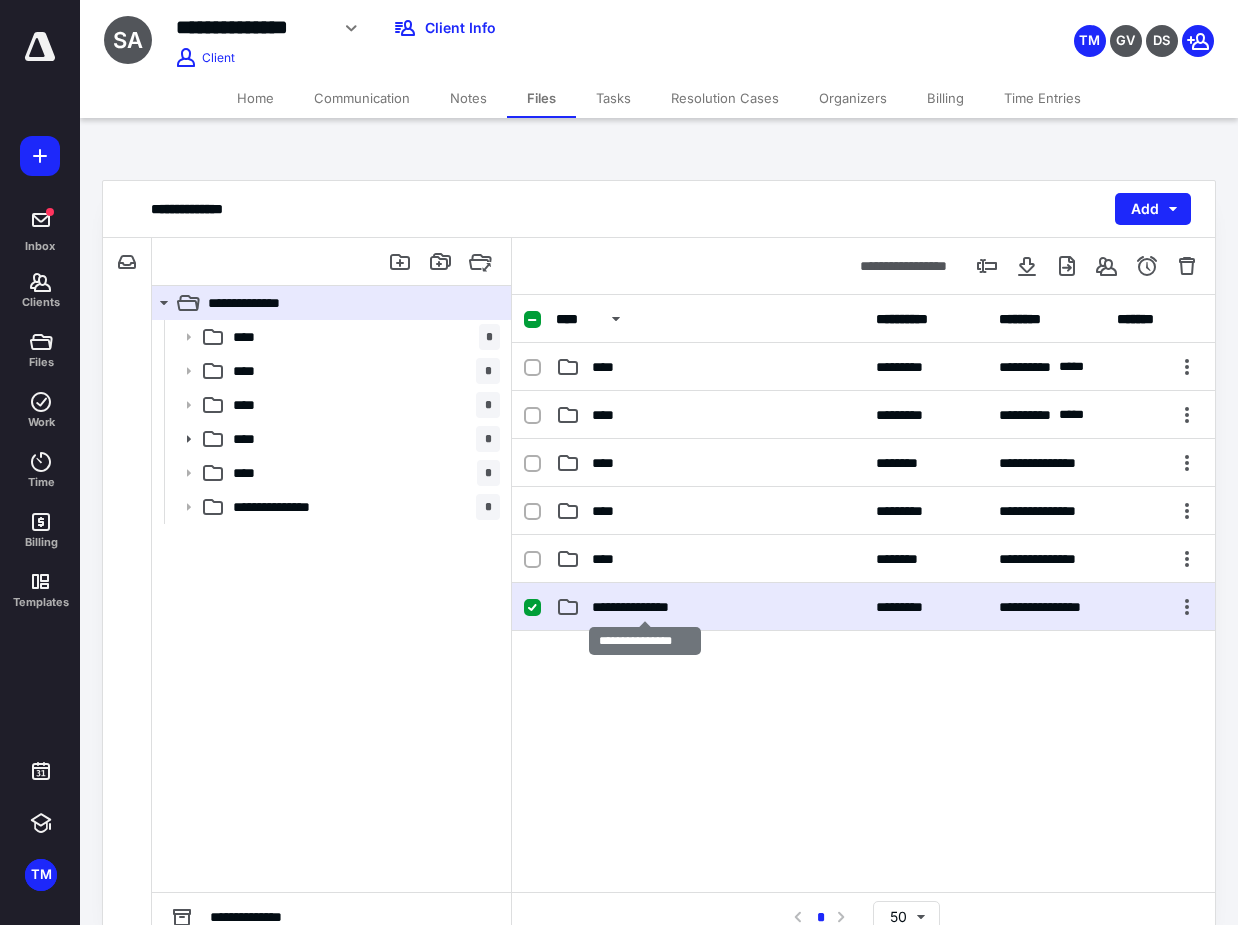 click on "**********" at bounding box center (645, 607) 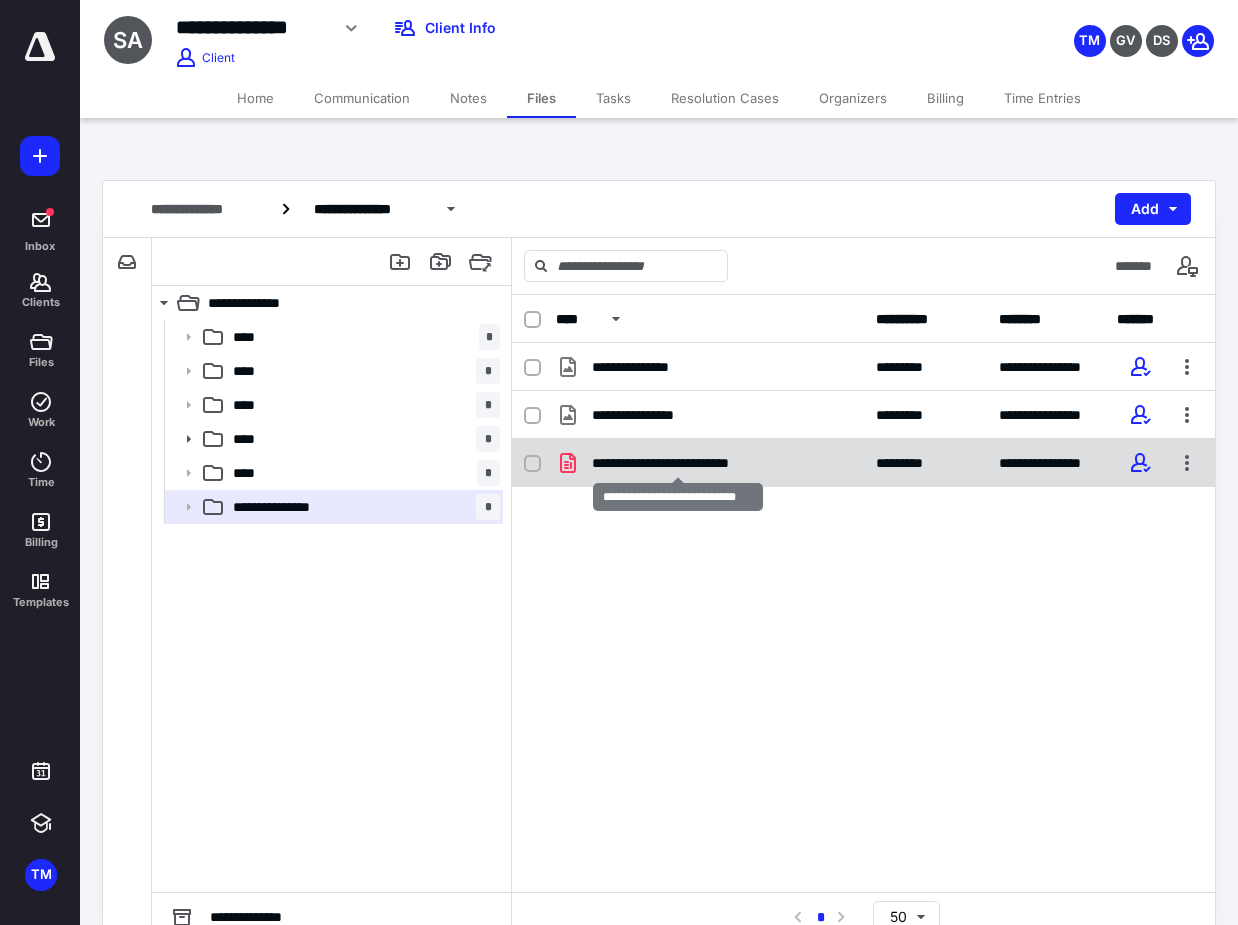 click on "**********" at bounding box center [678, 463] 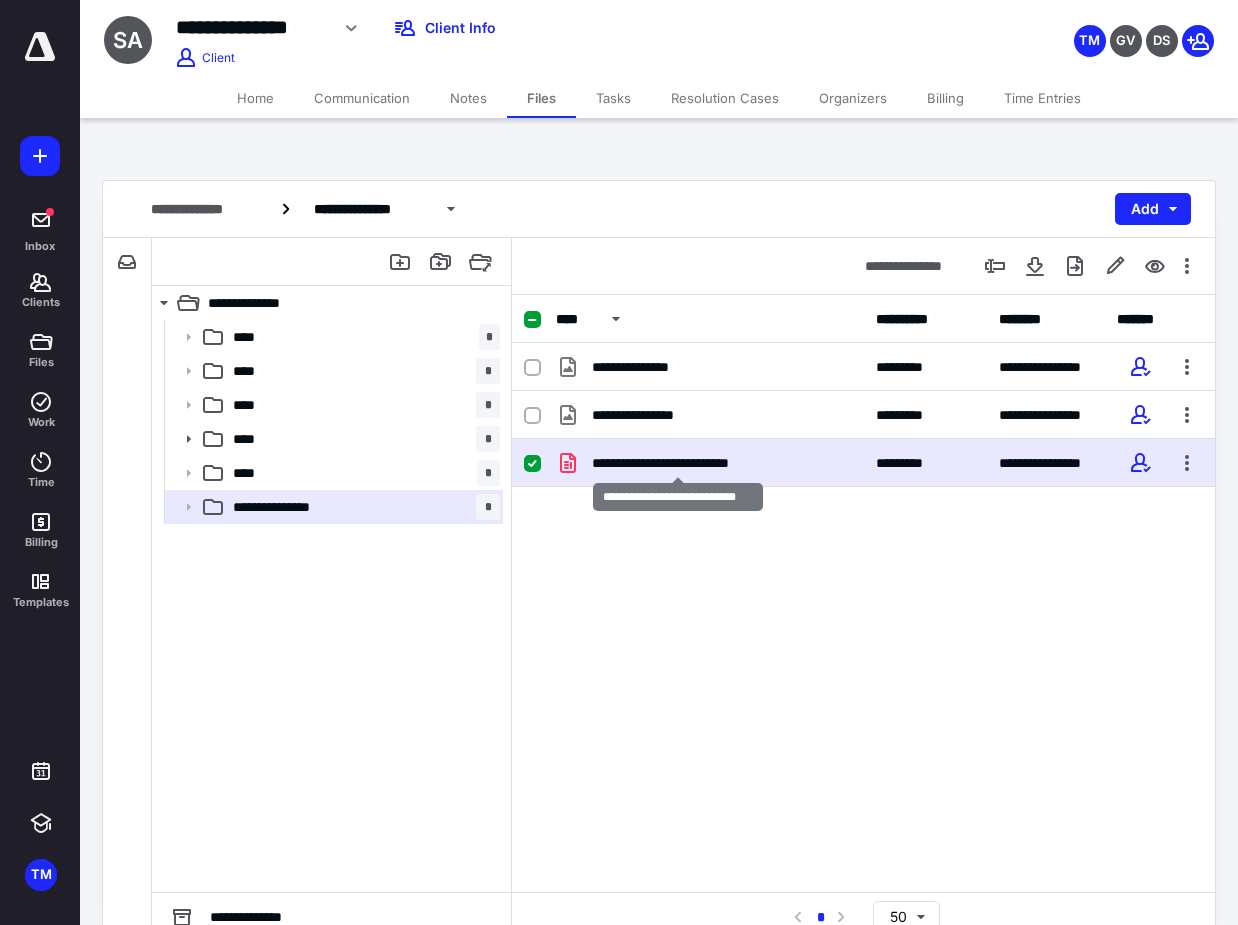 click on "**********" at bounding box center [678, 463] 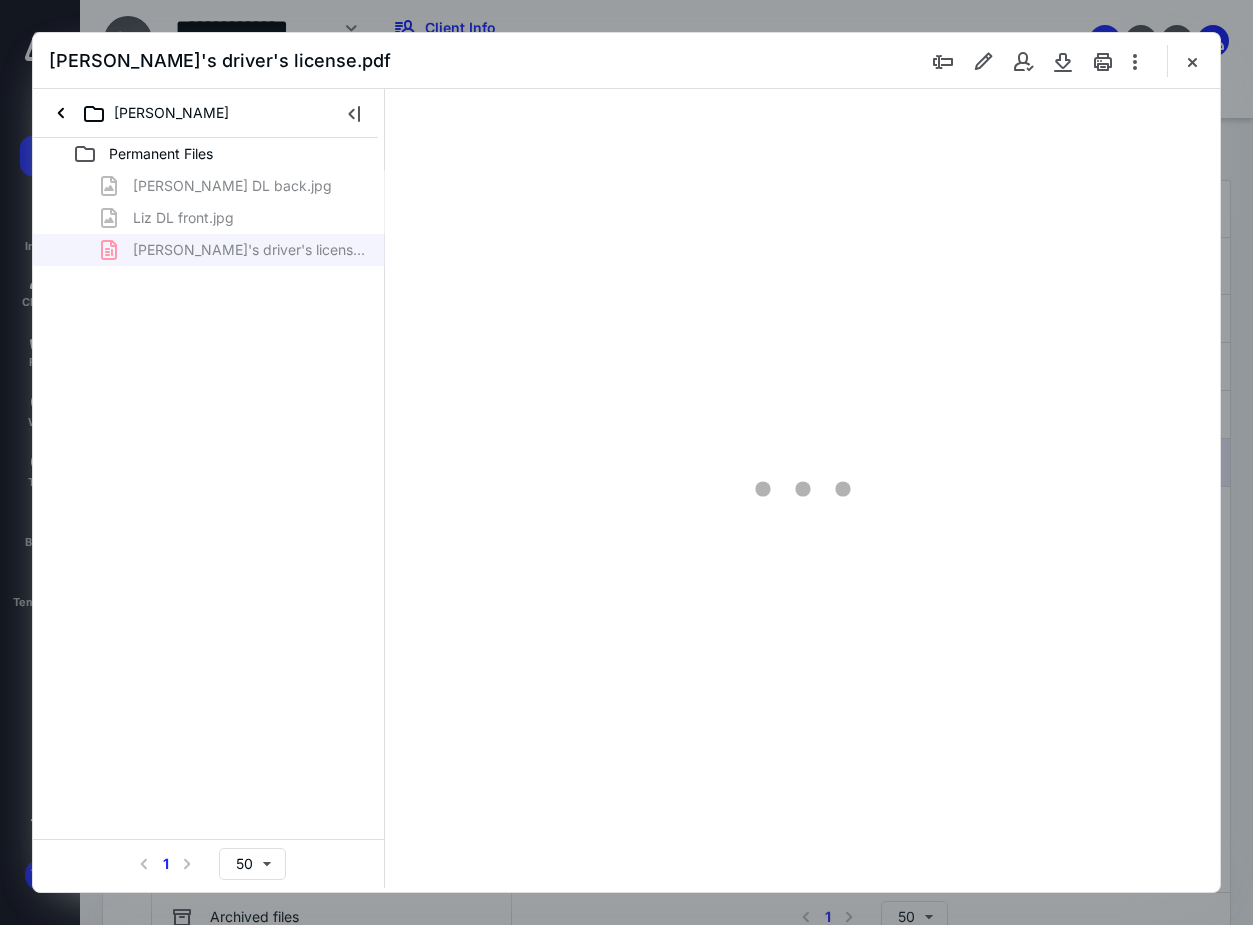 scroll, scrollTop: 0, scrollLeft: 0, axis: both 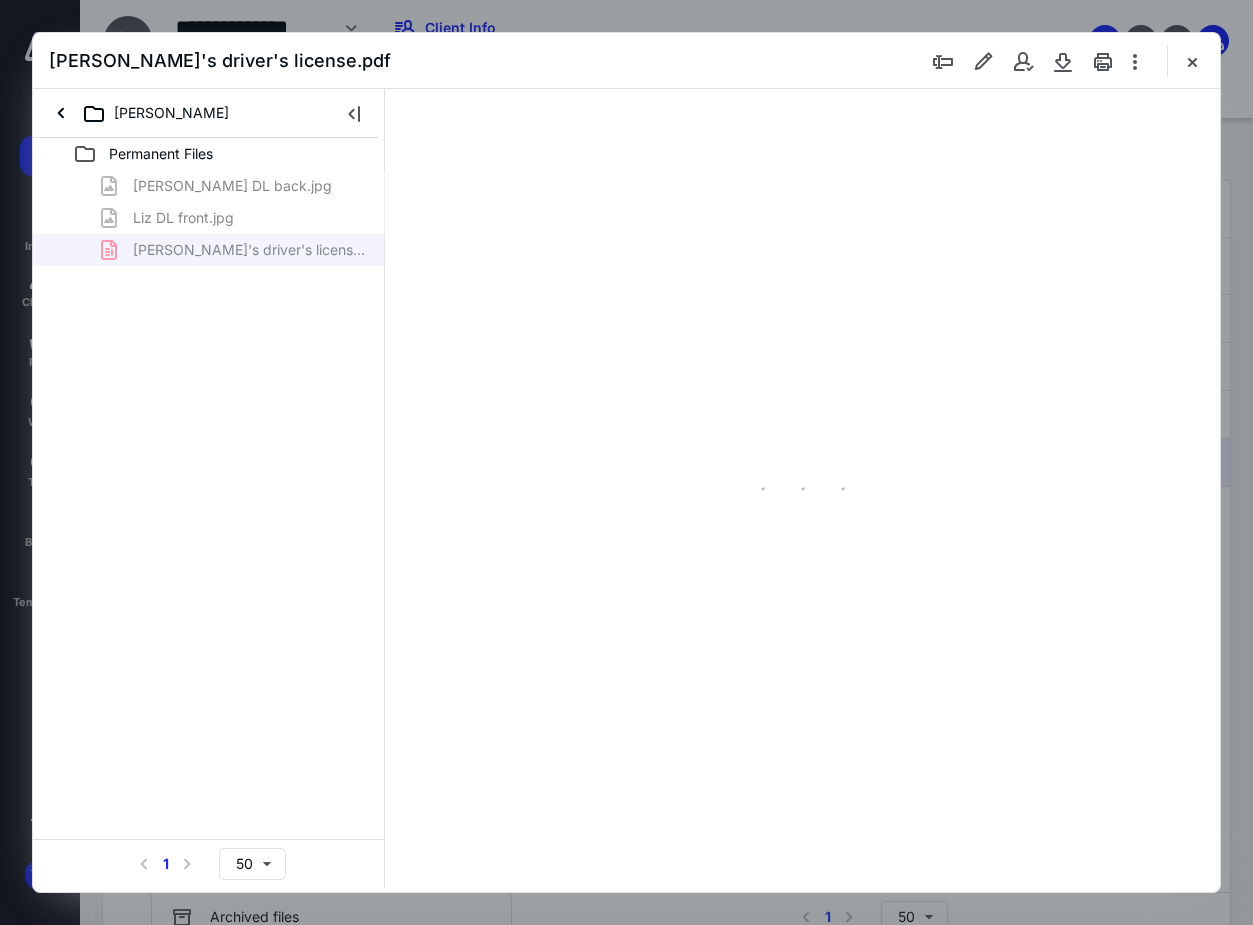 type on "87" 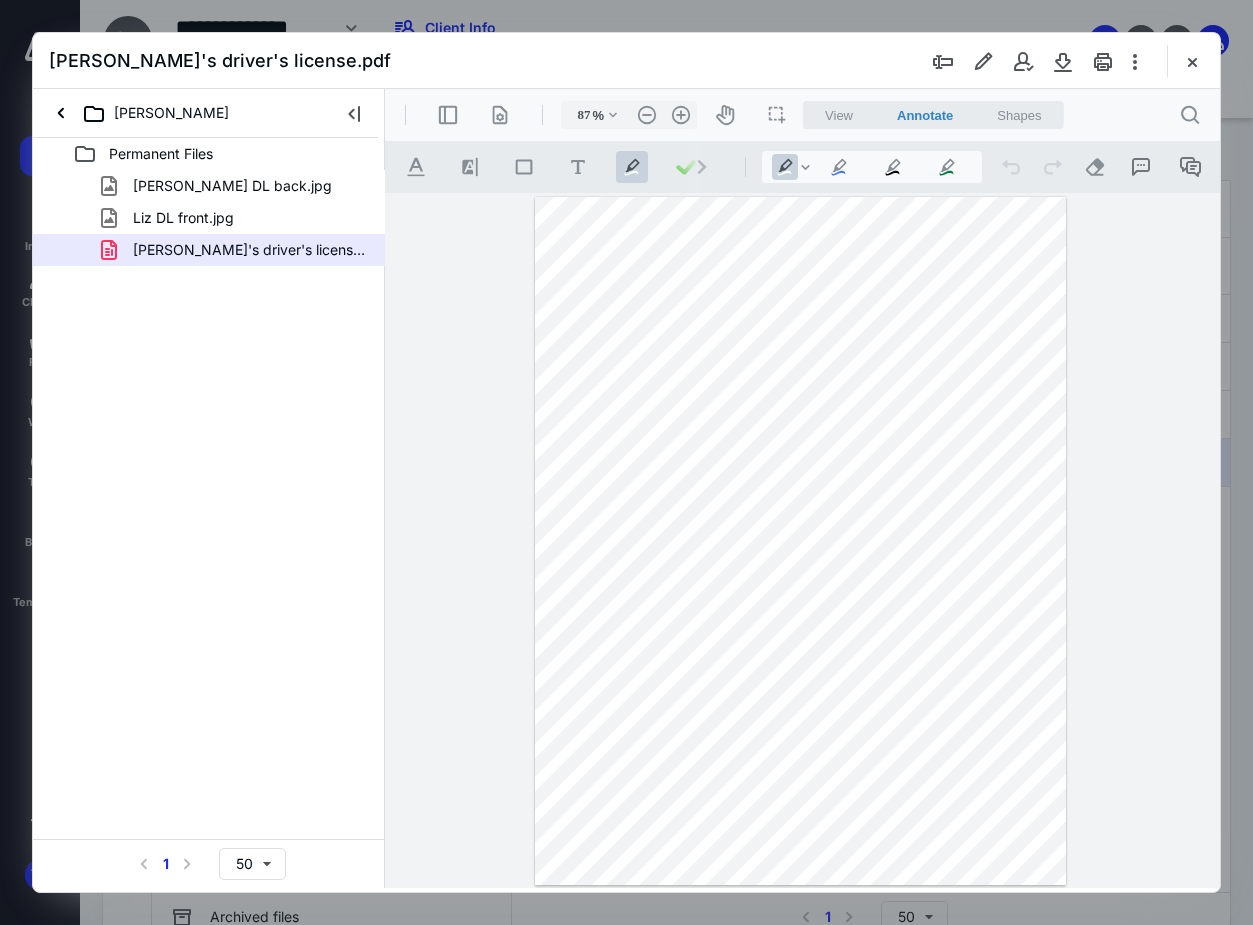 click on "Seth's driver's license.pdf" at bounding box center [626, 61] 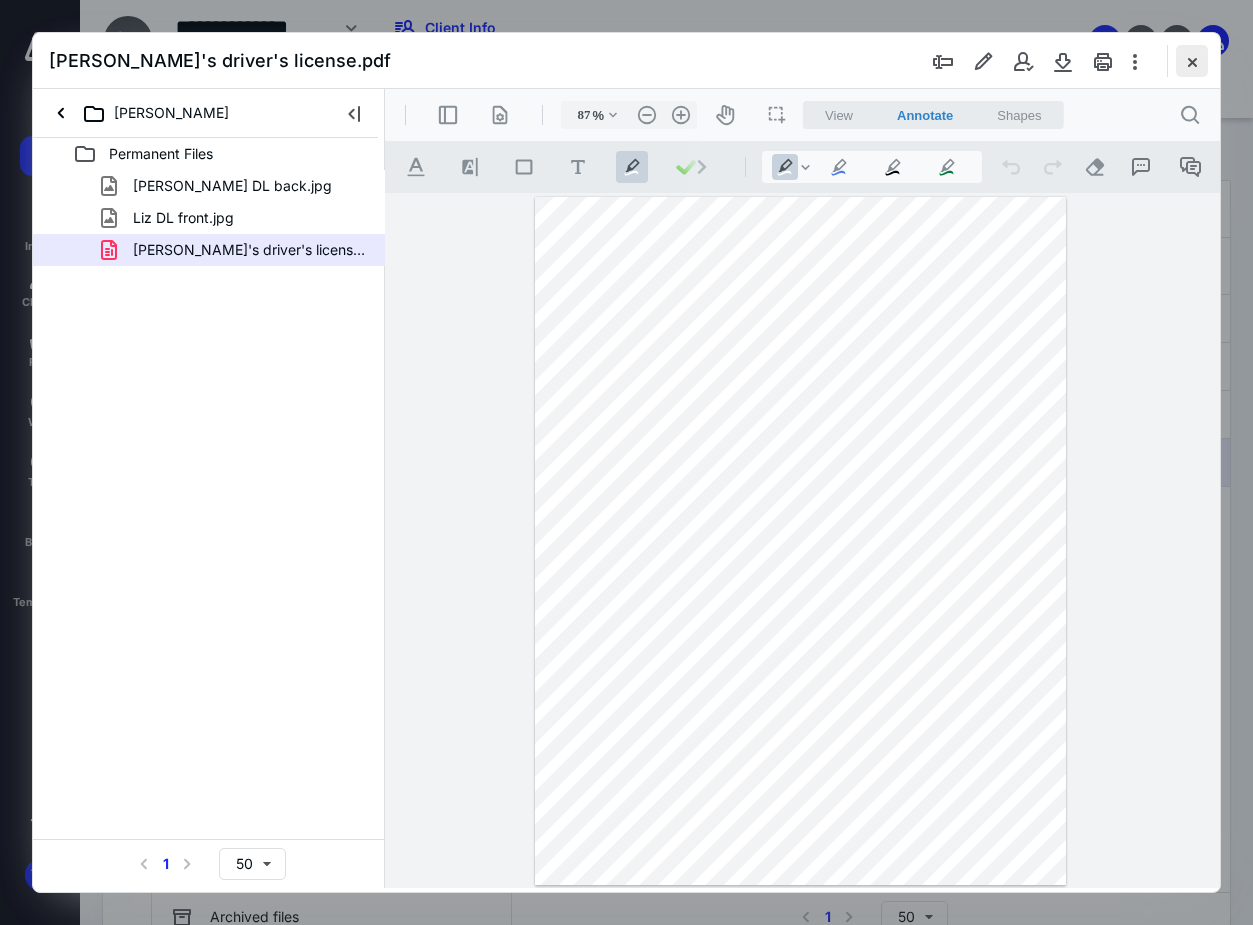 click at bounding box center [1192, 61] 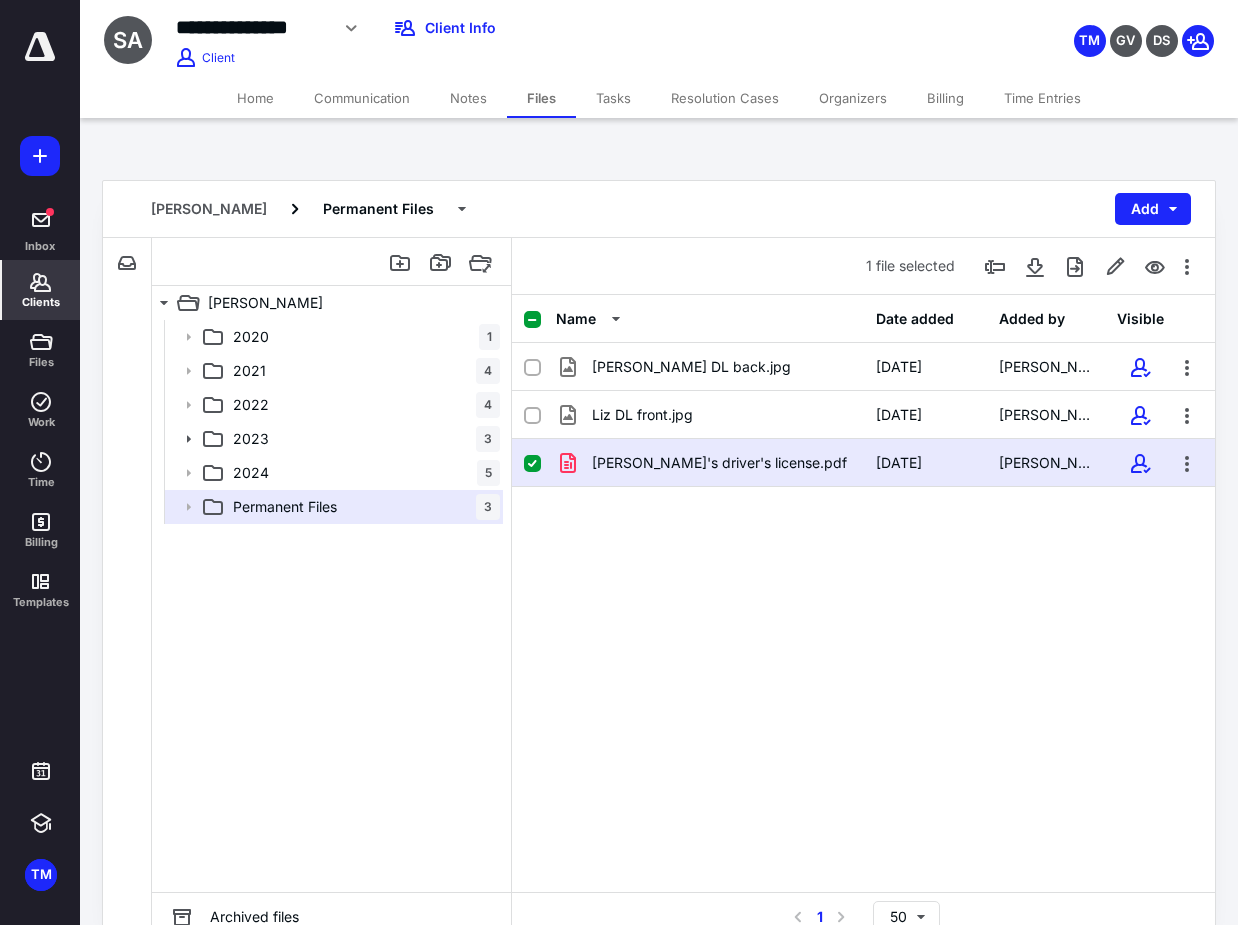 click on "Clients" at bounding box center [41, 302] 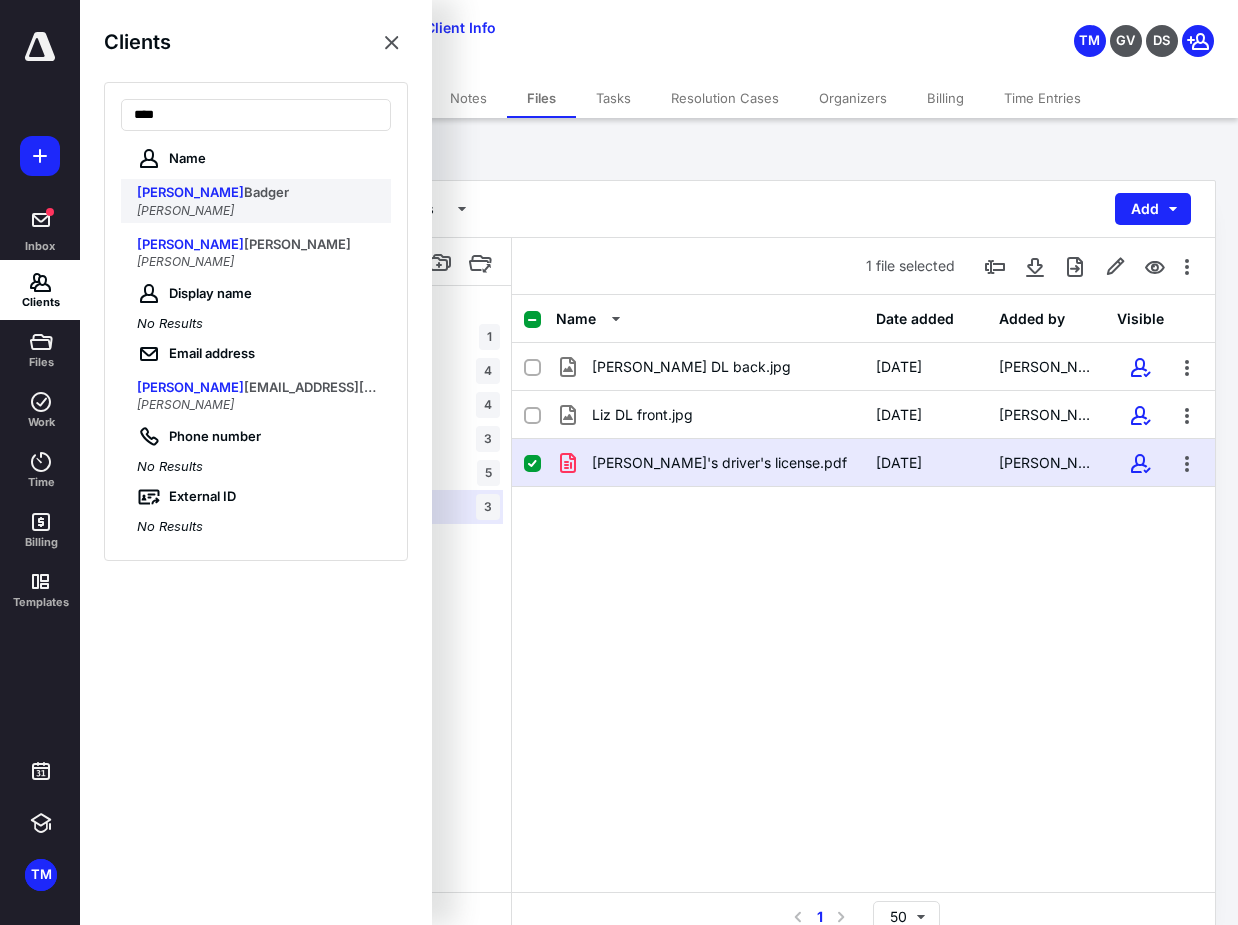 type on "****" 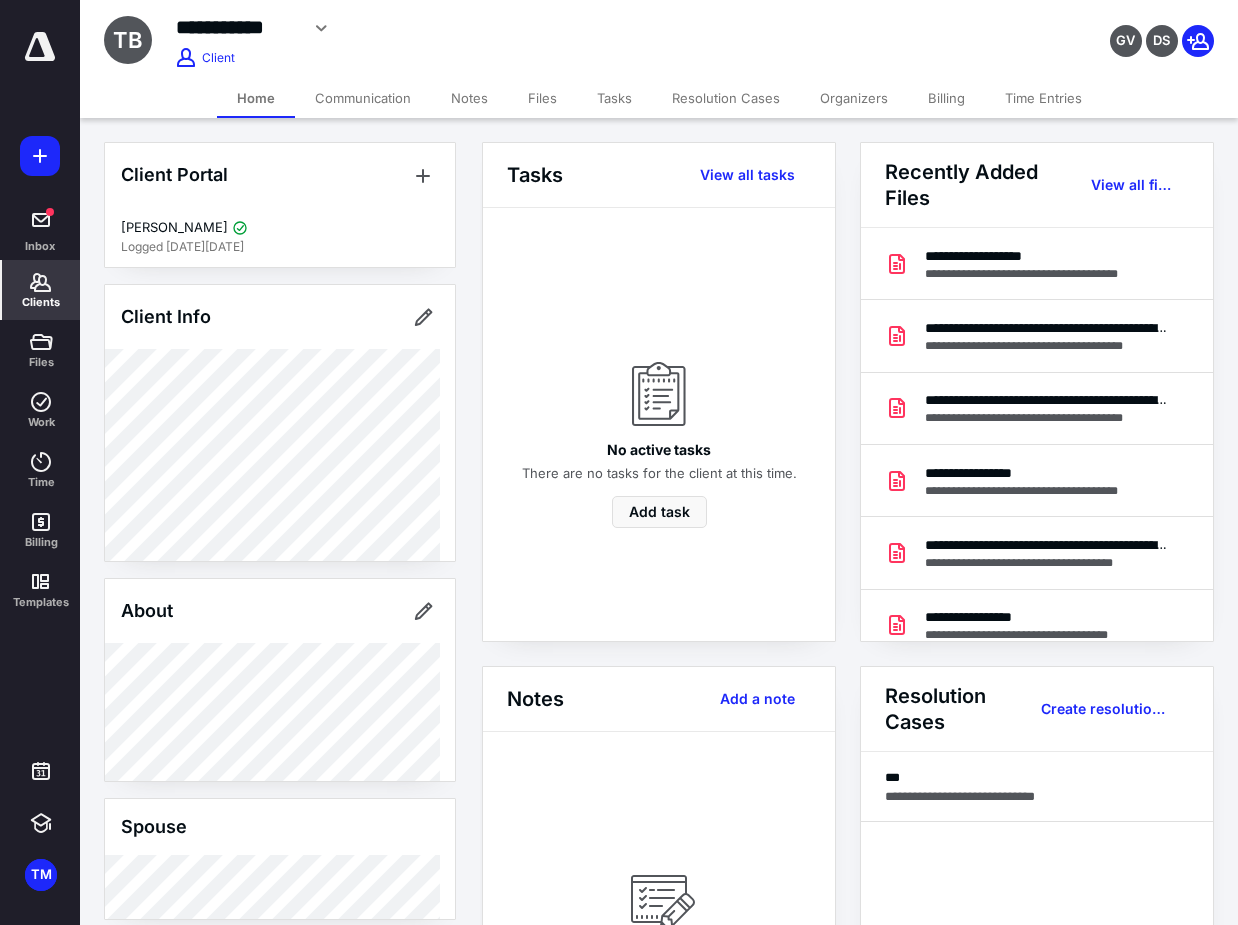 click on "Files" at bounding box center (542, 98) 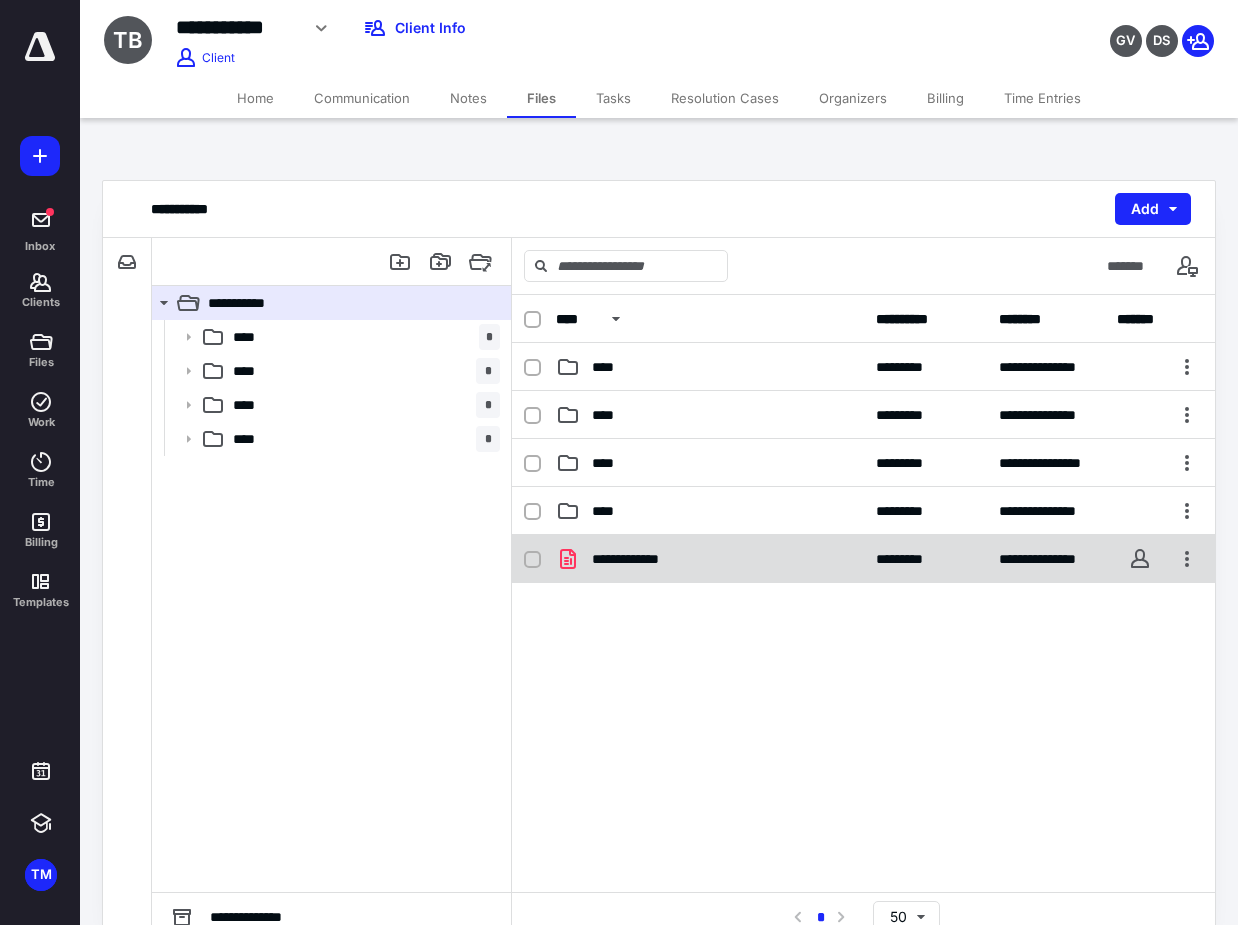 click on "**********" at bounding box center (639, 559) 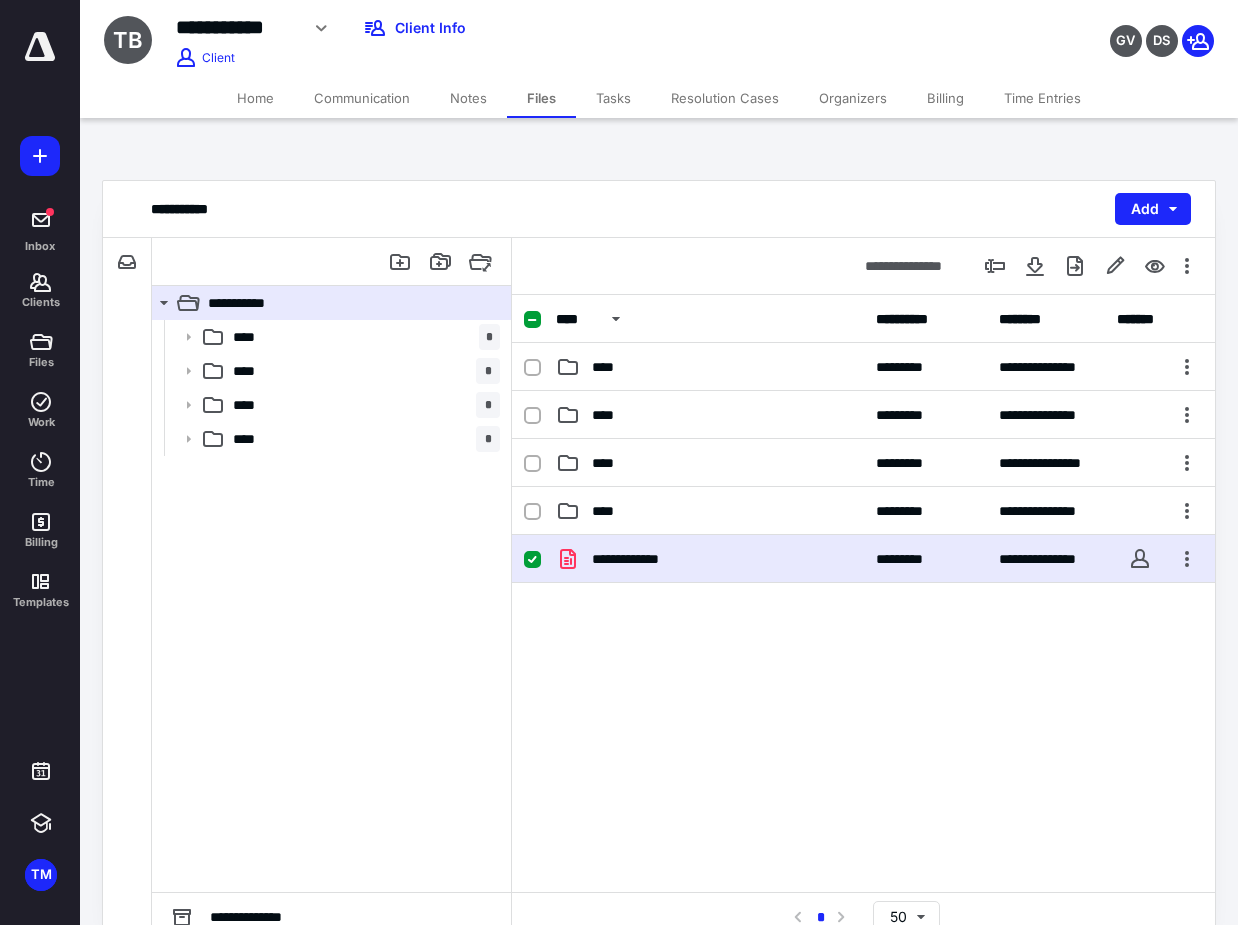 click on "**********" at bounding box center (639, 559) 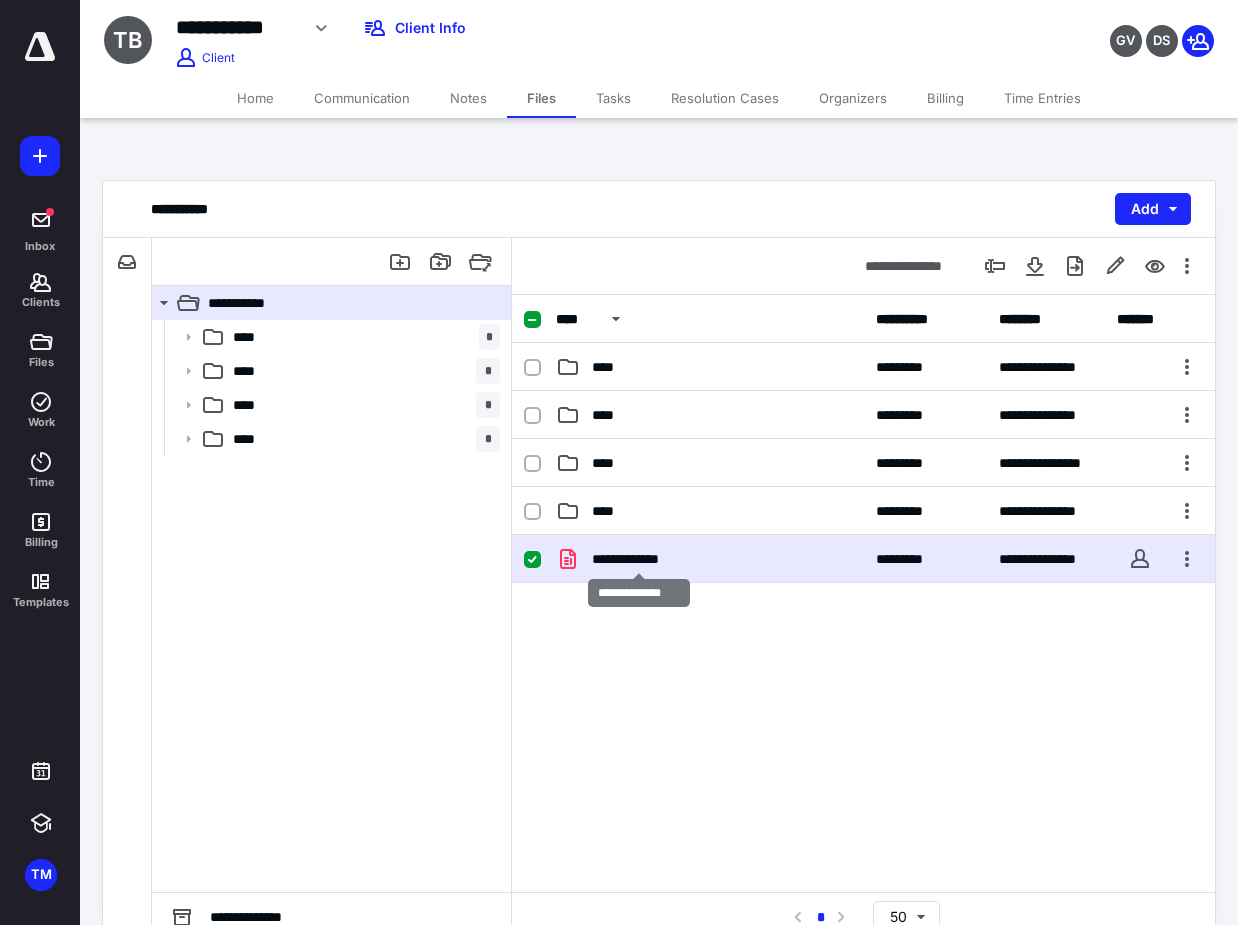 click on "**********" at bounding box center [639, 559] 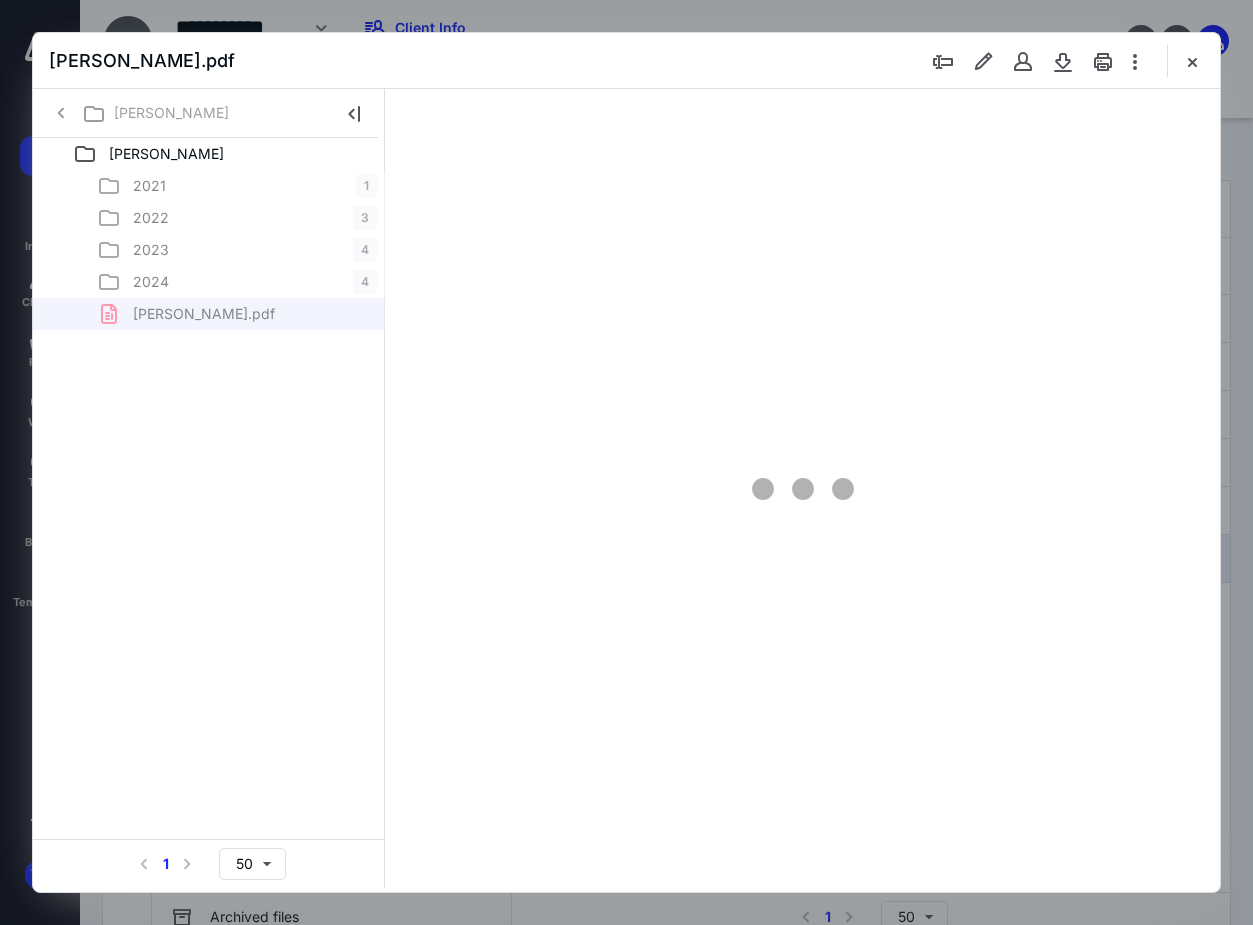 scroll, scrollTop: 0, scrollLeft: 0, axis: both 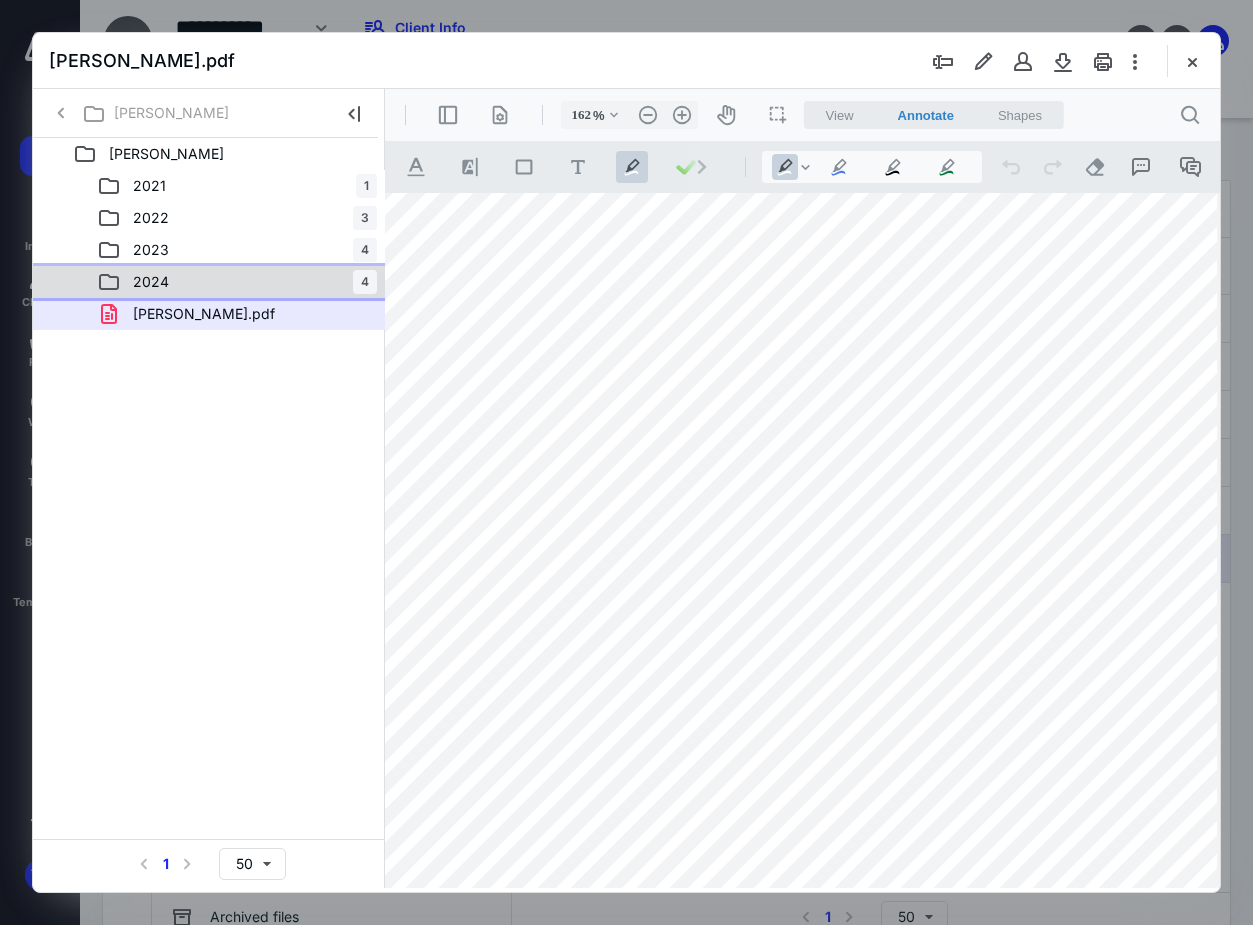 click on "2024 4" at bounding box center (209, 282) 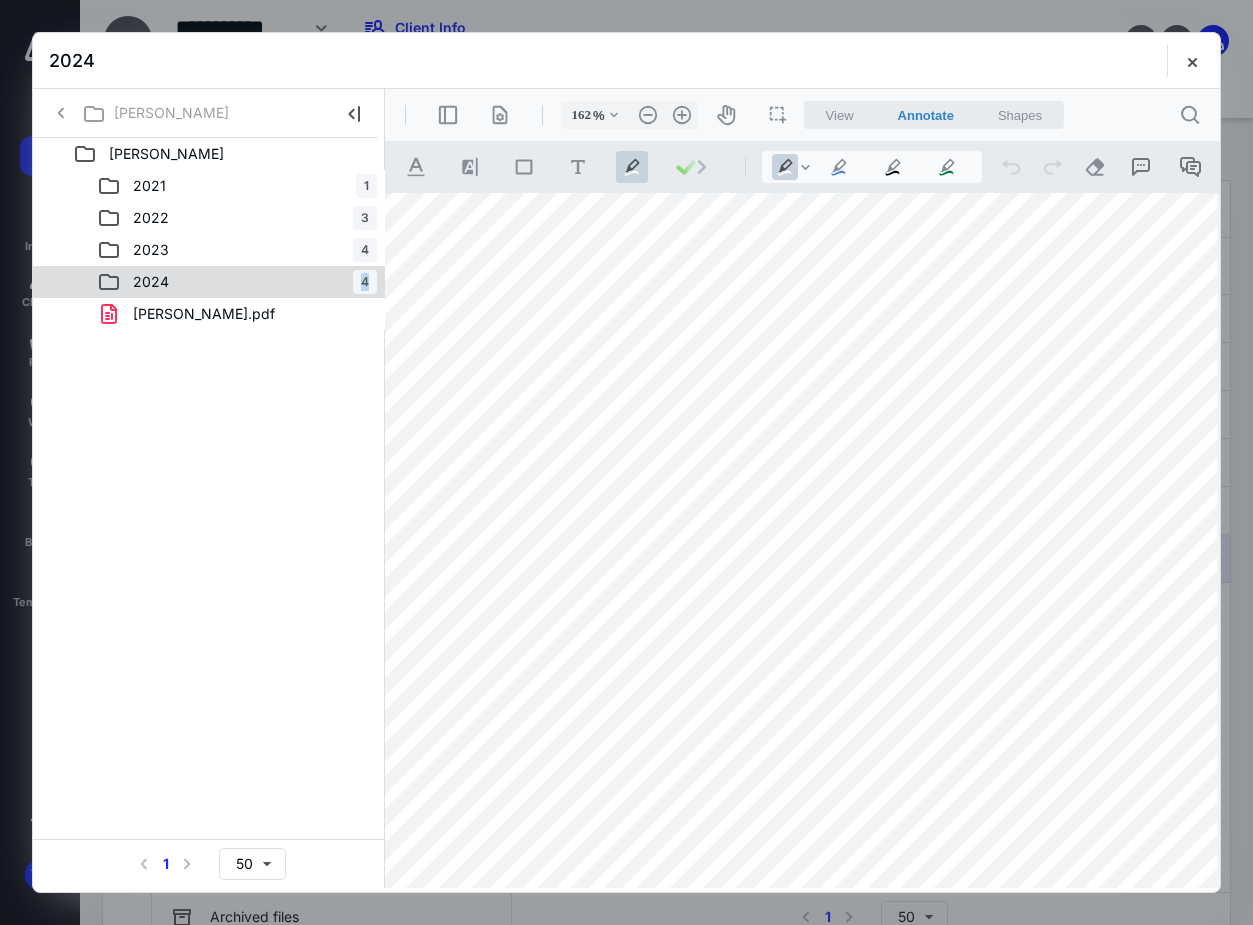 click on "2024 4" at bounding box center (209, 282) 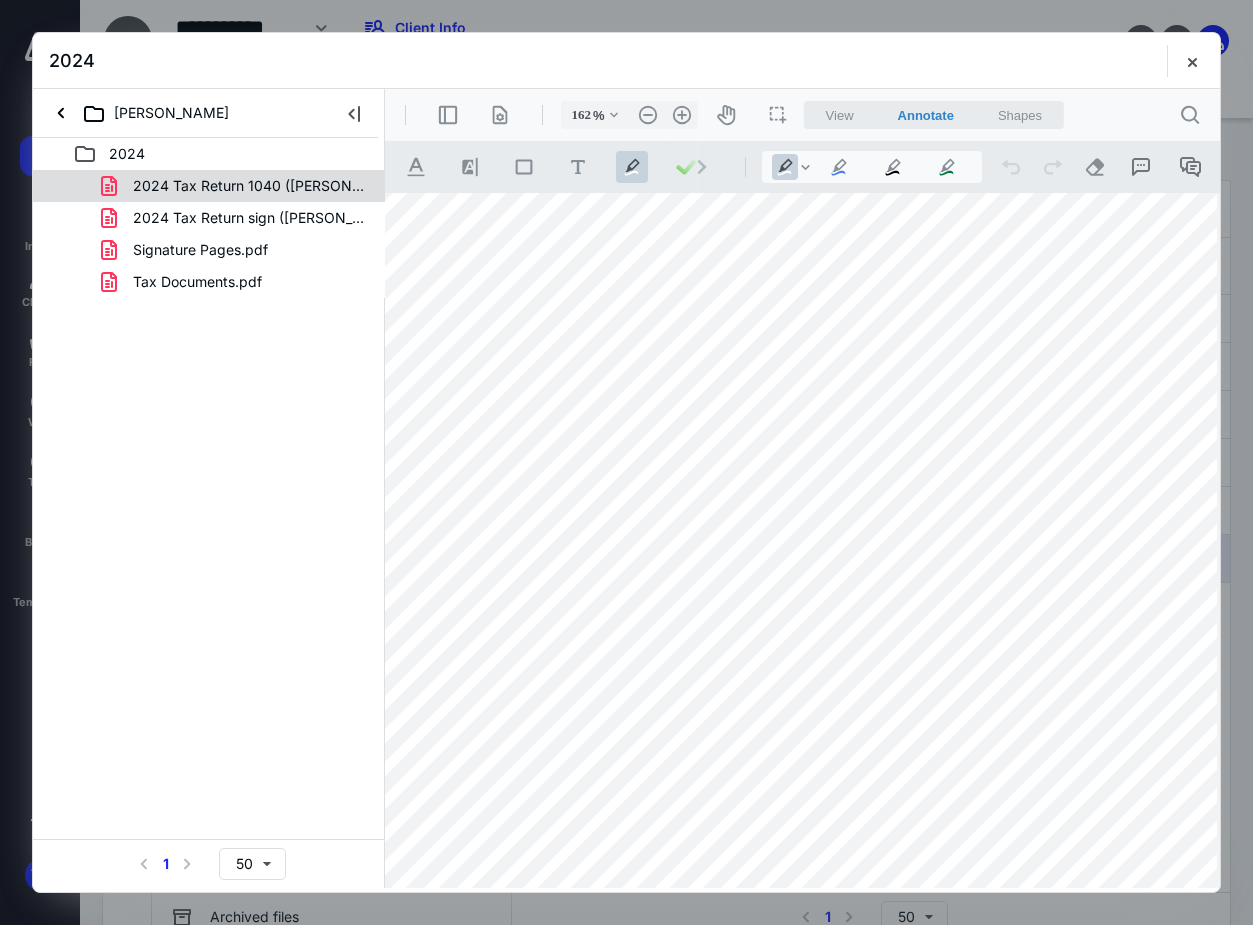 click on "2024 Tax Return 1040 (Badger Tony L and Rachel P).pdf" at bounding box center [249, 186] 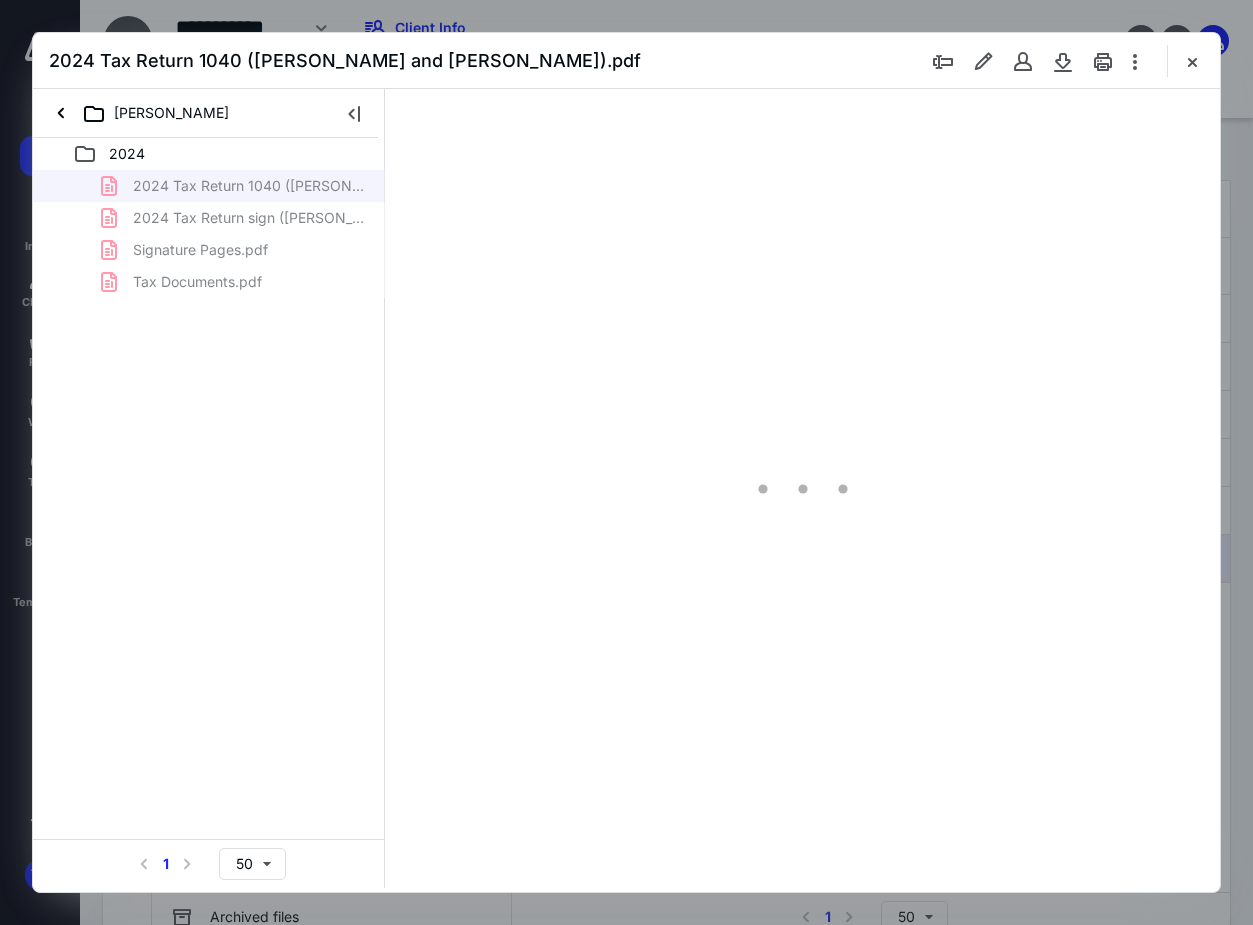 type on "87" 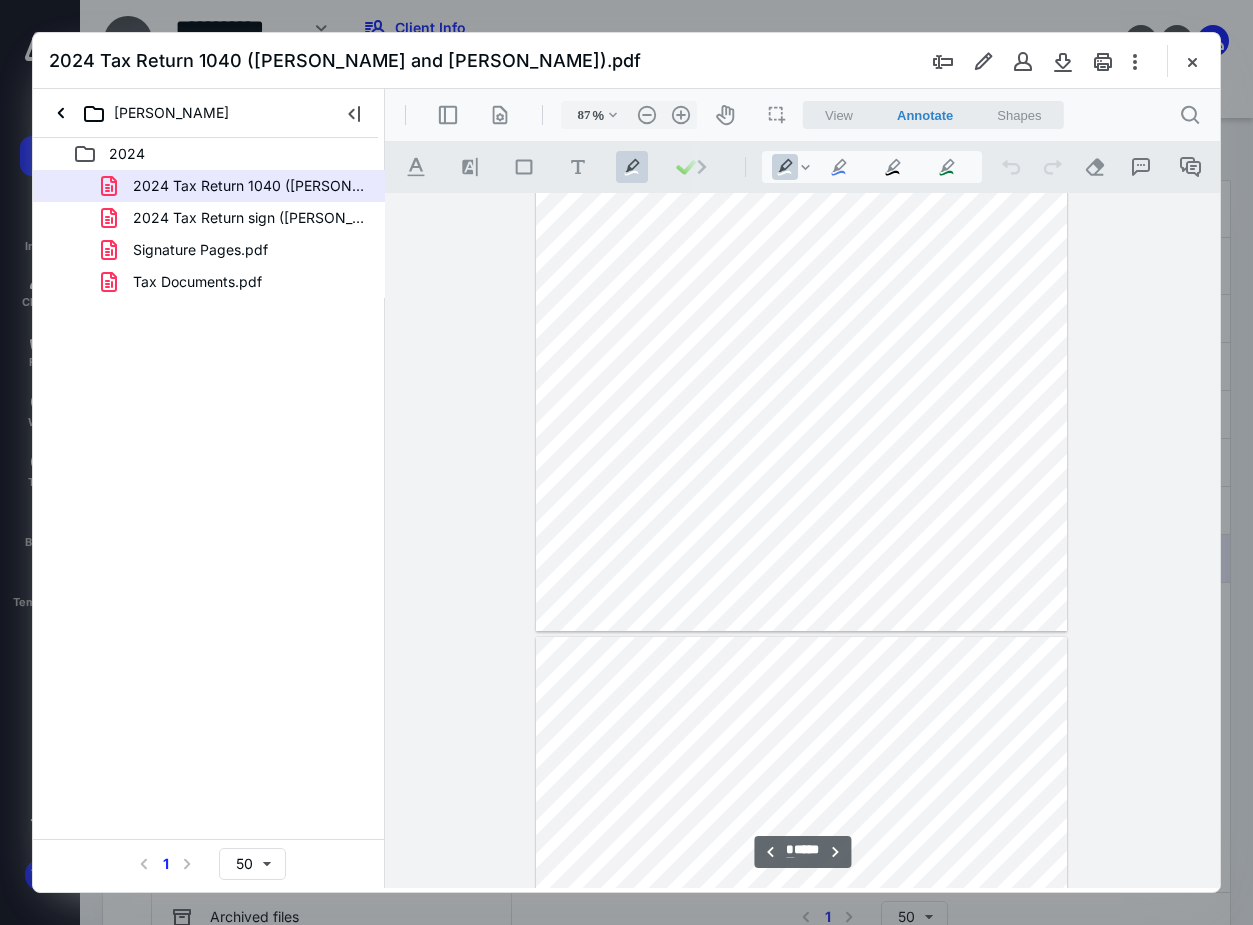 type on "*" 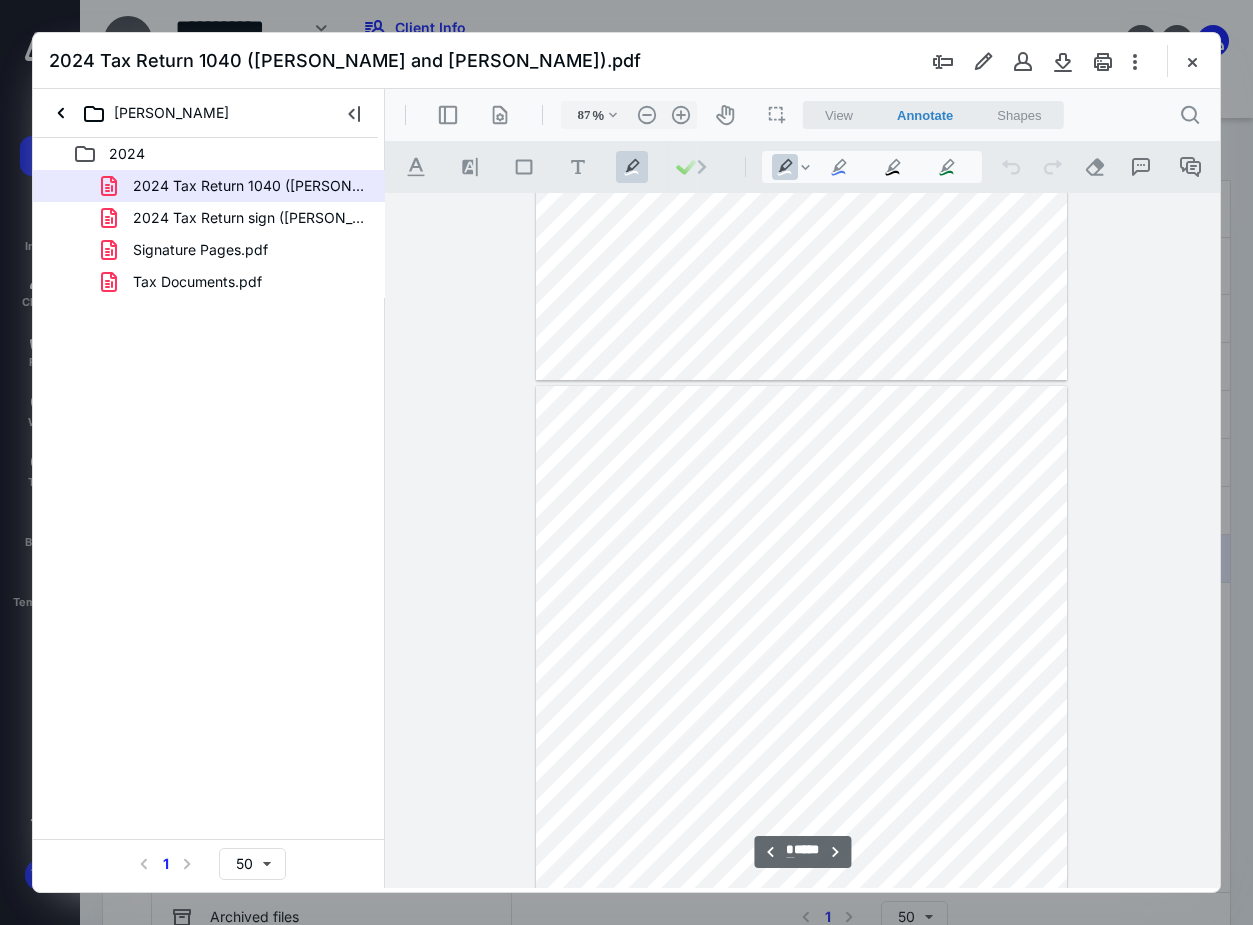 scroll, scrollTop: 3307, scrollLeft: 0, axis: vertical 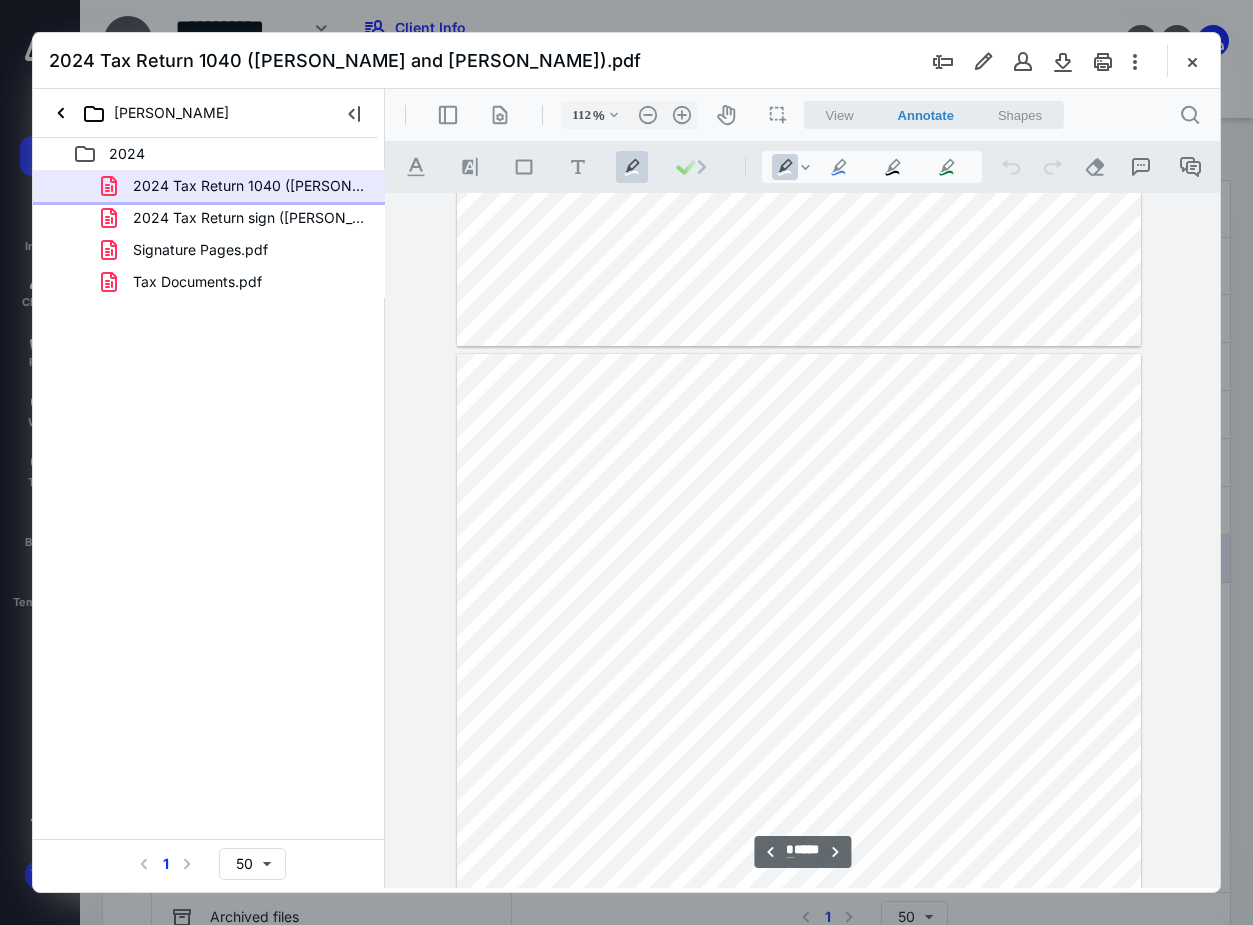 type on "137" 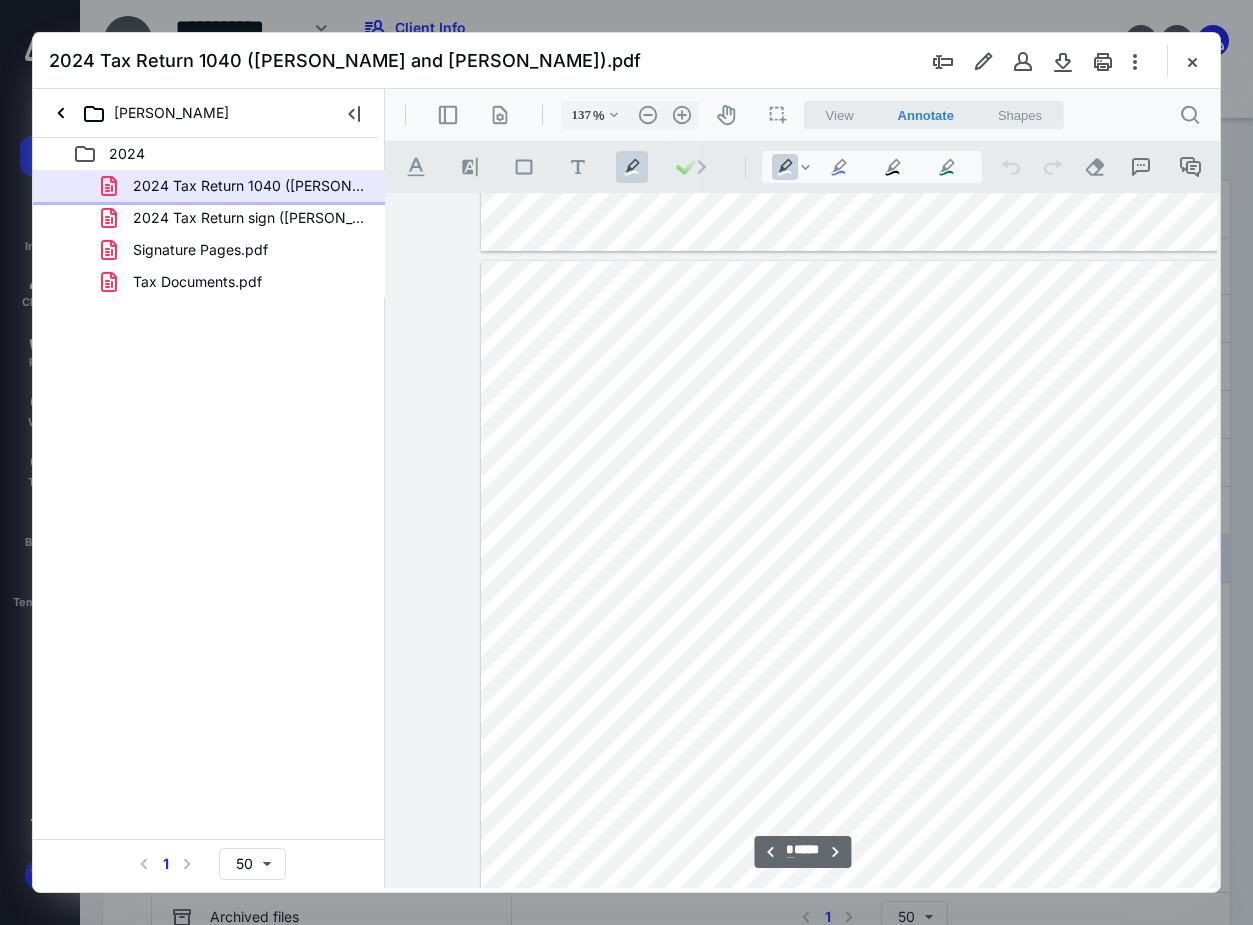 scroll, scrollTop: 5319, scrollLeft: 128, axis: both 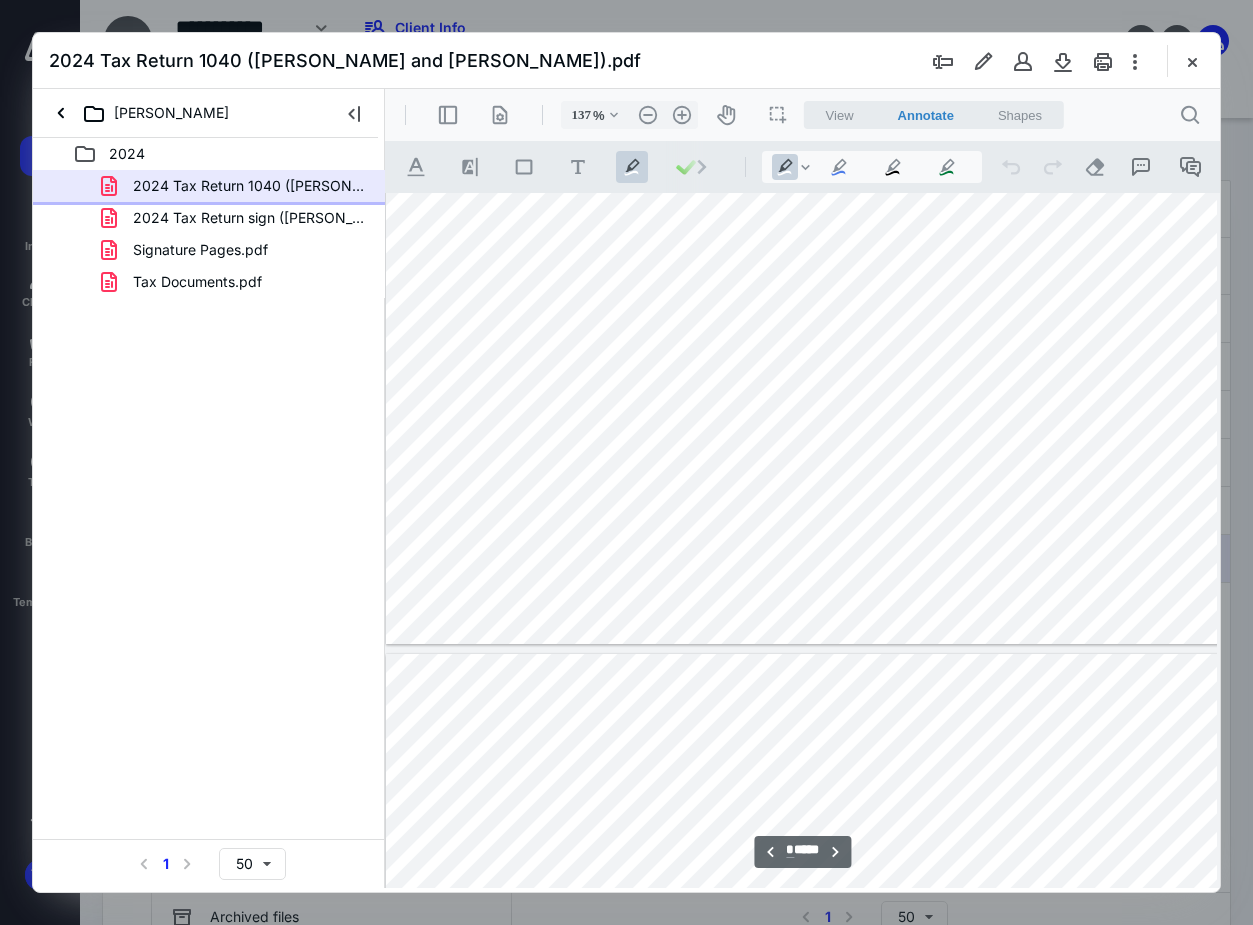 type on "*" 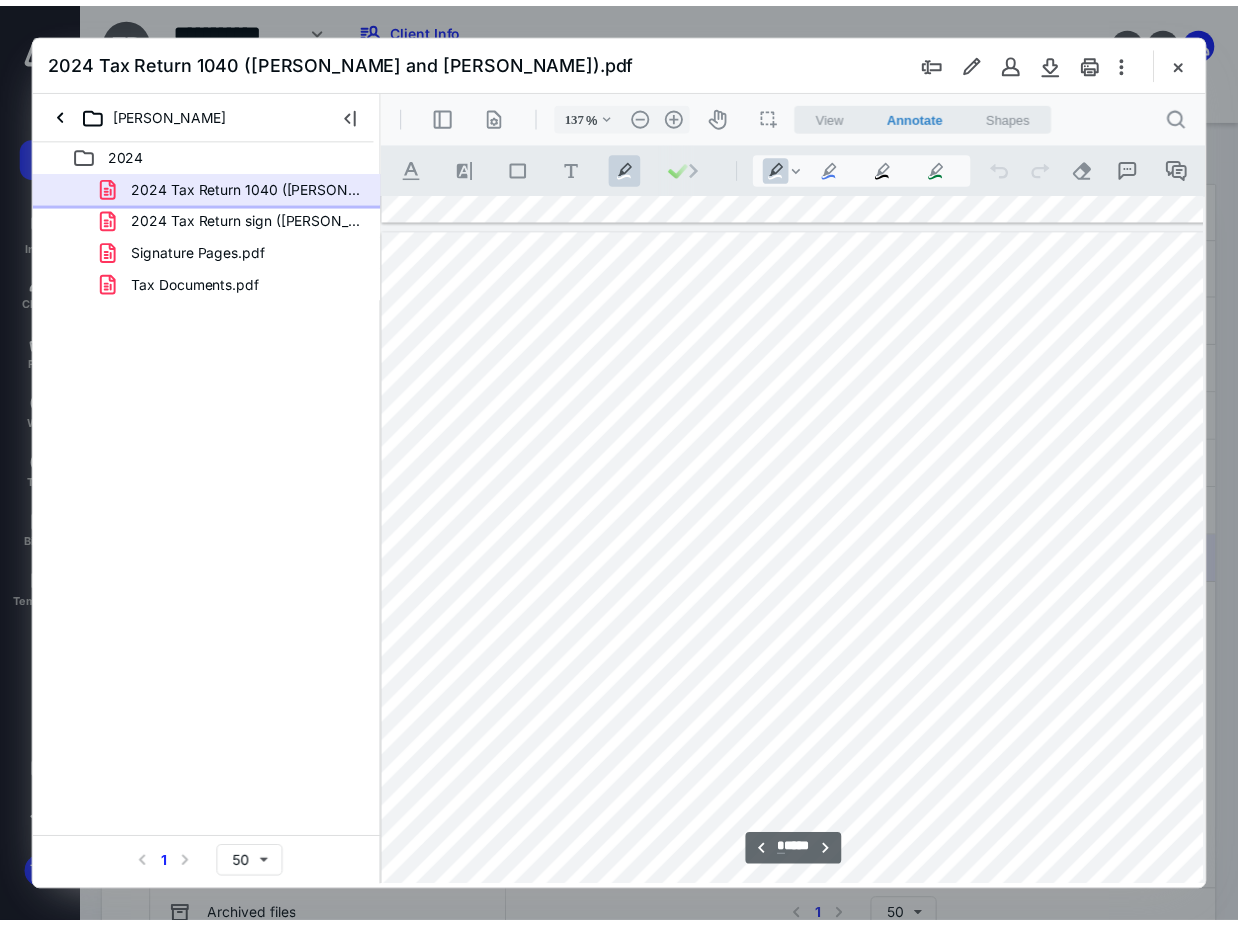 scroll, scrollTop: 6619, scrollLeft: 128, axis: both 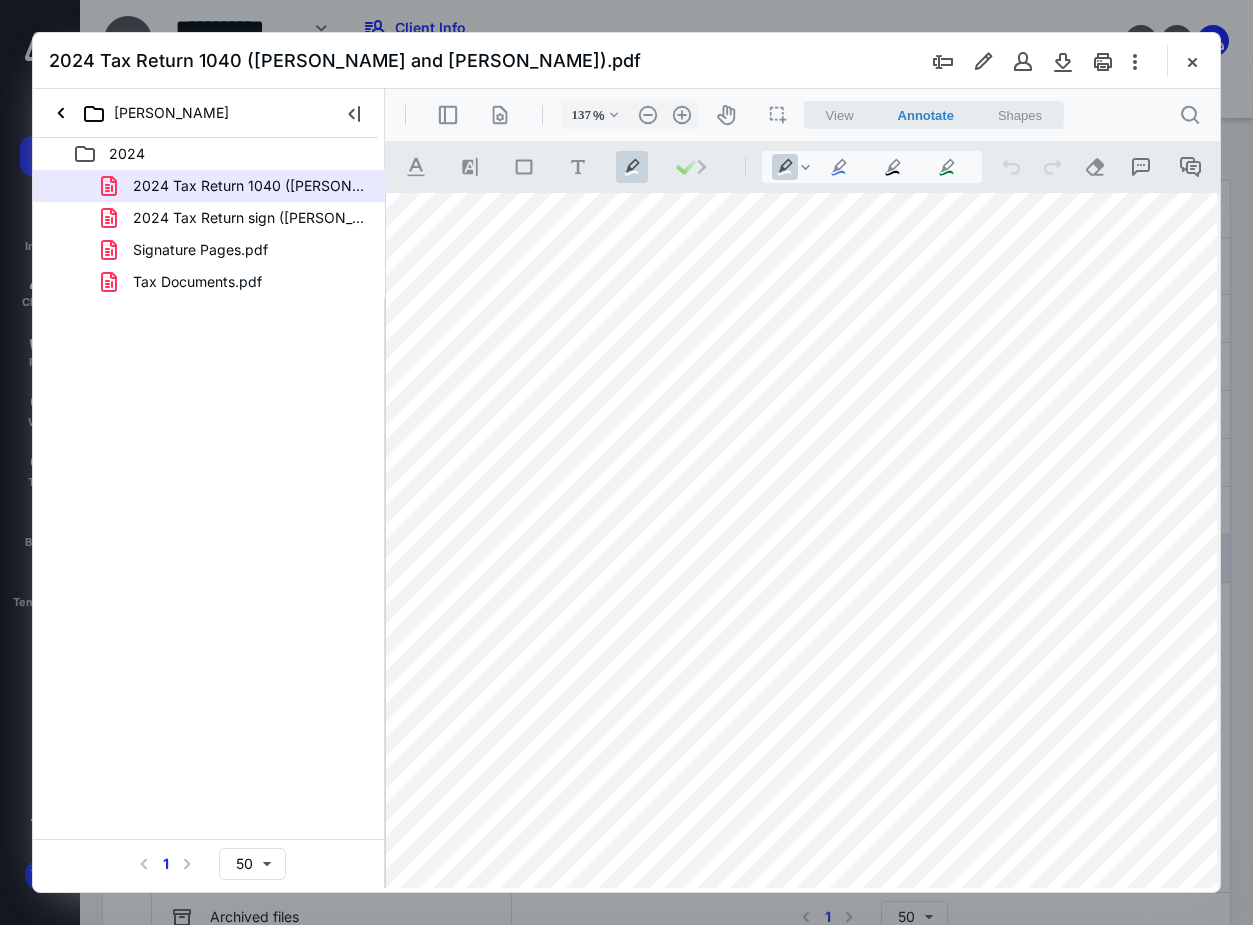 click on "2024 Tax Return 1040 (Badger Tony L and Rachel P).pdf" at bounding box center (626, 61) 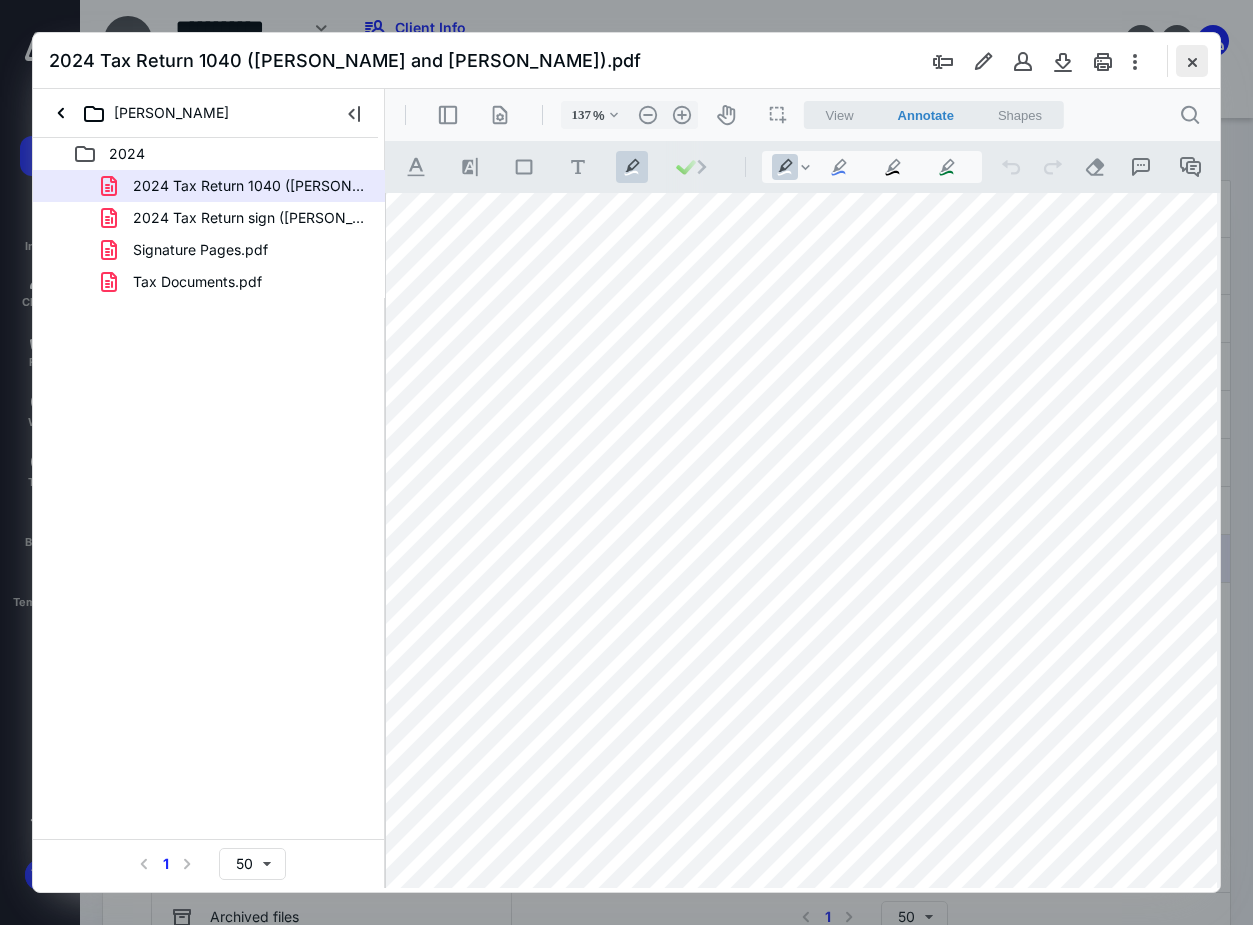 click at bounding box center (1192, 61) 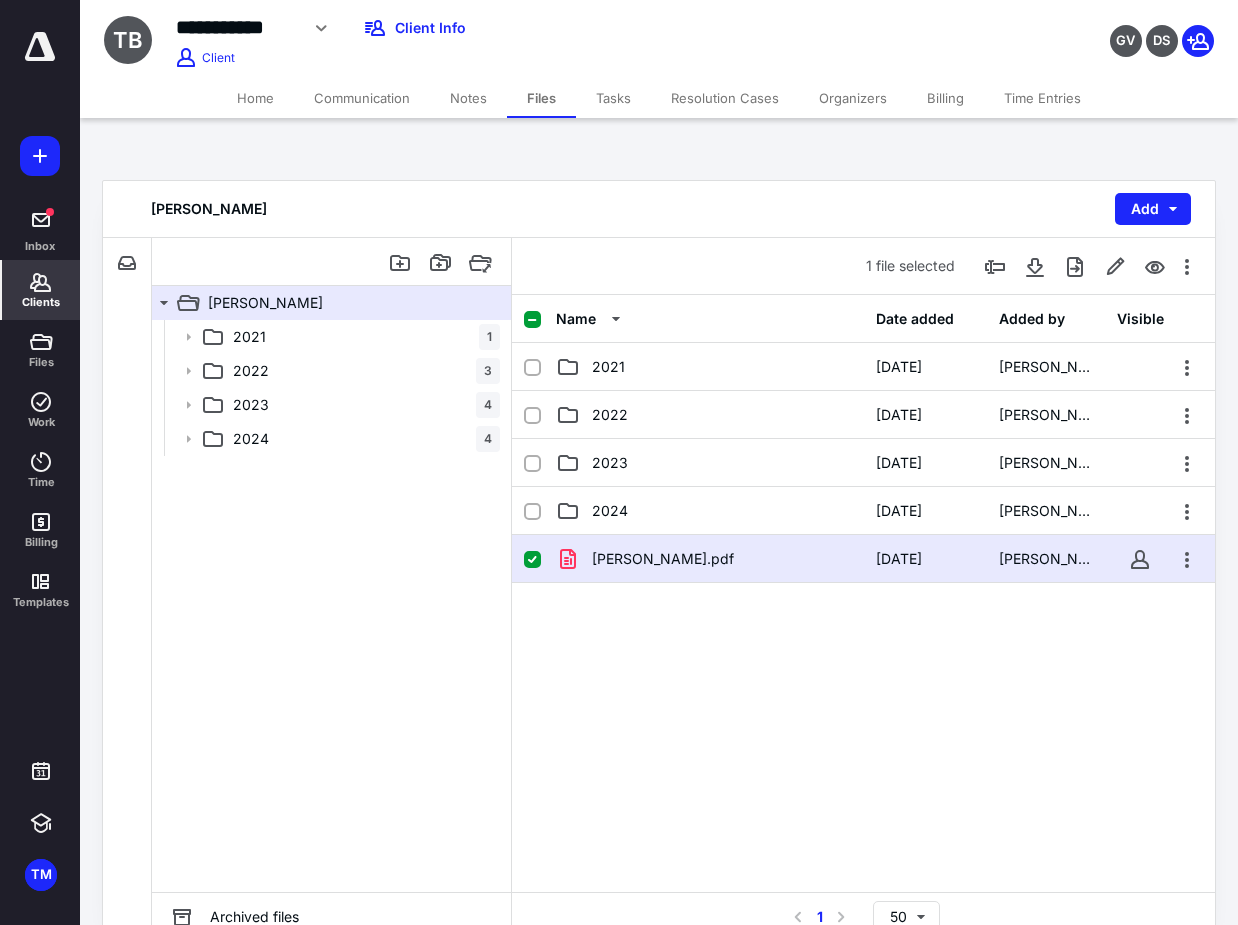 click on "Clients" at bounding box center [41, 290] 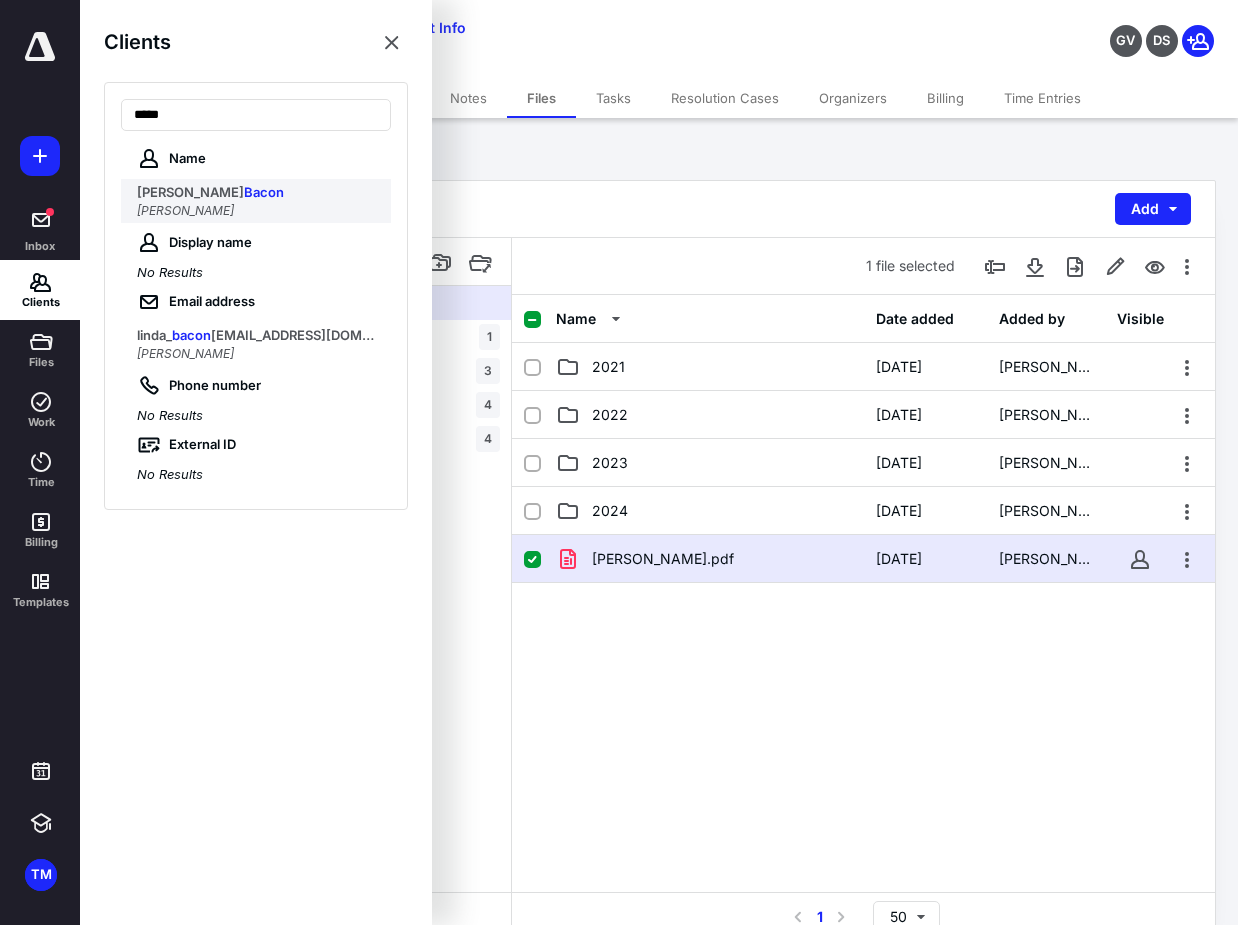 type on "*****" 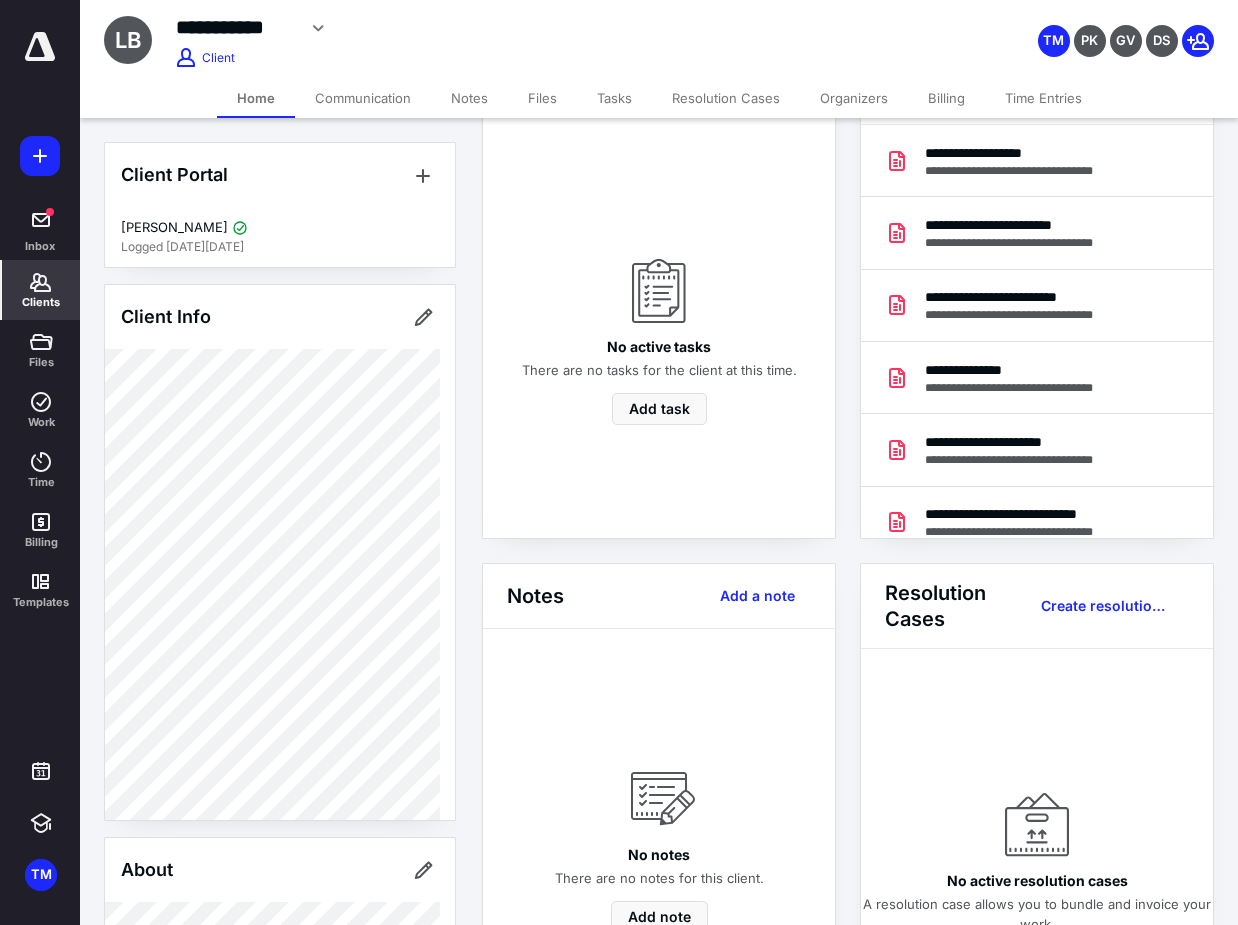 scroll, scrollTop: 100, scrollLeft: 0, axis: vertical 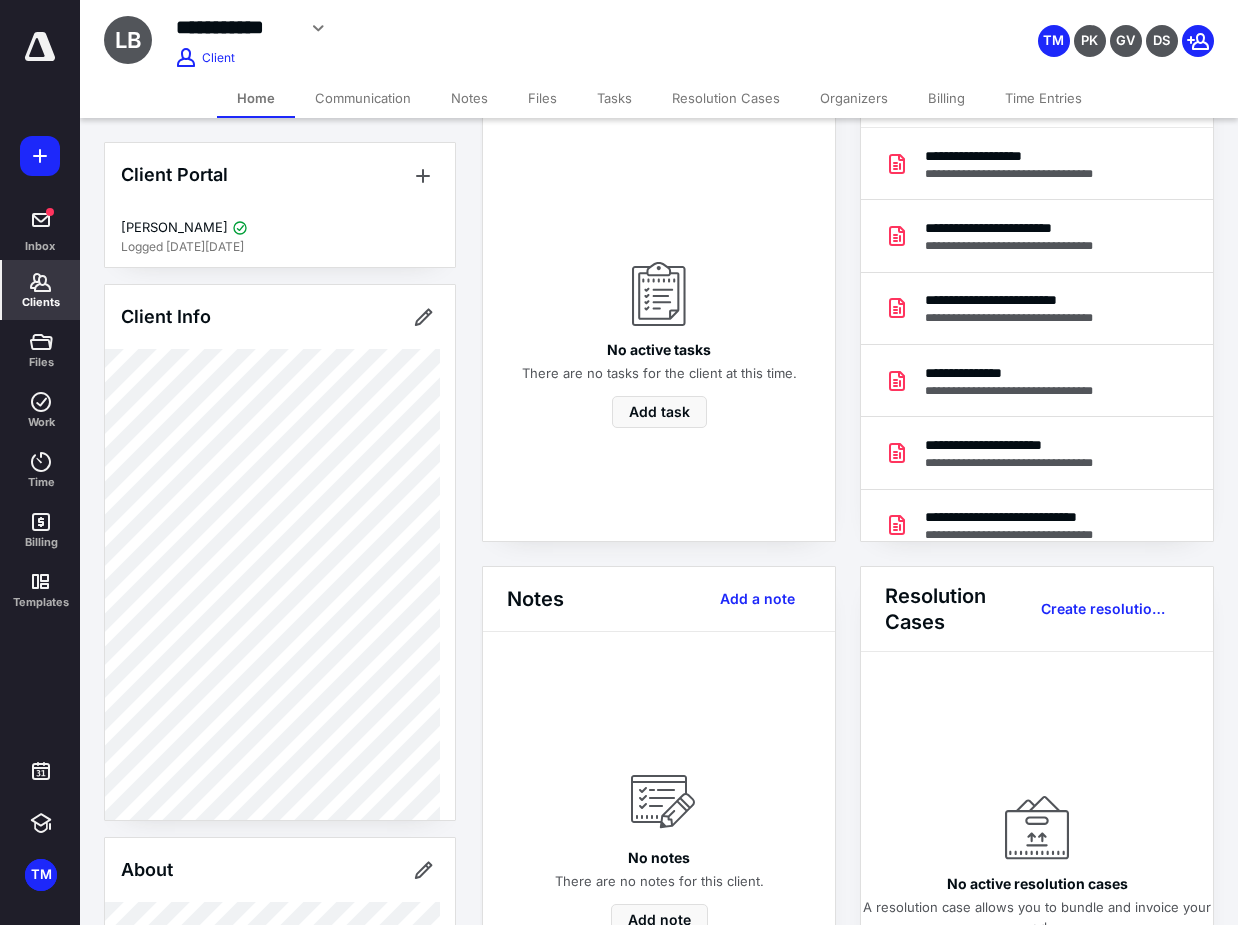 click on "Files" at bounding box center [542, 98] 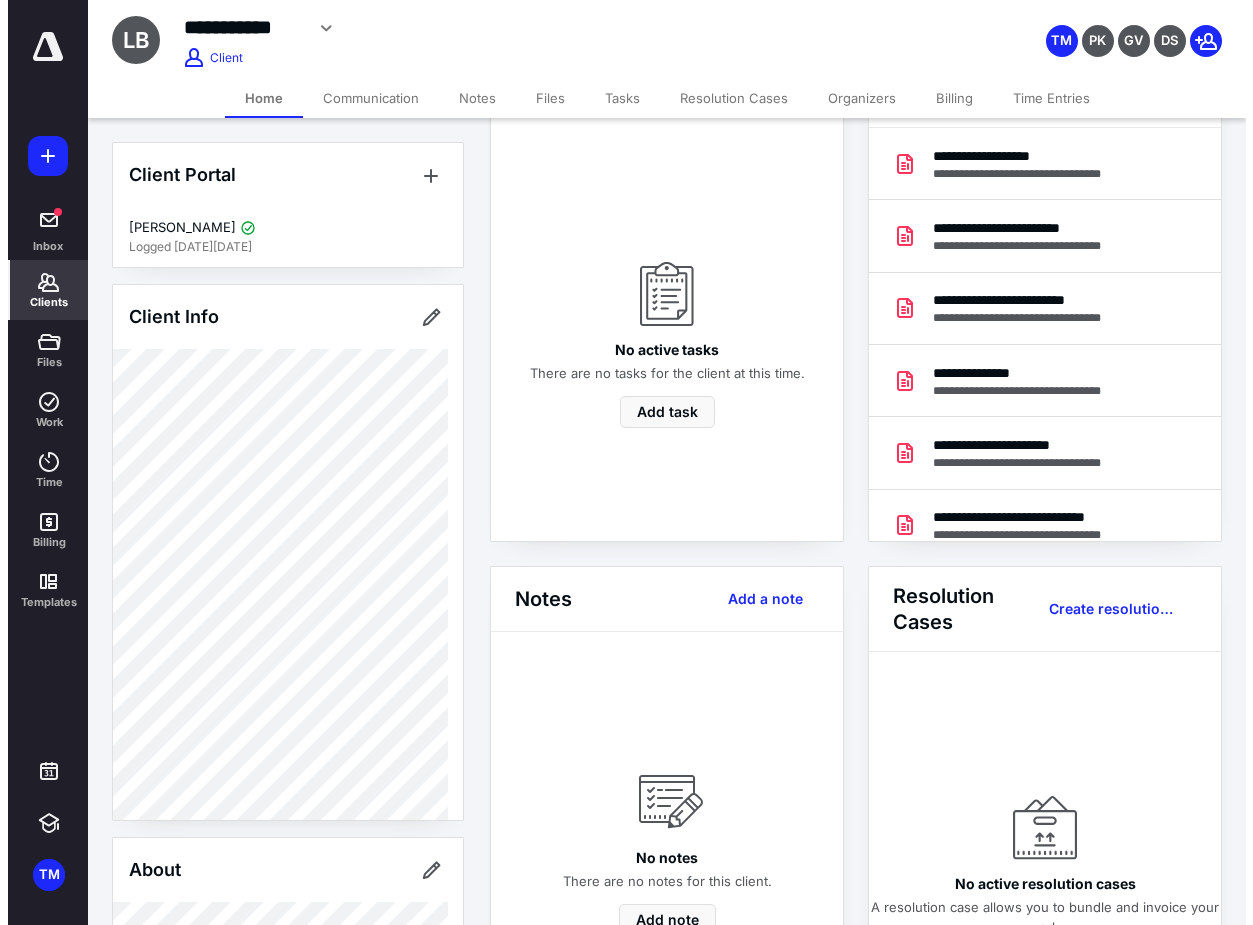 scroll, scrollTop: 0, scrollLeft: 0, axis: both 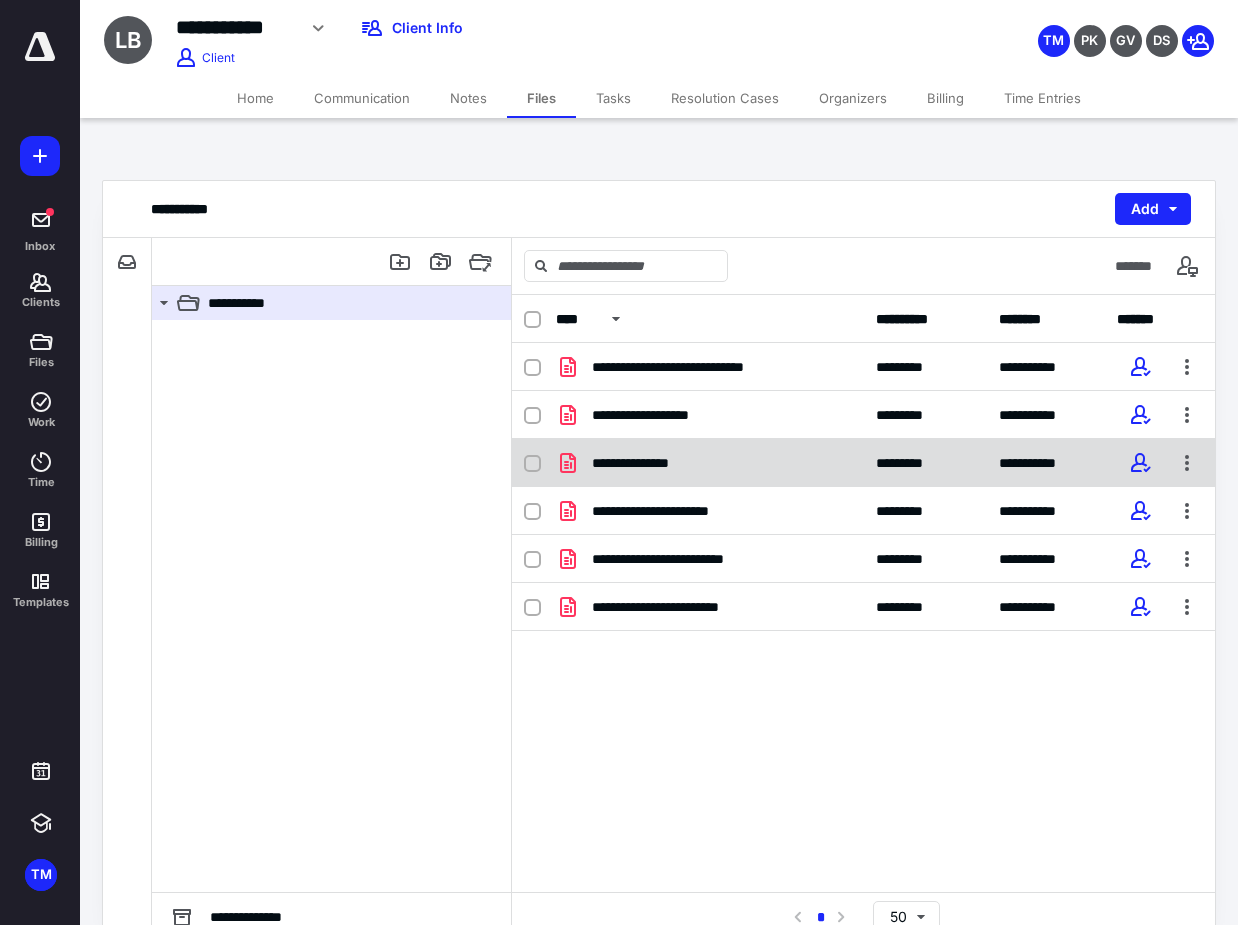 click on "**********" at bounding box center (650, 463) 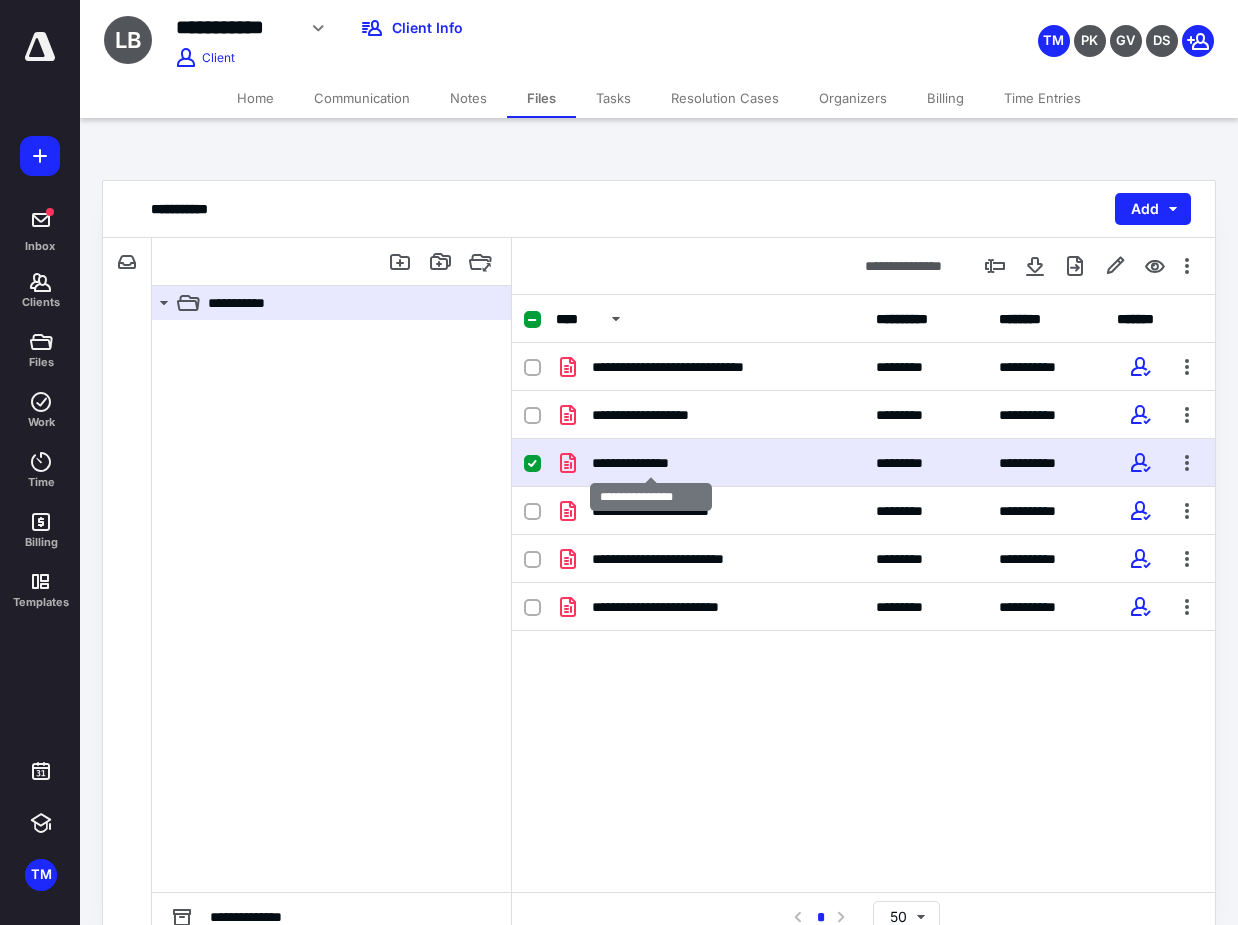 click on "**********" at bounding box center (650, 463) 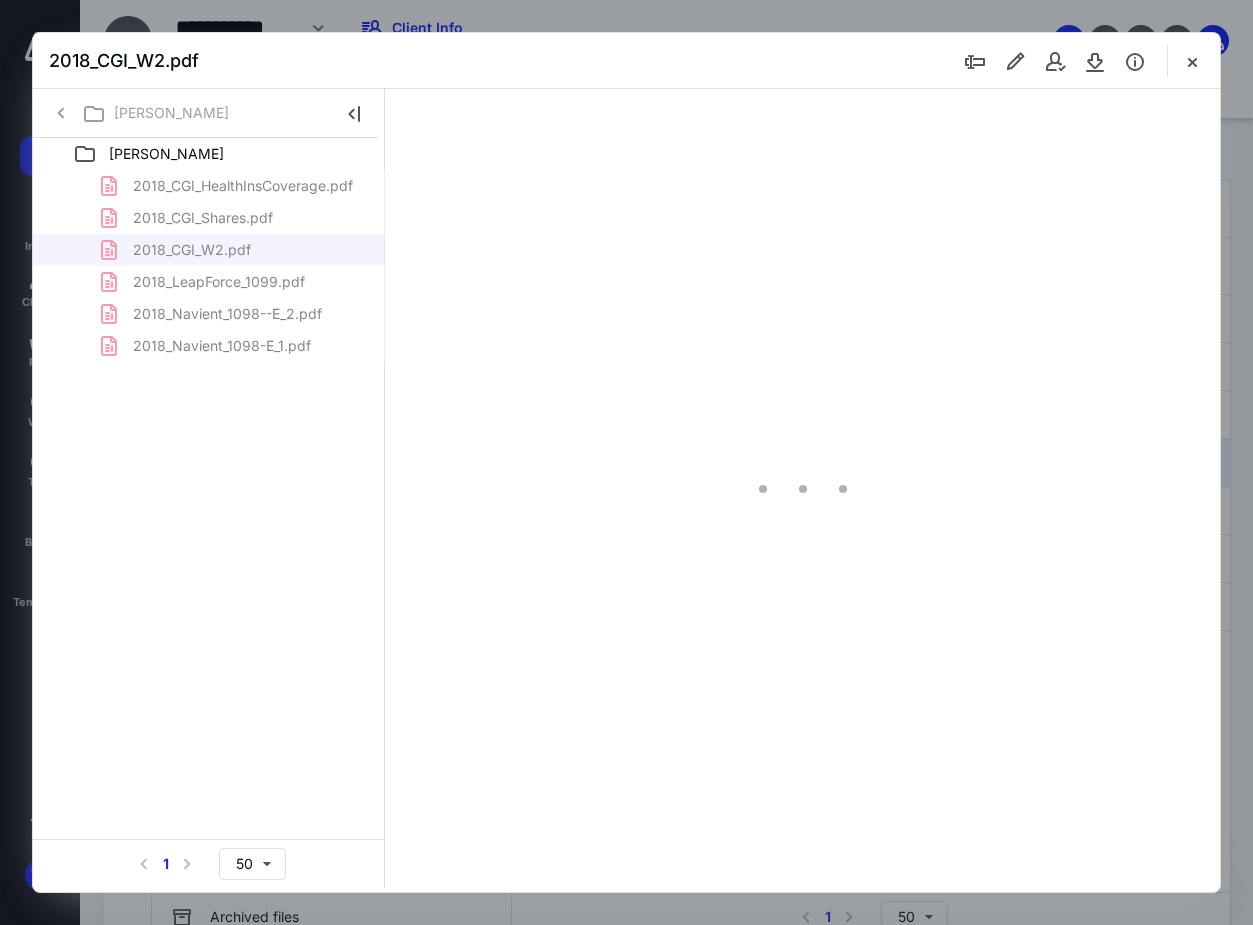 scroll, scrollTop: 0, scrollLeft: 0, axis: both 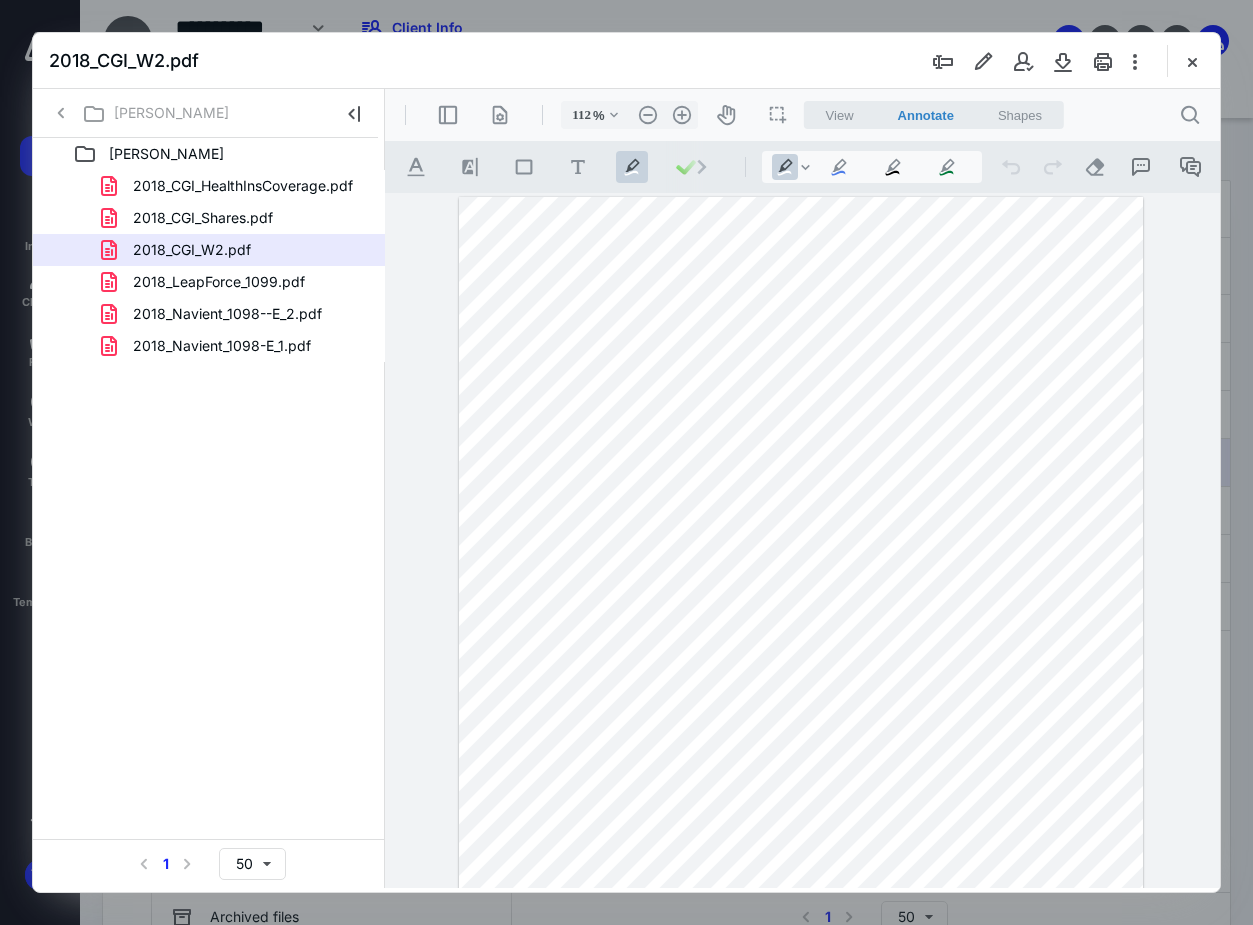 type on "137" 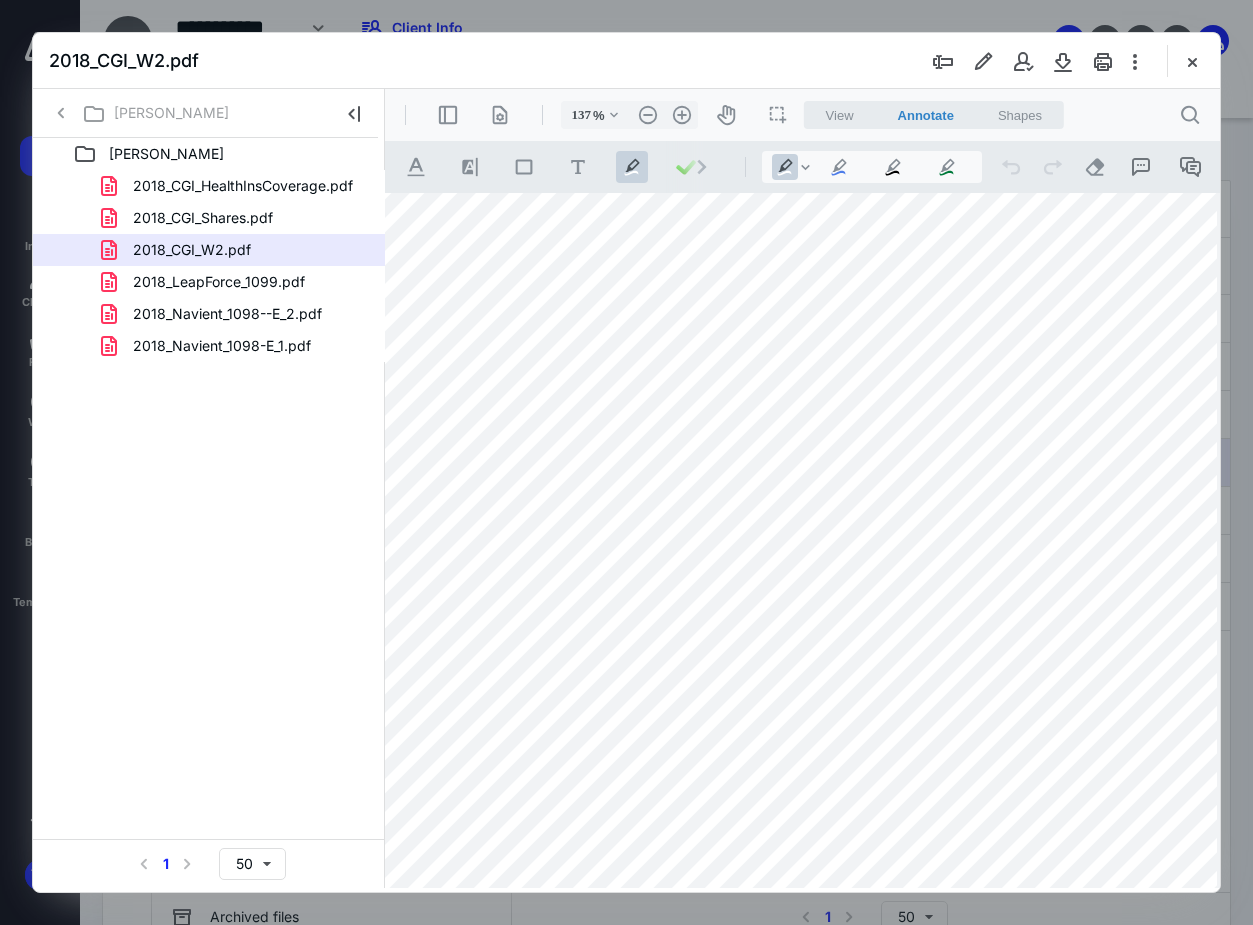scroll, scrollTop: 0, scrollLeft: 8, axis: horizontal 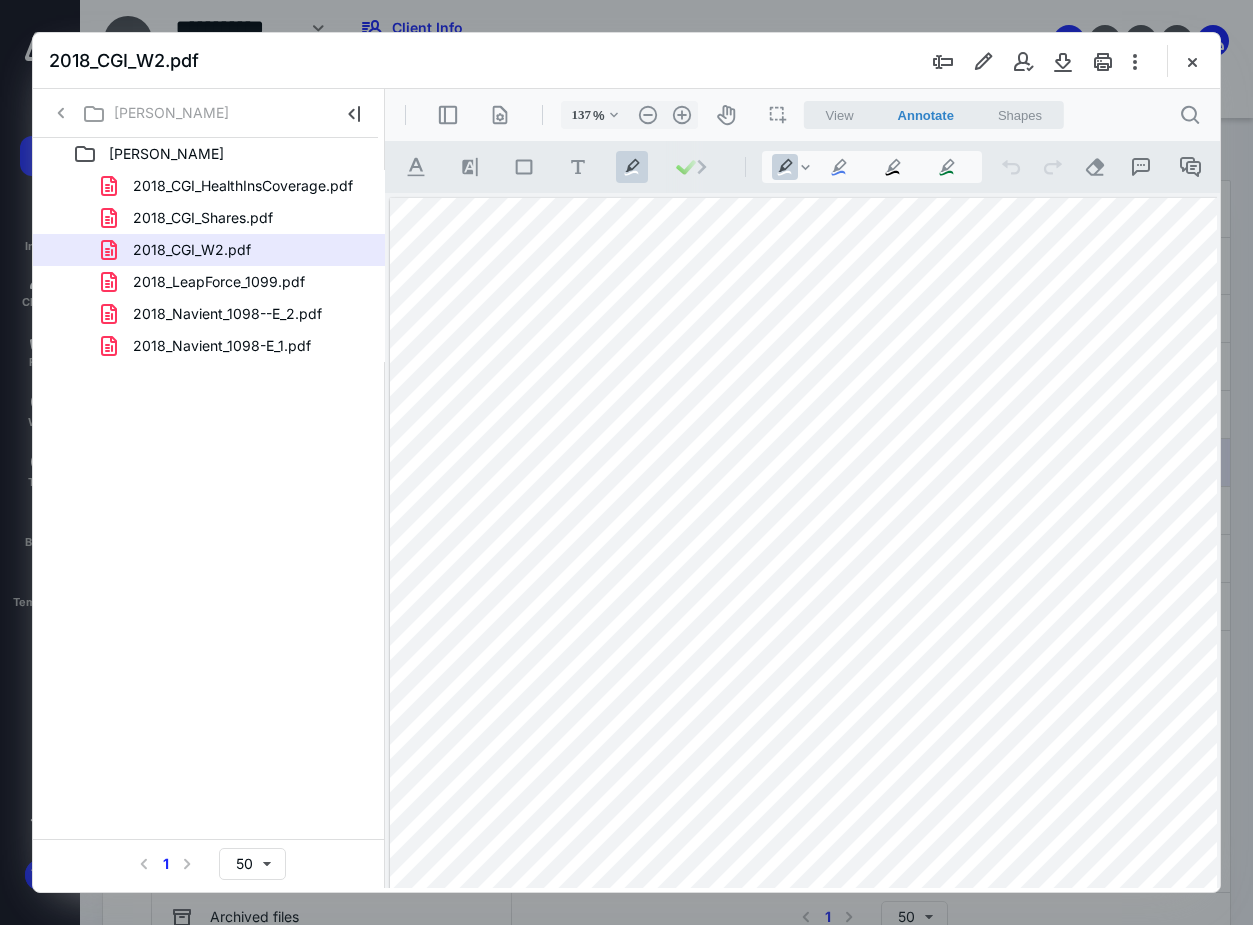 drag, startPoint x: 843, startPoint y: 887, endPoint x: 1126, endPoint y: 980, distance: 297.88925 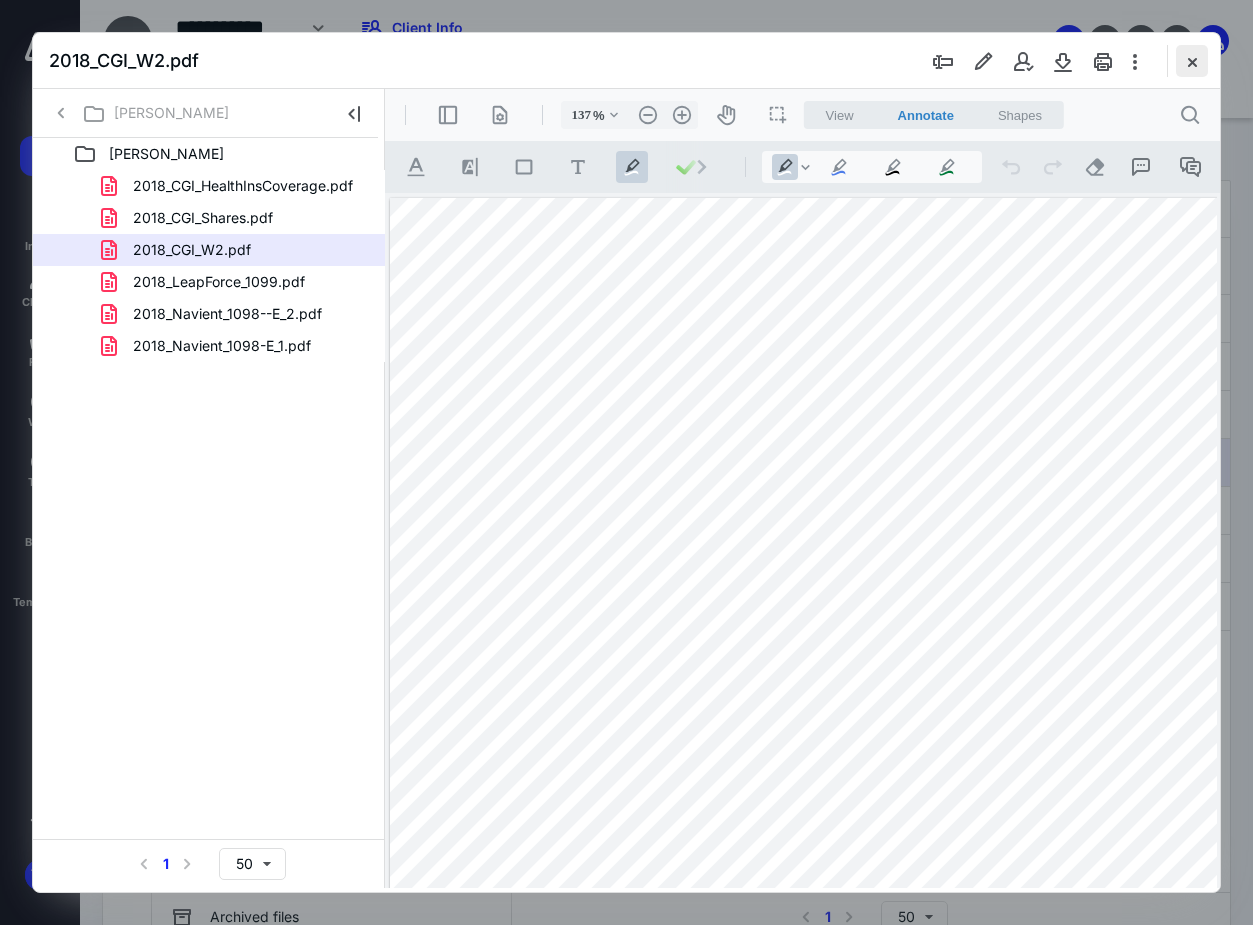 click at bounding box center (1192, 61) 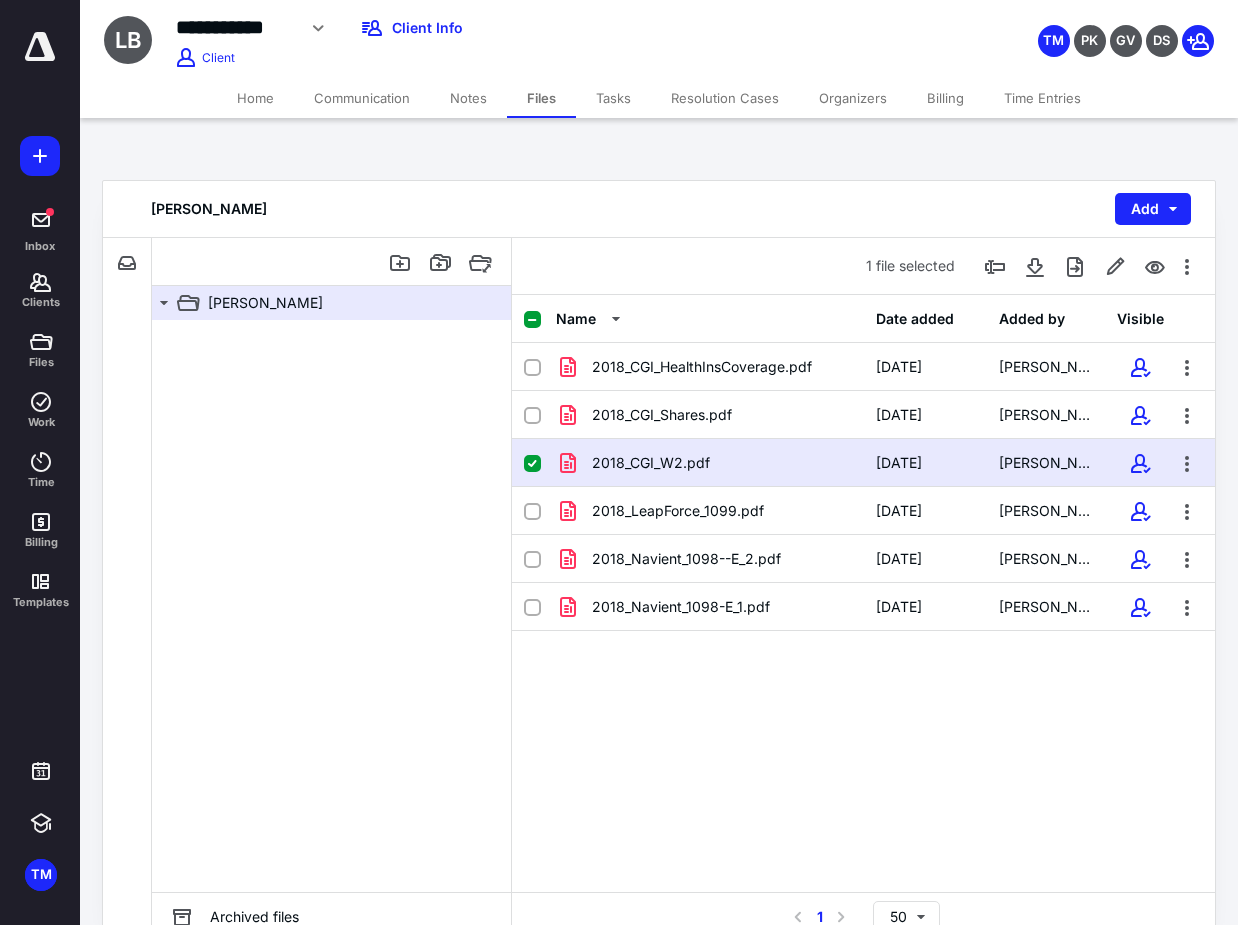 click 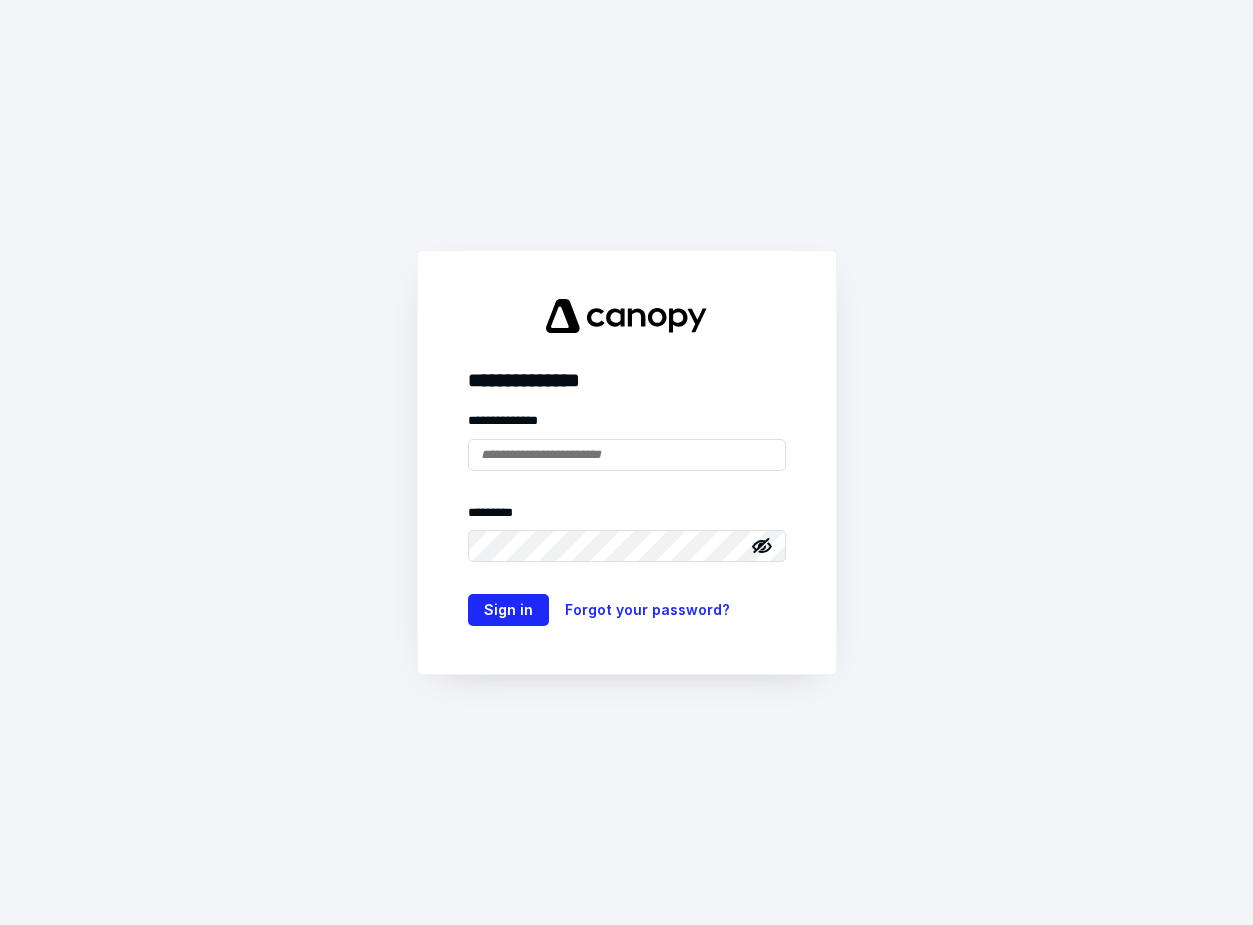 scroll, scrollTop: 0, scrollLeft: 0, axis: both 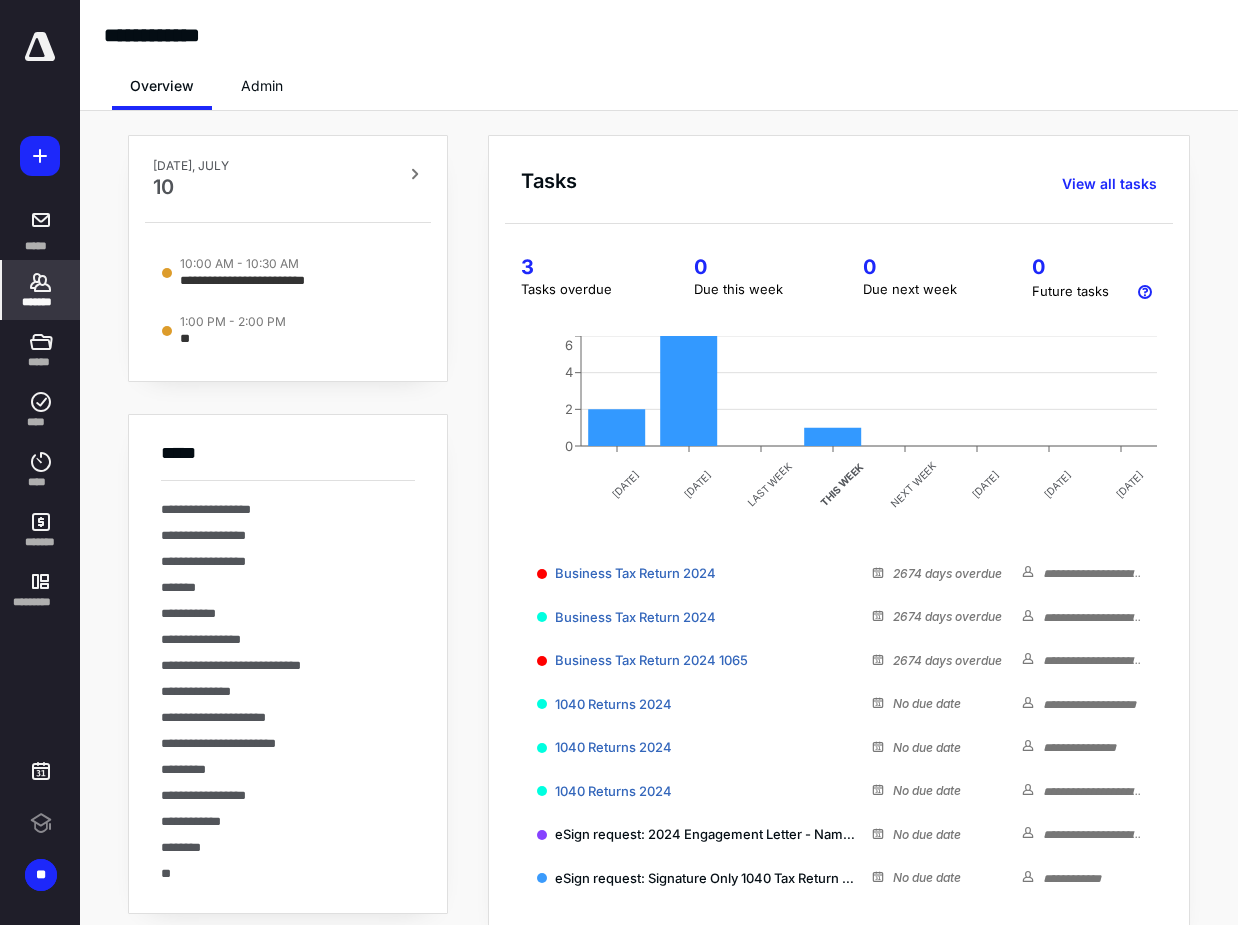 click on "*******" at bounding box center [41, 302] 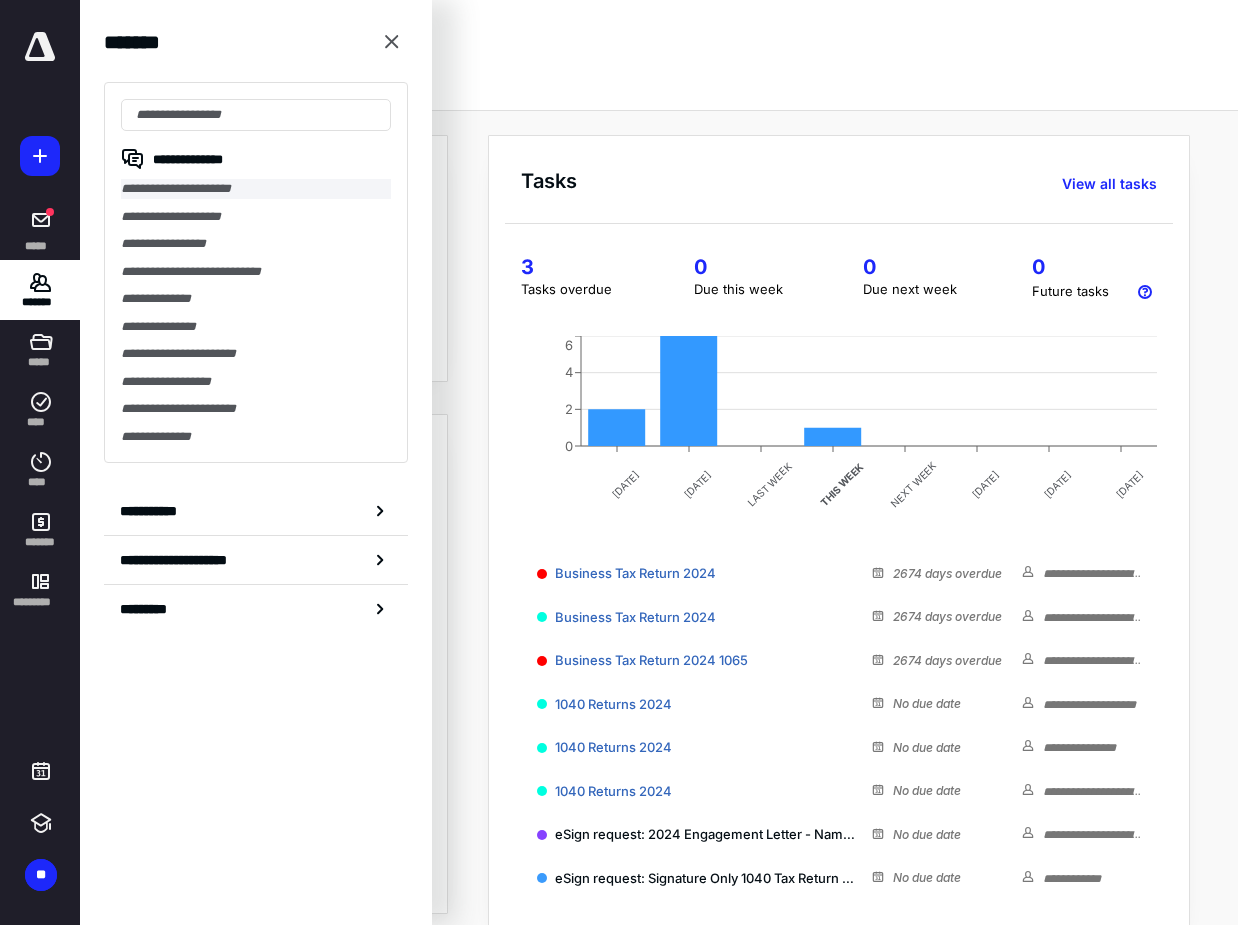 click on "**********" at bounding box center (256, 189) 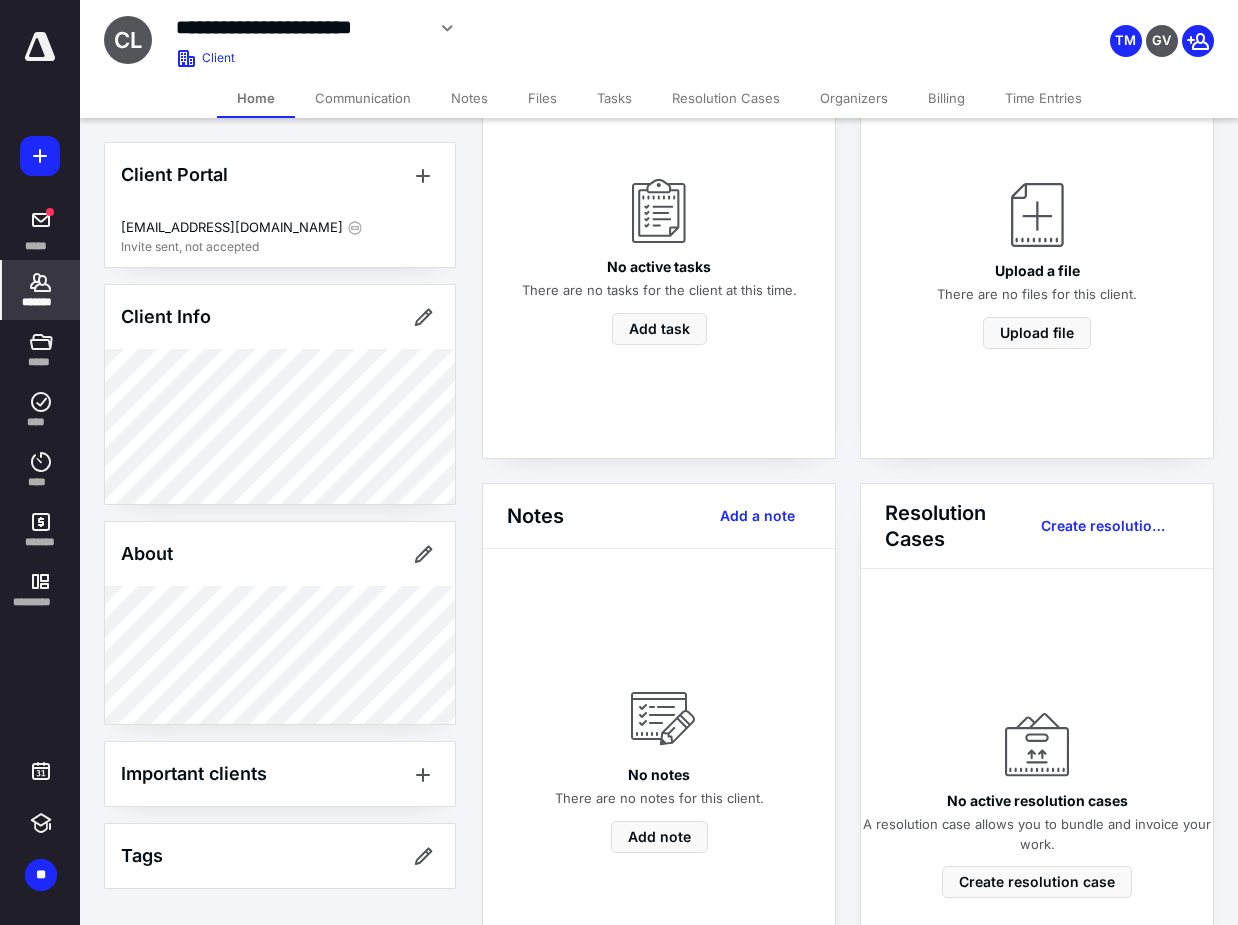 scroll, scrollTop: 0, scrollLeft: 0, axis: both 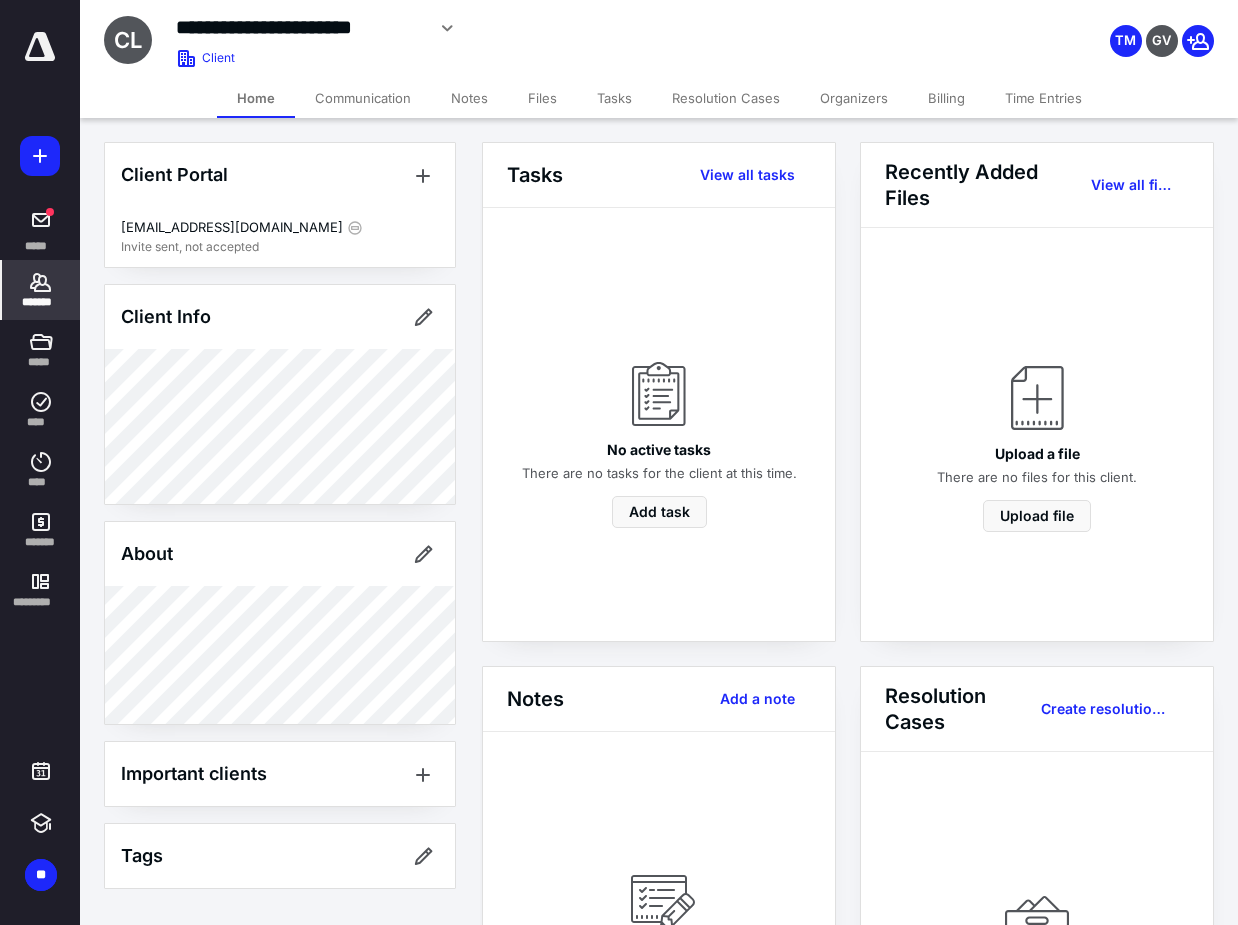 click on "No active tasks There are no tasks for the client at this time. Add task" at bounding box center (659, 424) 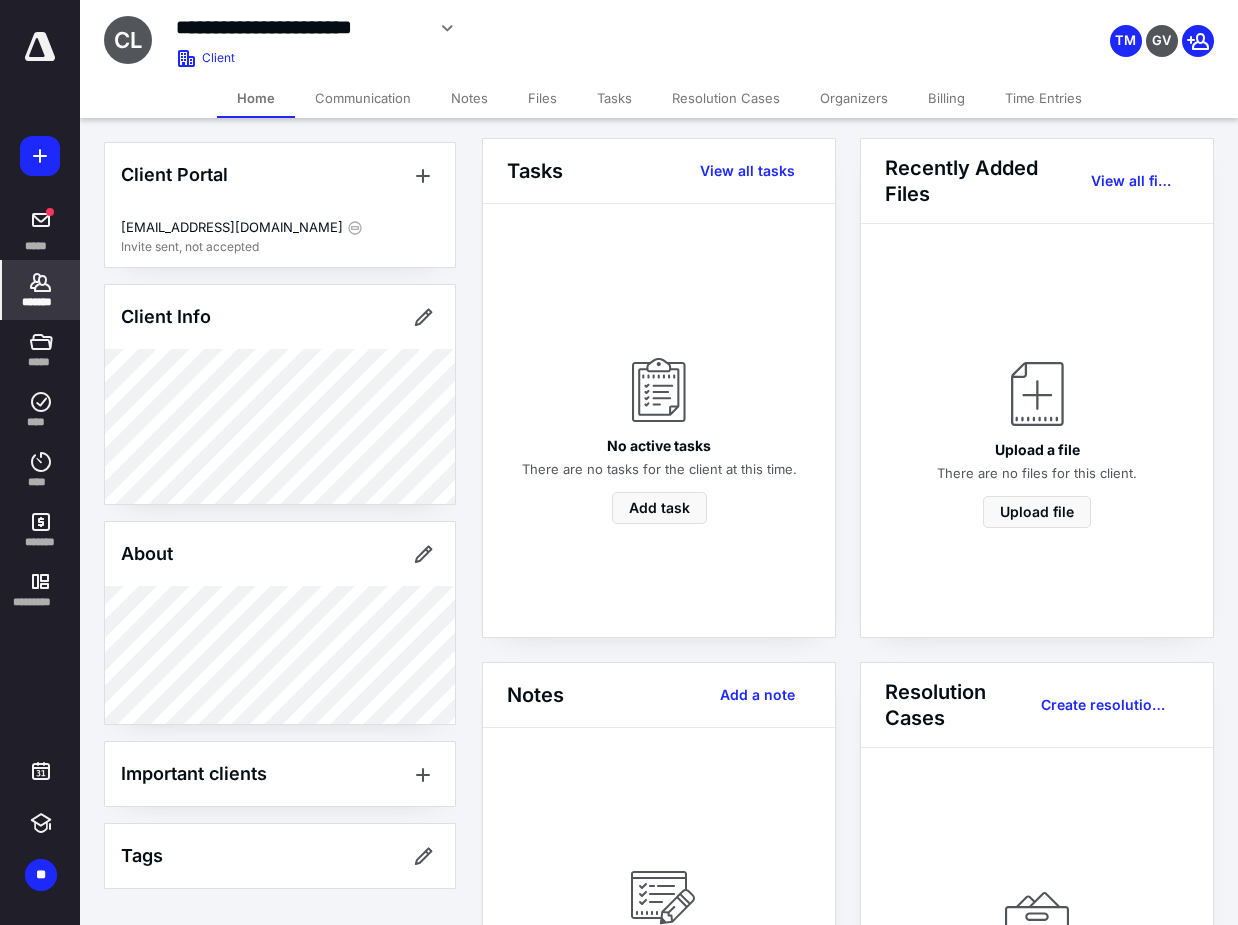 scroll, scrollTop: 0, scrollLeft: 0, axis: both 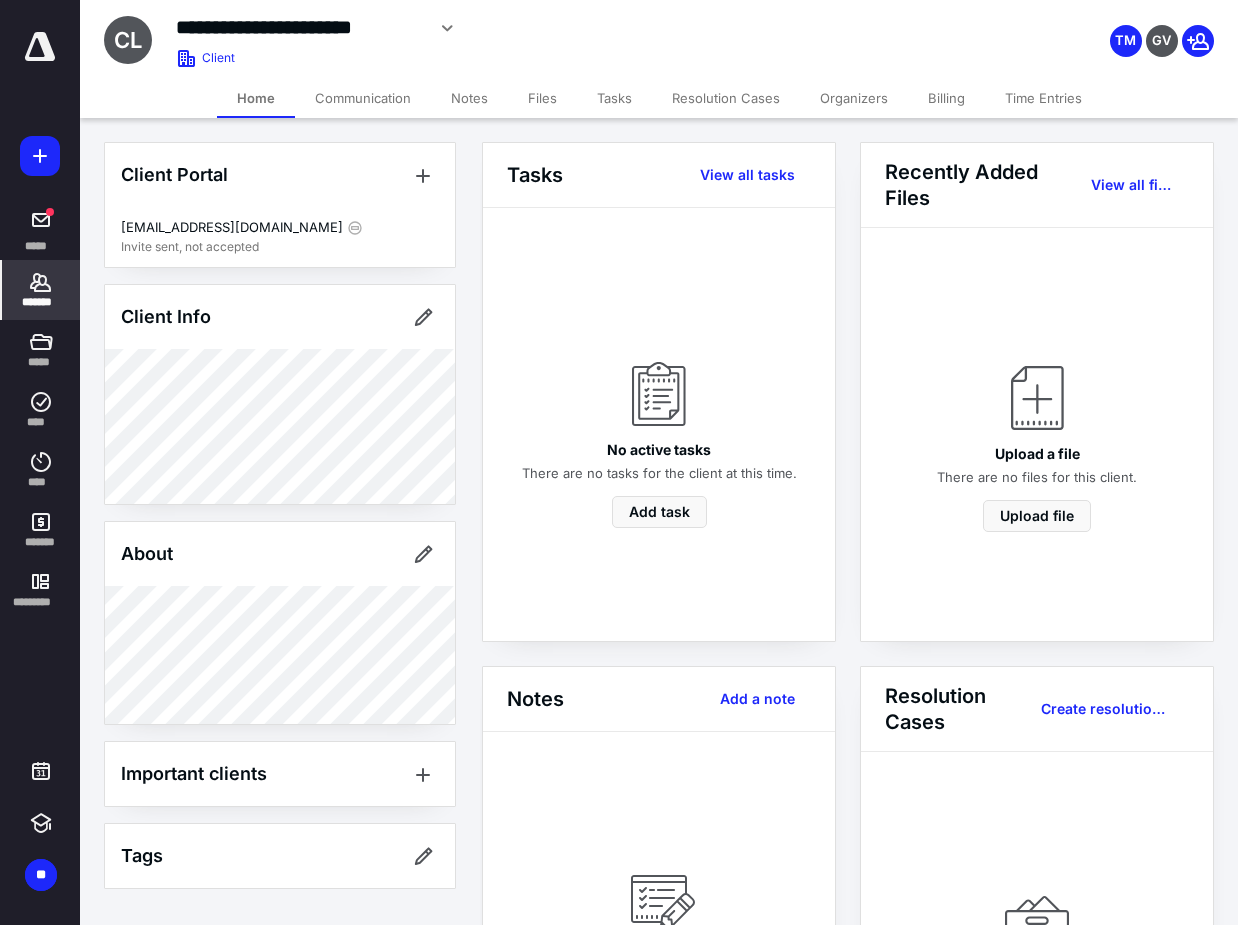 click on "Communication" at bounding box center [363, 98] 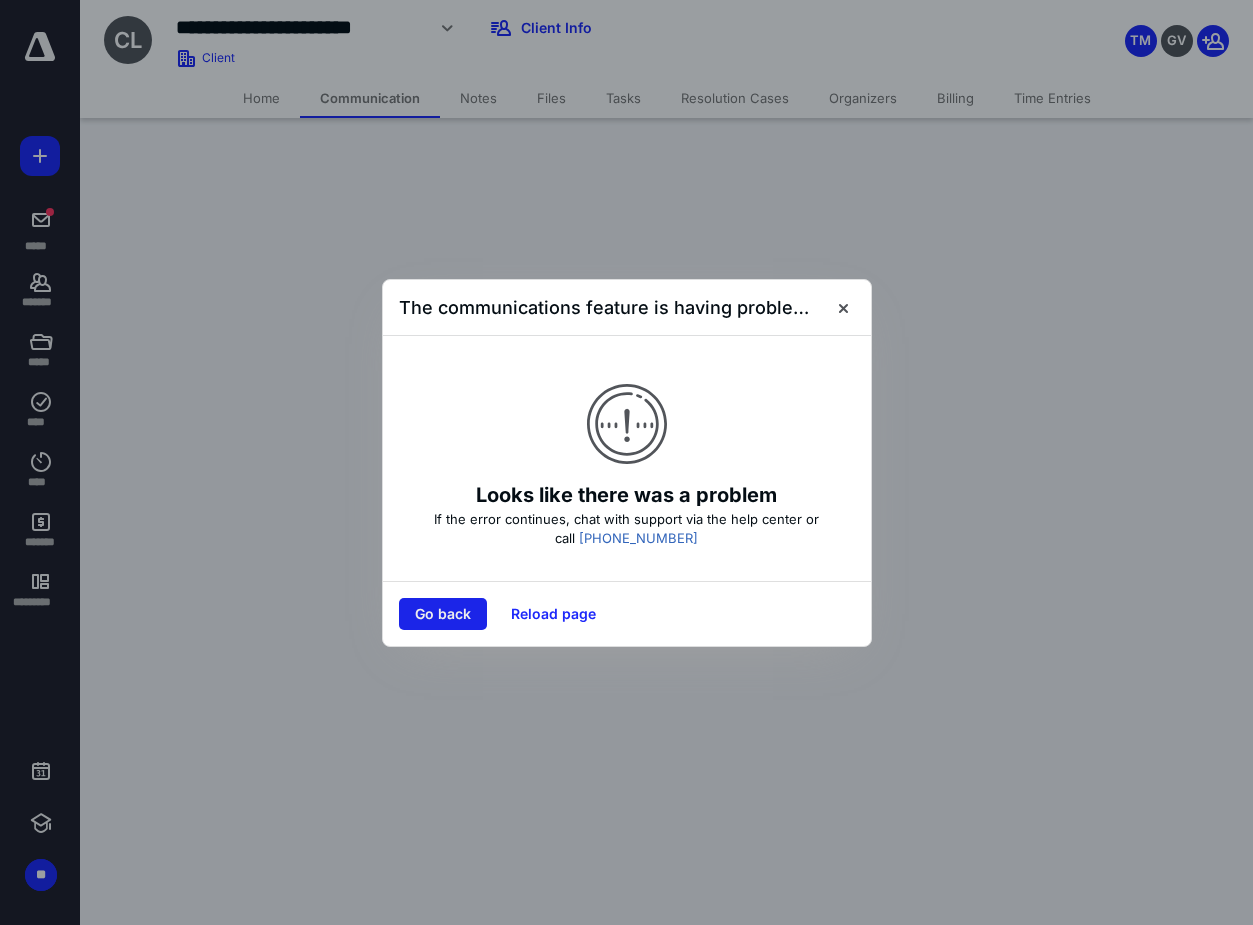 click on "Go back" at bounding box center [443, 614] 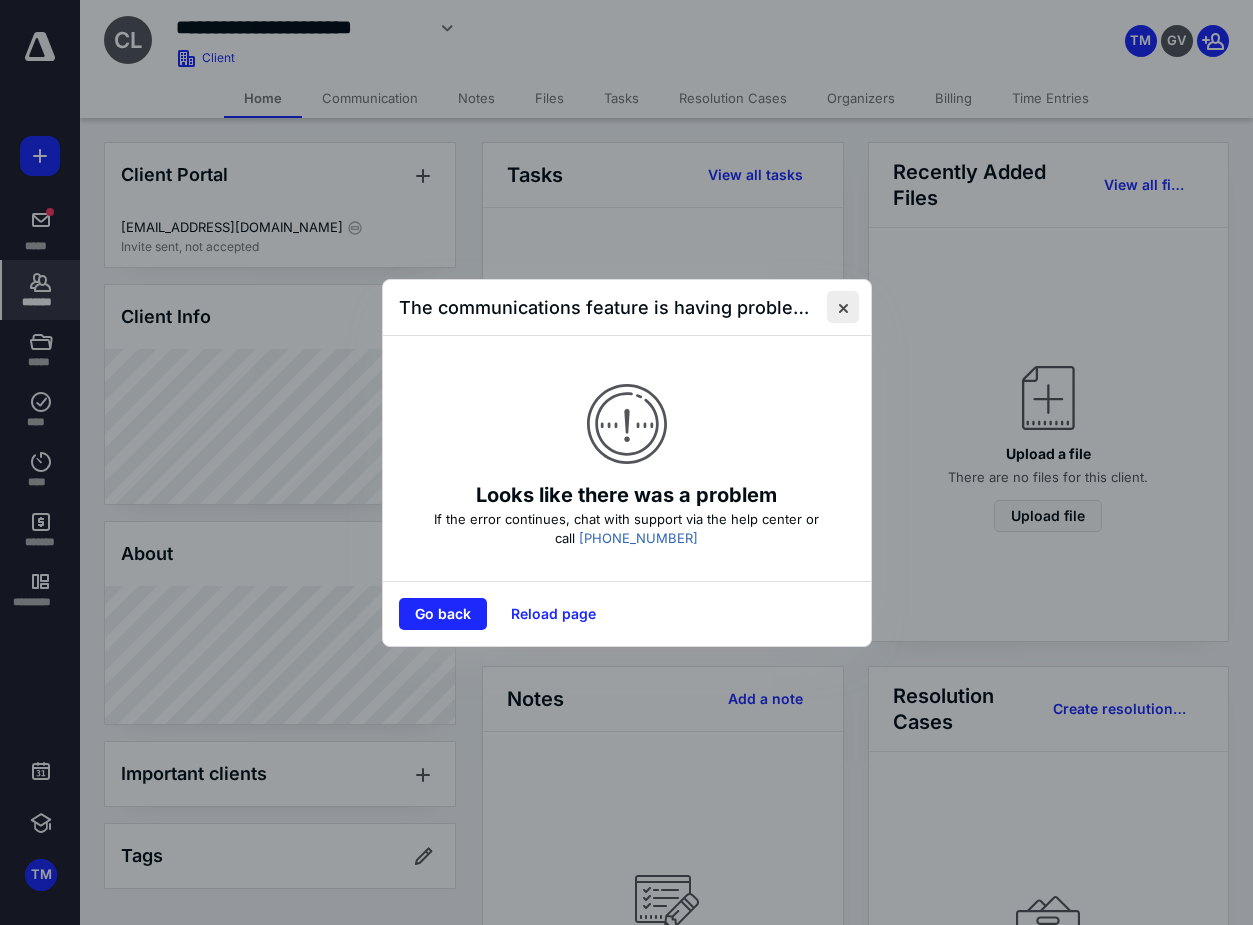 click at bounding box center [843, 307] 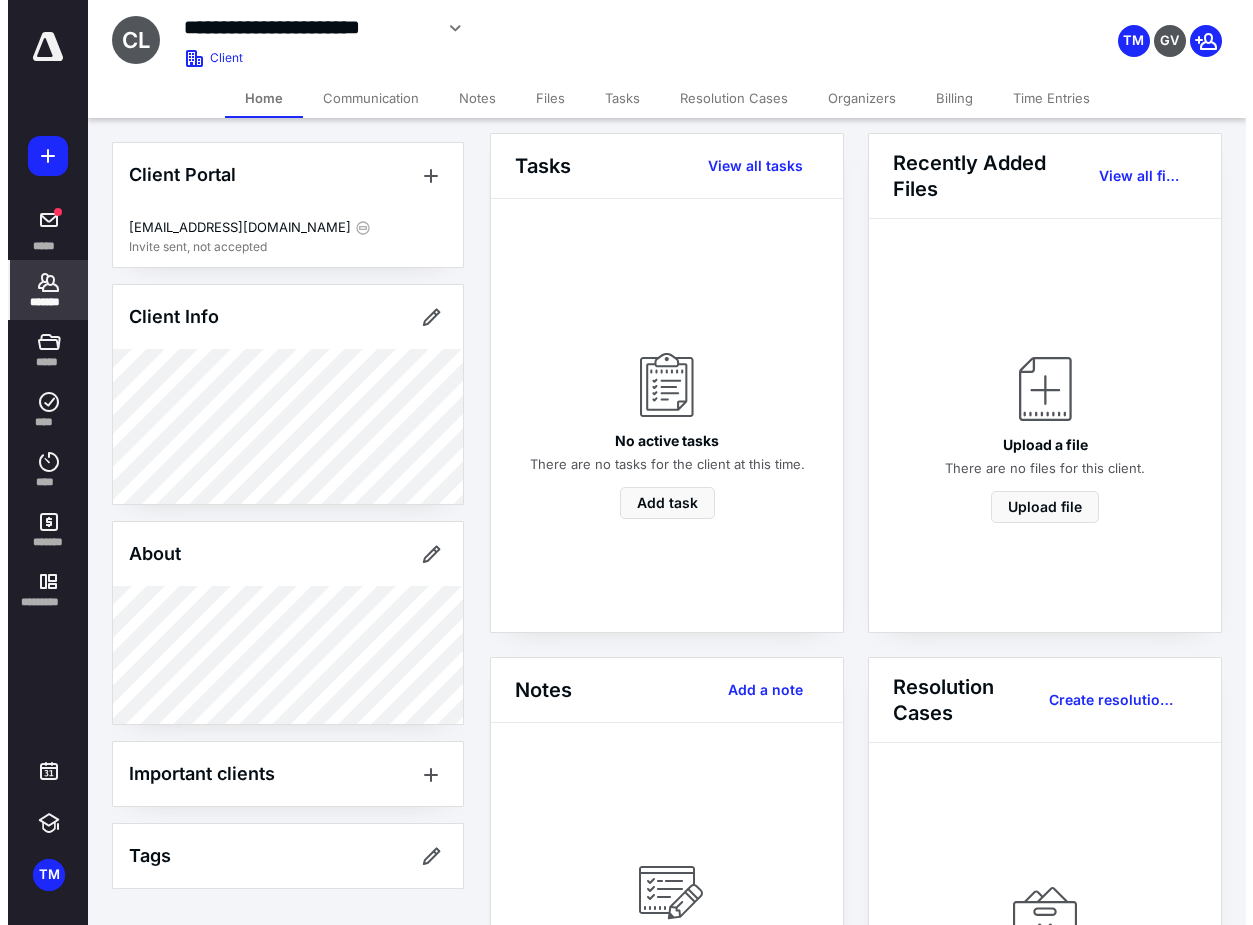 scroll, scrollTop: 0, scrollLeft: 0, axis: both 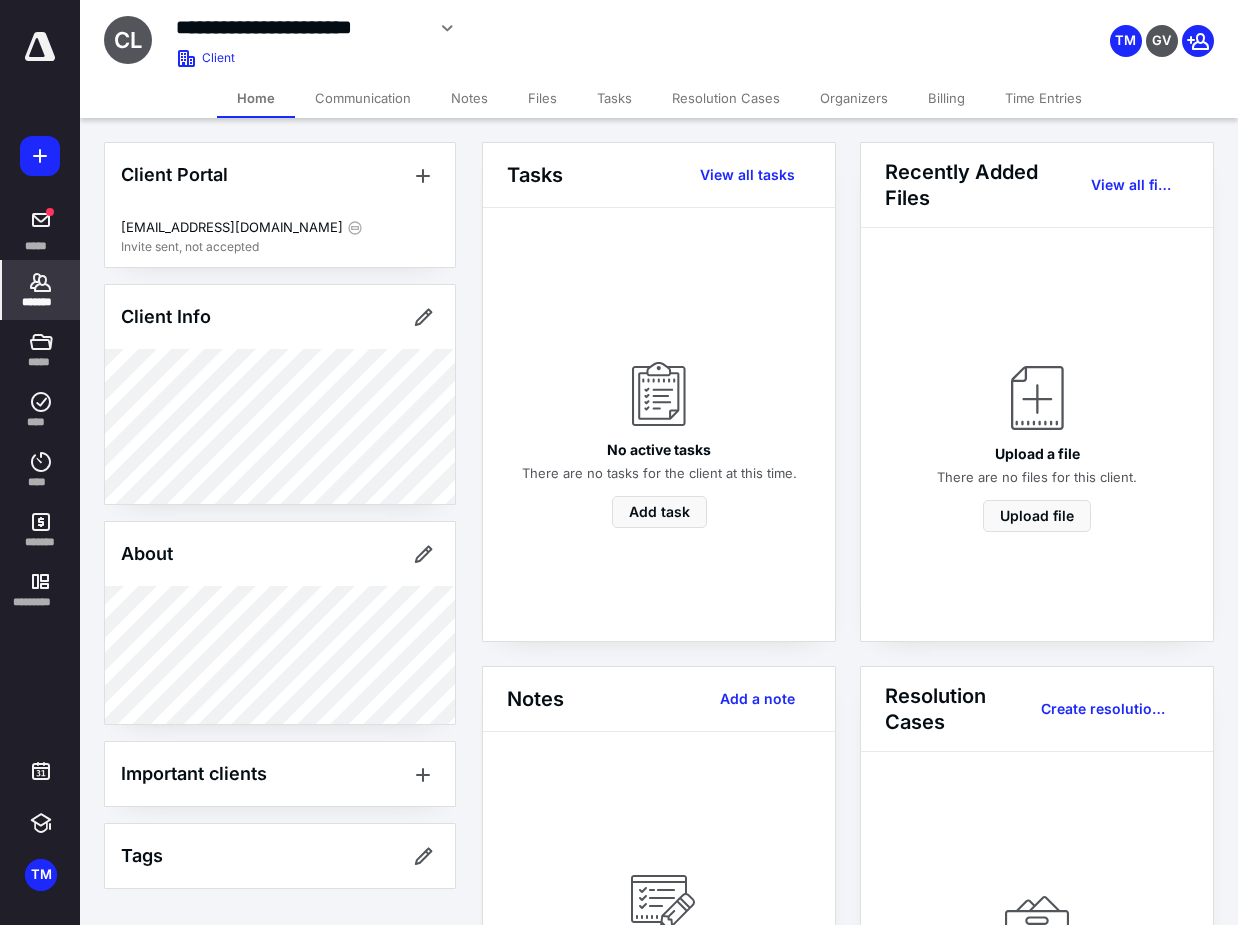 click on "Files" at bounding box center [542, 98] 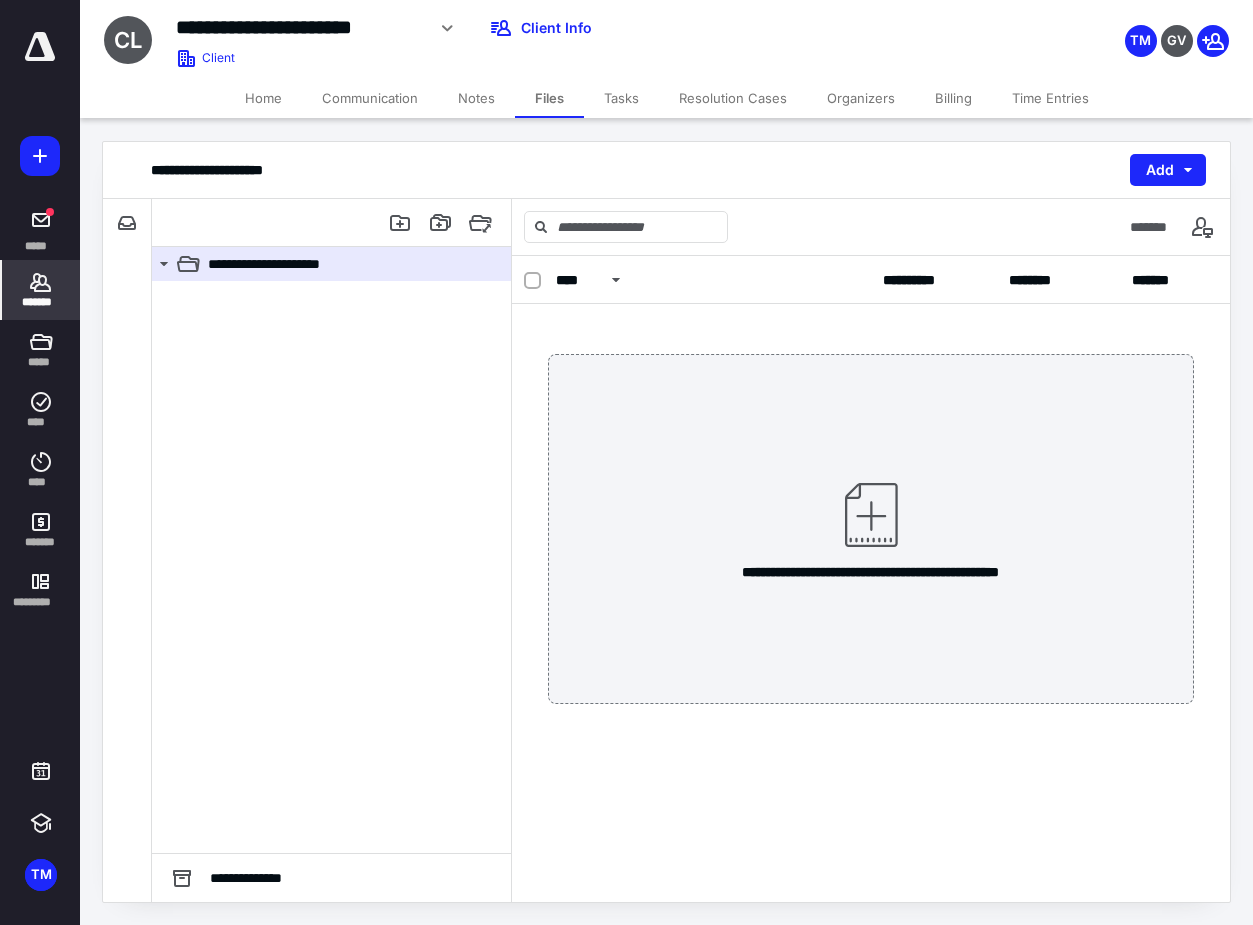 click 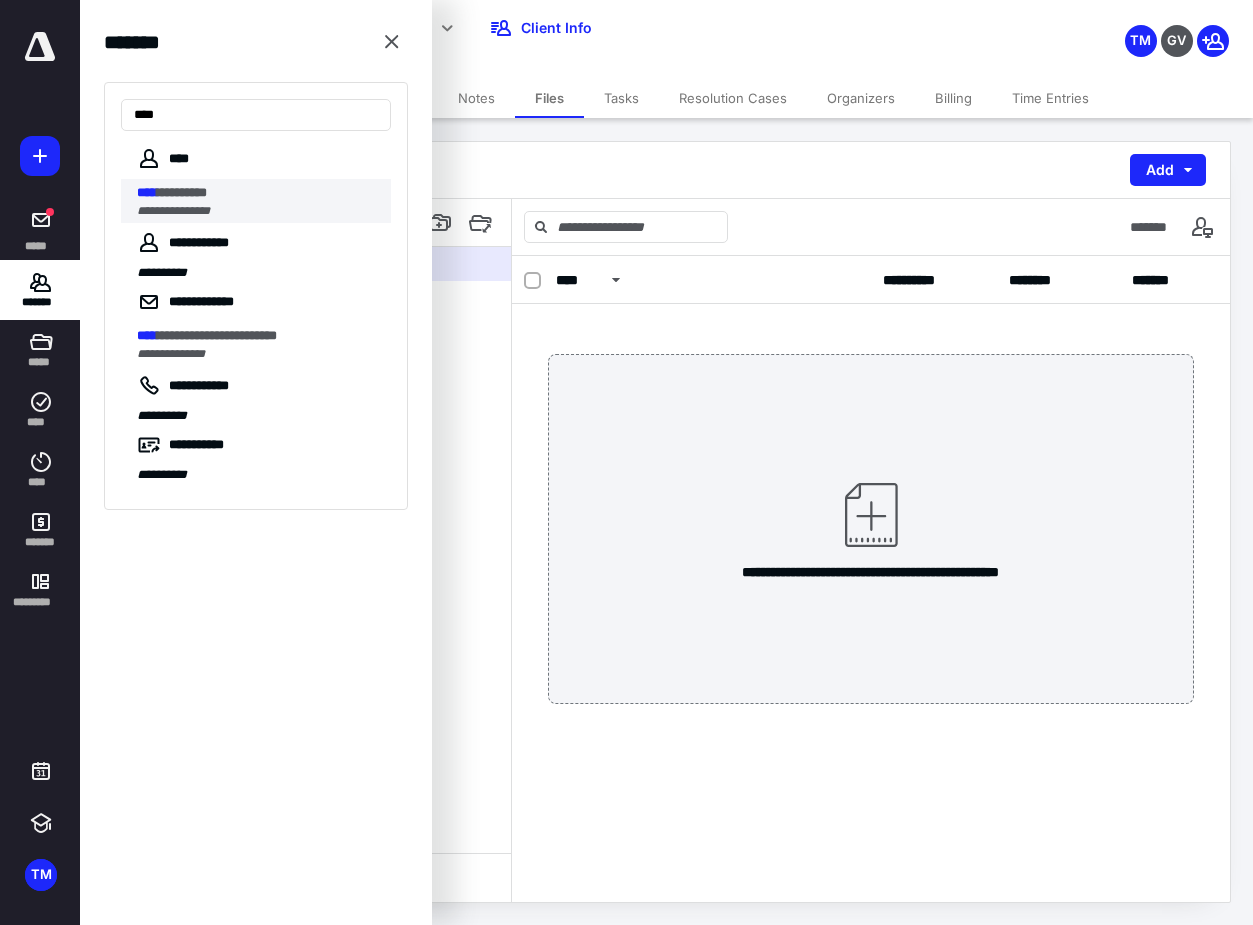 type on "****" 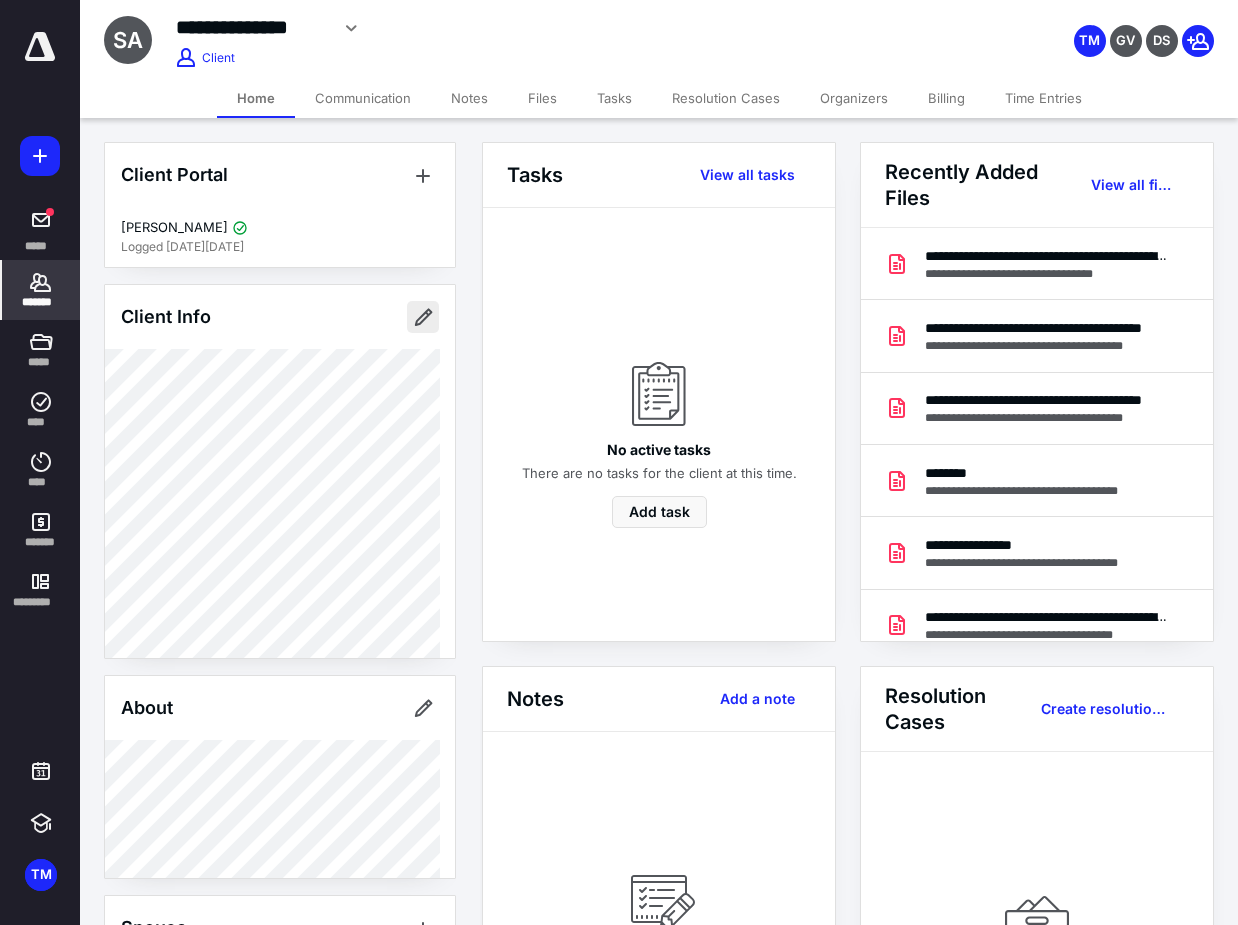 click at bounding box center (423, 317) 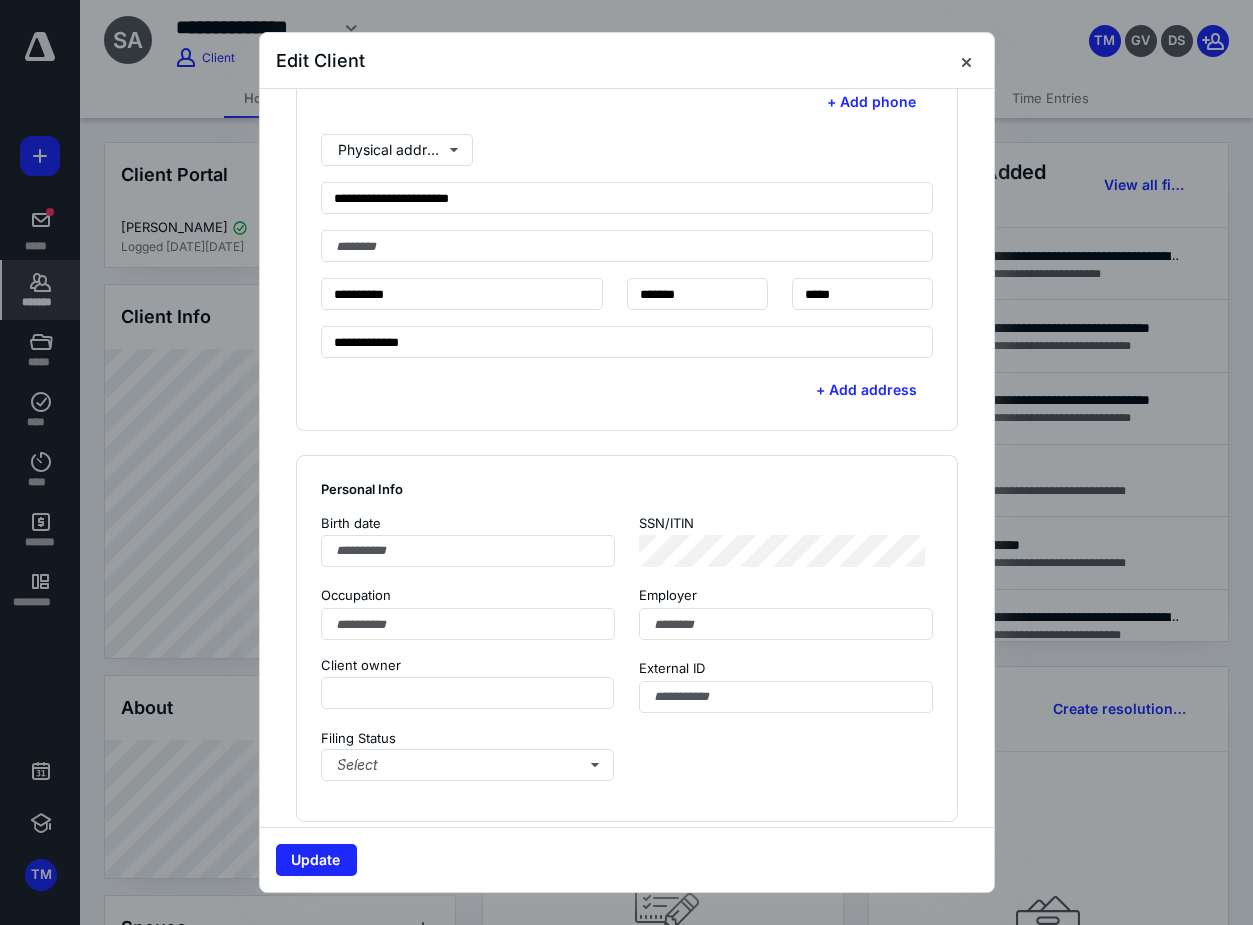 scroll, scrollTop: 700, scrollLeft: 0, axis: vertical 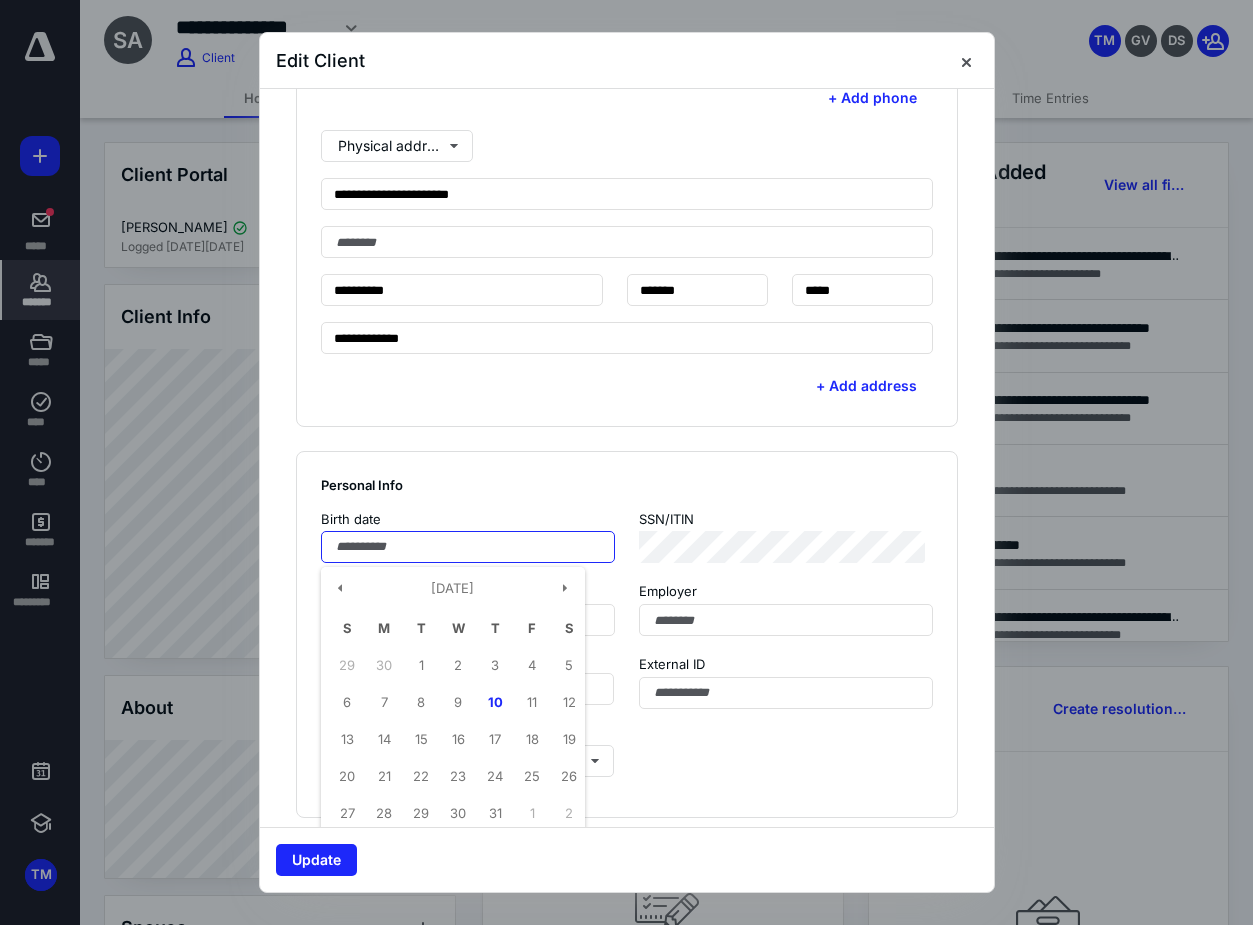 click at bounding box center (468, 547) 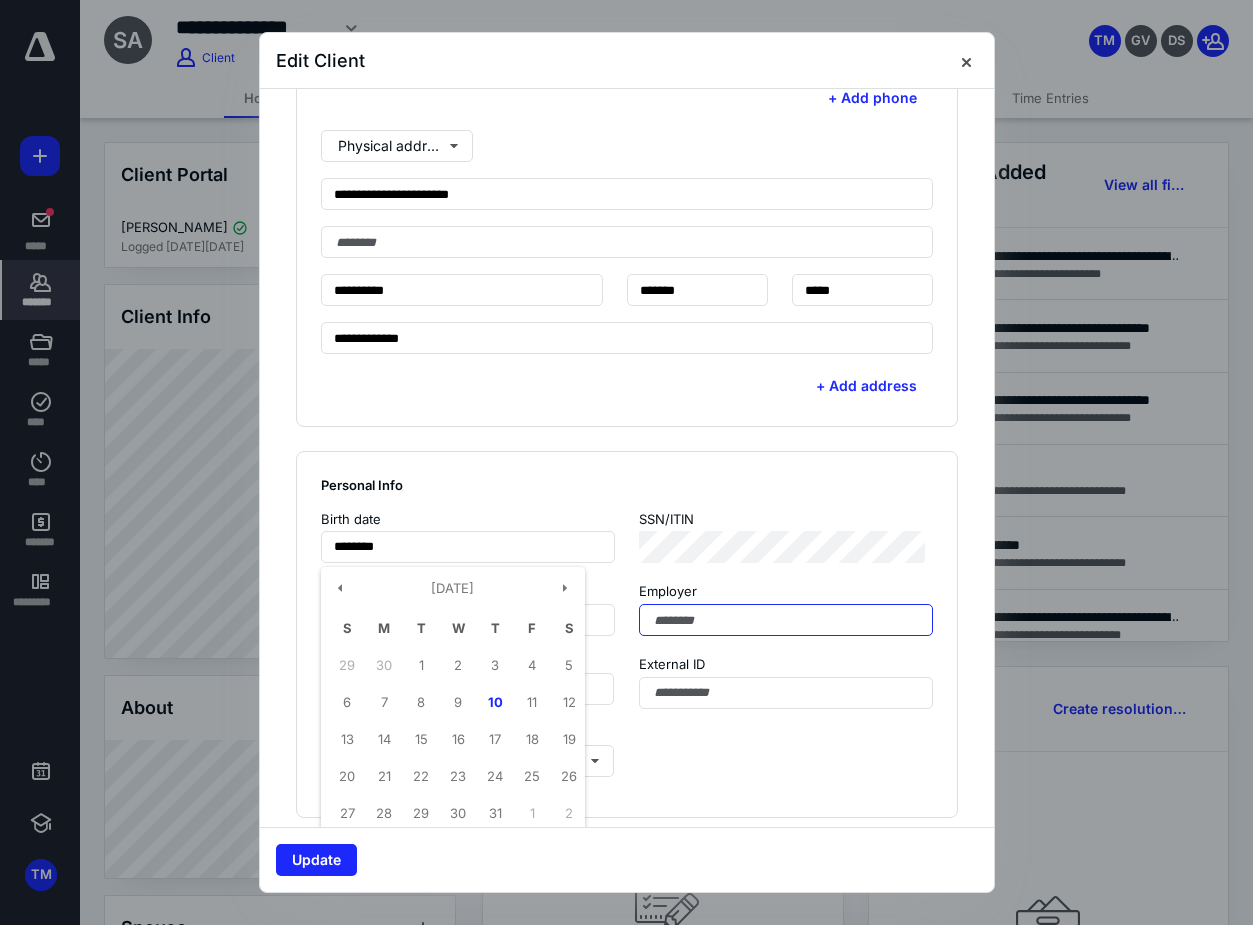 type on "**********" 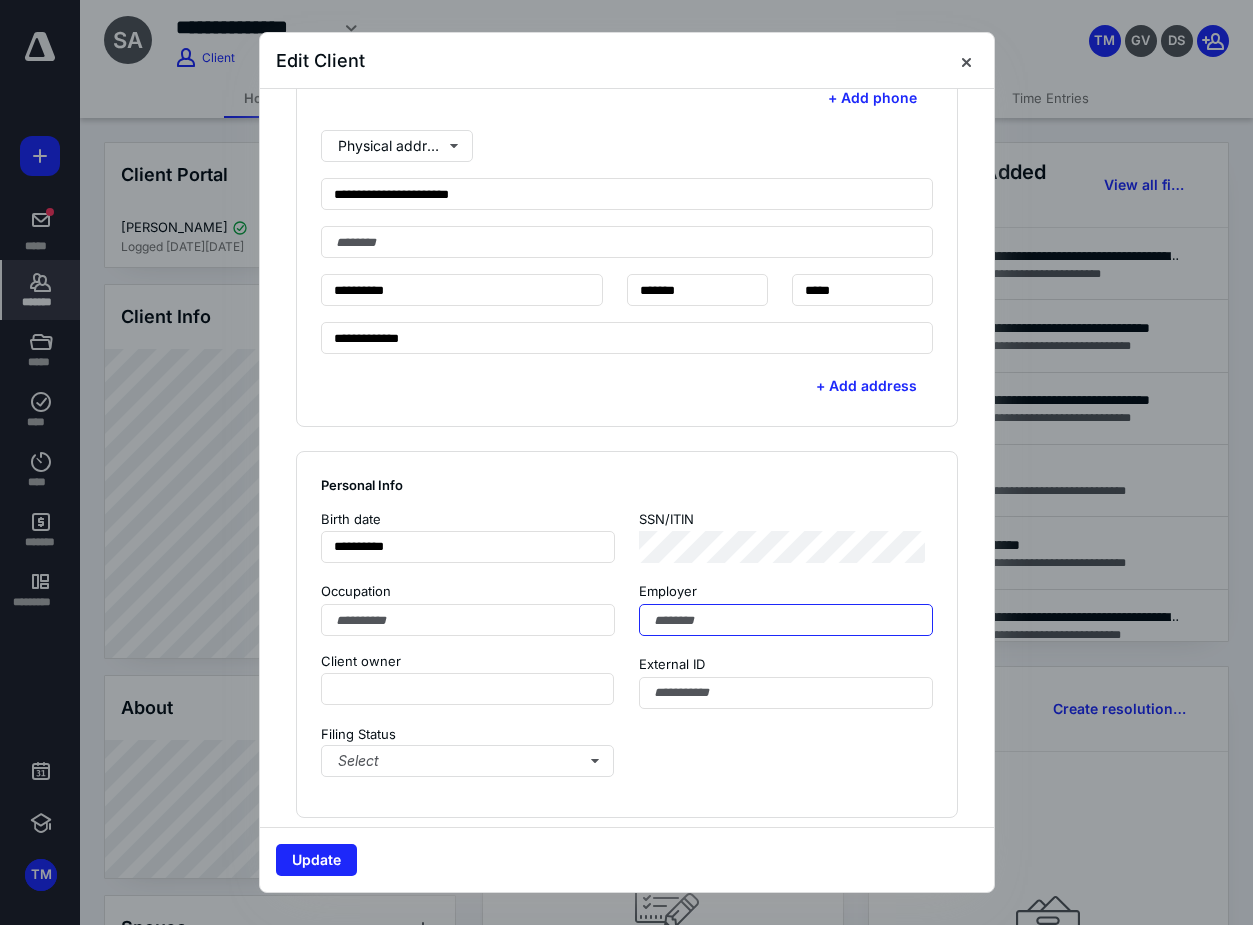 click at bounding box center [786, 620] 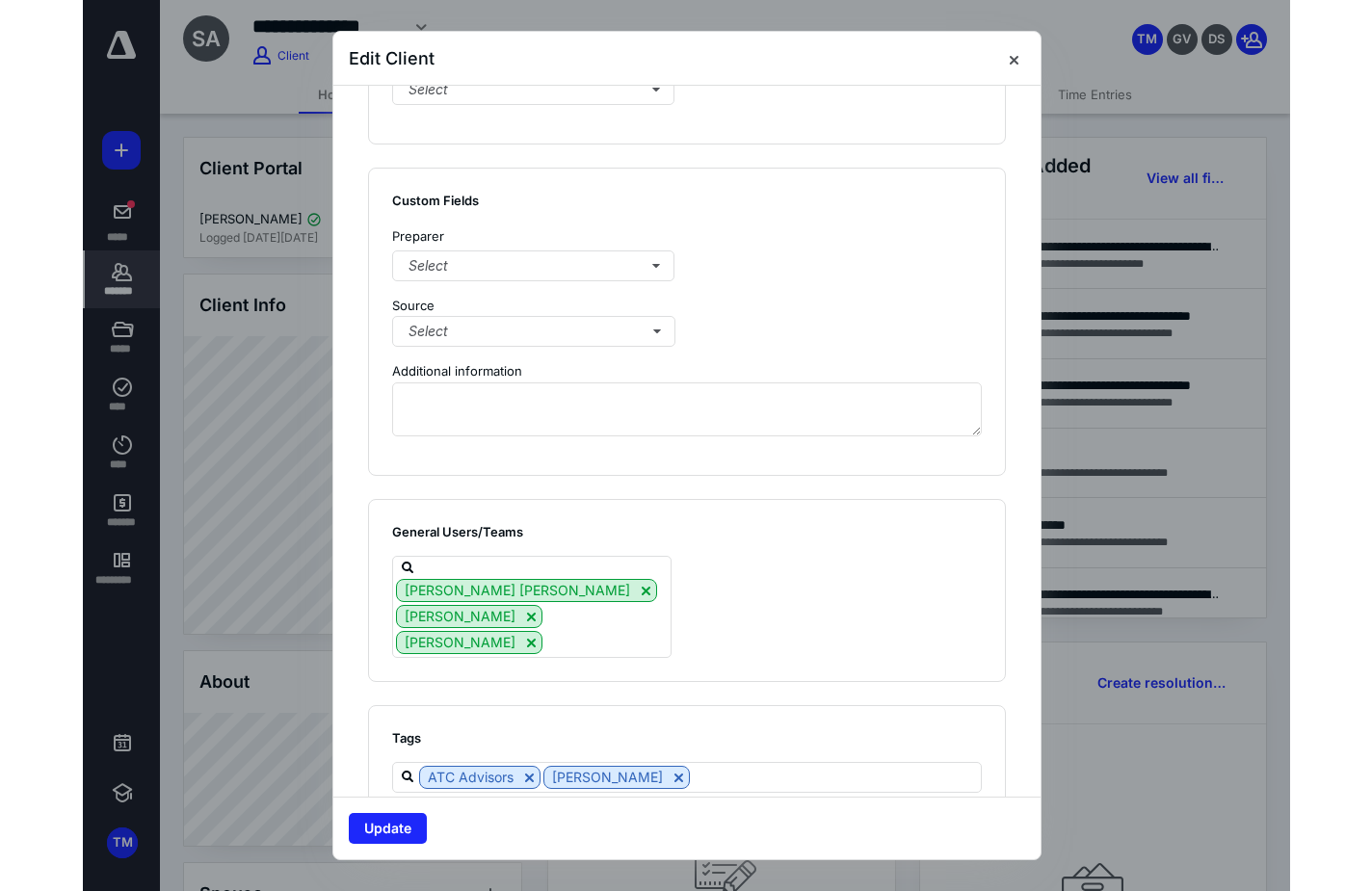 scroll, scrollTop: 1350, scrollLeft: 0, axis: vertical 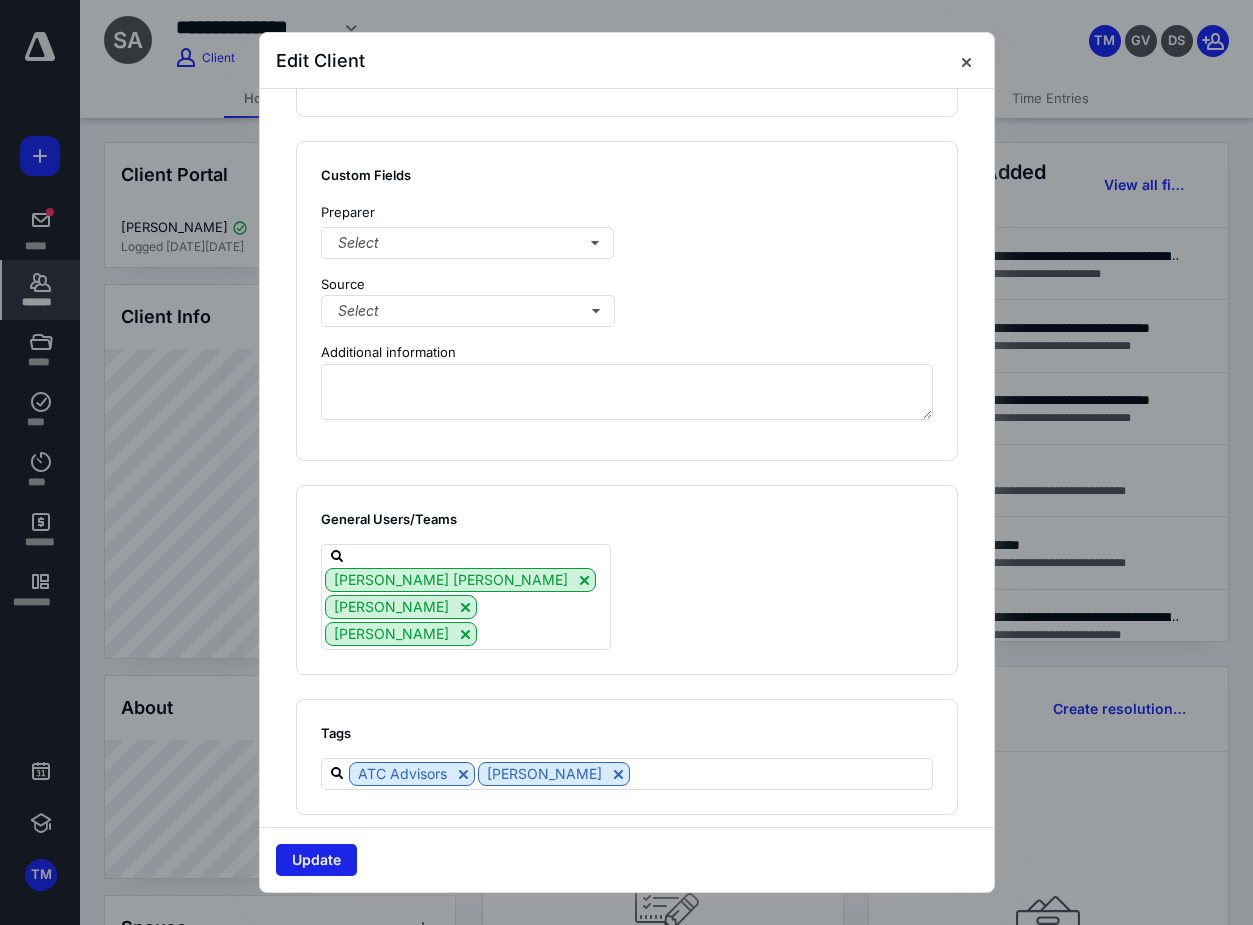 click on "Update" at bounding box center [316, 860] 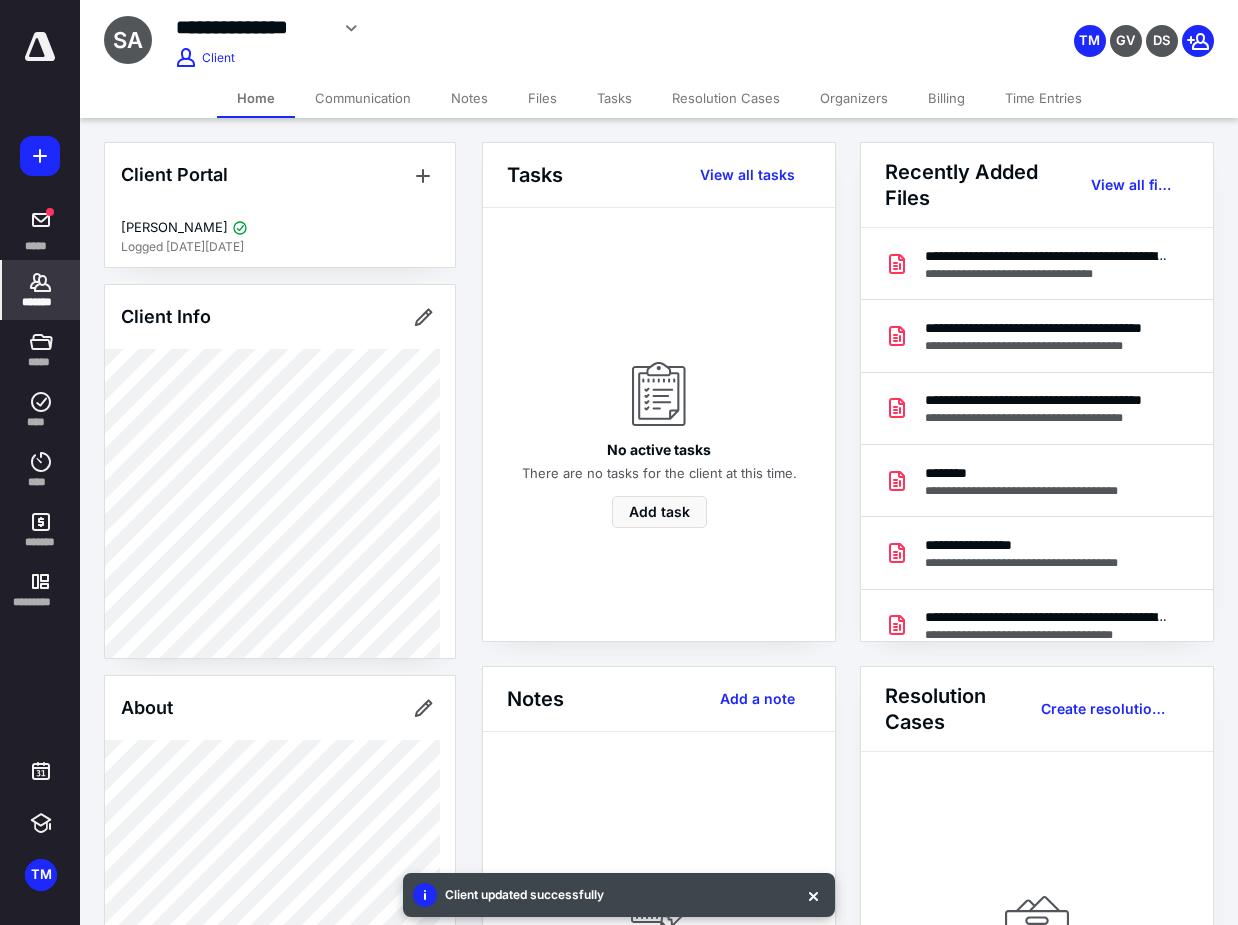 click 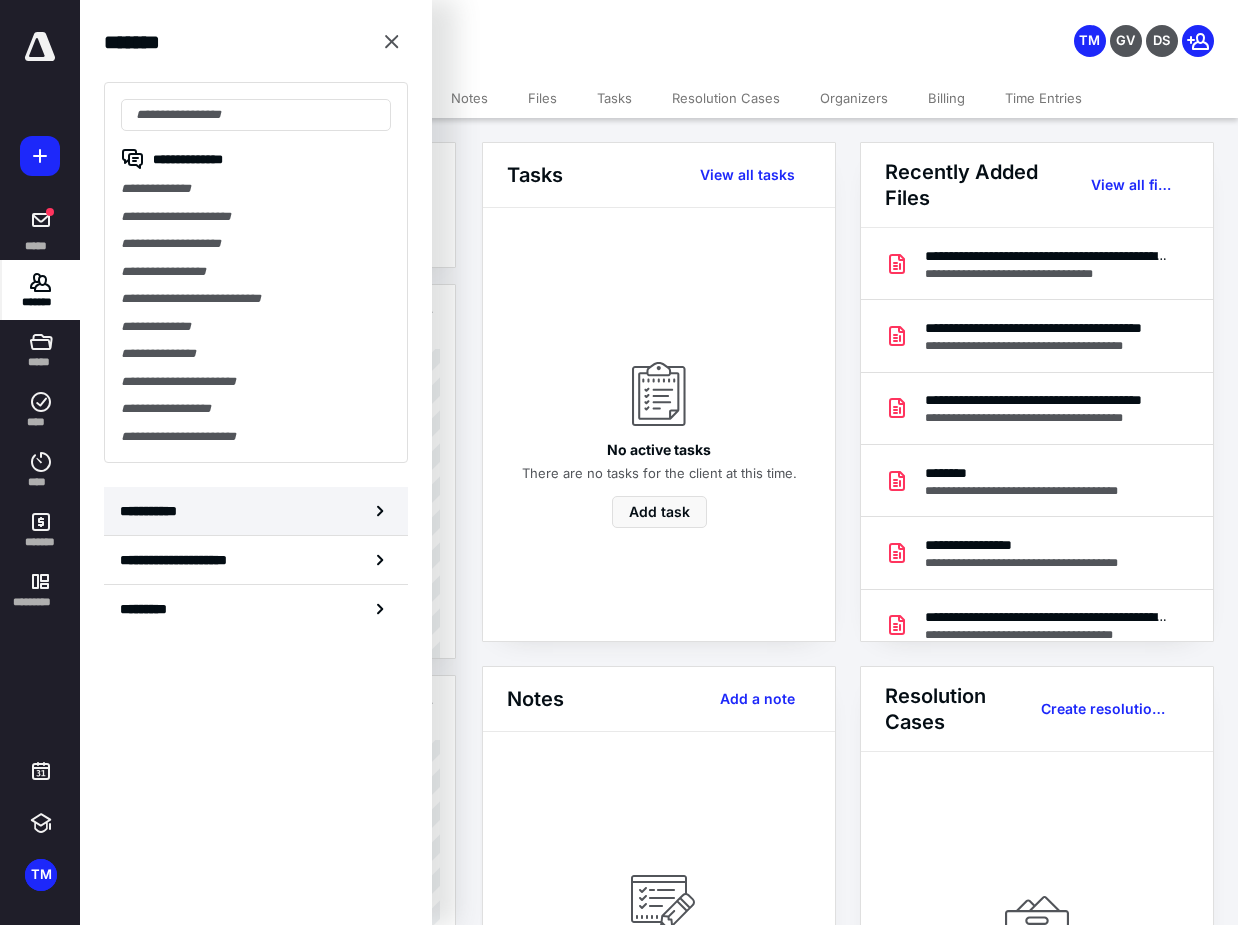 click on "**********" at bounding box center (153, 511) 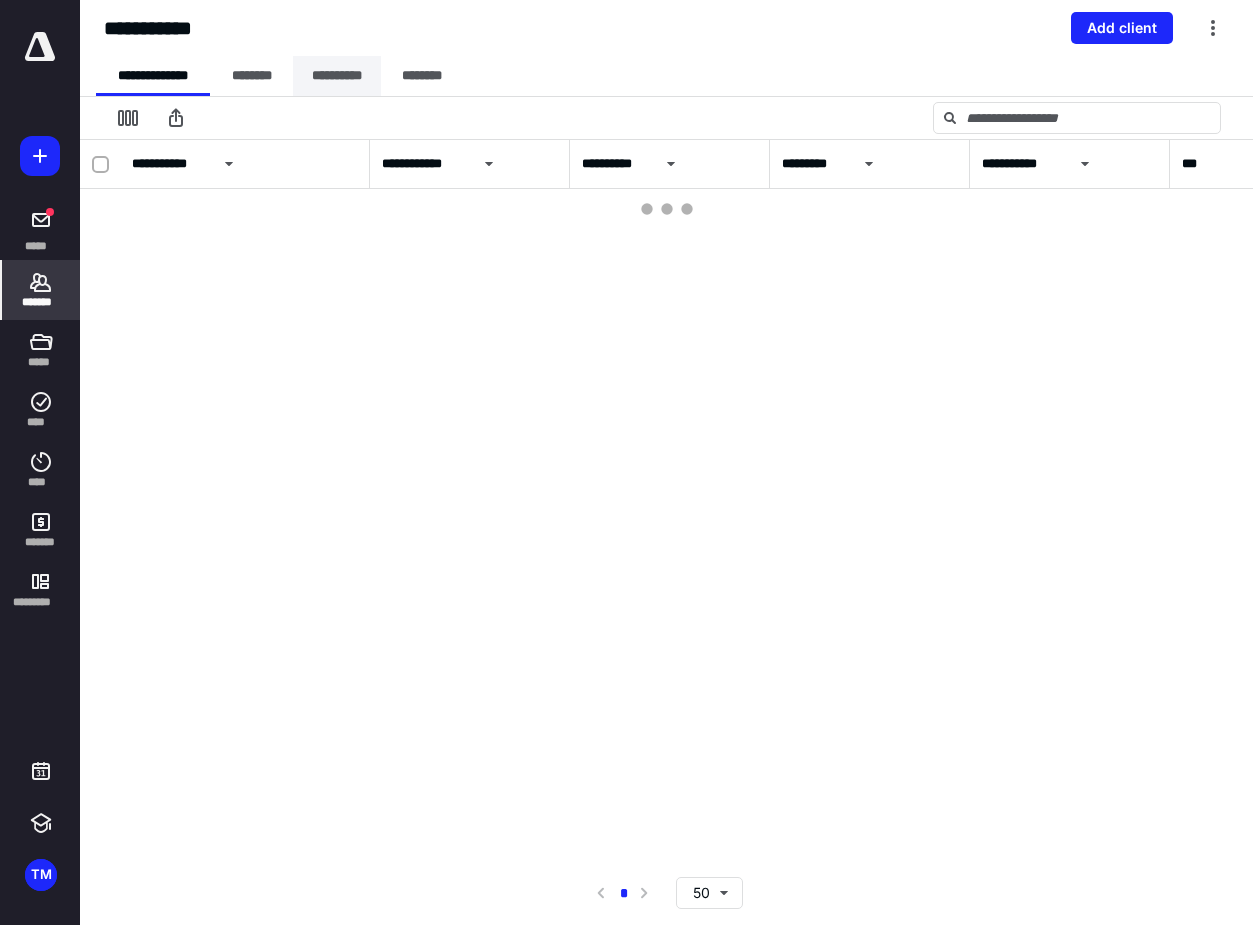 click on "**********" at bounding box center (337, 76) 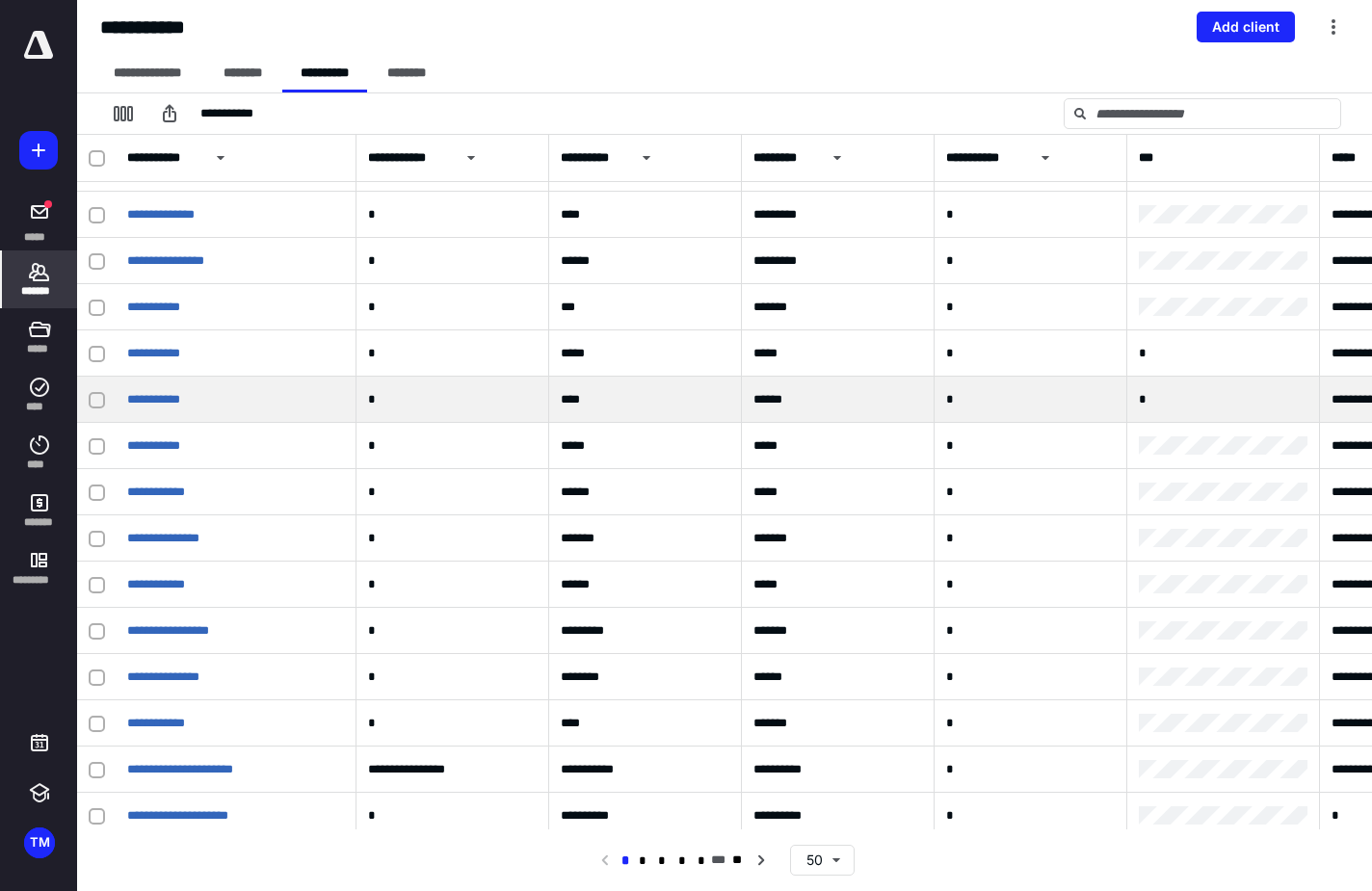 scroll, scrollTop: 867, scrollLeft: 0, axis: vertical 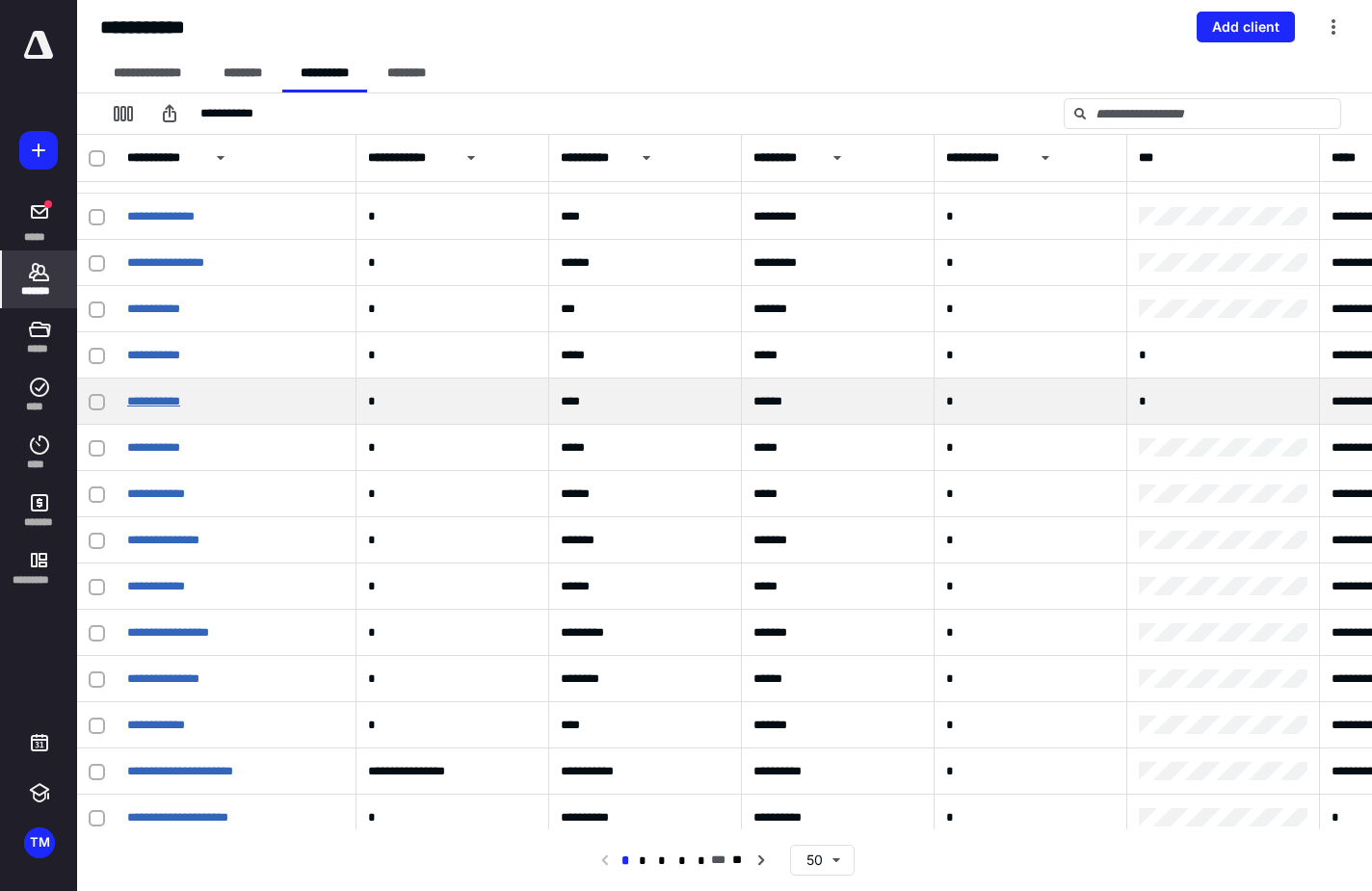click on "**********" at bounding box center [153, 401] 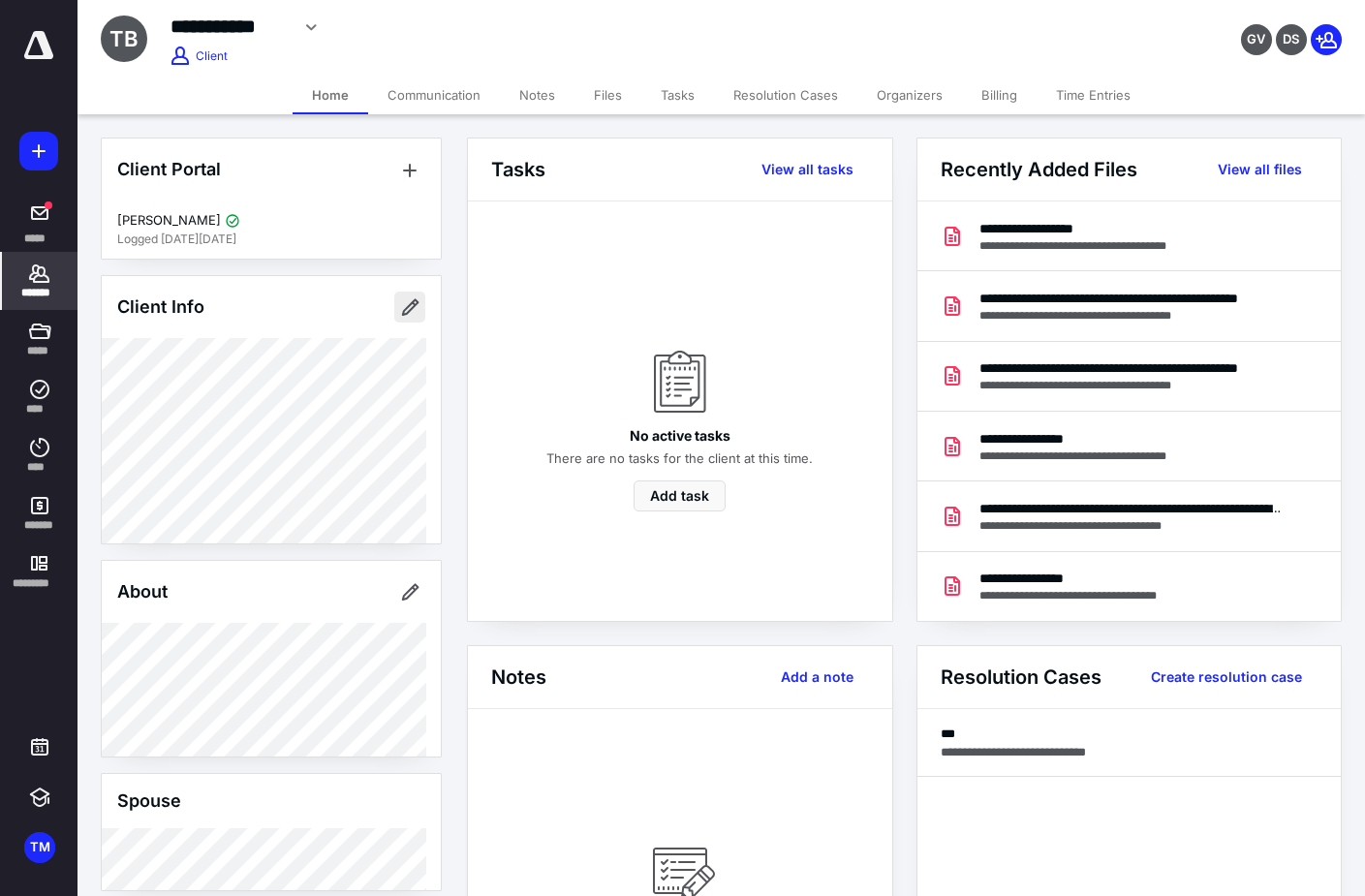 click at bounding box center (410, 307) 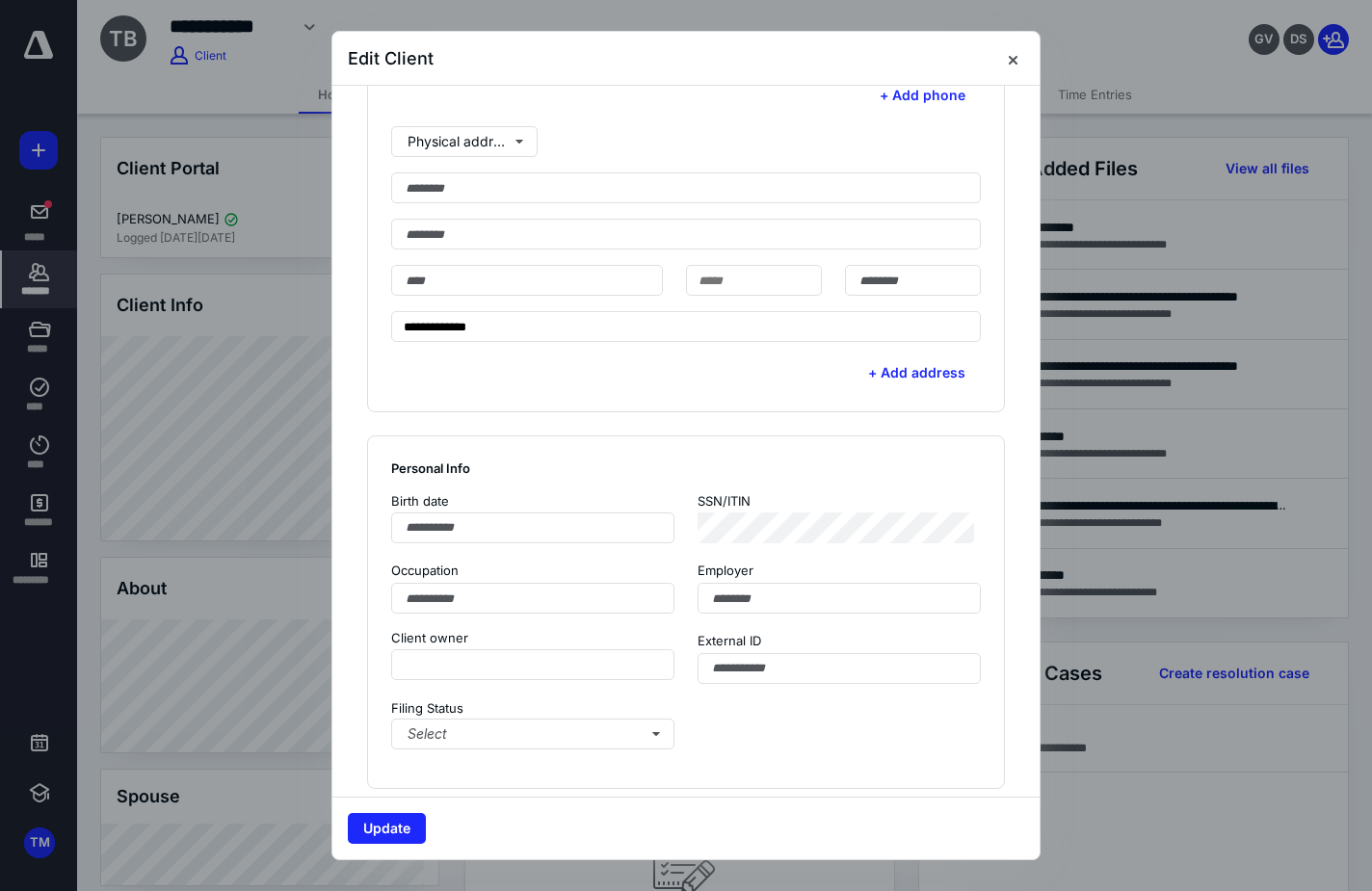 scroll, scrollTop: 674, scrollLeft: 0, axis: vertical 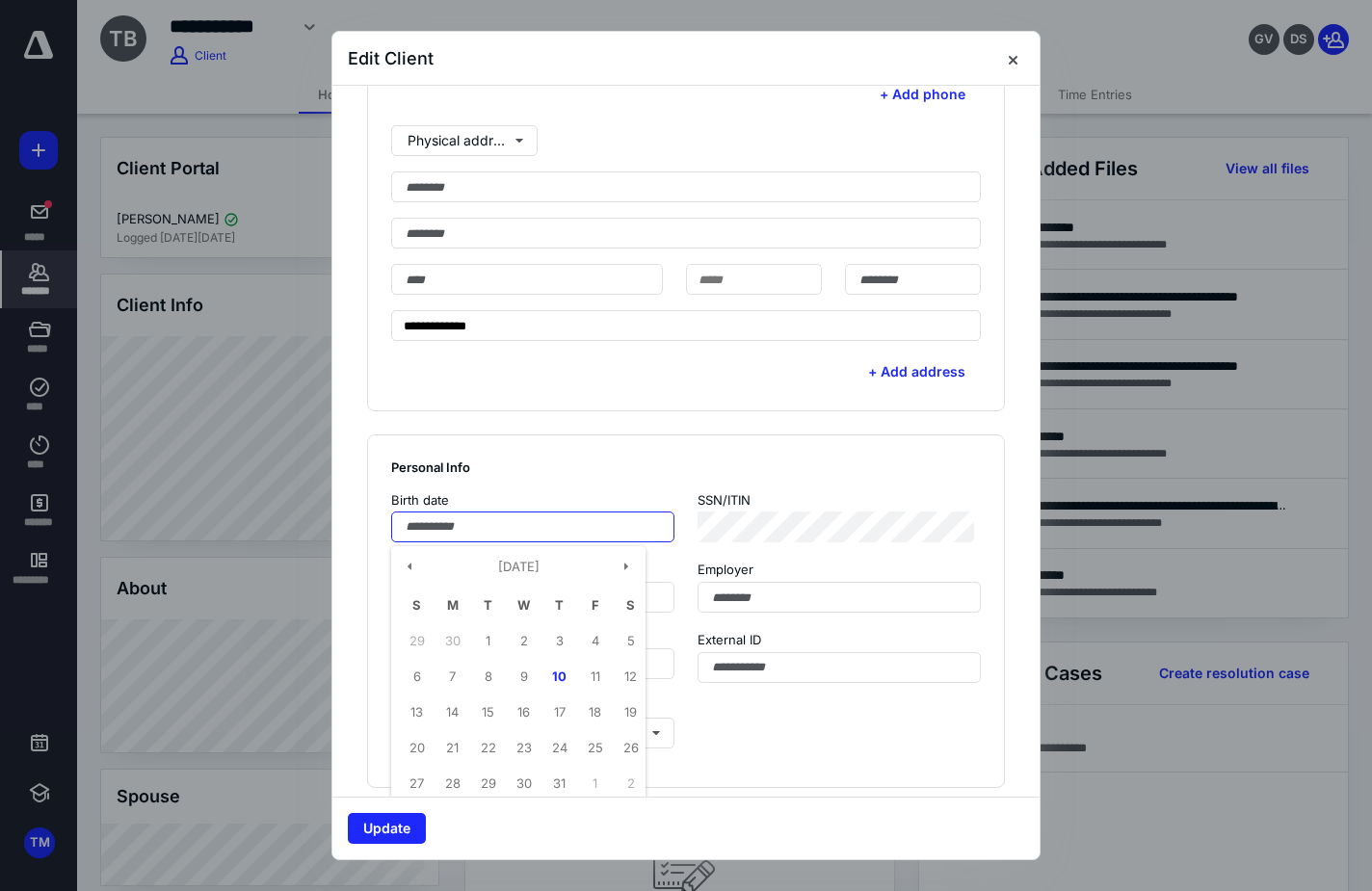 click at bounding box center [533, 527] 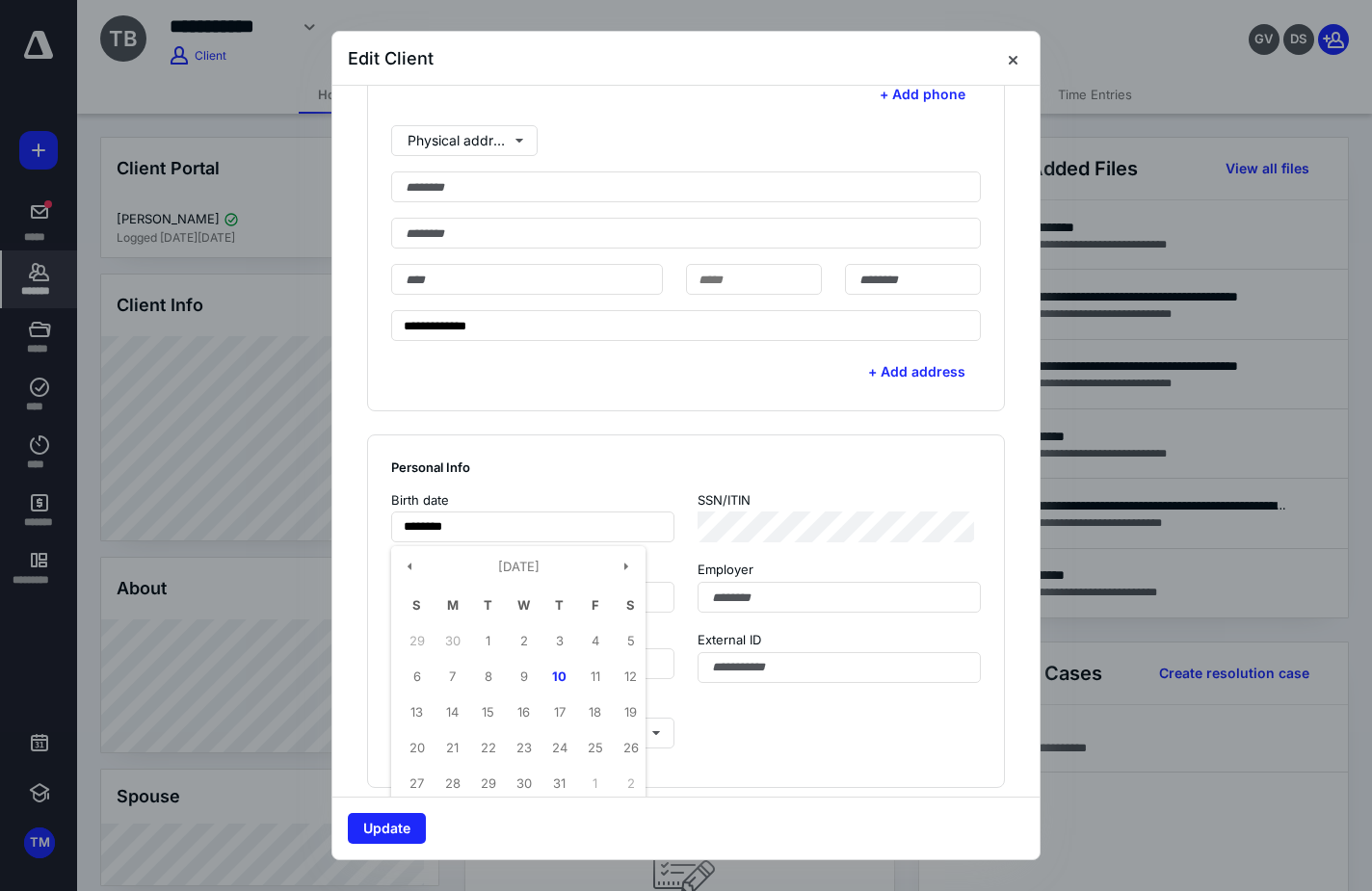 type on "**********" 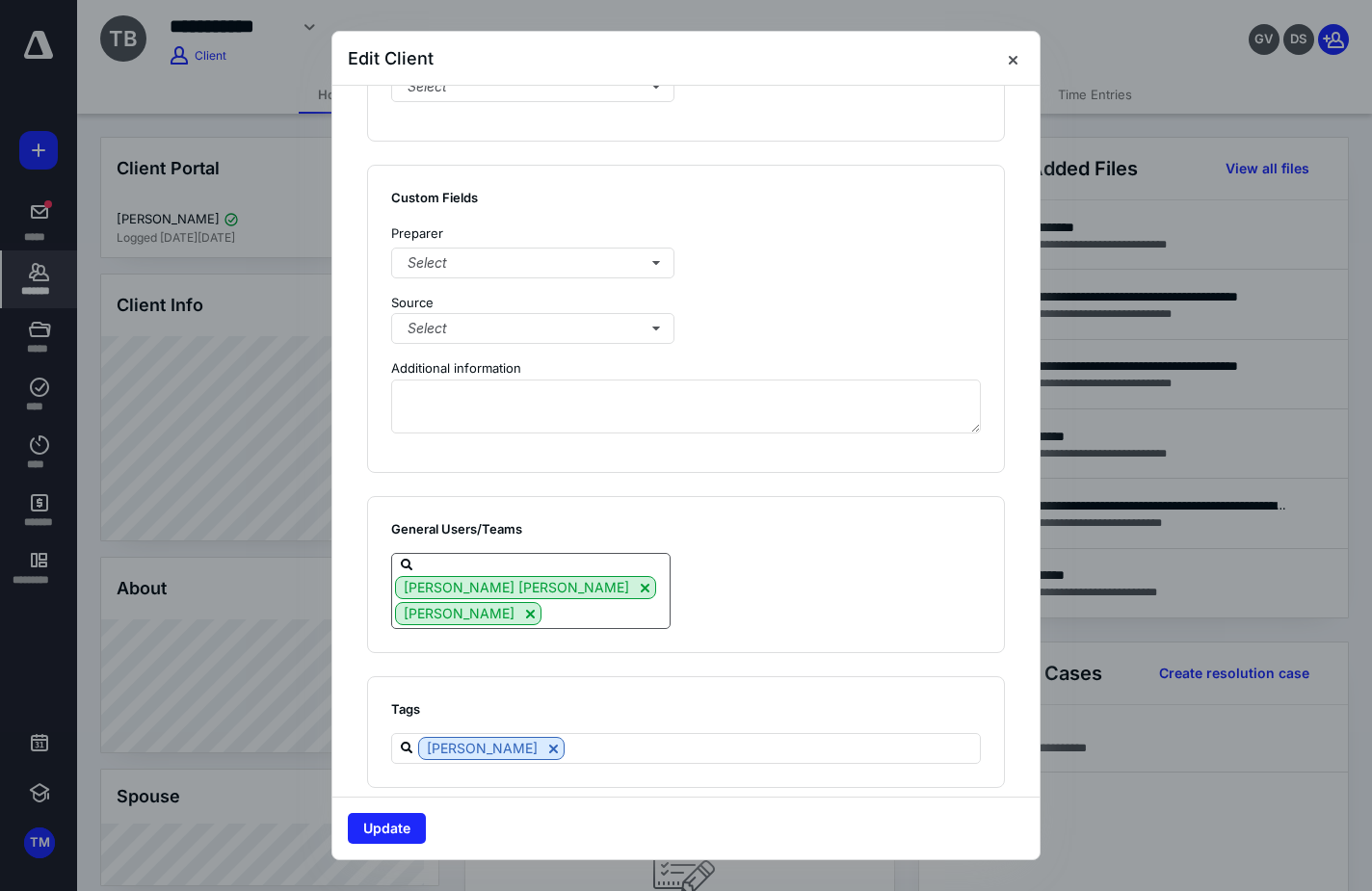 scroll, scrollTop: 1323, scrollLeft: 0, axis: vertical 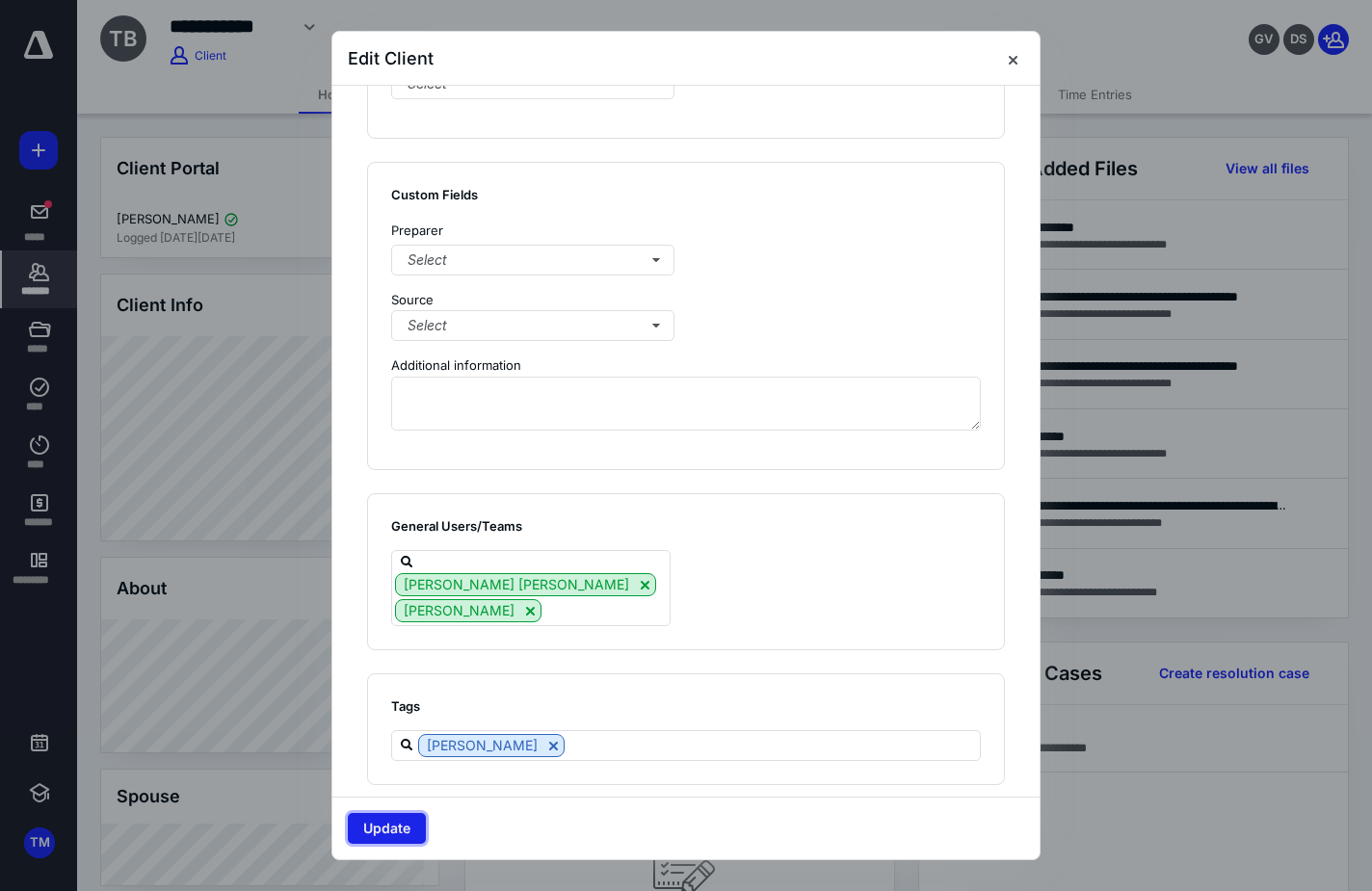 click on "Update" at bounding box center (386, 828) 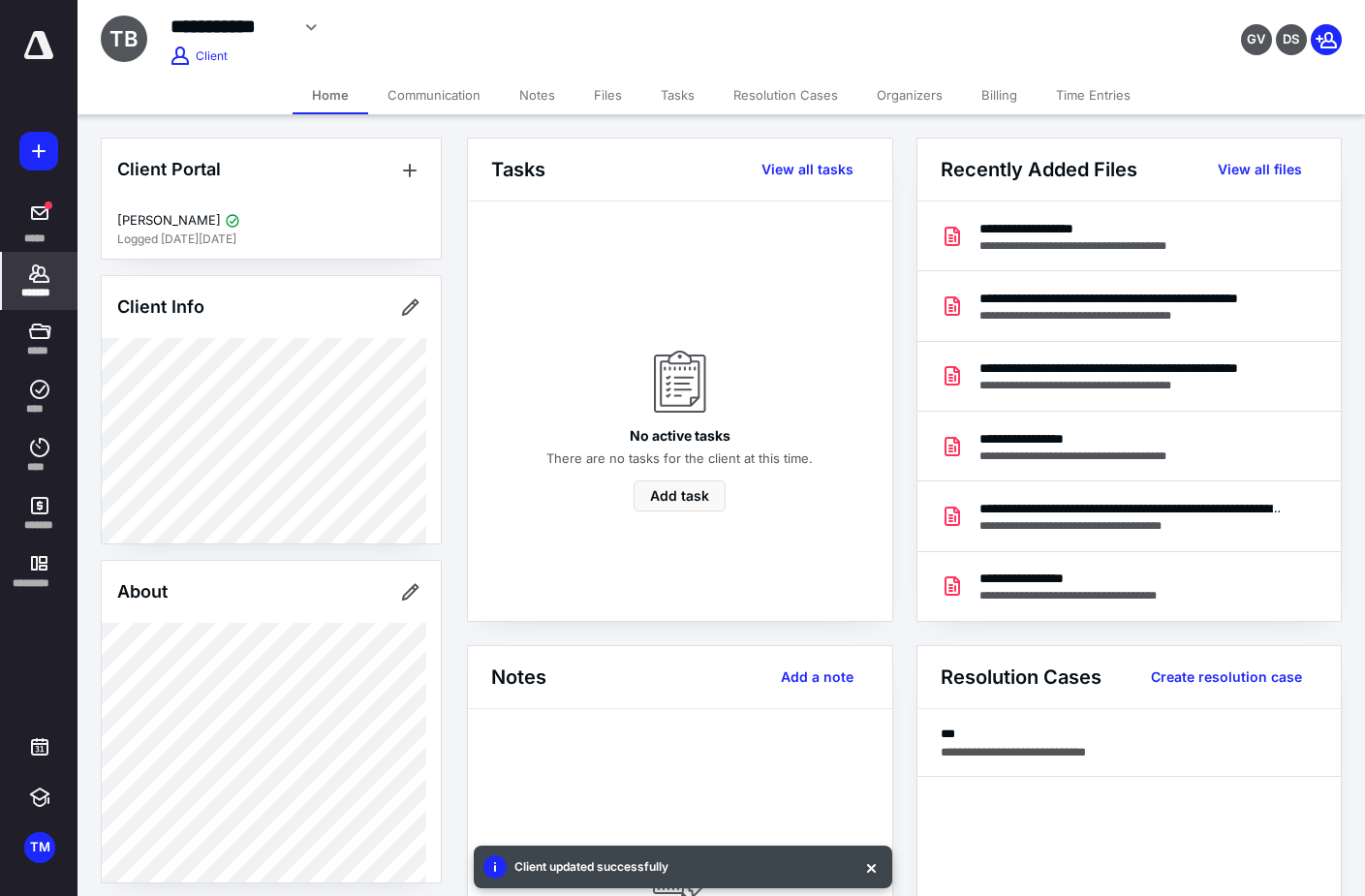 click on "*******" at bounding box center [40, 281] 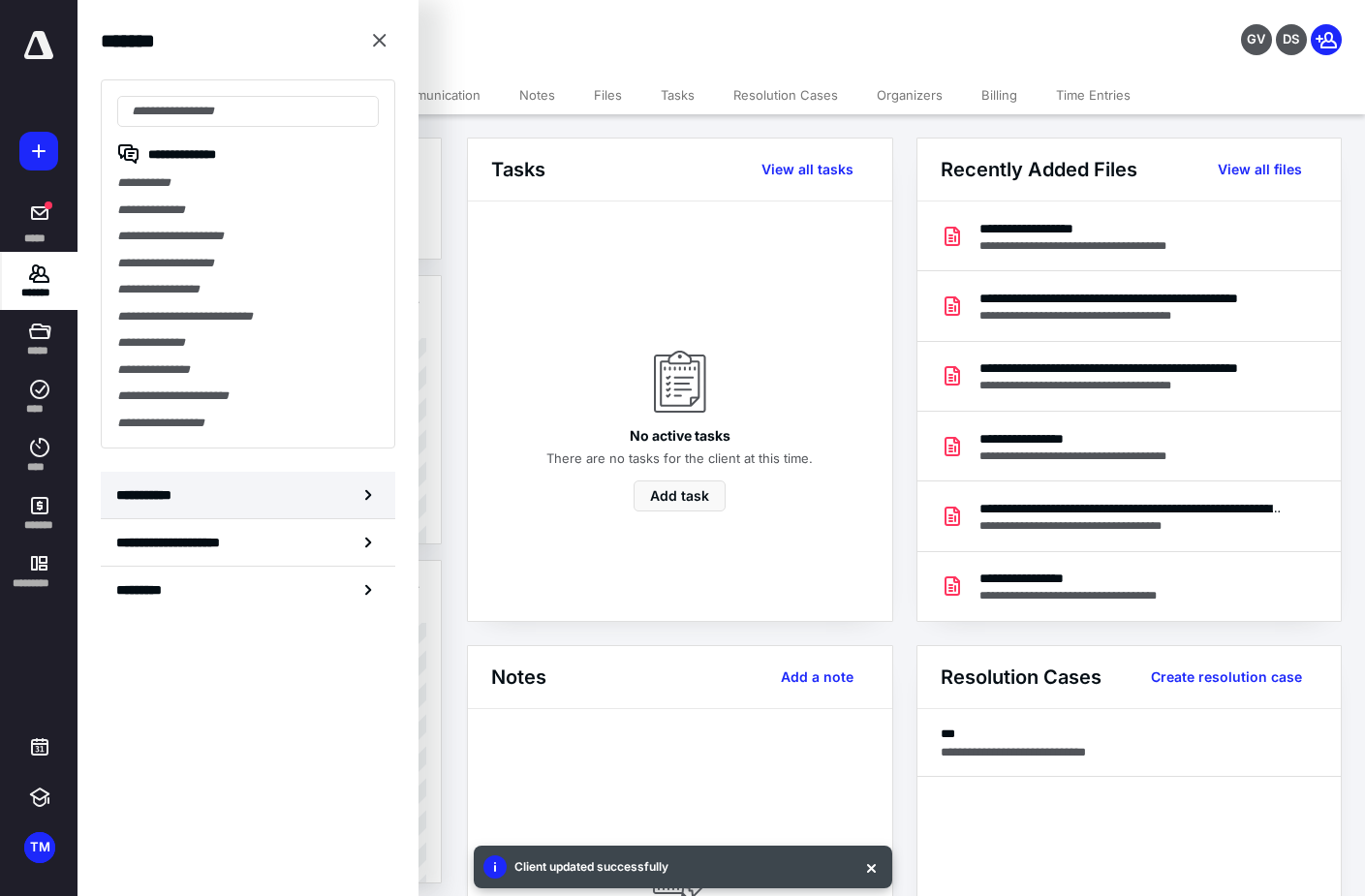 click on "**********" at bounding box center (148, 495) 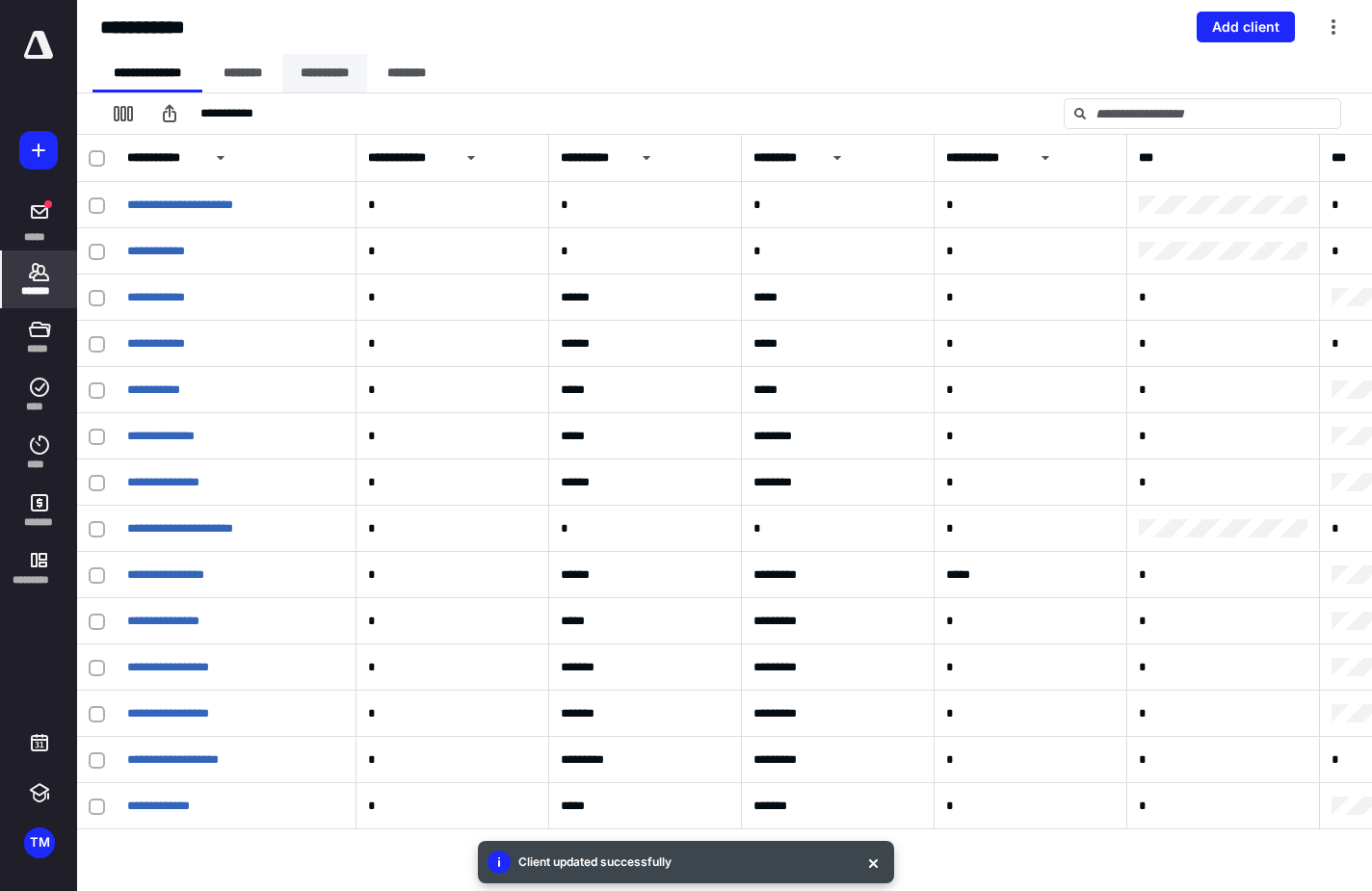 click on "**********" at bounding box center [325, 73] 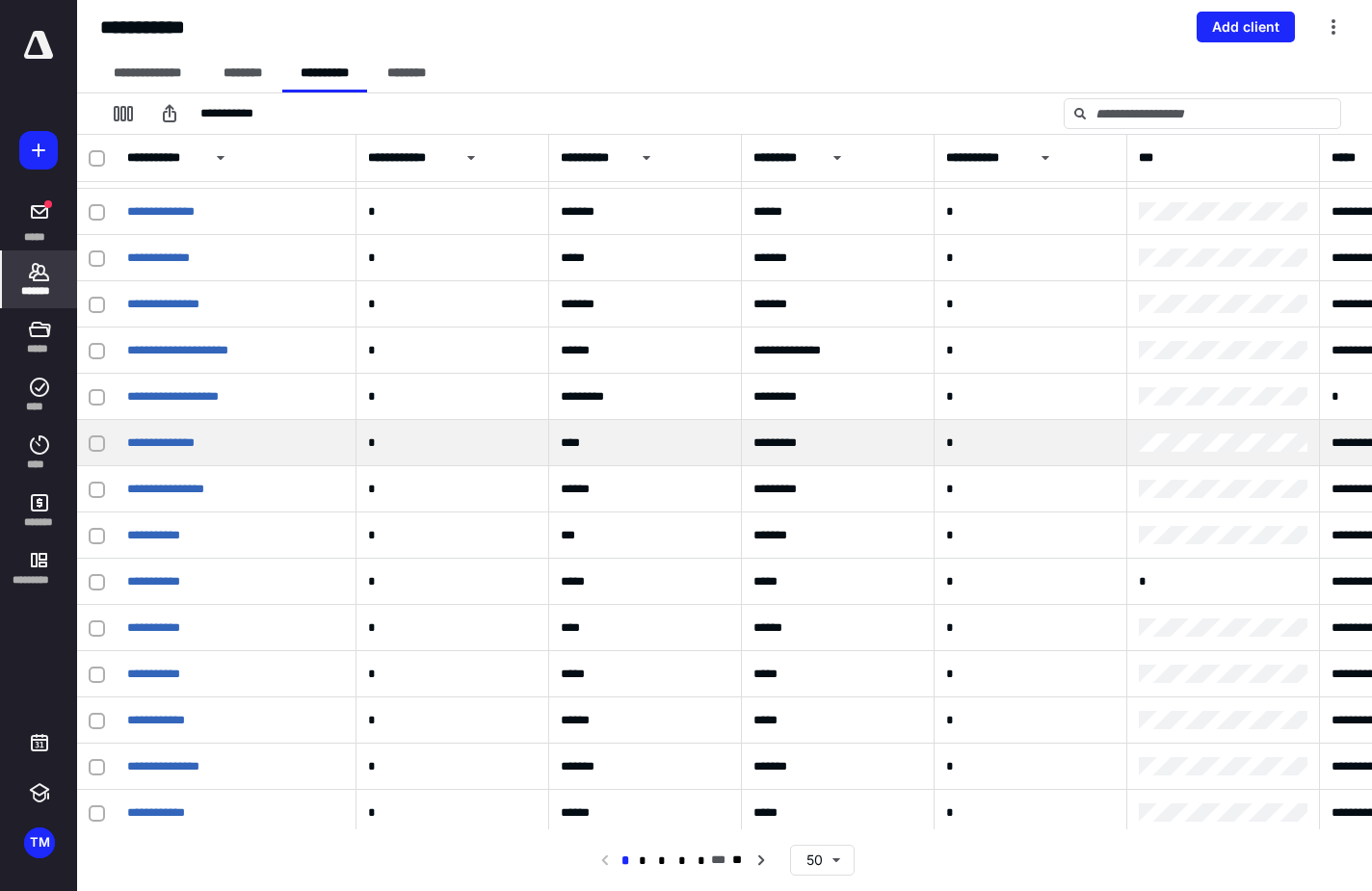 scroll, scrollTop: 674, scrollLeft: 0, axis: vertical 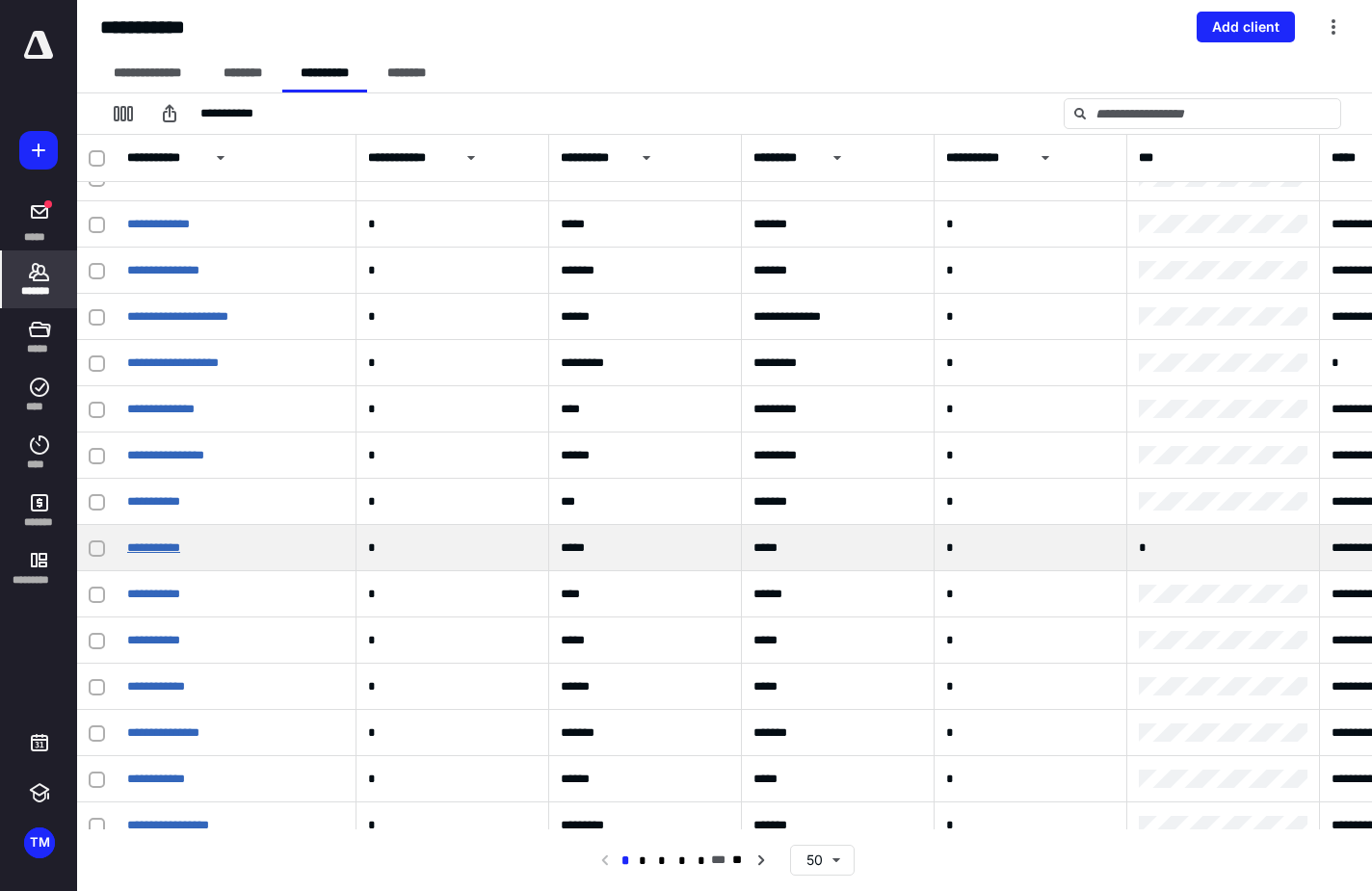 click on "**********" at bounding box center [153, 547] 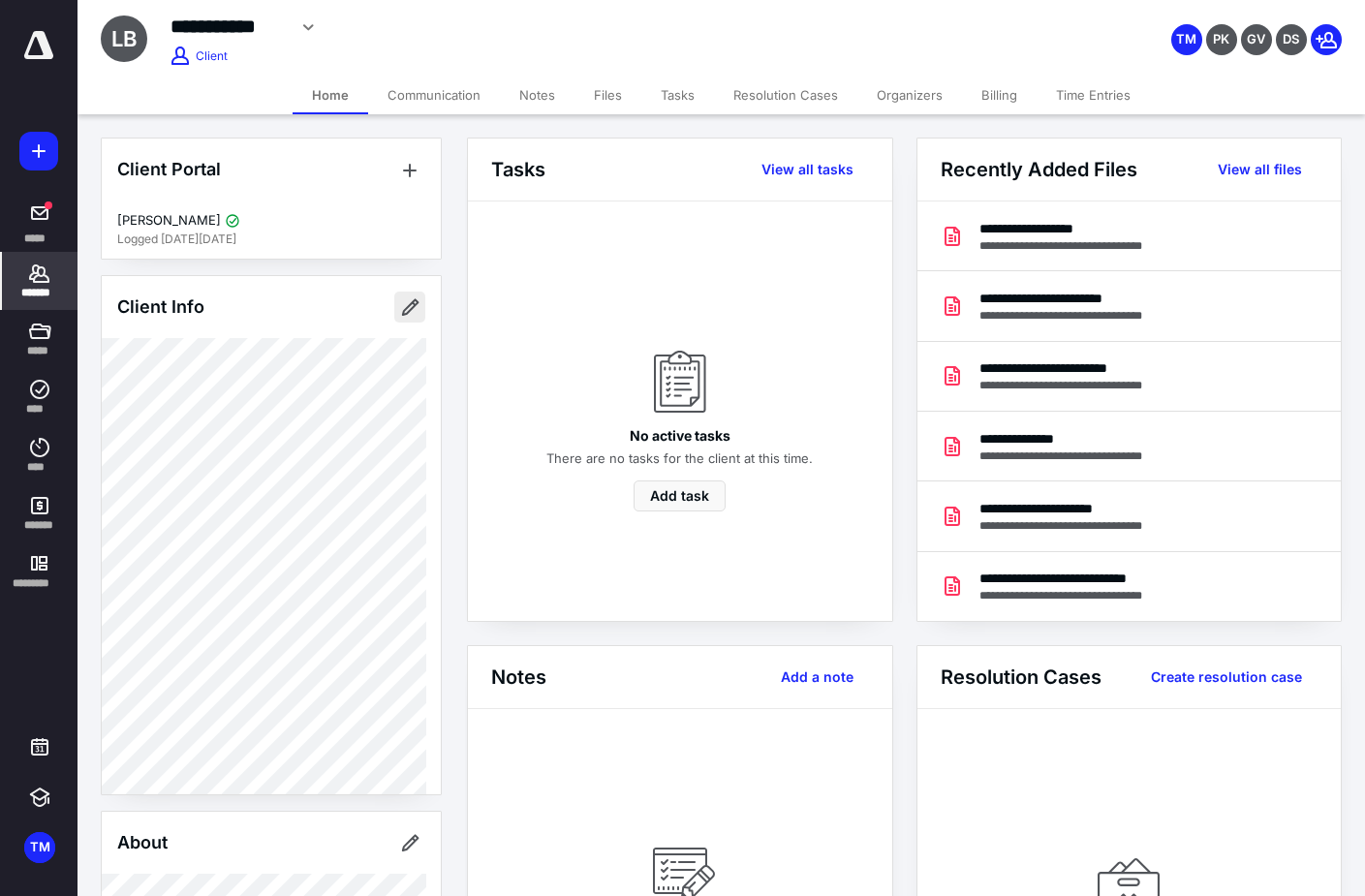 click at bounding box center [410, 307] 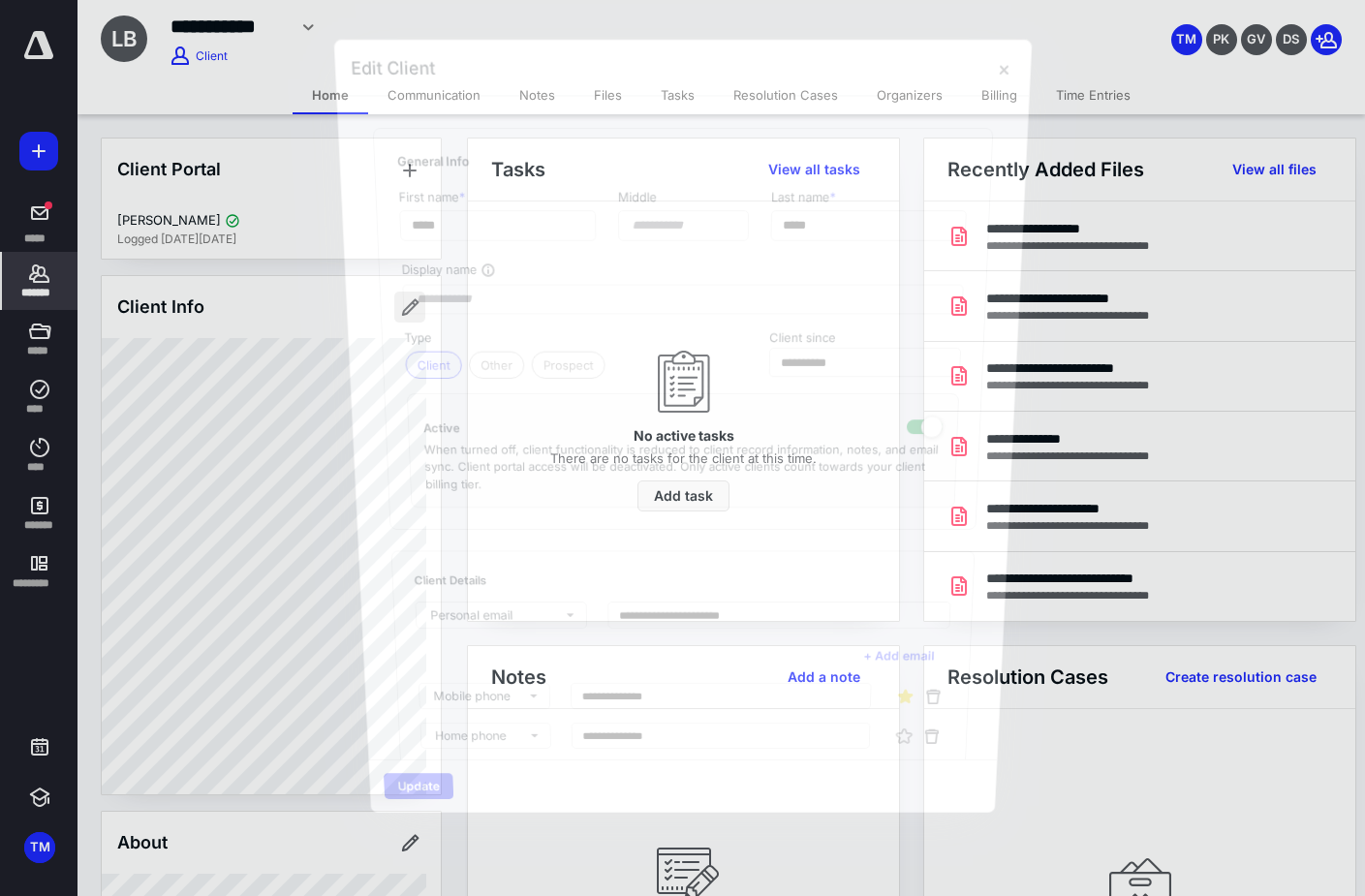 type on "**********" 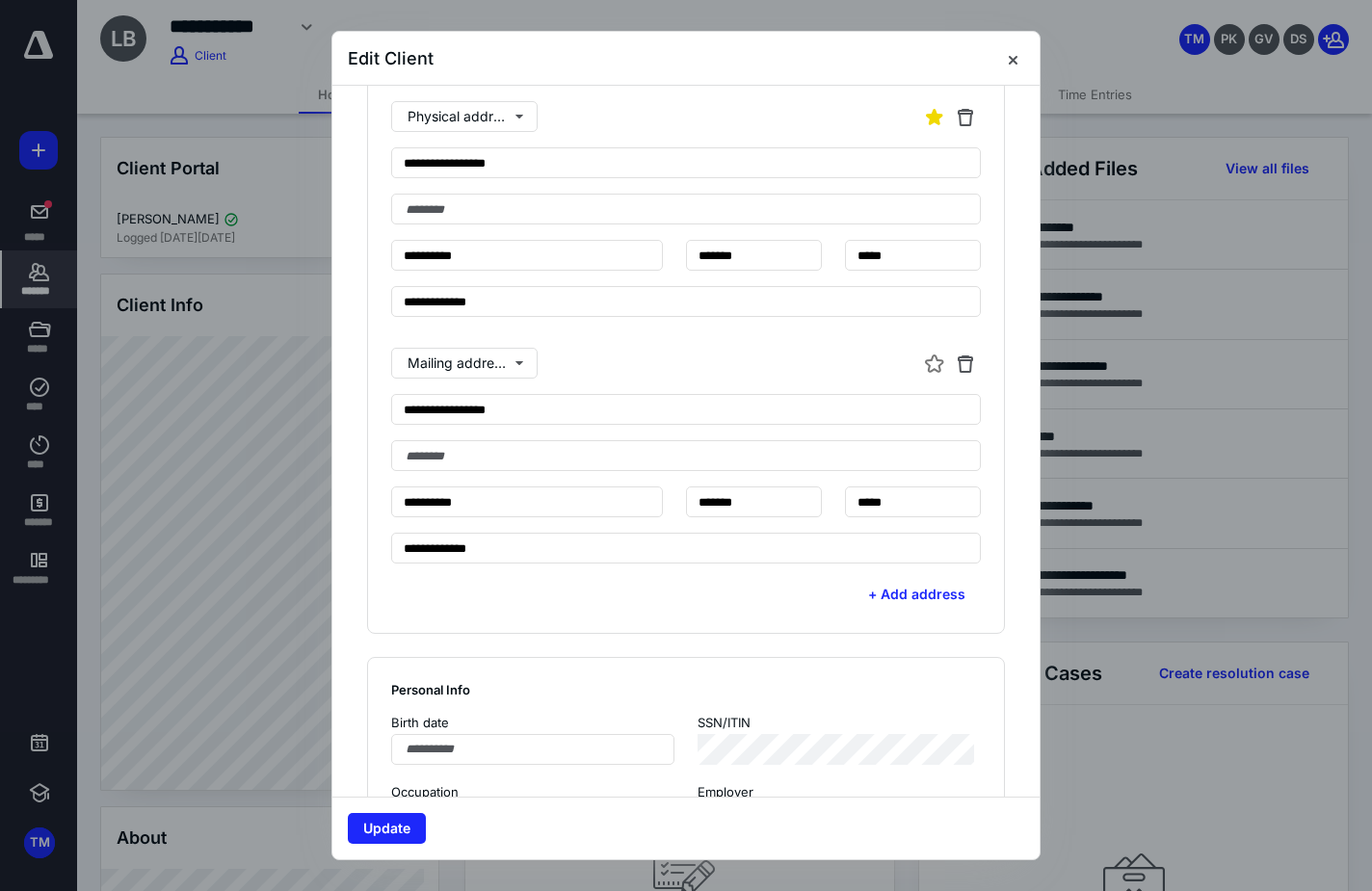 scroll, scrollTop: 963, scrollLeft: 0, axis: vertical 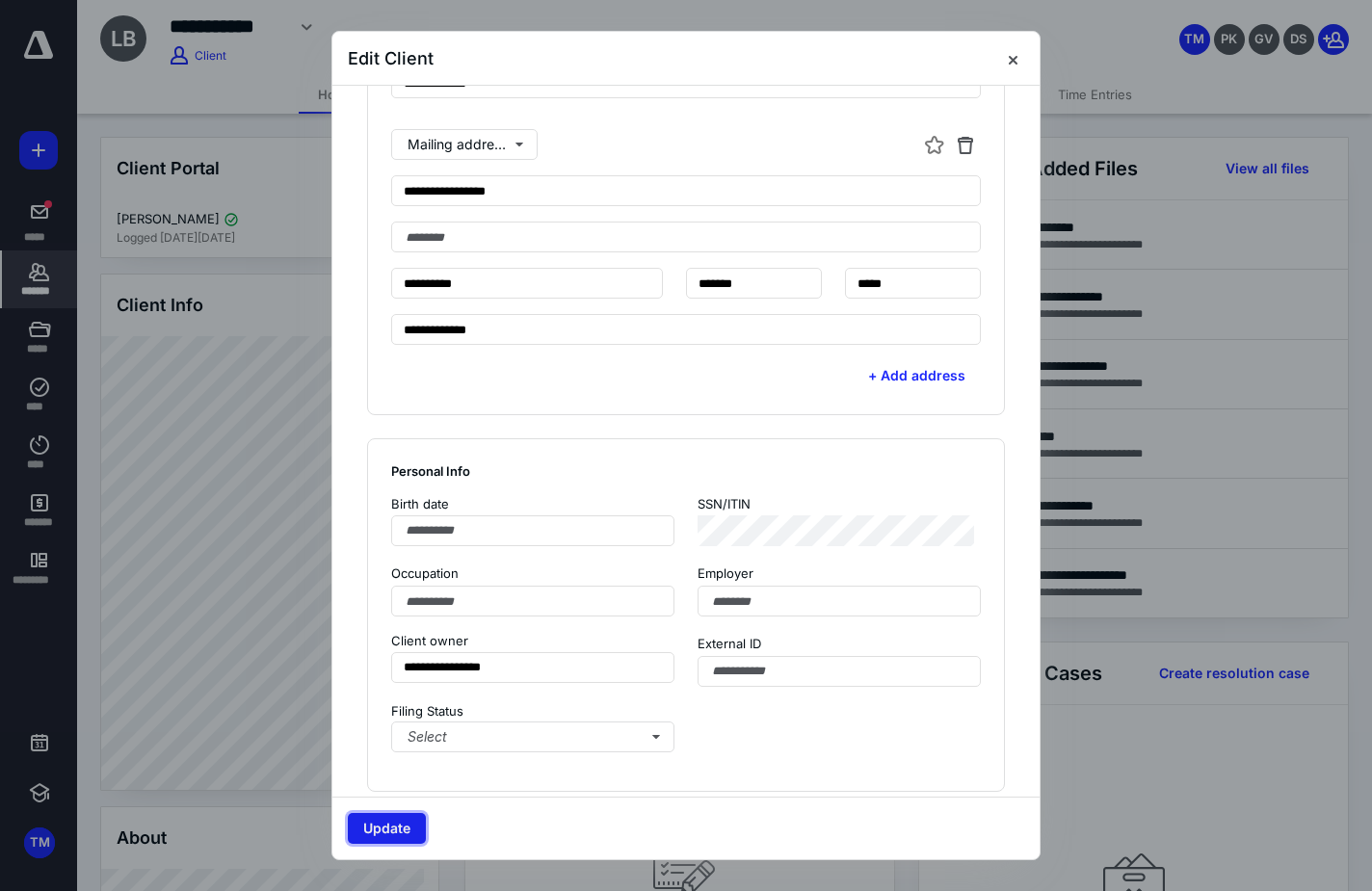 click on "Update" at bounding box center (386, 828) 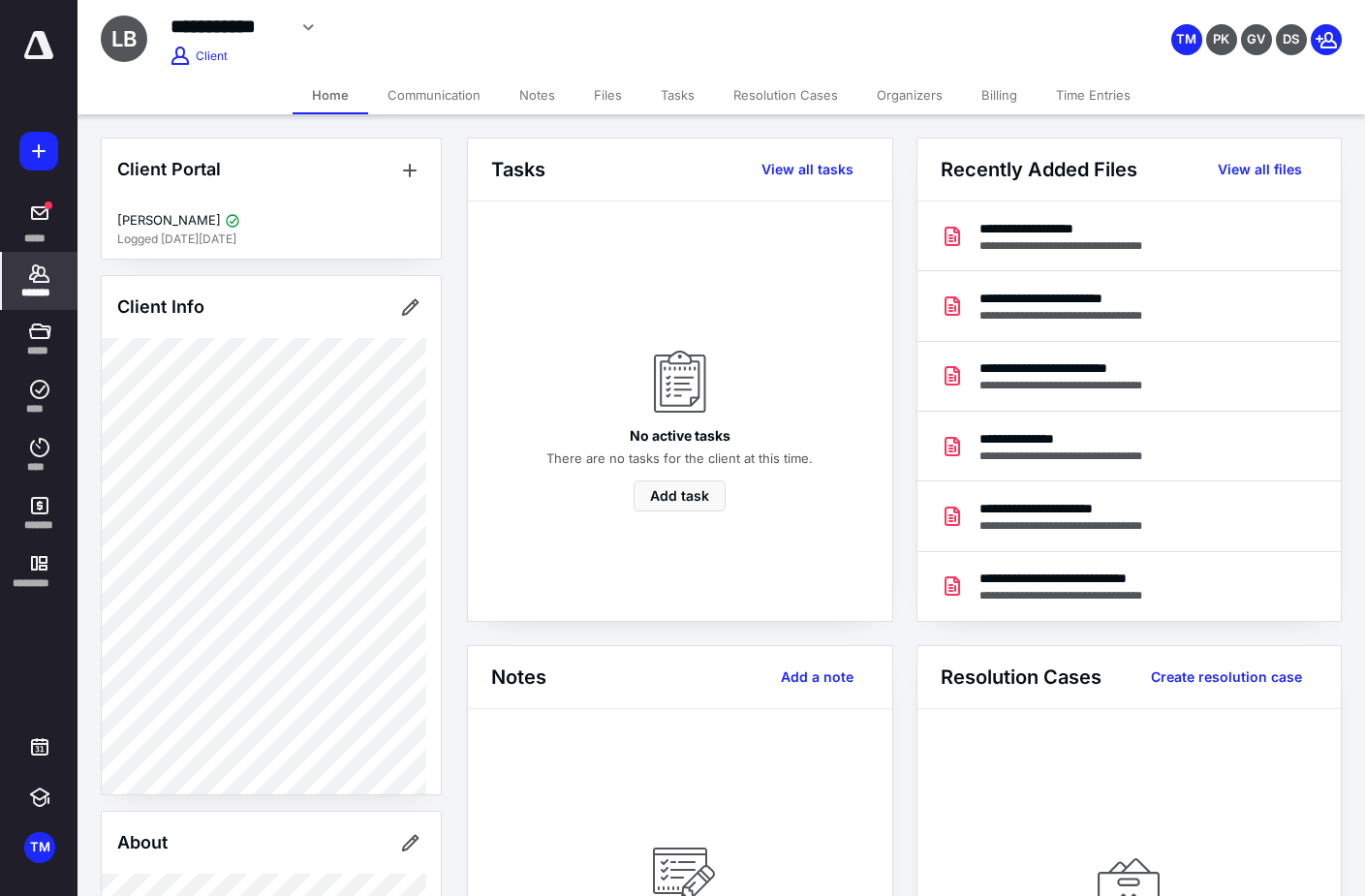 click on "No active tasks There are no tasks for the client at this time. Add task" at bounding box center (680, 411) 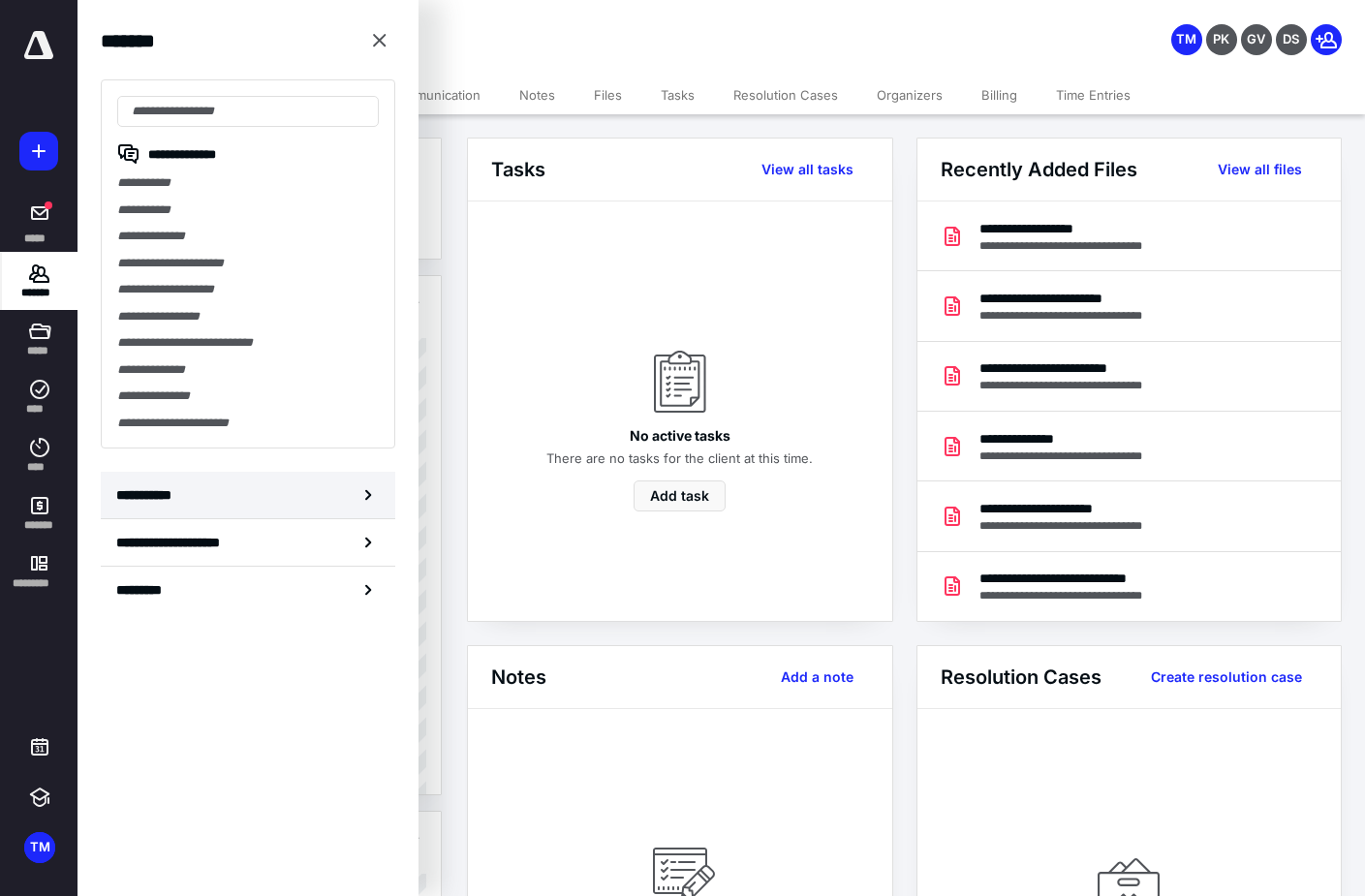 click on "**********" at bounding box center (248, 495) 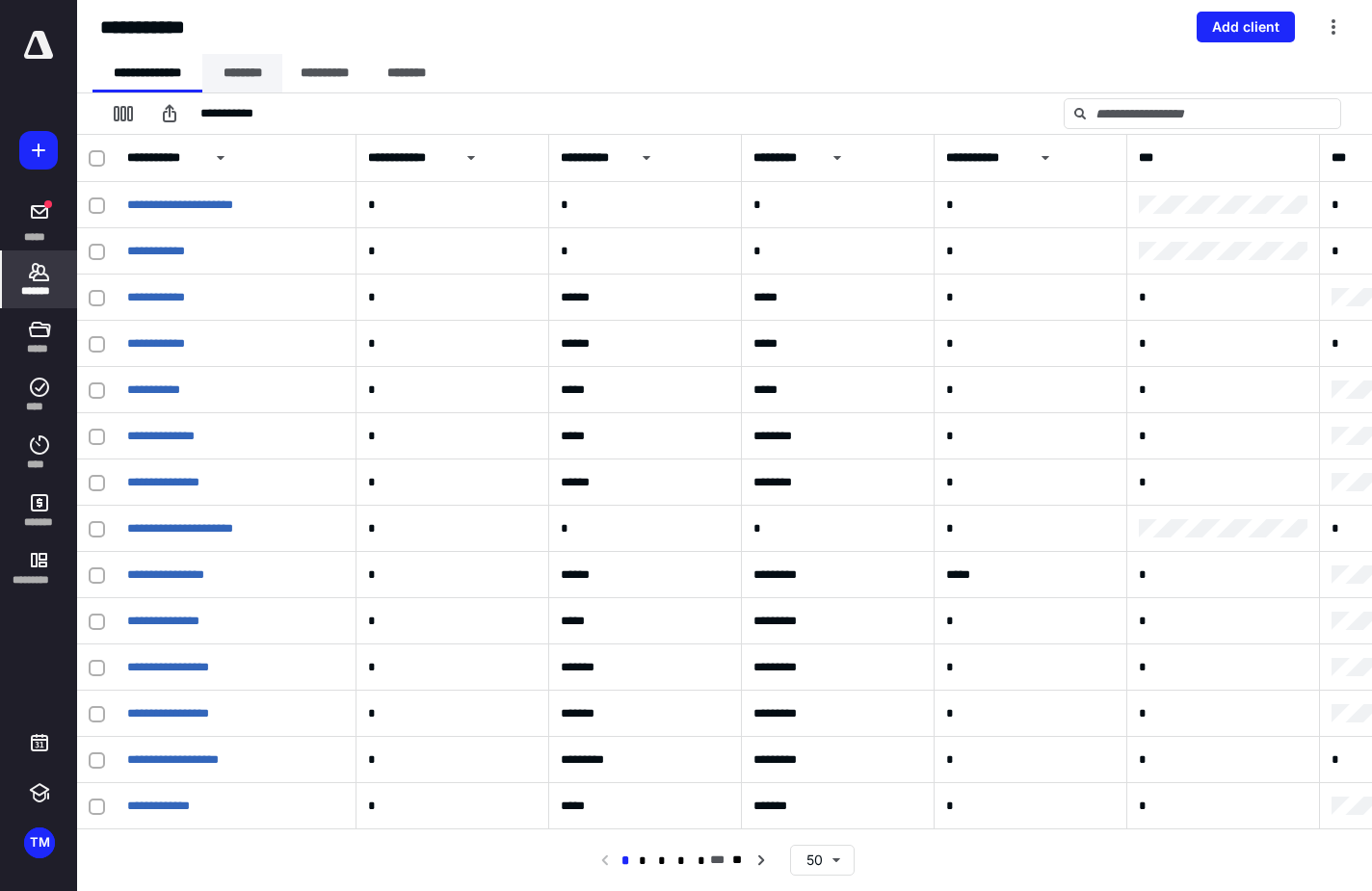 click on "********" at bounding box center (242, 73) 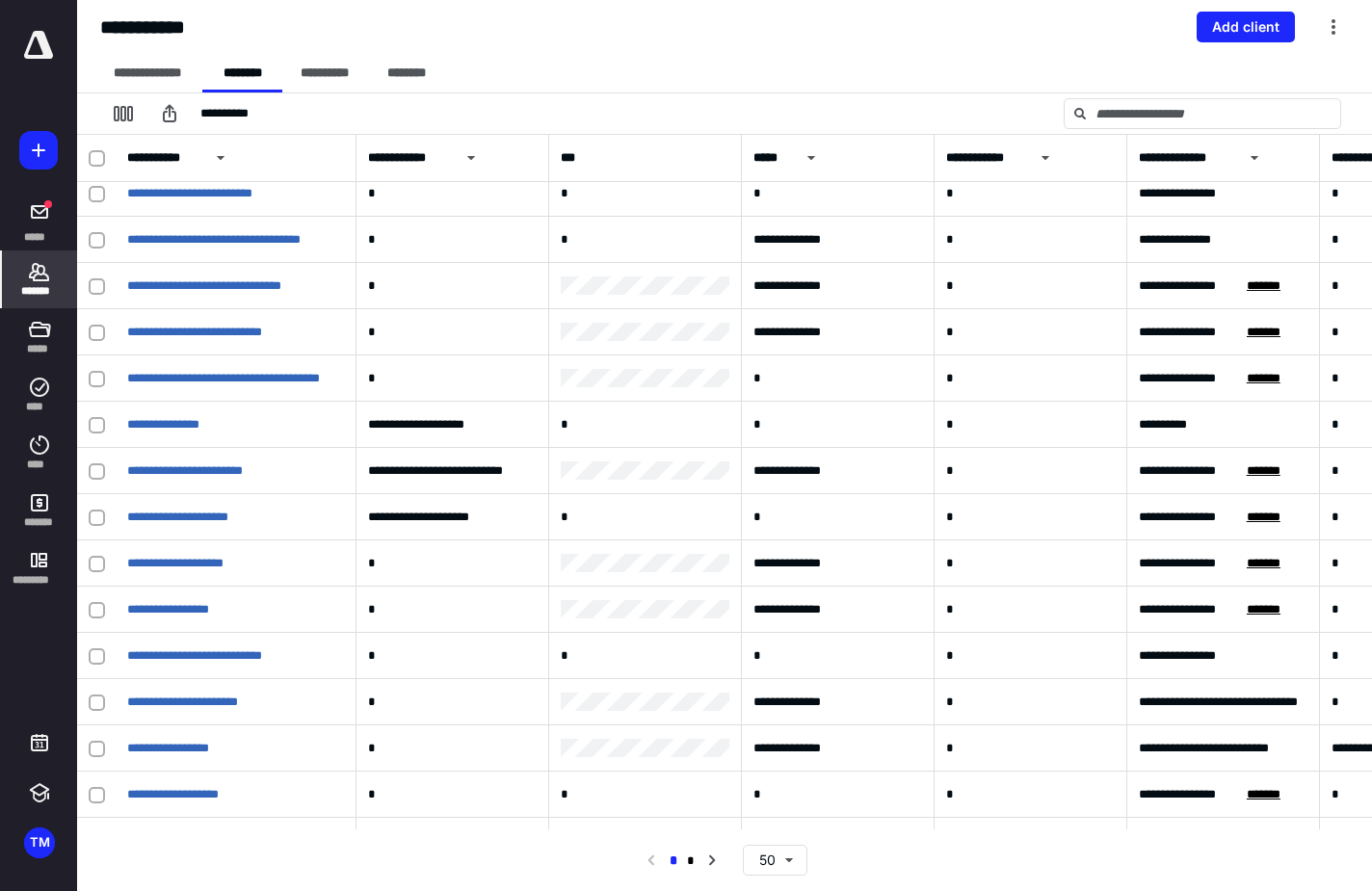 scroll, scrollTop: 867, scrollLeft: 0, axis: vertical 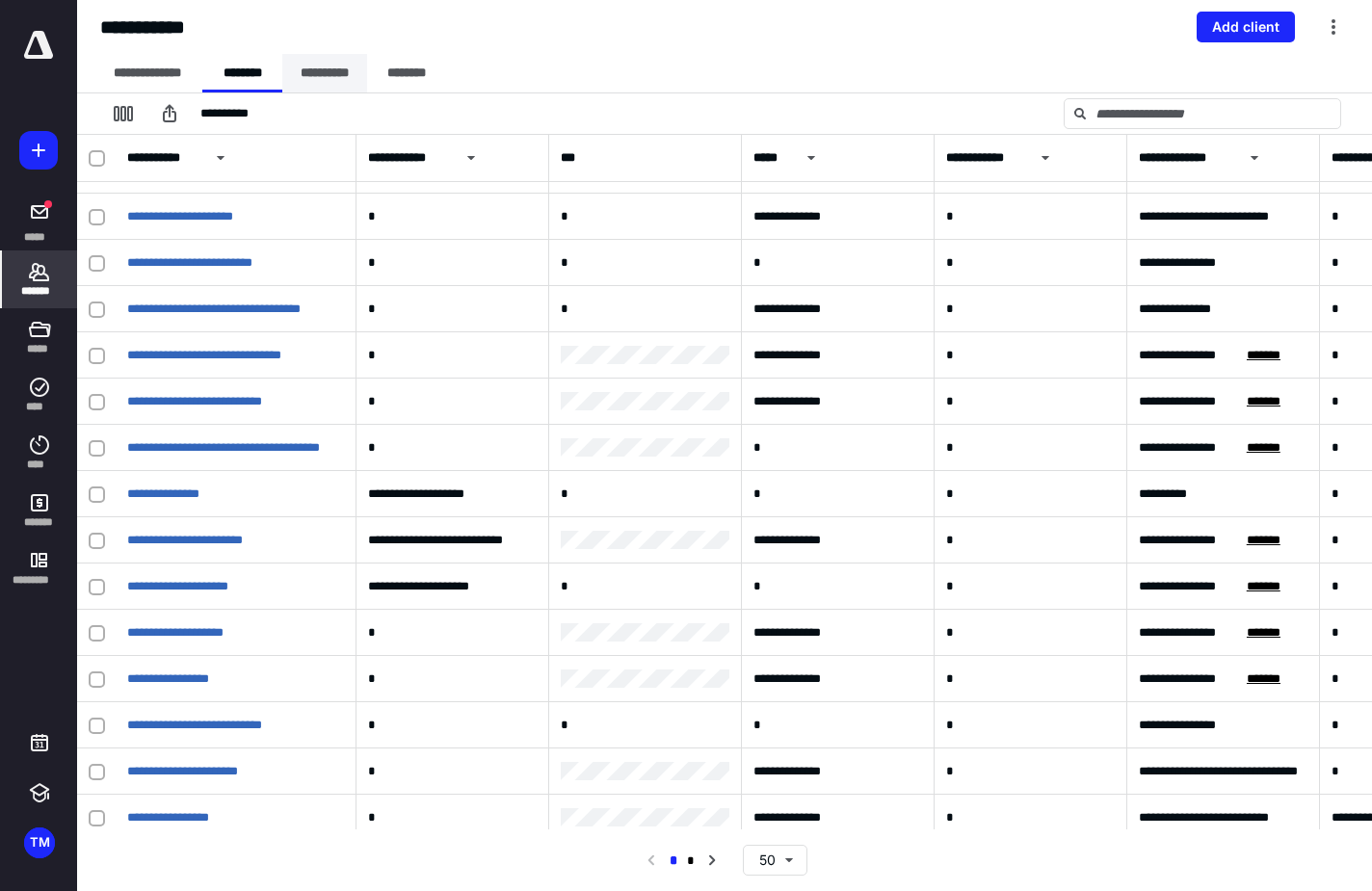 click on "**********" at bounding box center (325, 73) 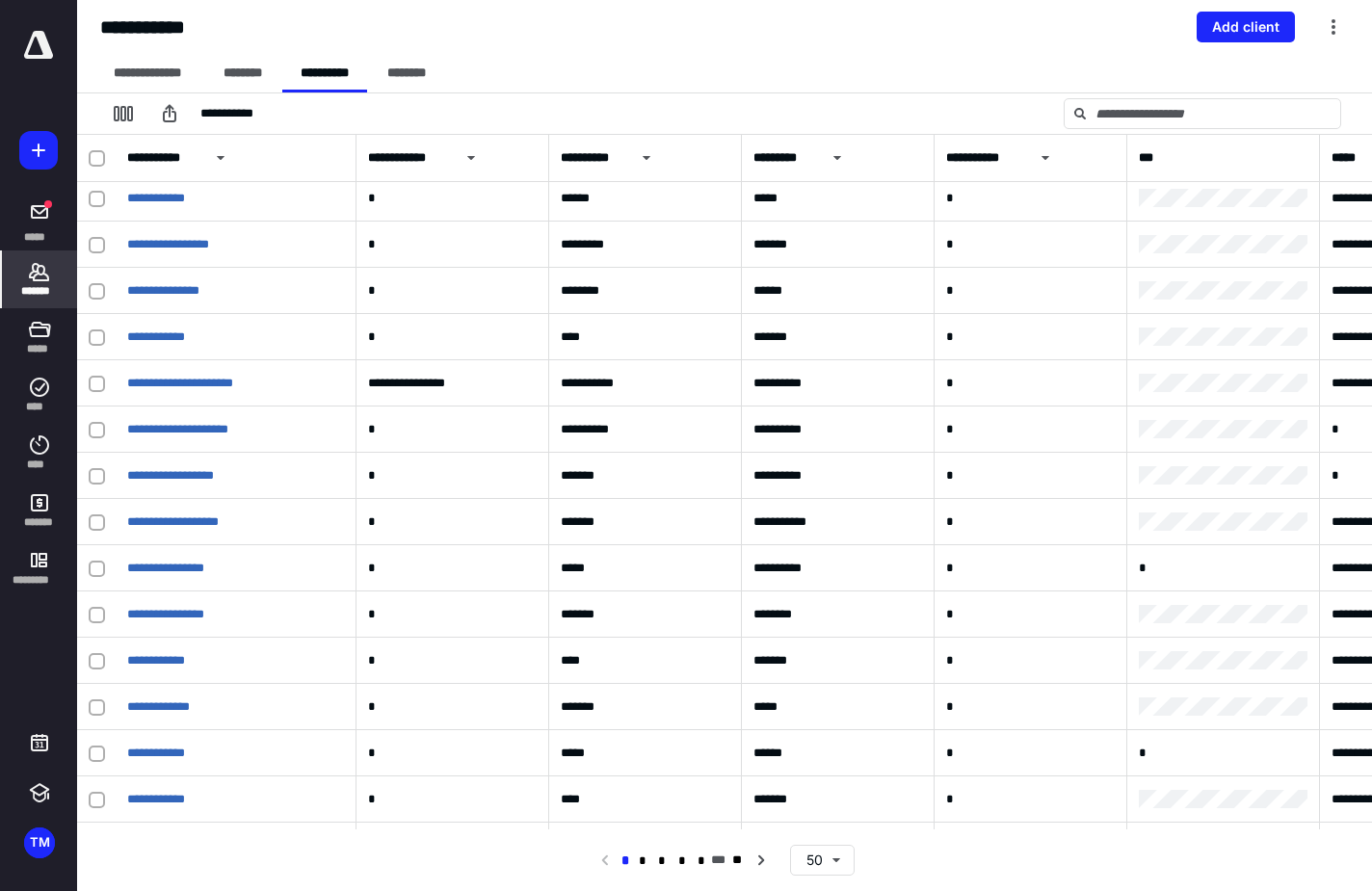 scroll, scrollTop: 1349, scrollLeft: 0, axis: vertical 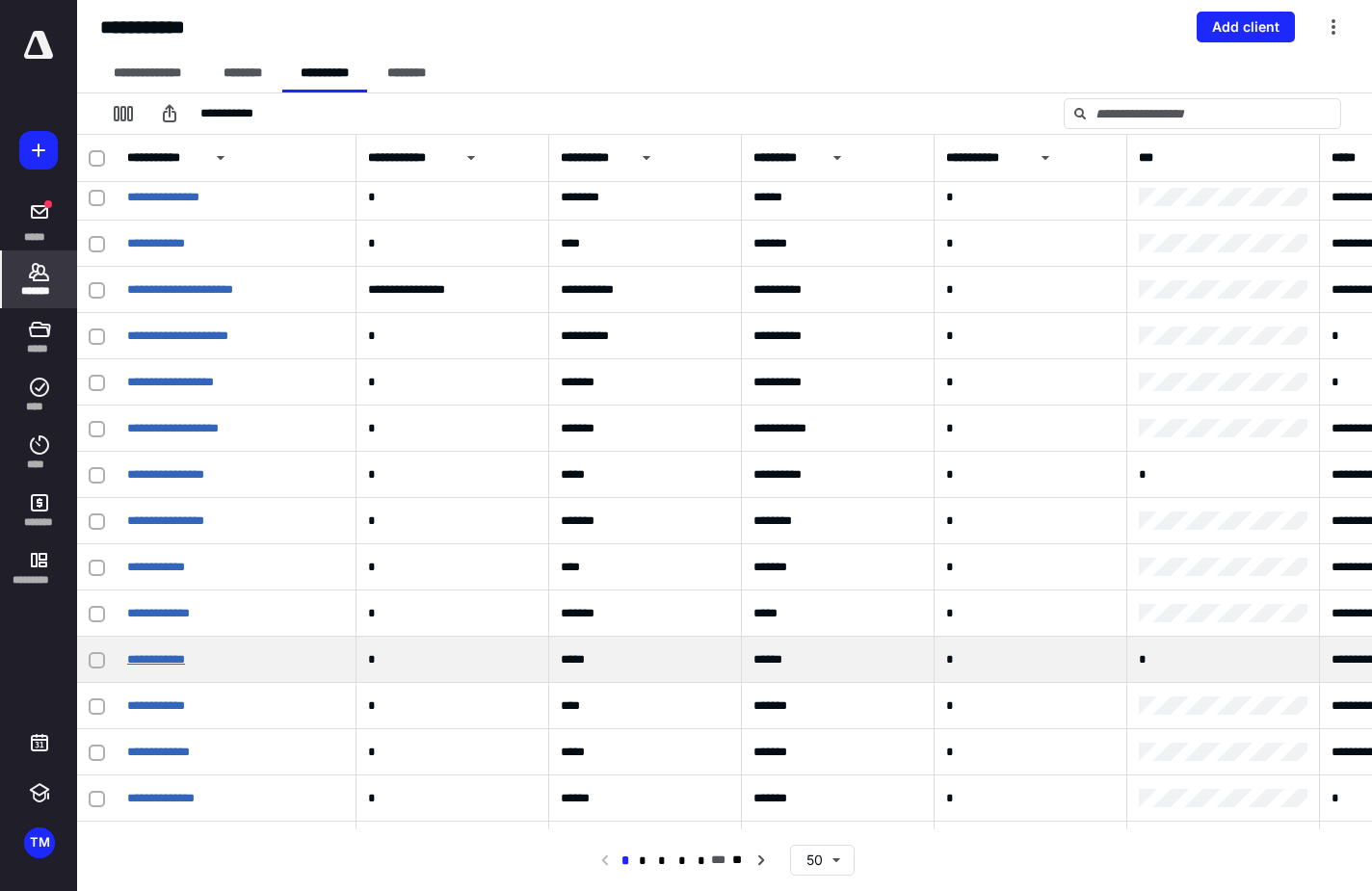 click on "**********" at bounding box center [156, 659] 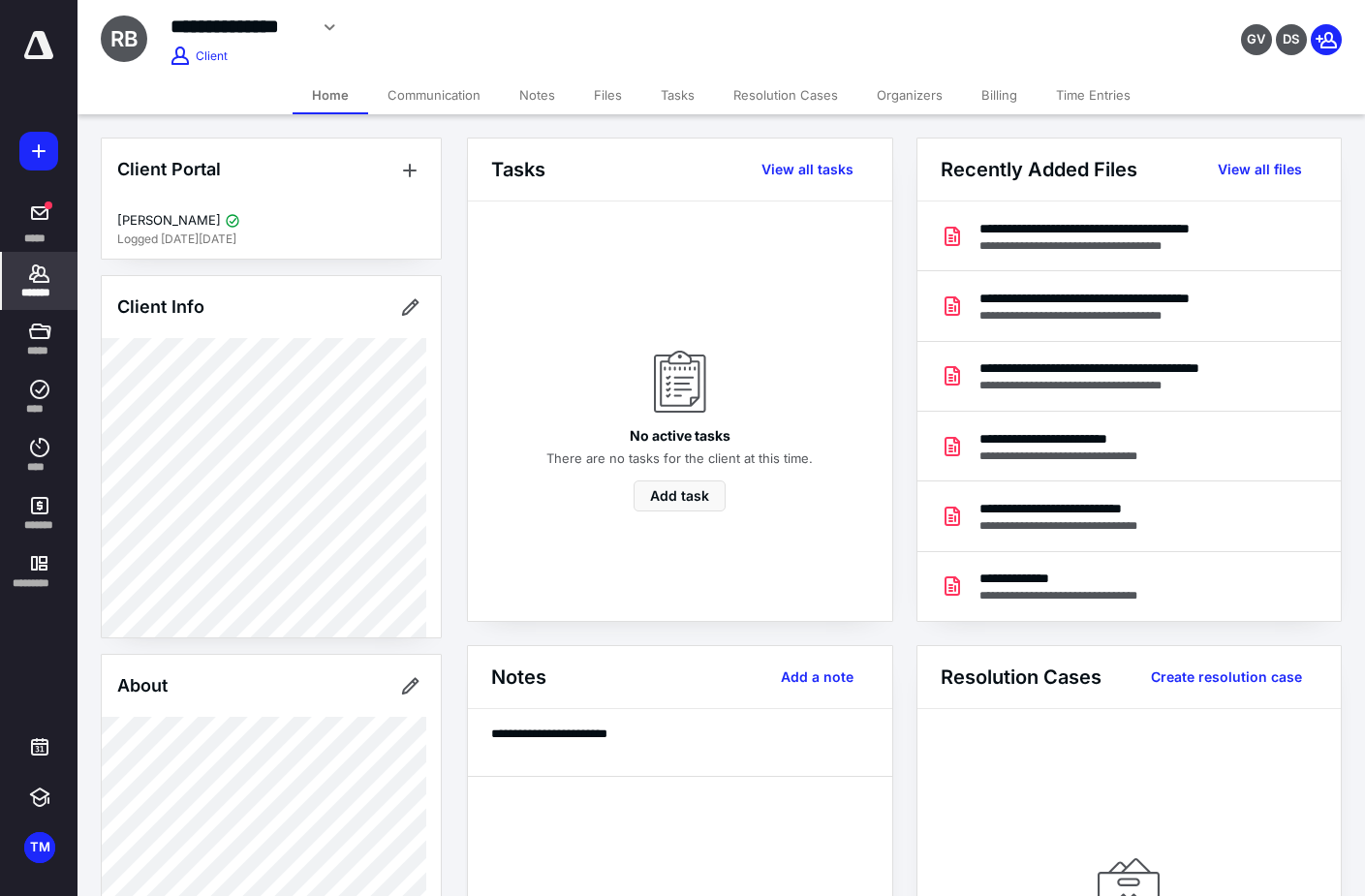 click 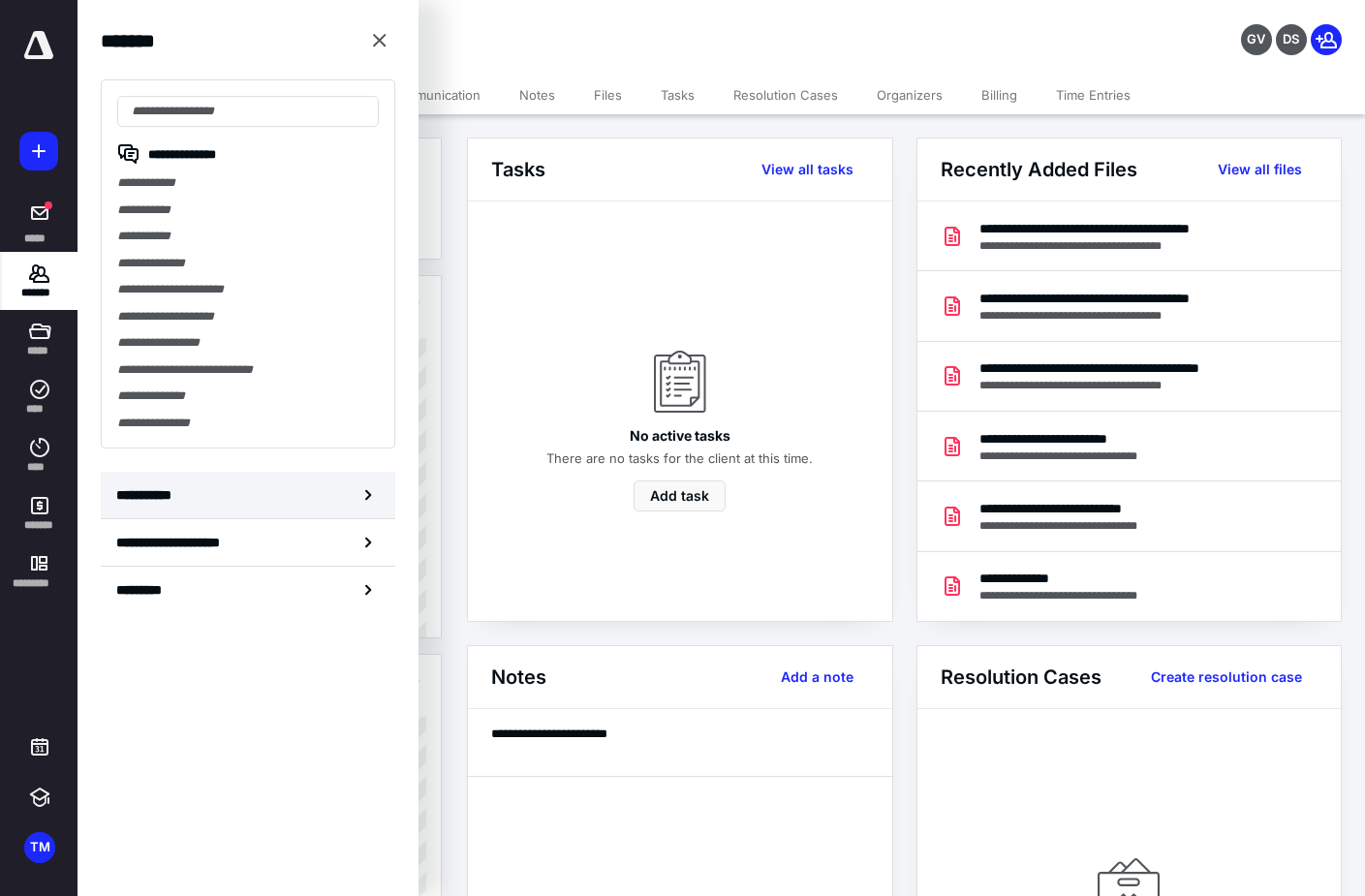 click on "**********" at bounding box center [148, 495] 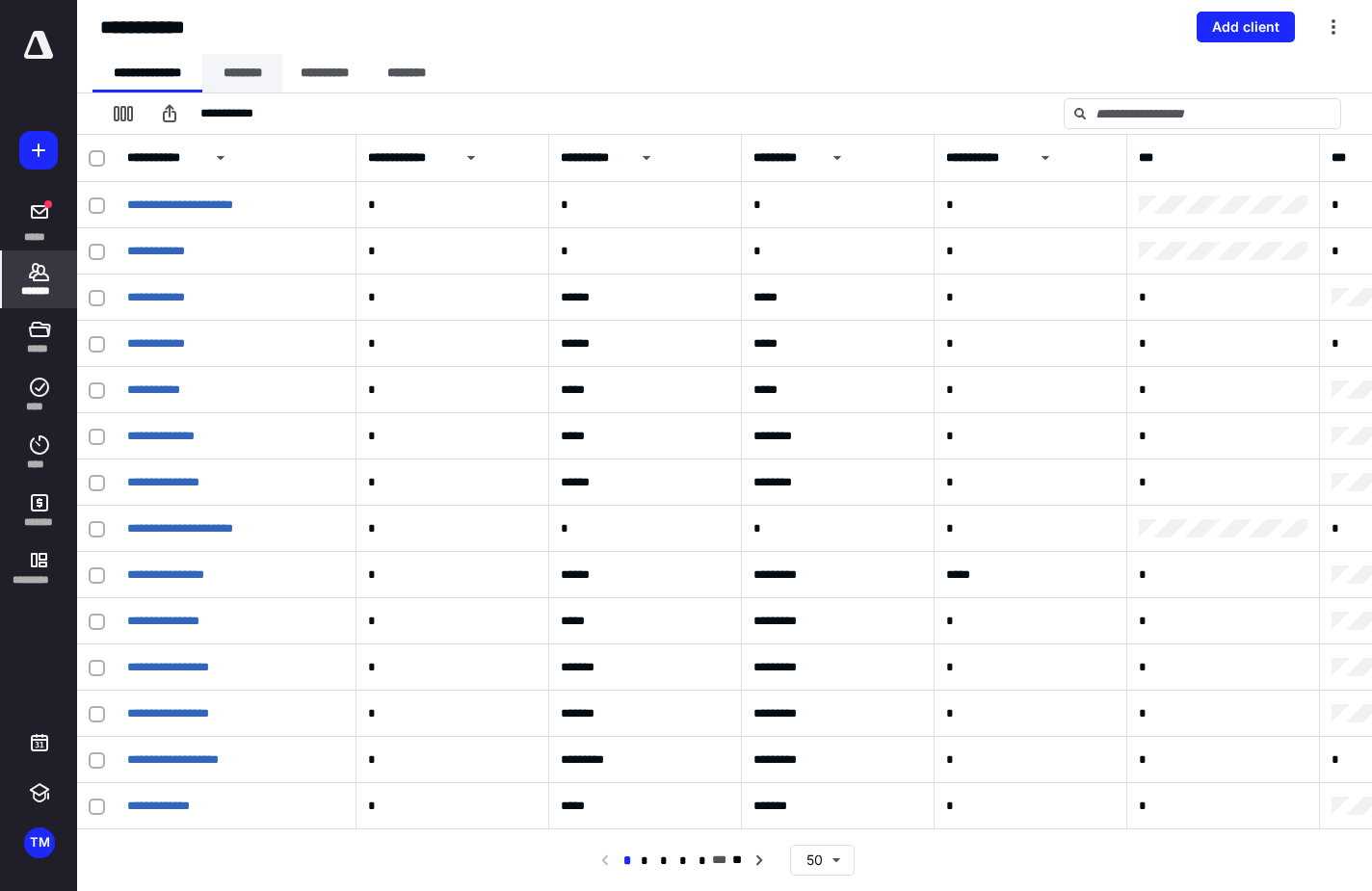 click on "********" at bounding box center (242, 73) 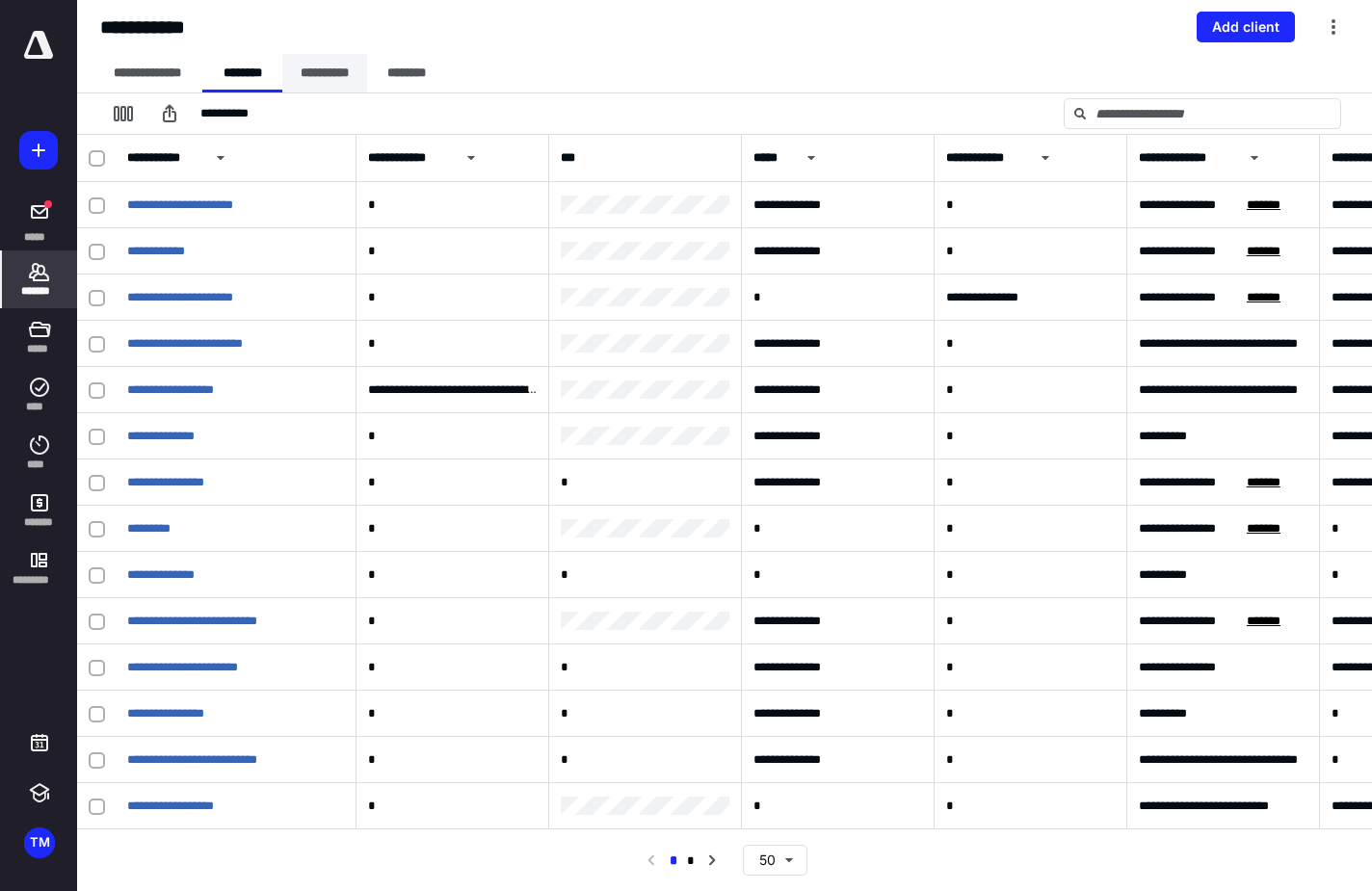 click on "**********" at bounding box center [325, 73] 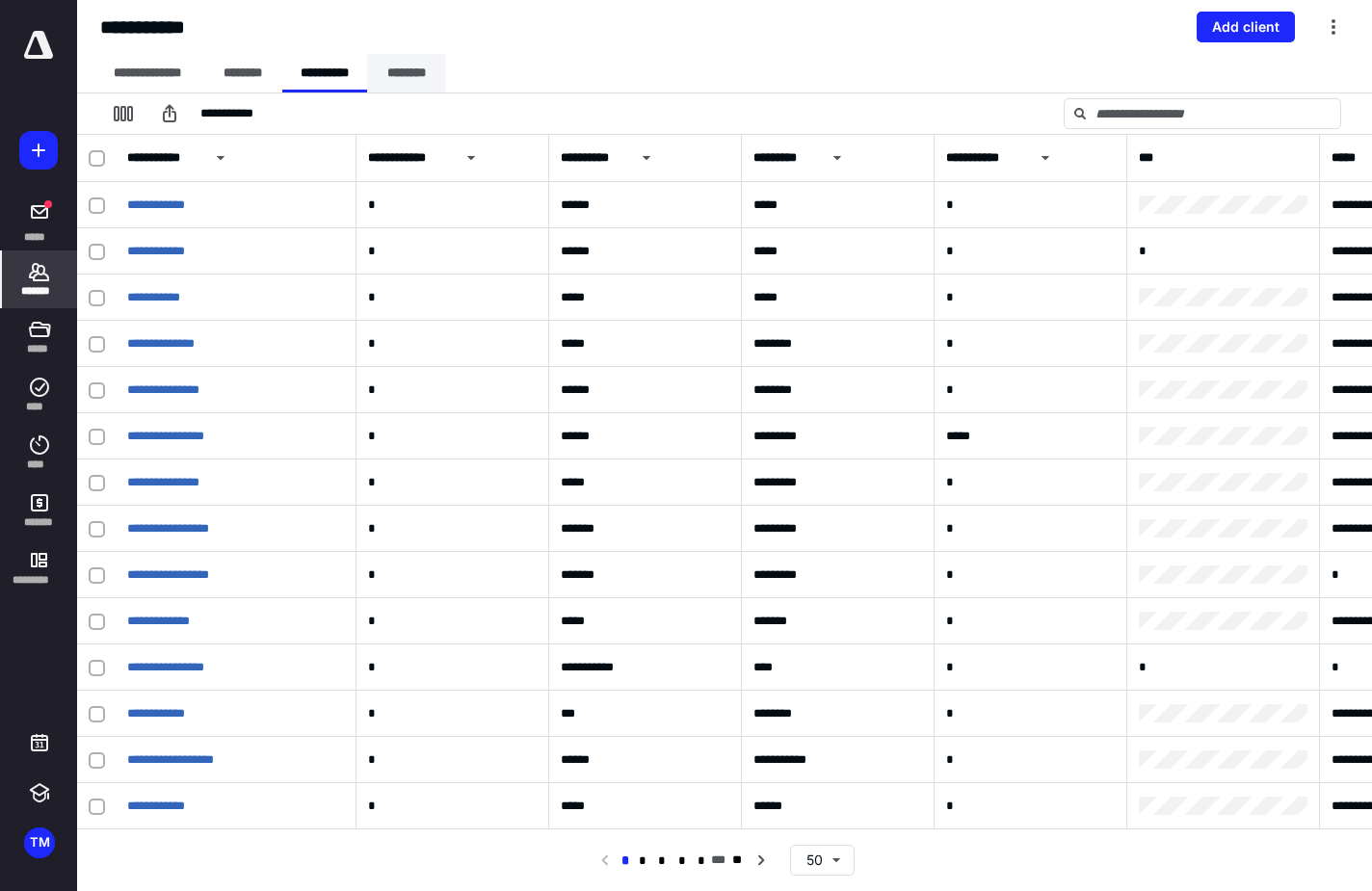 click on "********" at bounding box center [407, 73] 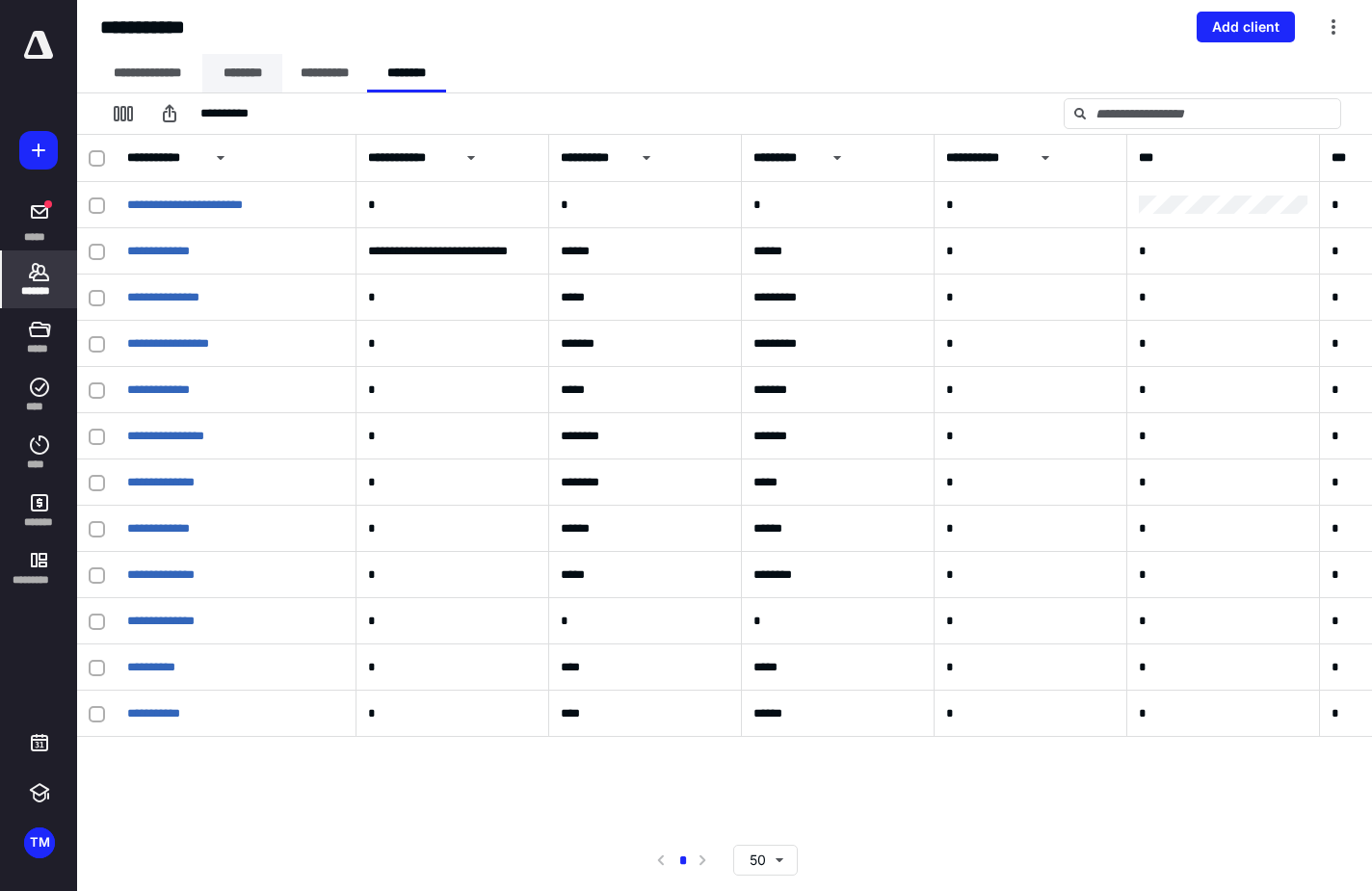 click on "********" at bounding box center (242, 73) 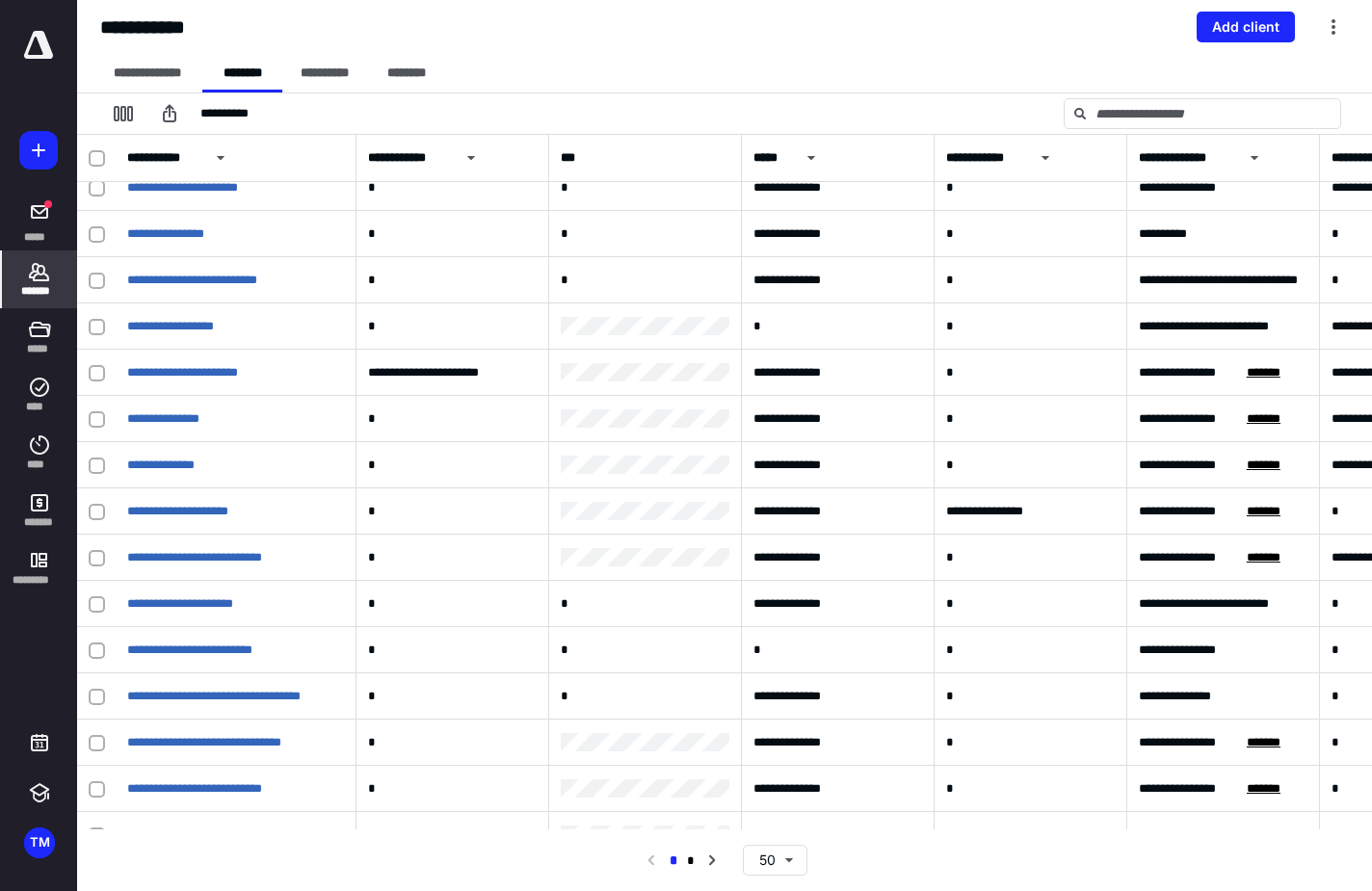 scroll, scrollTop: 482, scrollLeft: 0, axis: vertical 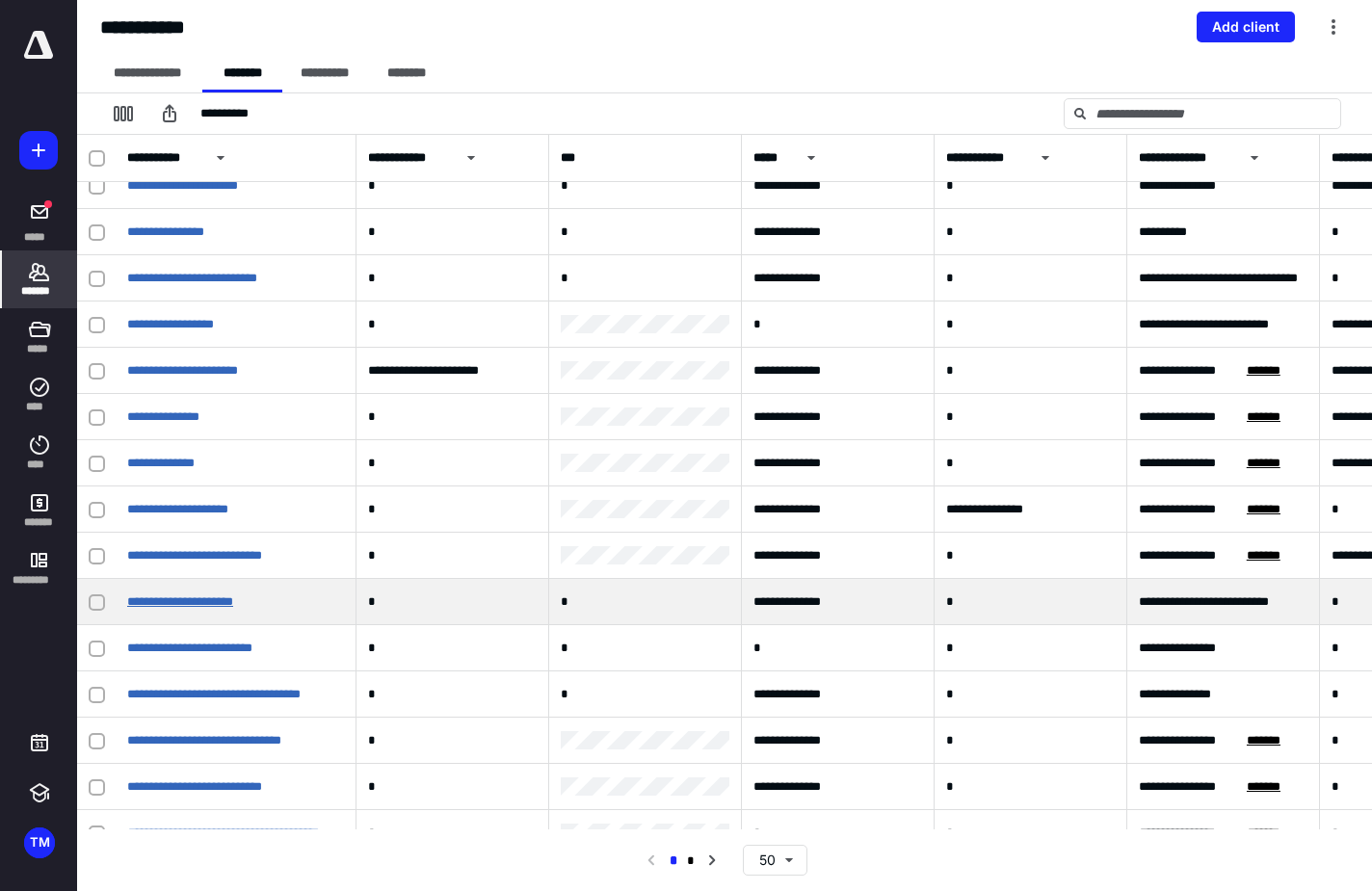 click on "**********" at bounding box center [180, 601] 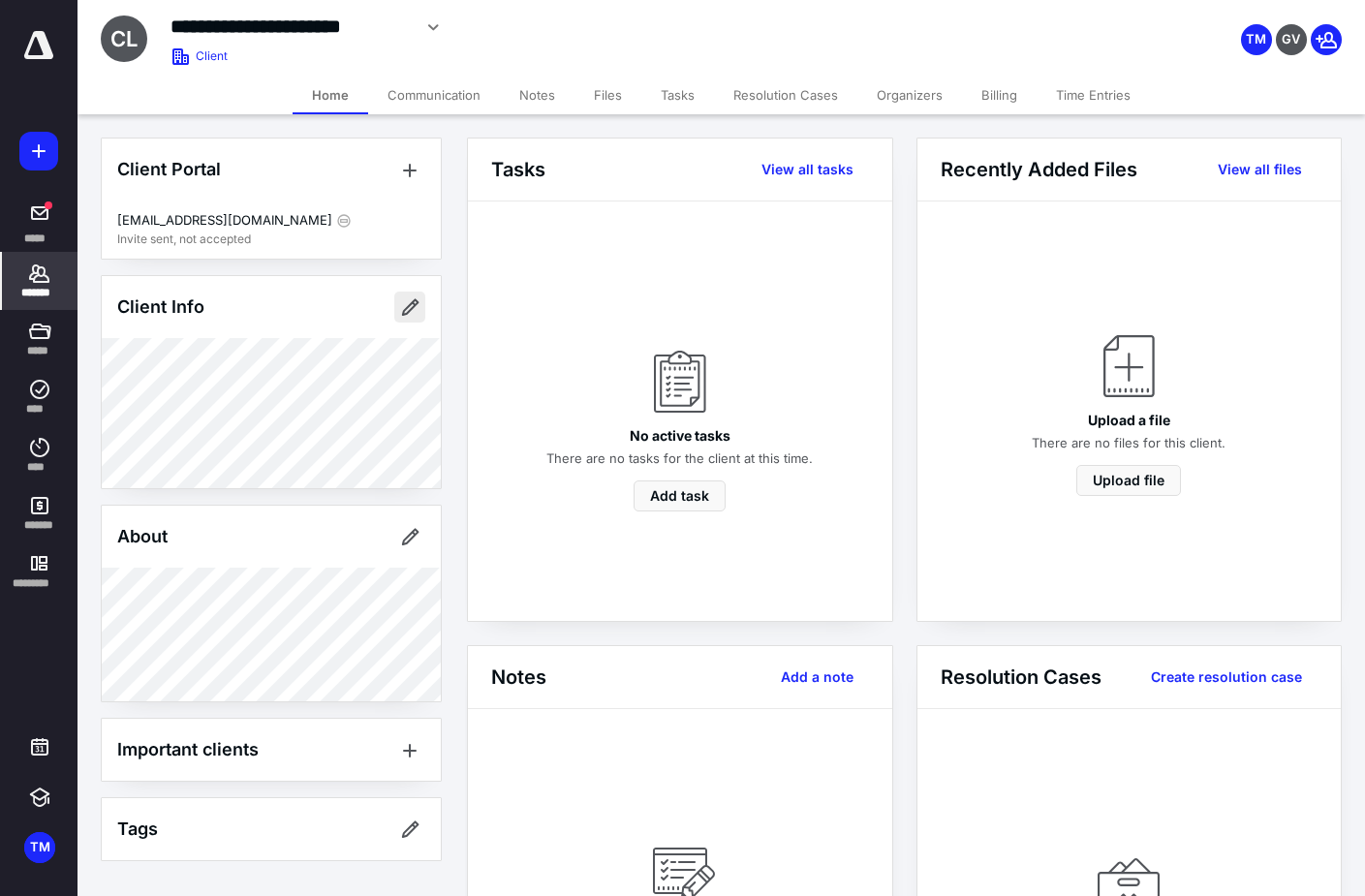 click at bounding box center (410, 307) 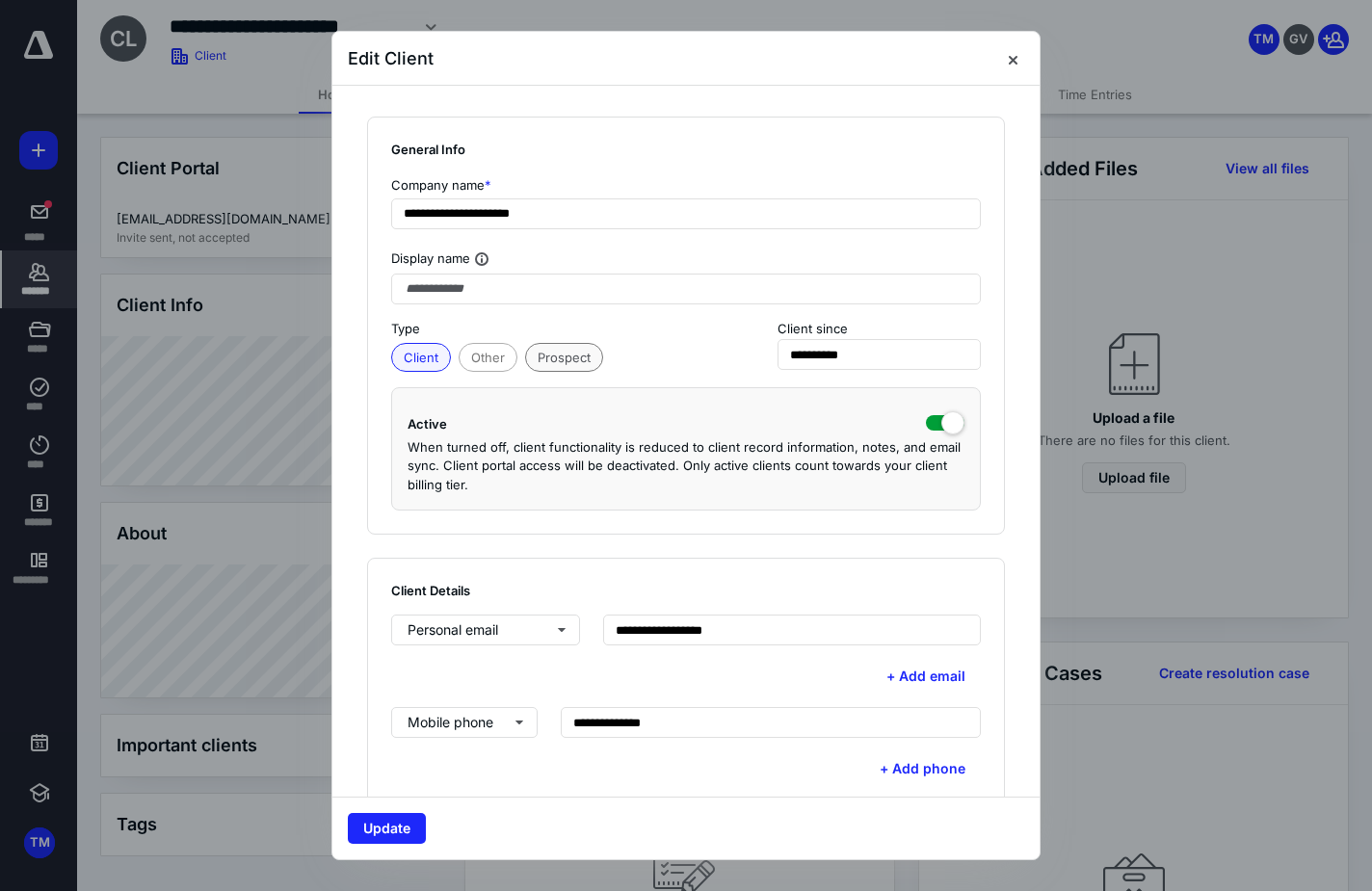 click on "Prospect" at bounding box center (564, 357) 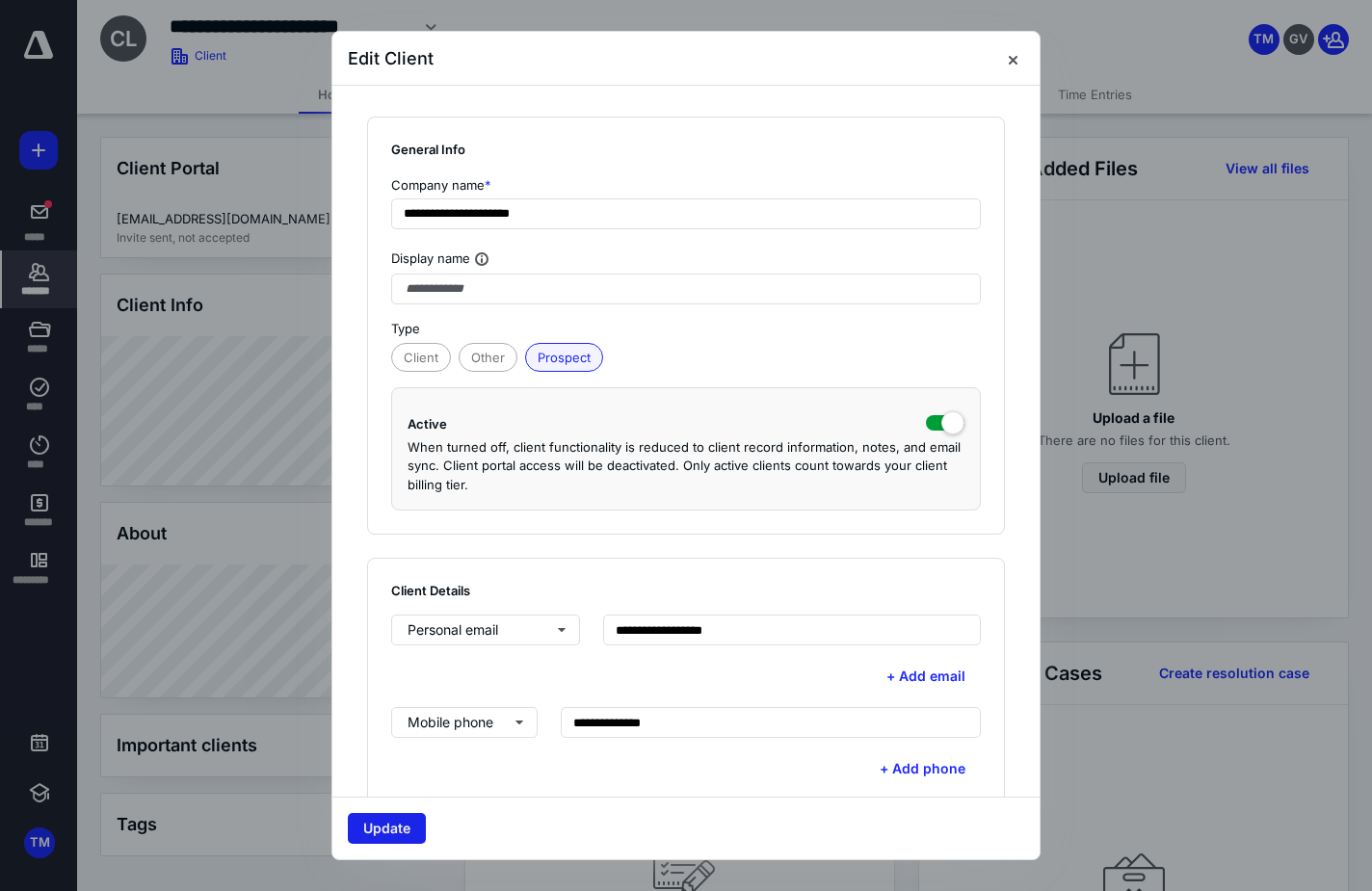 click on "Update" at bounding box center [386, 828] 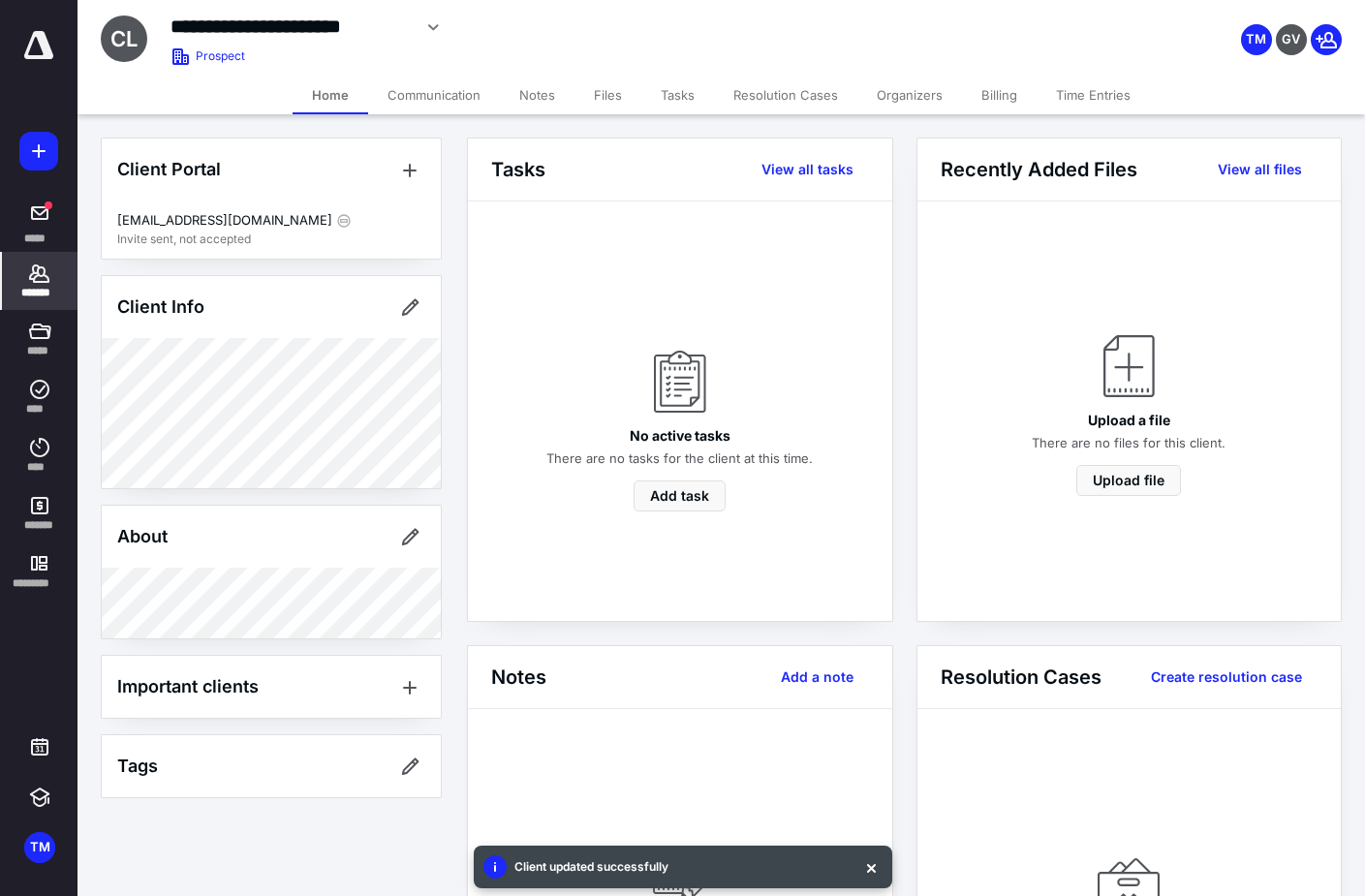 click on "*******" at bounding box center [40, 293] 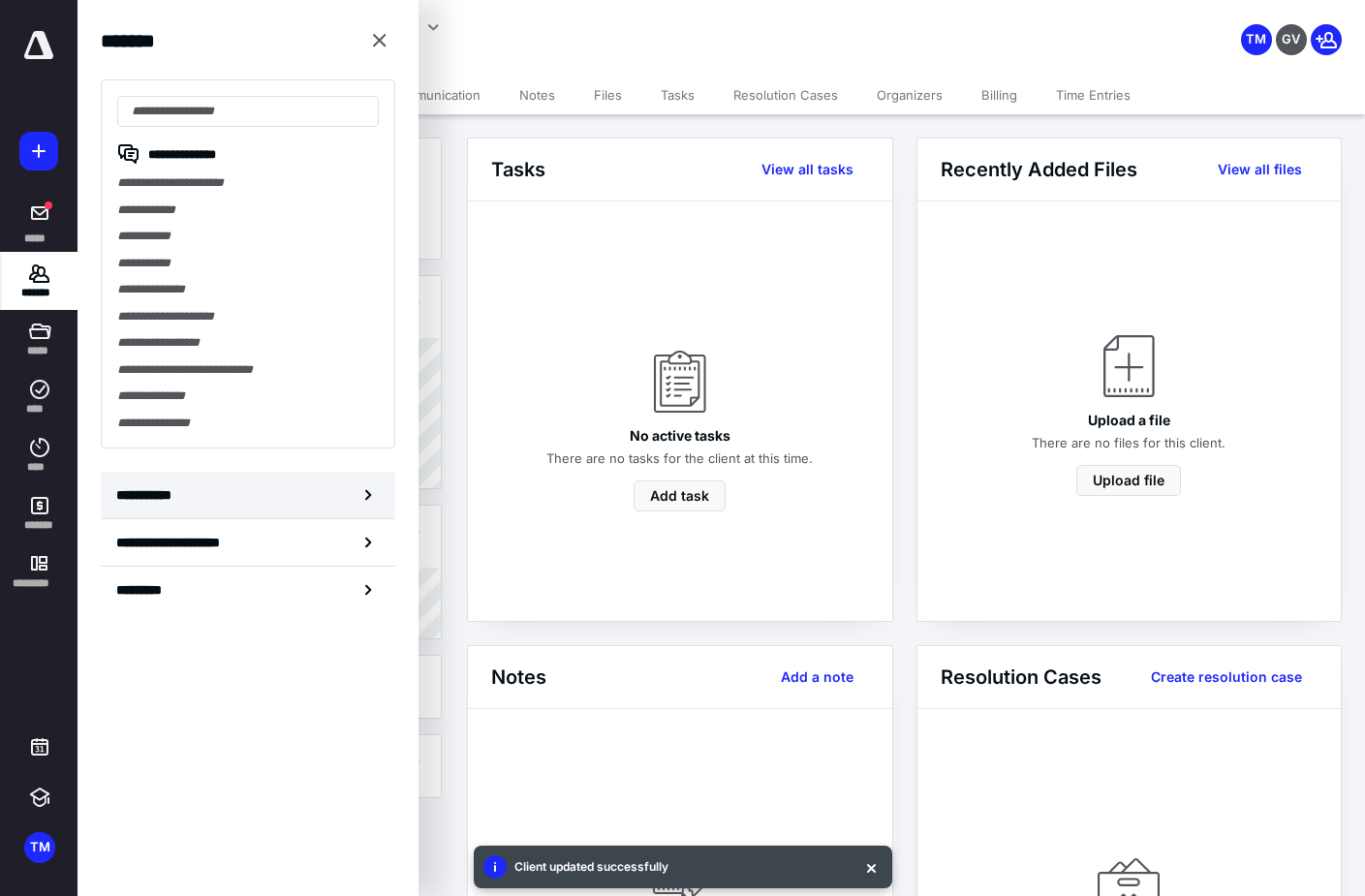 click on "**********" at bounding box center (248, 495) 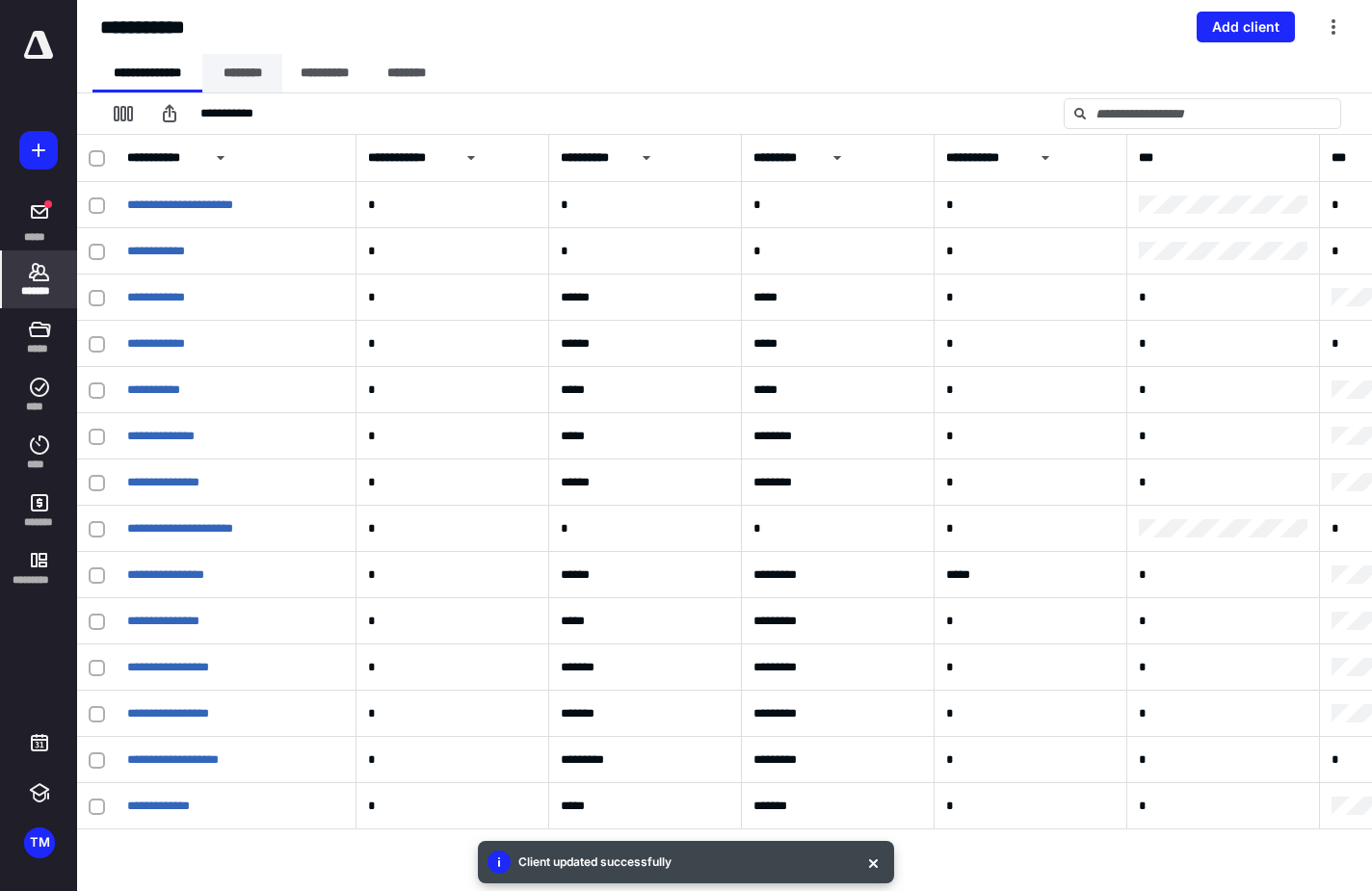 click on "********" at bounding box center [242, 73] 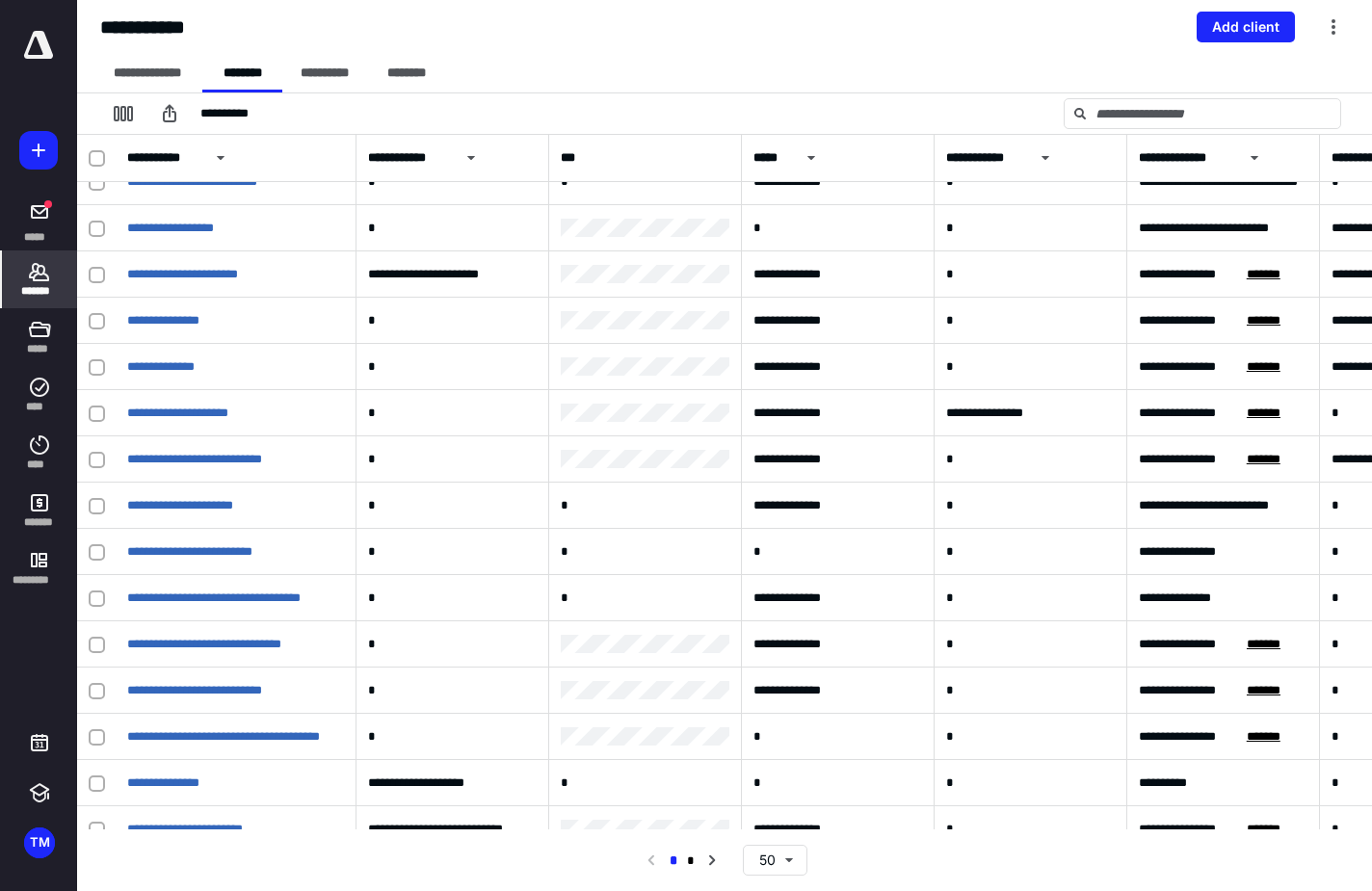 scroll, scrollTop: 674, scrollLeft: 0, axis: vertical 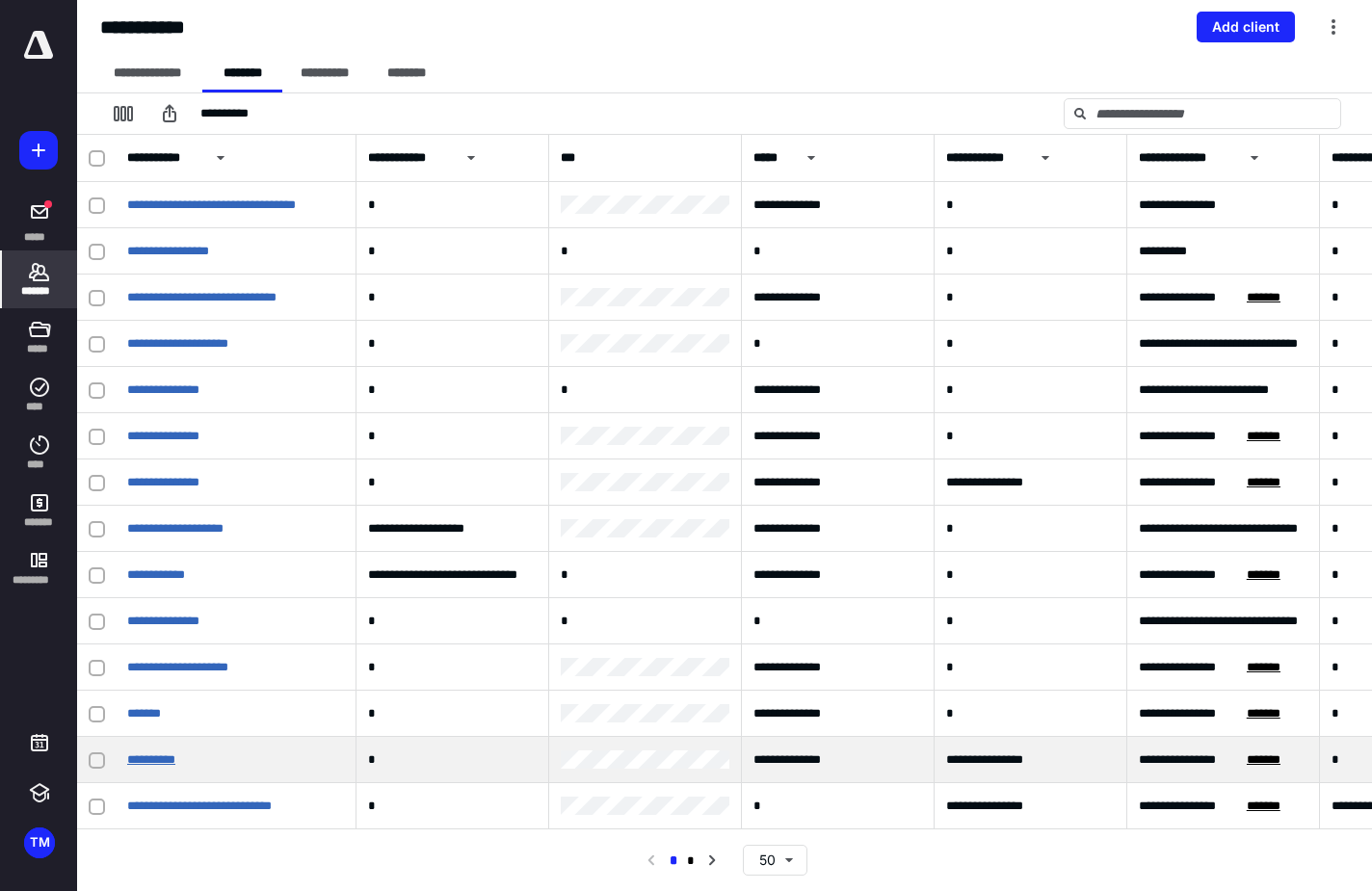 click on "**********" at bounding box center (151, 759) 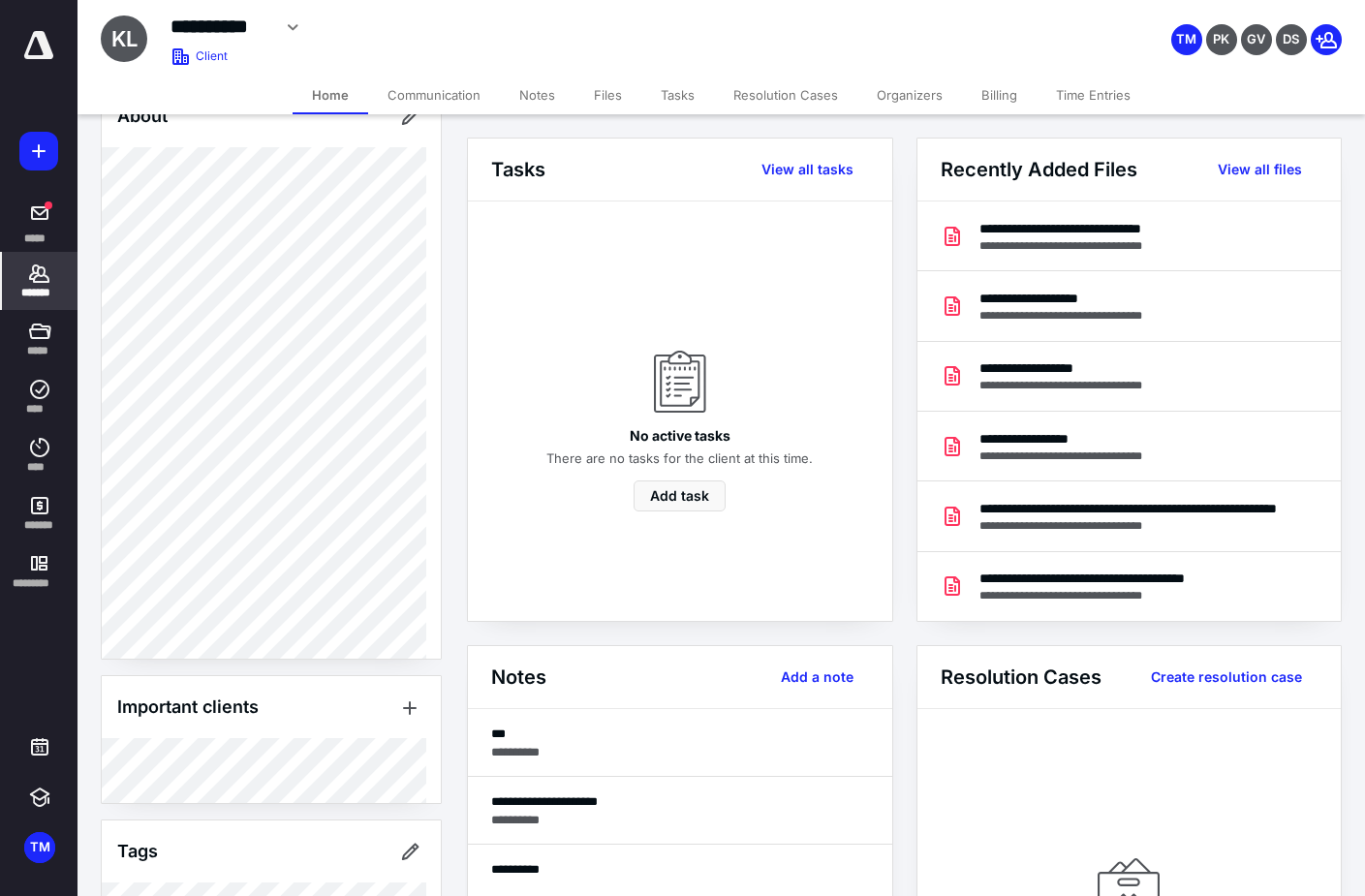 scroll, scrollTop: 724, scrollLeft: 0, axis: vertical 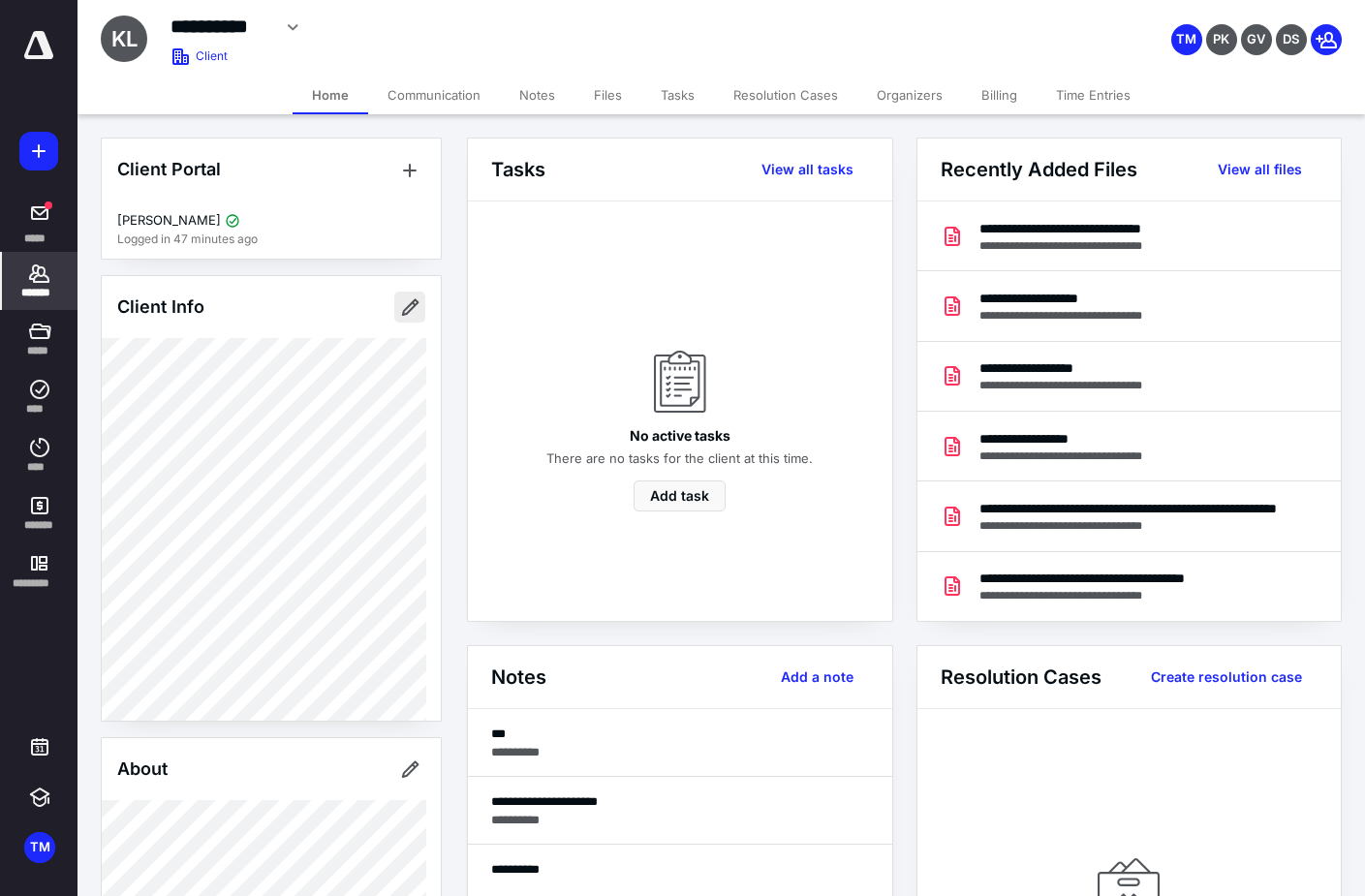 click at bounding box center (410, 307) 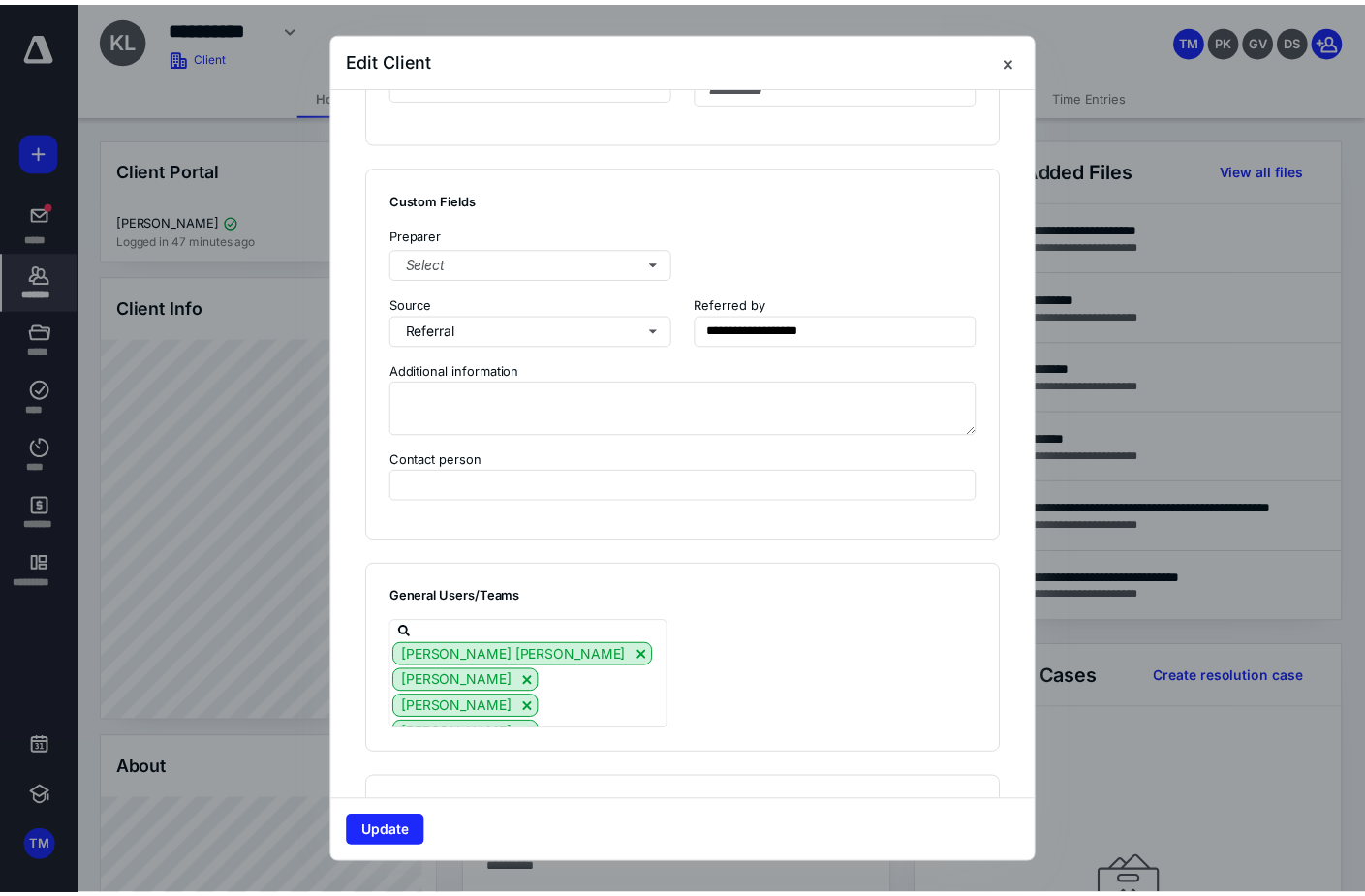 scroll, scrollTop: 1447, scrollLeft: 0, axis: vertical 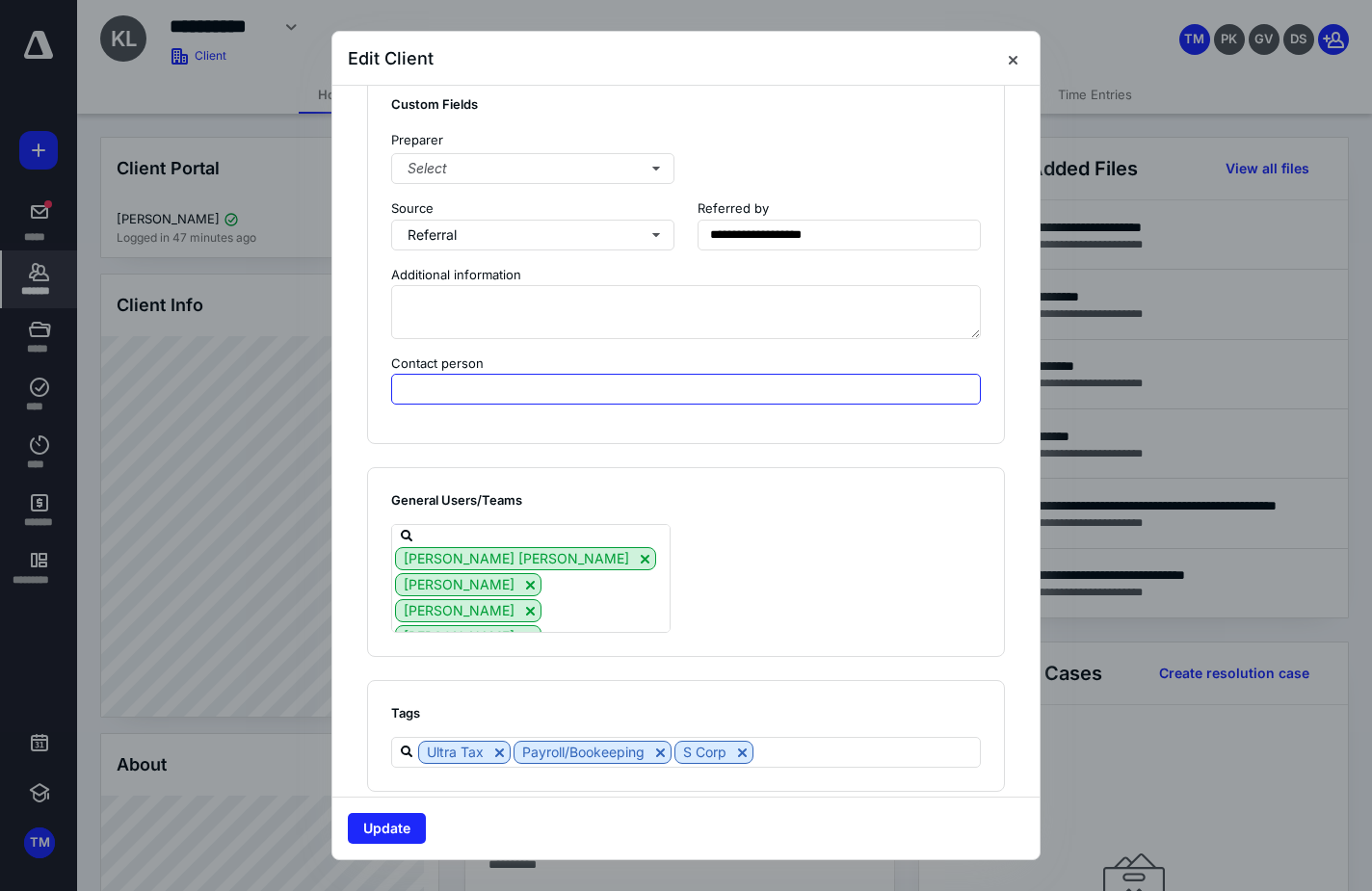 click at bounding box center (686, 389) 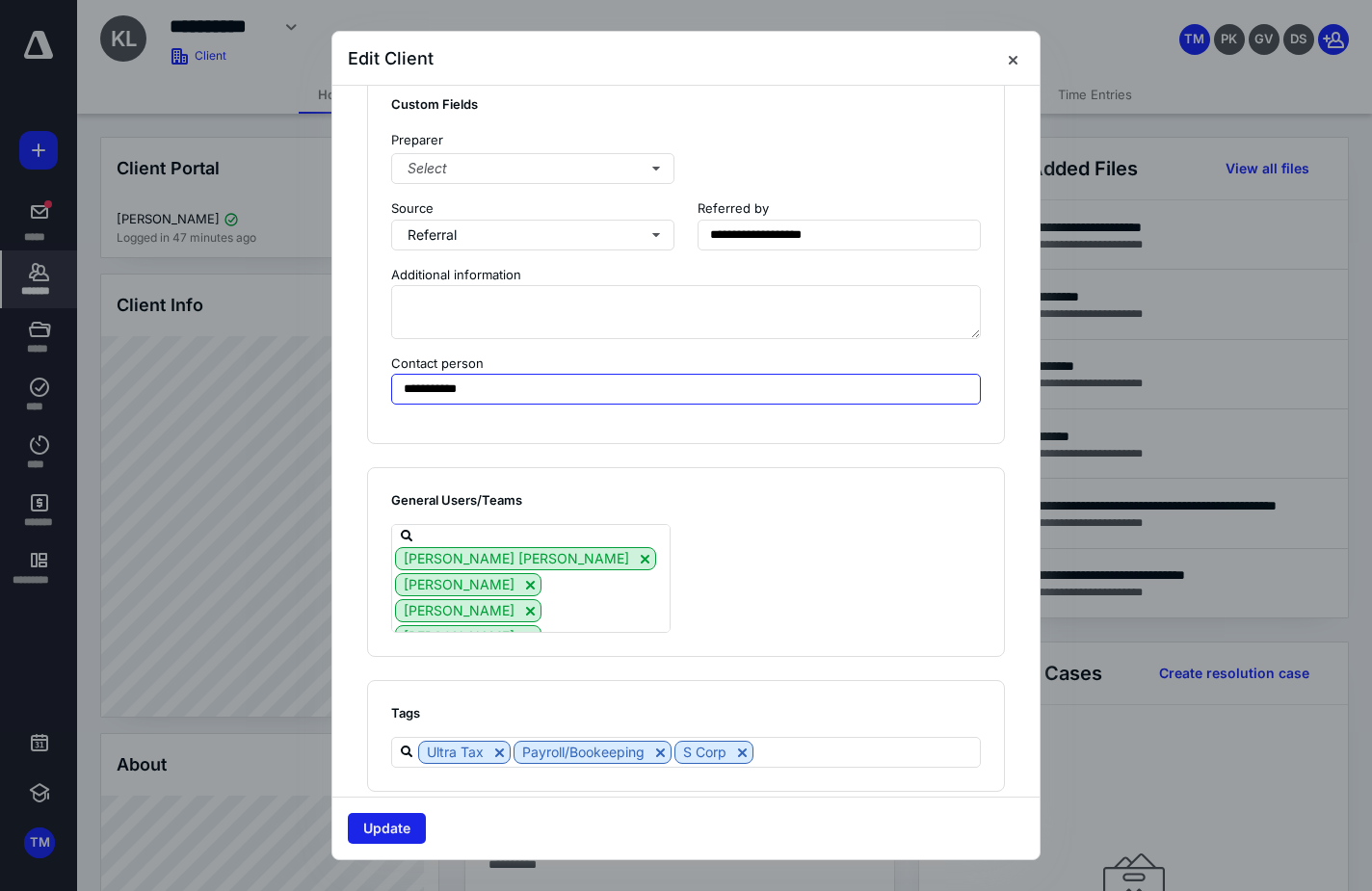 type on "**********" 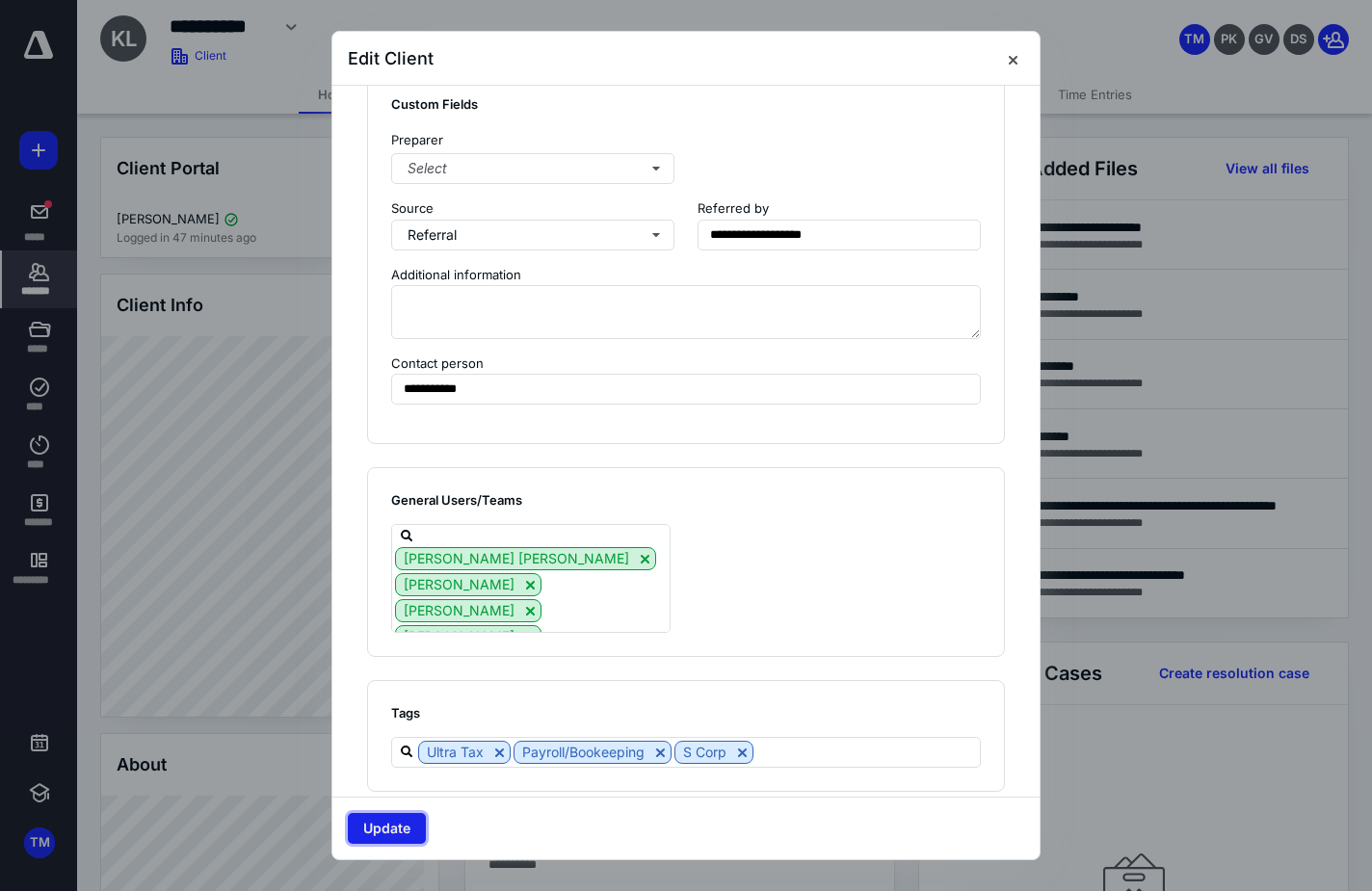 click on "Update" at bounding box center [386, 828] 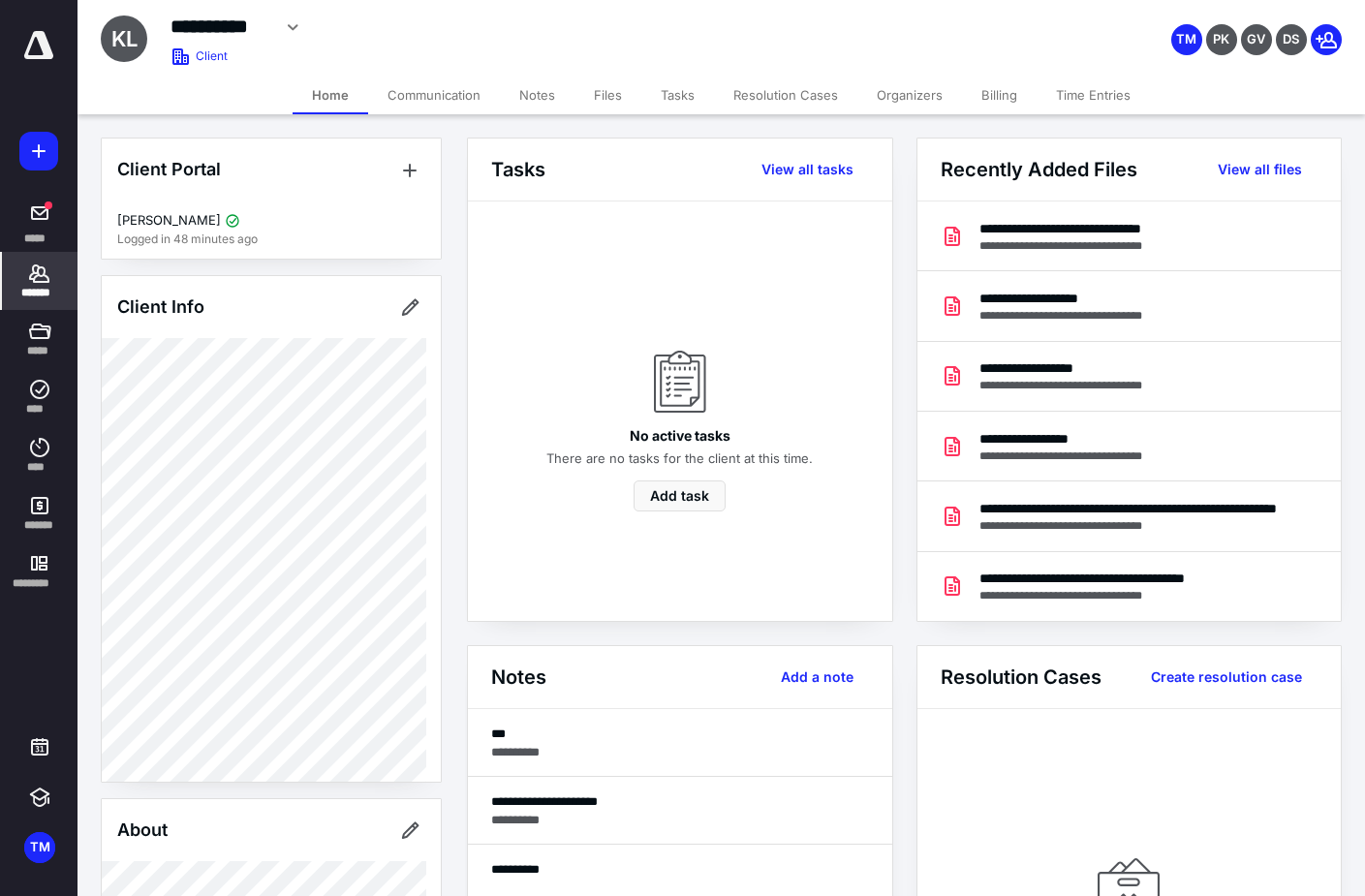 click on "*******" at bounding box center [40, 293] 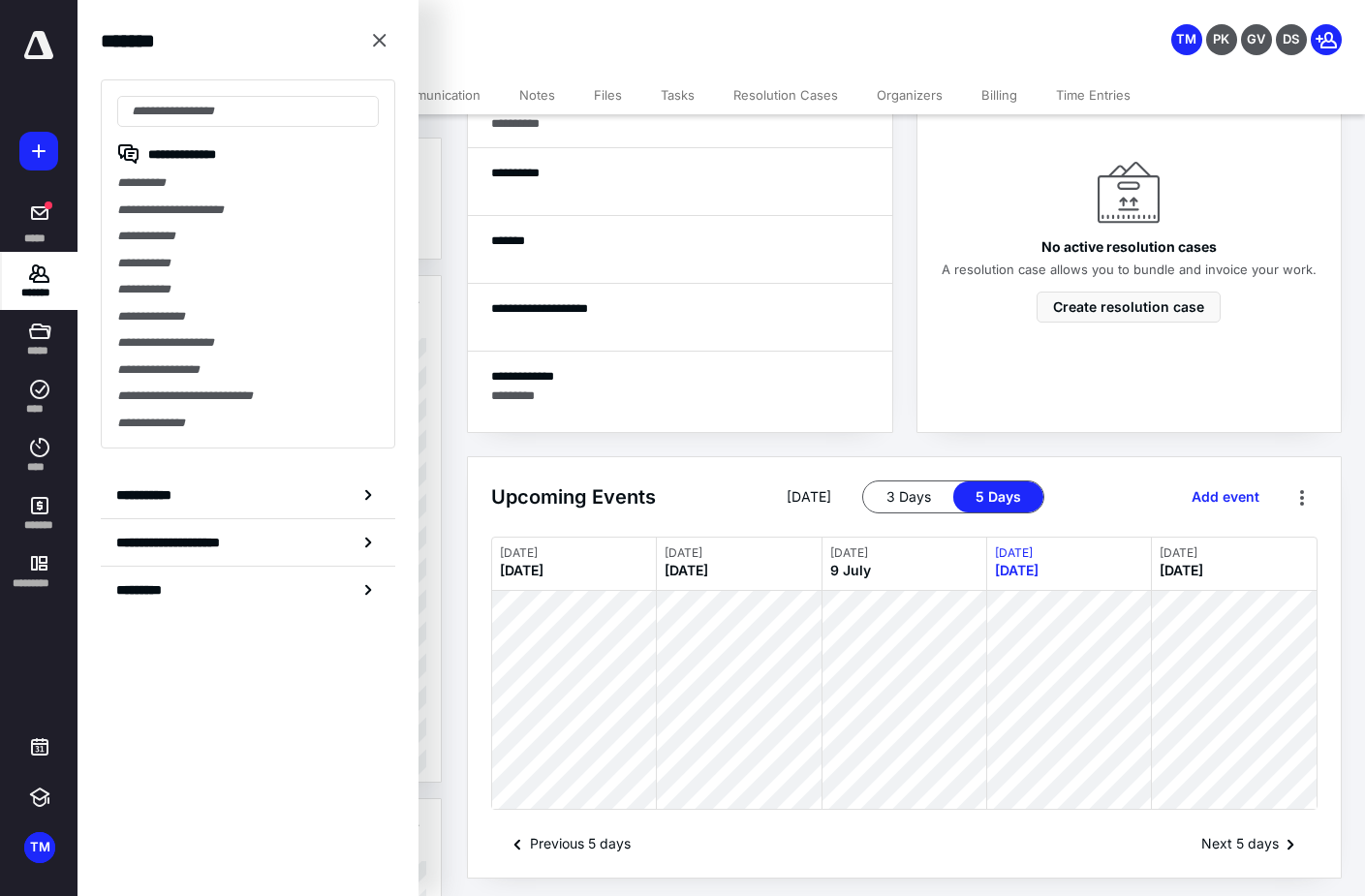 scroll, scrollTop: 702, scrollLeft: 0, axis: vertical 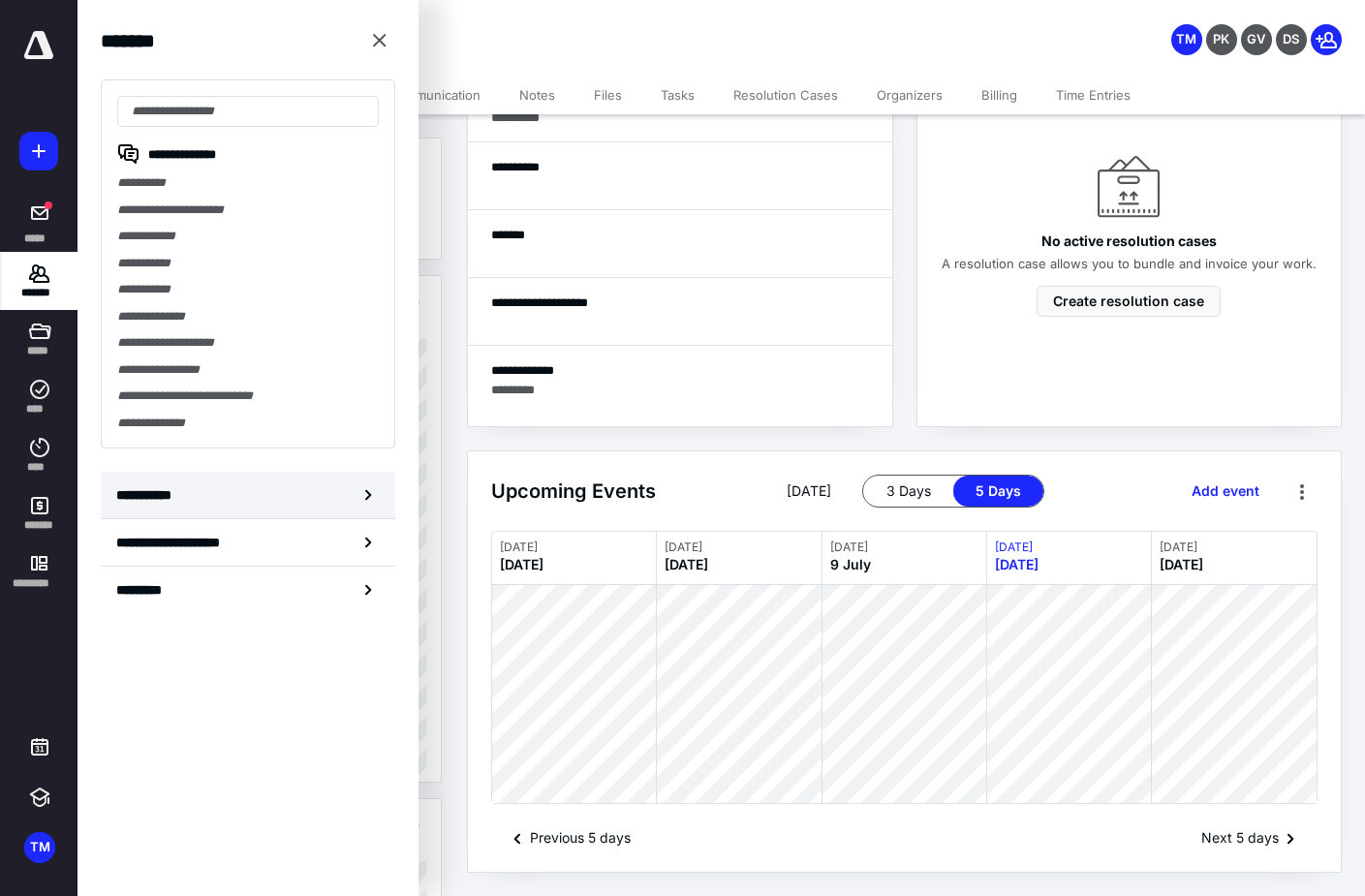 click on "**********" at bounding box center [248, 495] 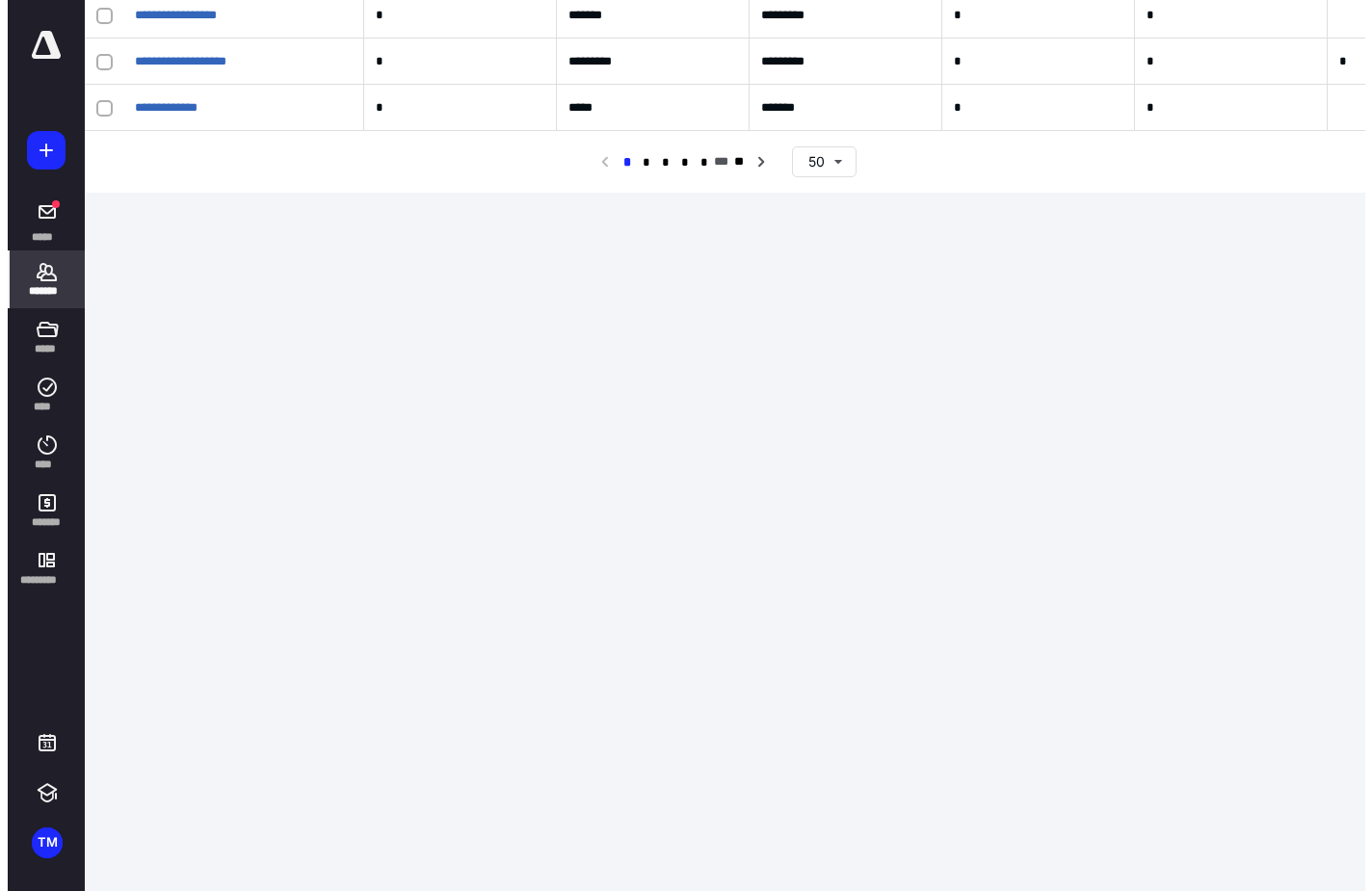 scroll, scrollTop: 0, scrollLeft: 0, axis: both 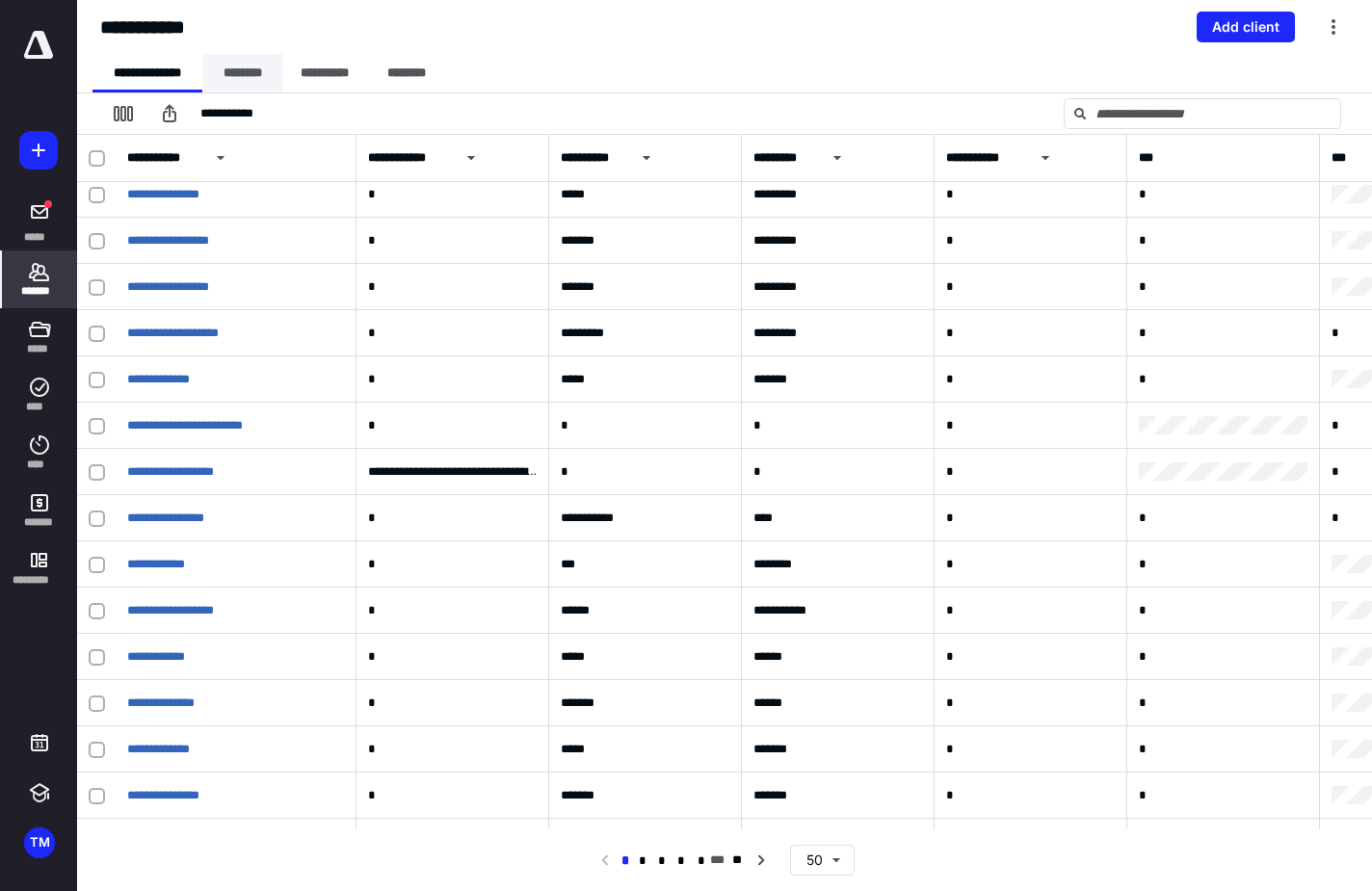 click on "********" at bounding box center [242, 73] 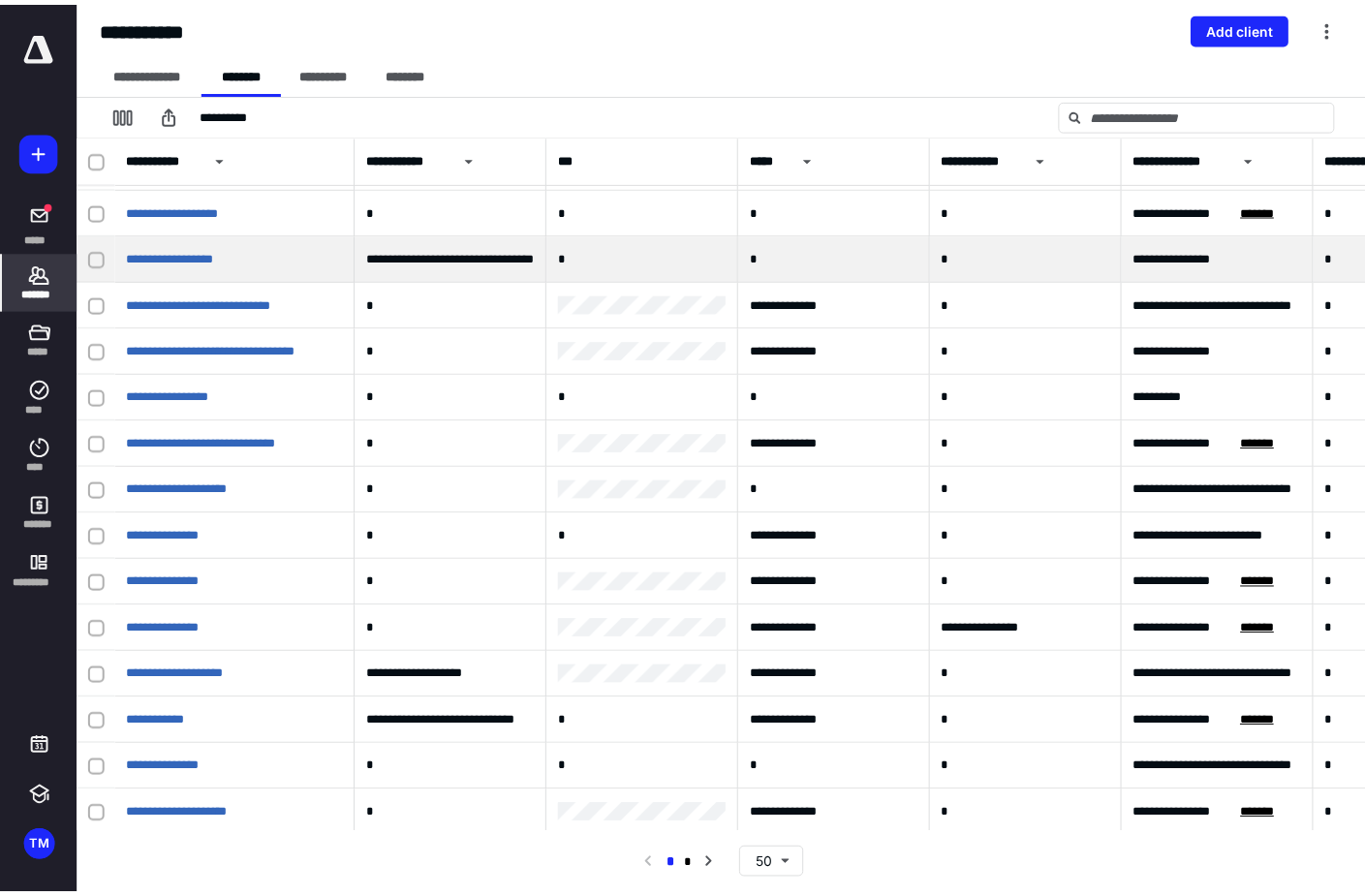 scroll, scrollTop: 1688, scrollLeft: 0, axis: vertical 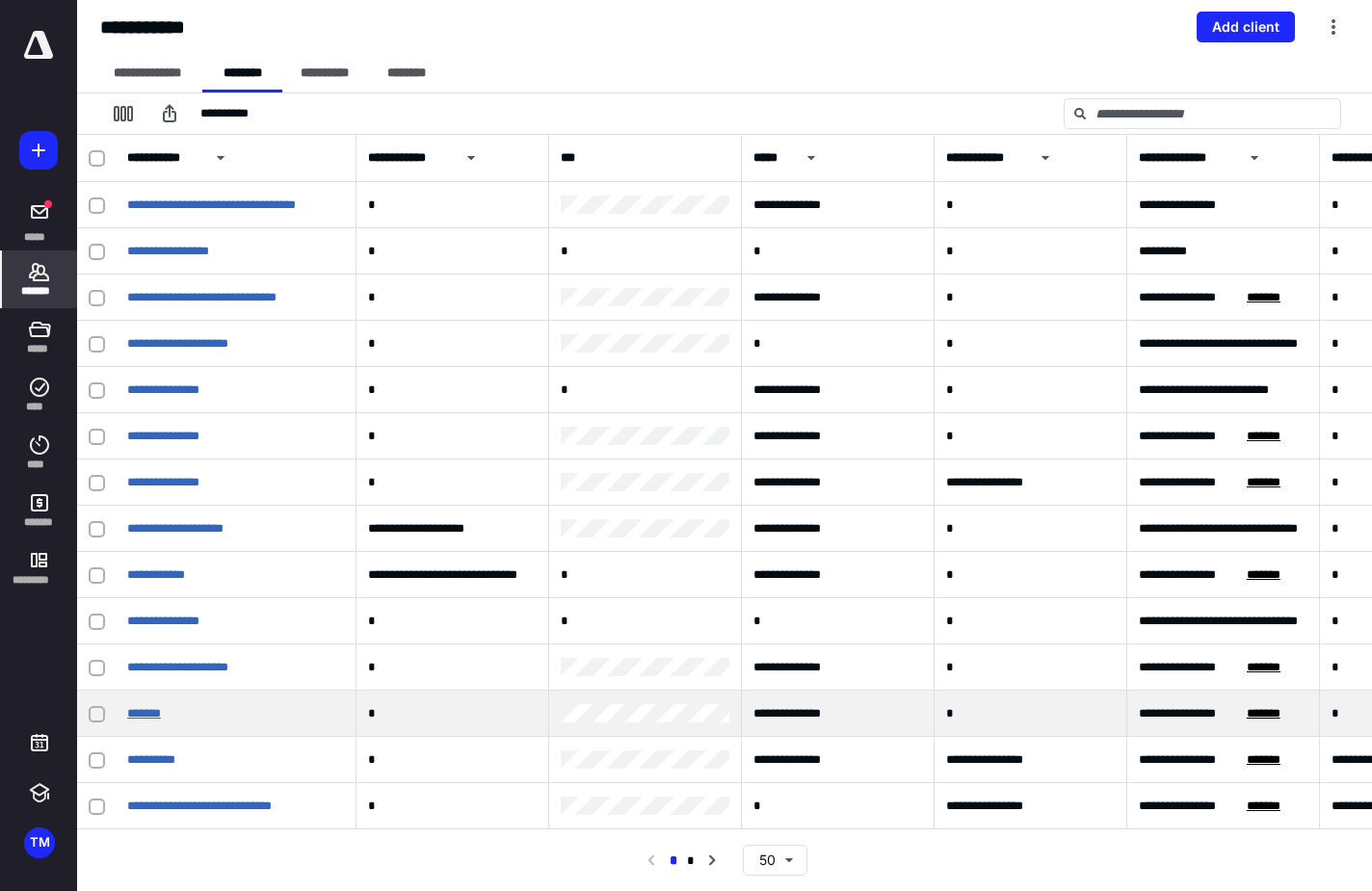 click on "*******" at bounding box center [144, 713] 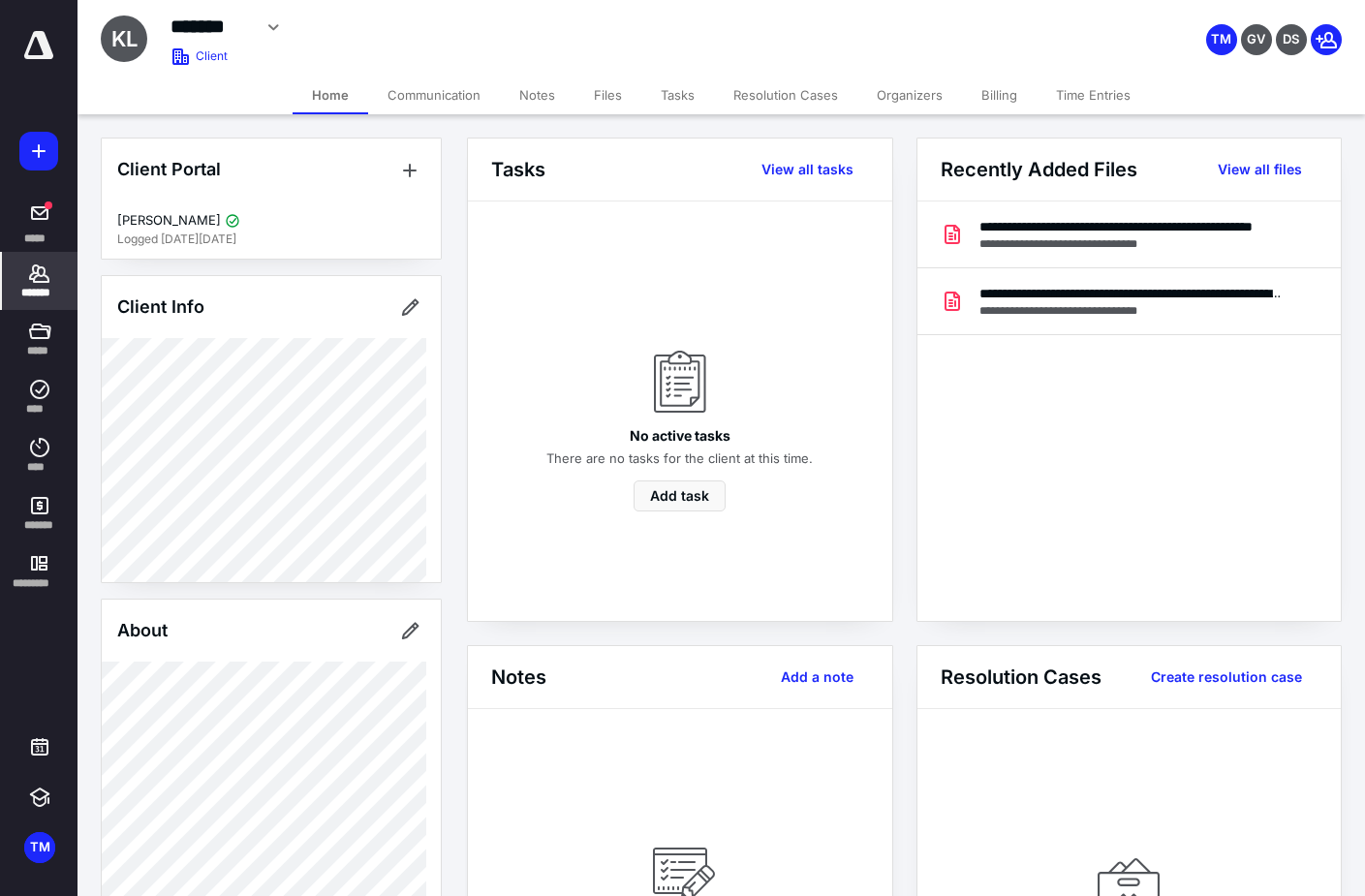 scroll, scrollTop: 396, scrollLeft: 0, axis: vertical 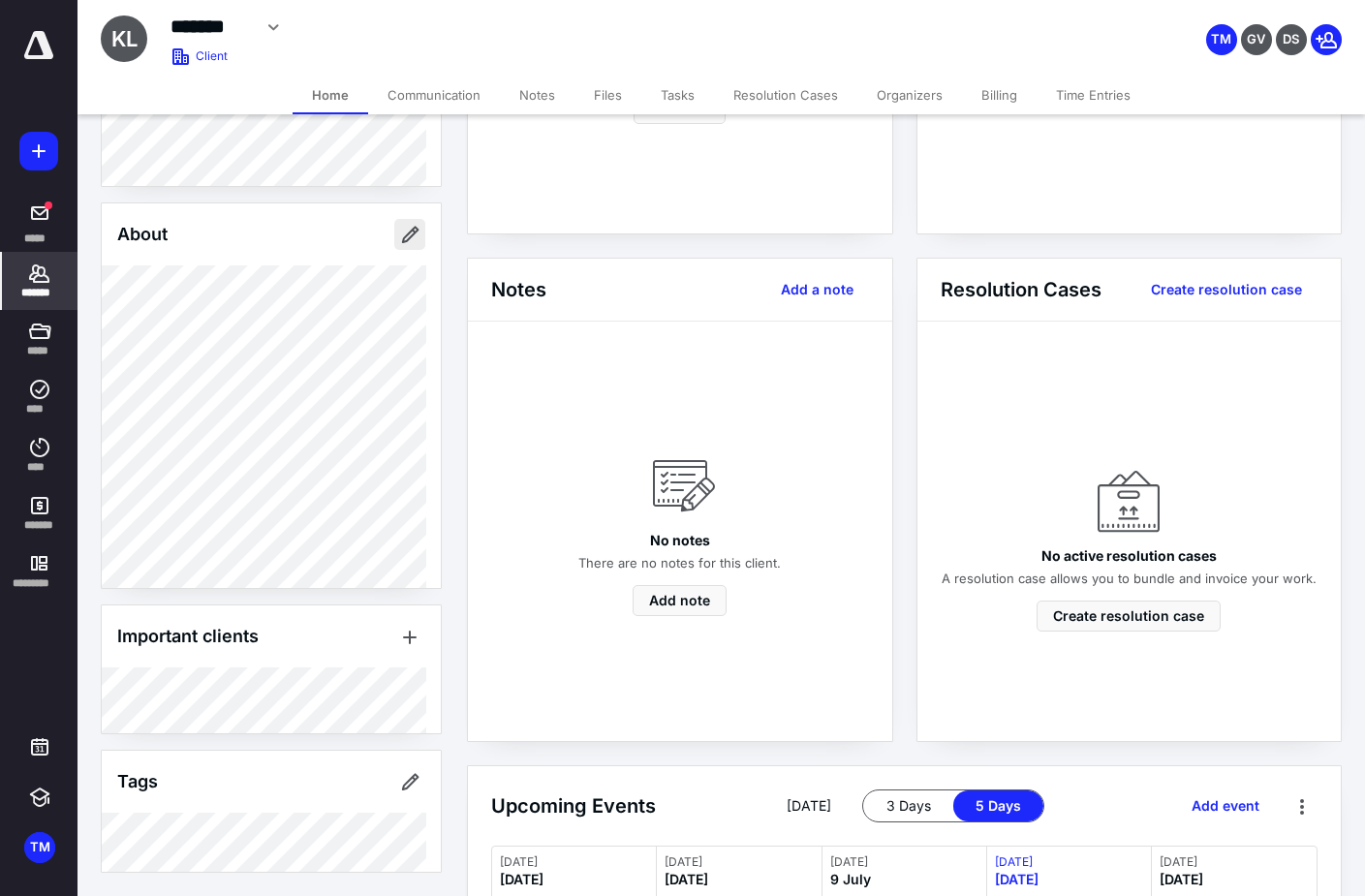 click at bounding box center [410, 234] 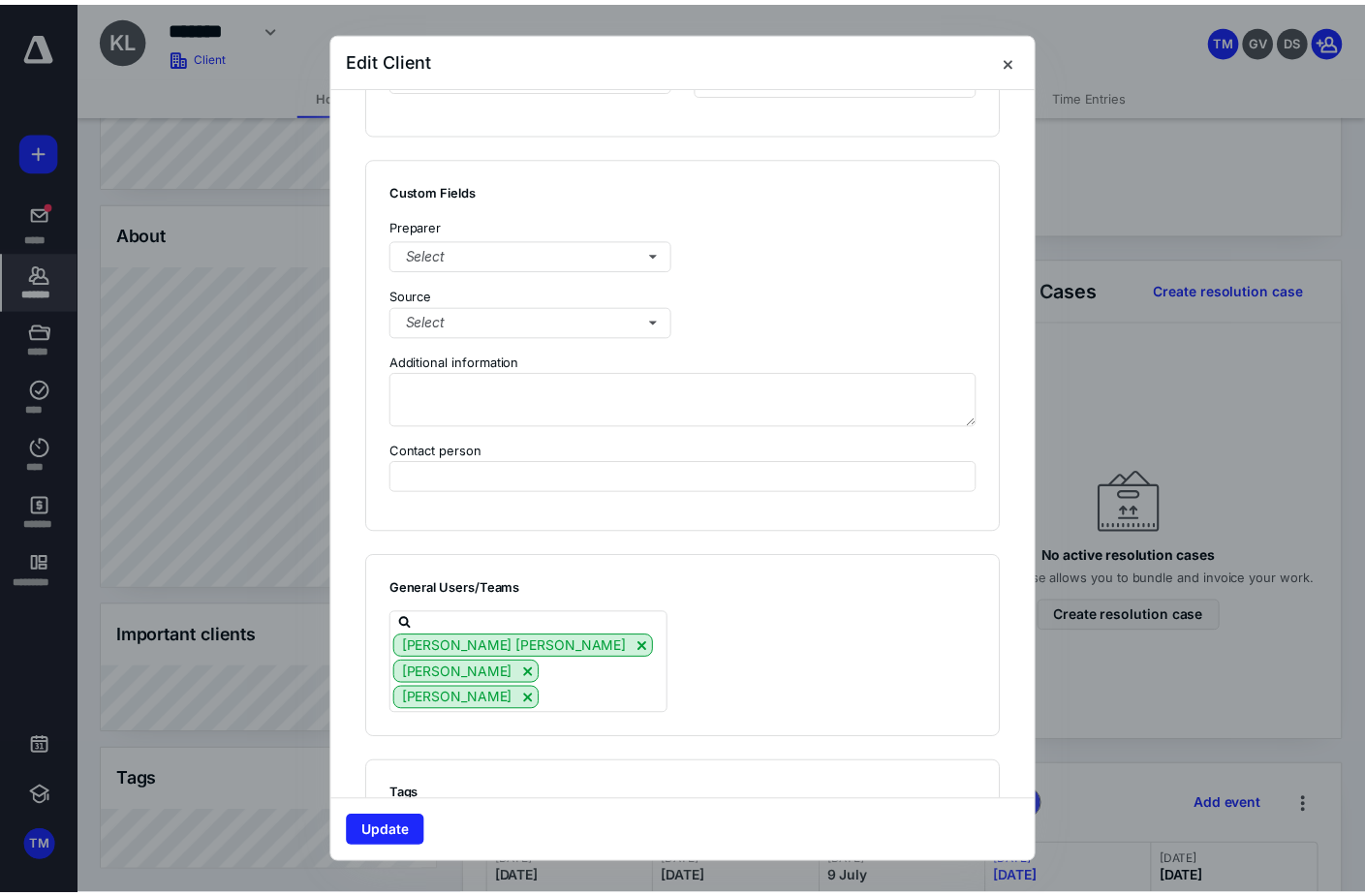 scroll, scrollTop: 1354, scrollLeft: 0, axis: vertical 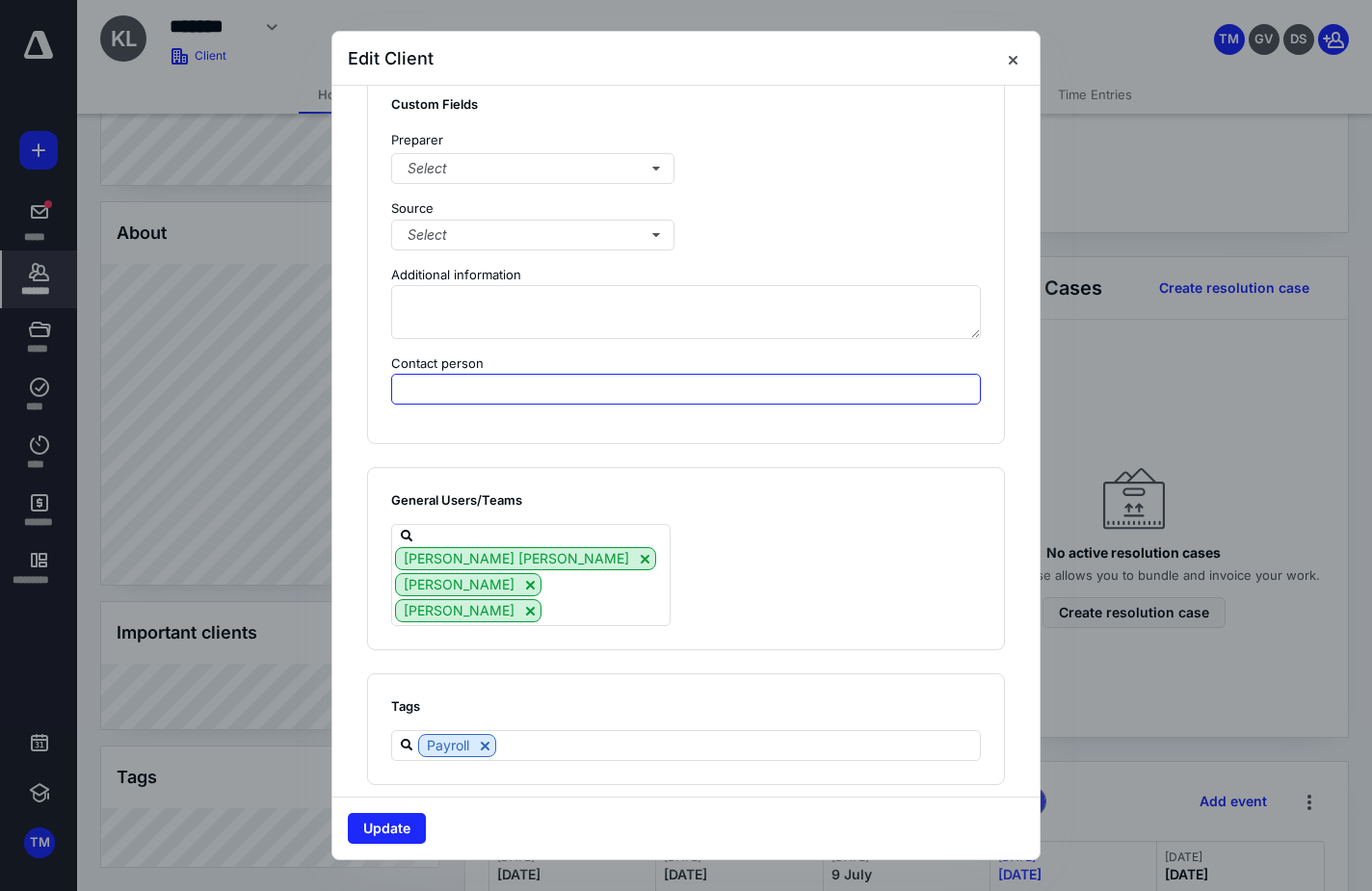 click at bounding box center (686, 389) 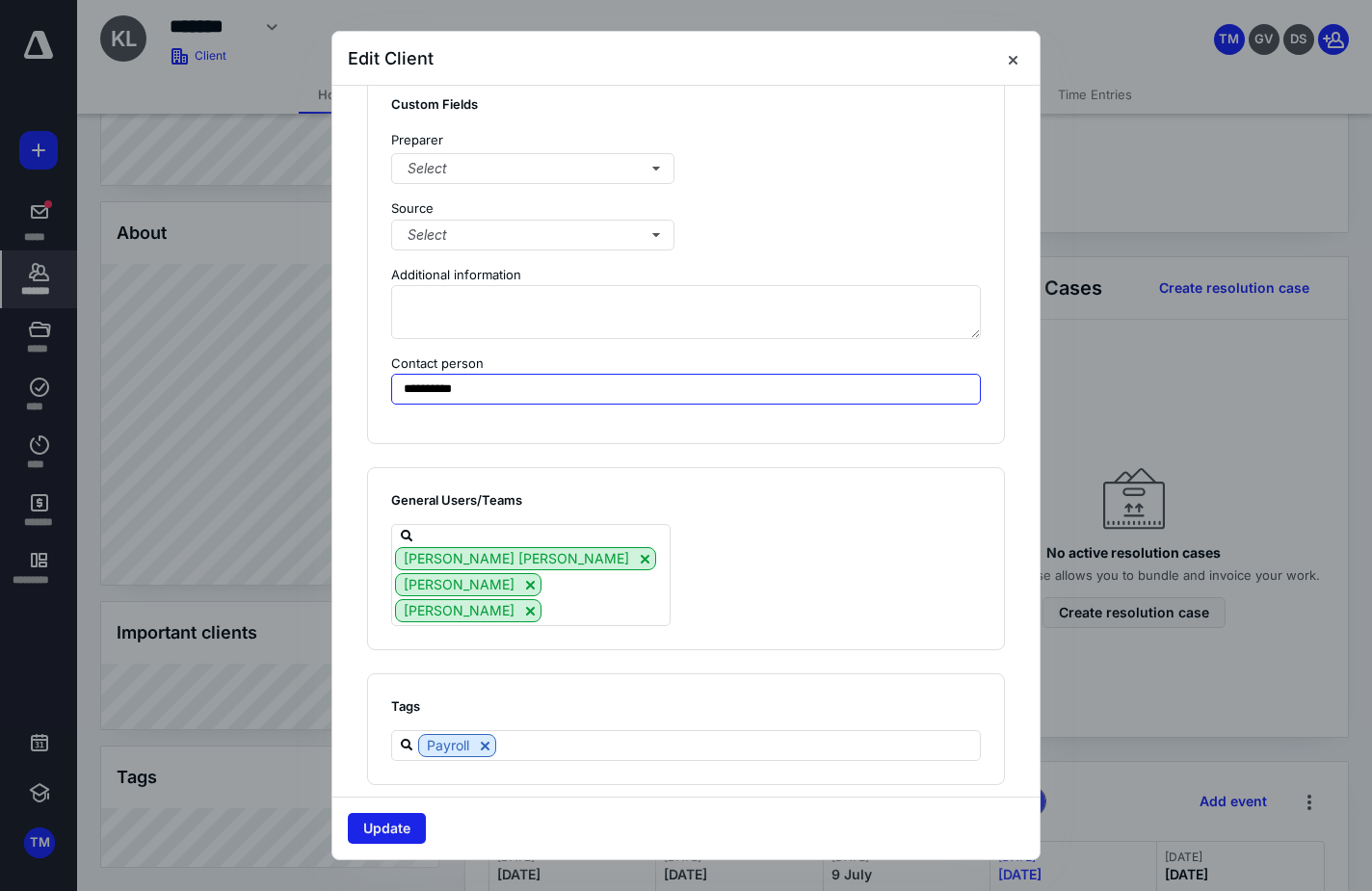 type on "**********" 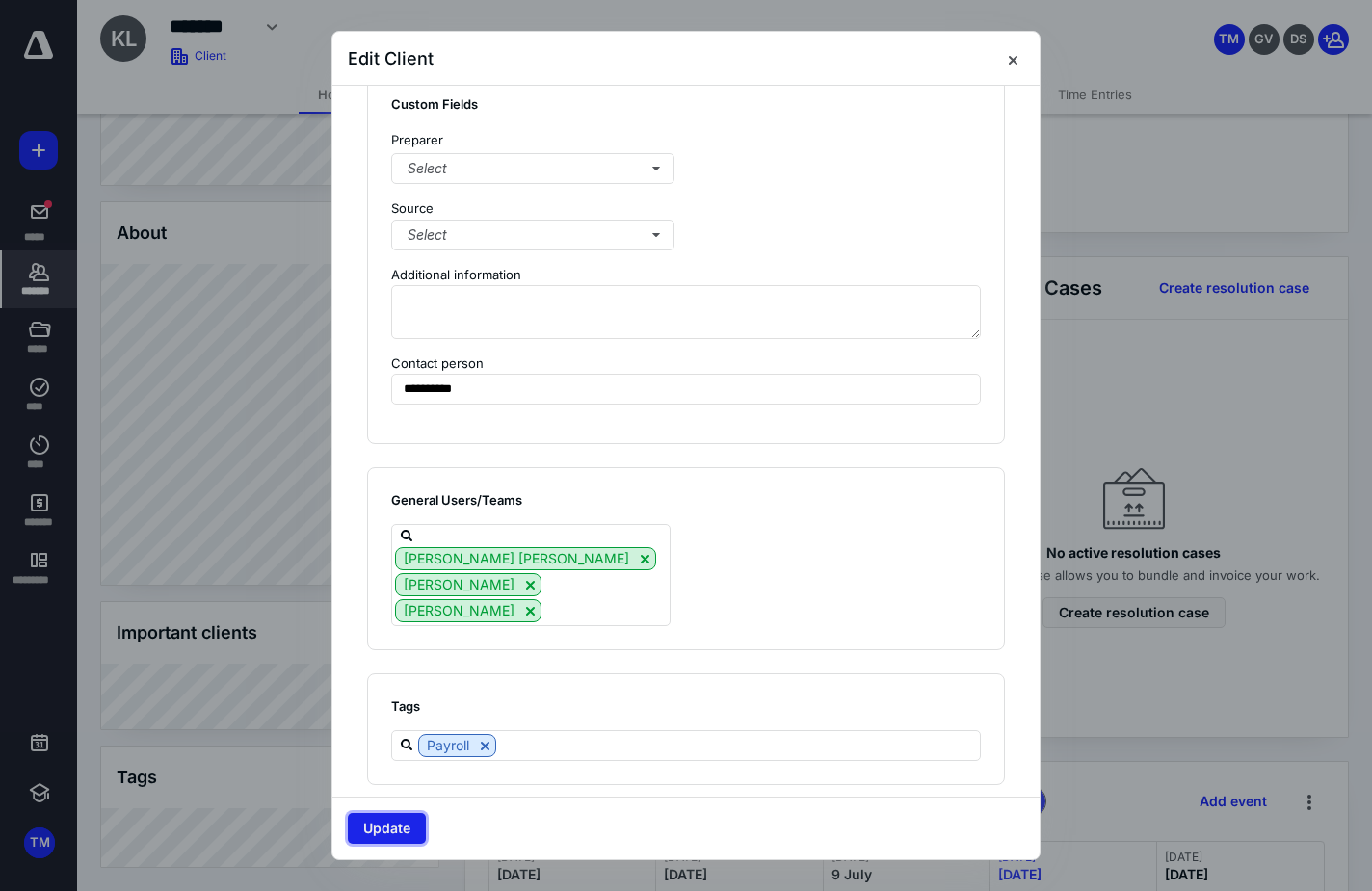 click on "Update" at bounding box center (386, 828) 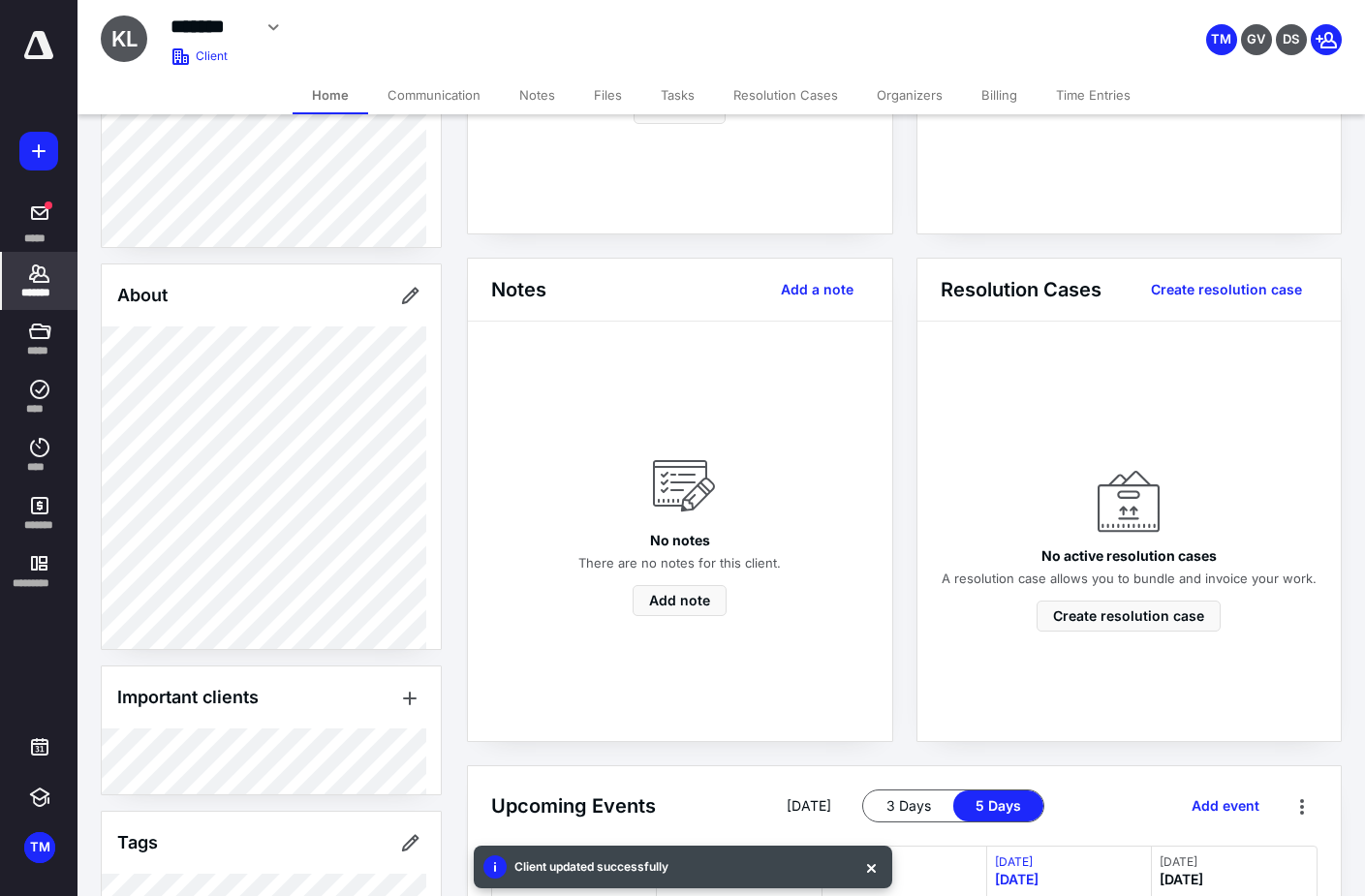 click on "*******" at bounding box center (40, 281) 